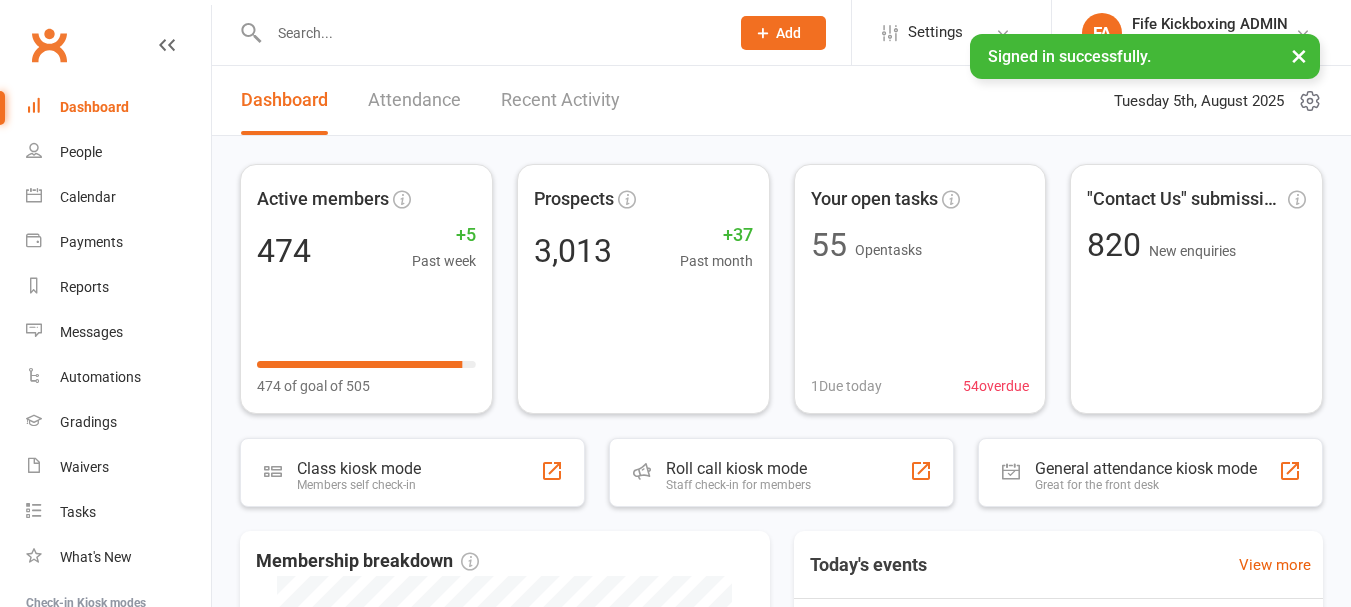 scroll, scrollTop: 0, scrollLeft: 0, axis: both 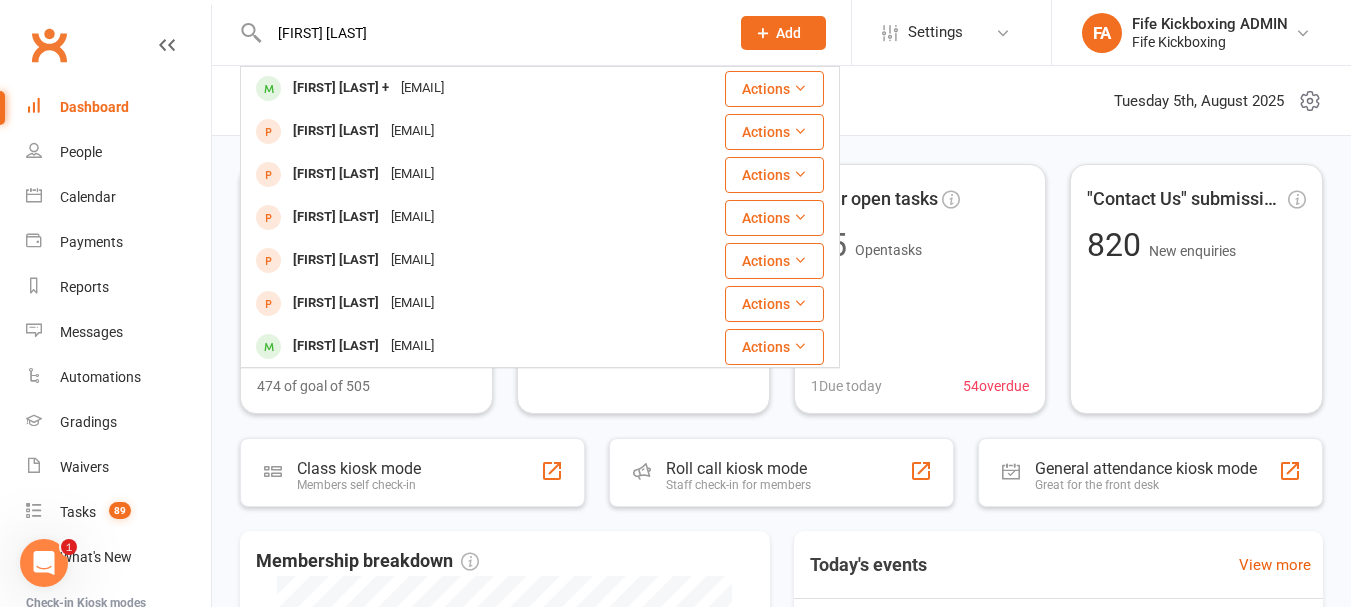 type on "[FIRST] [LAST]" 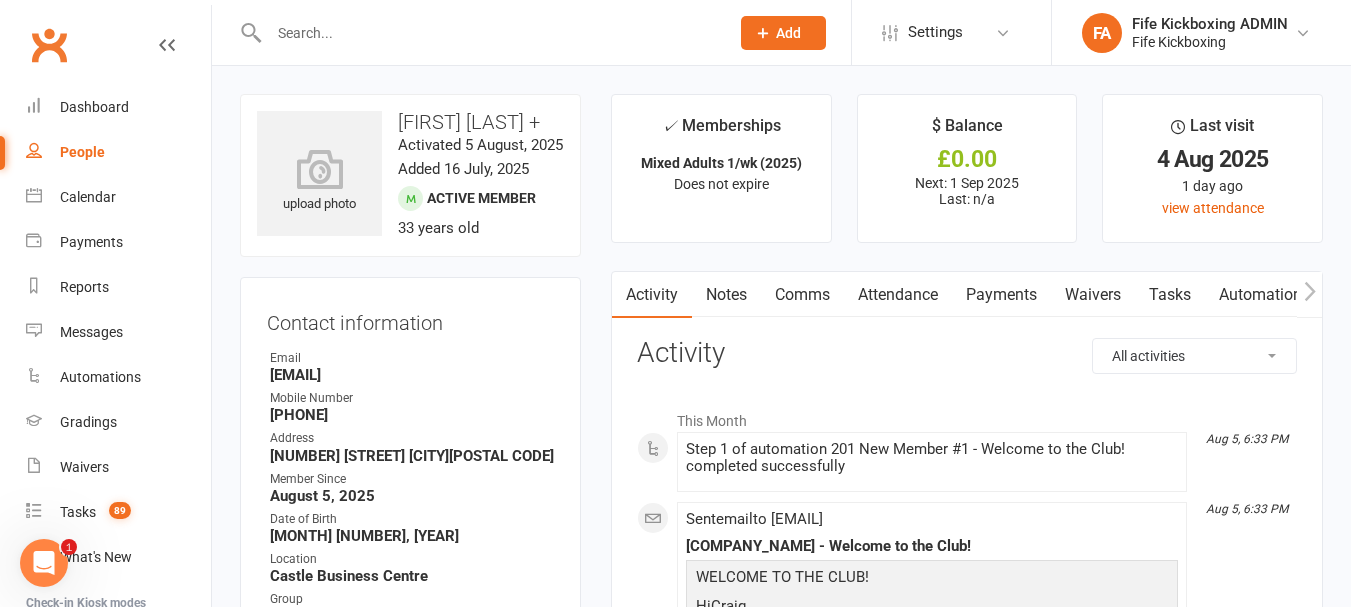 click on "Payments" at bounding box center [1001, 295] 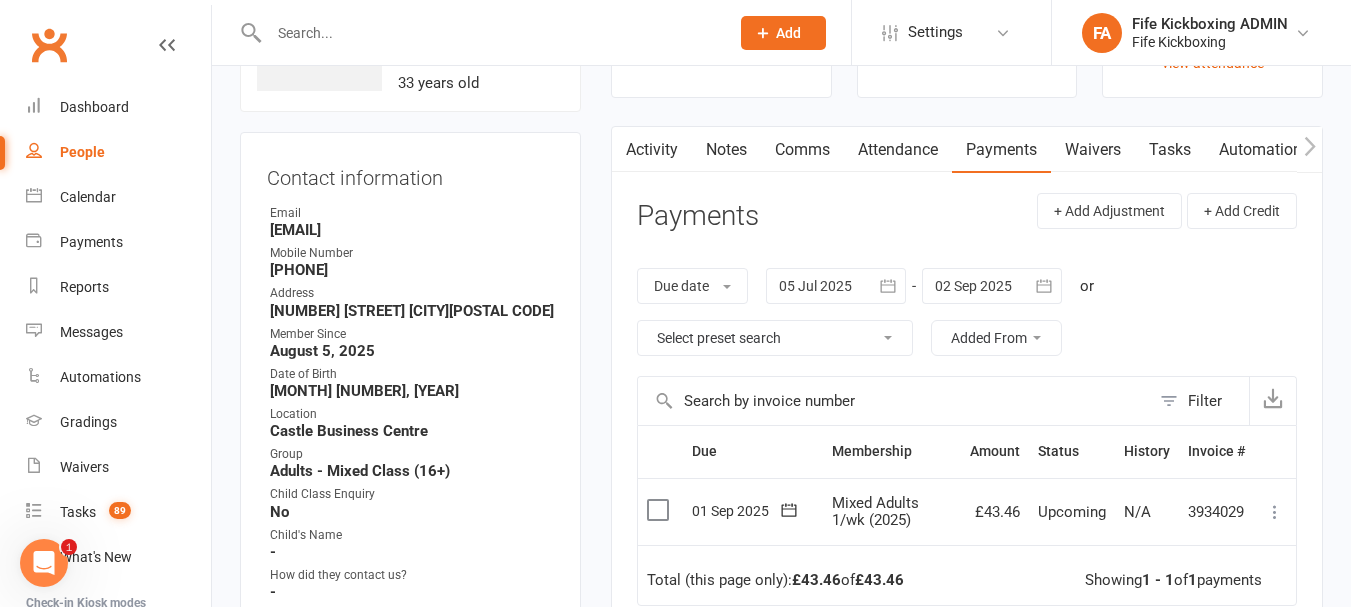 scroll, scrollTop: 0, scrollLeft: 0, axis: both 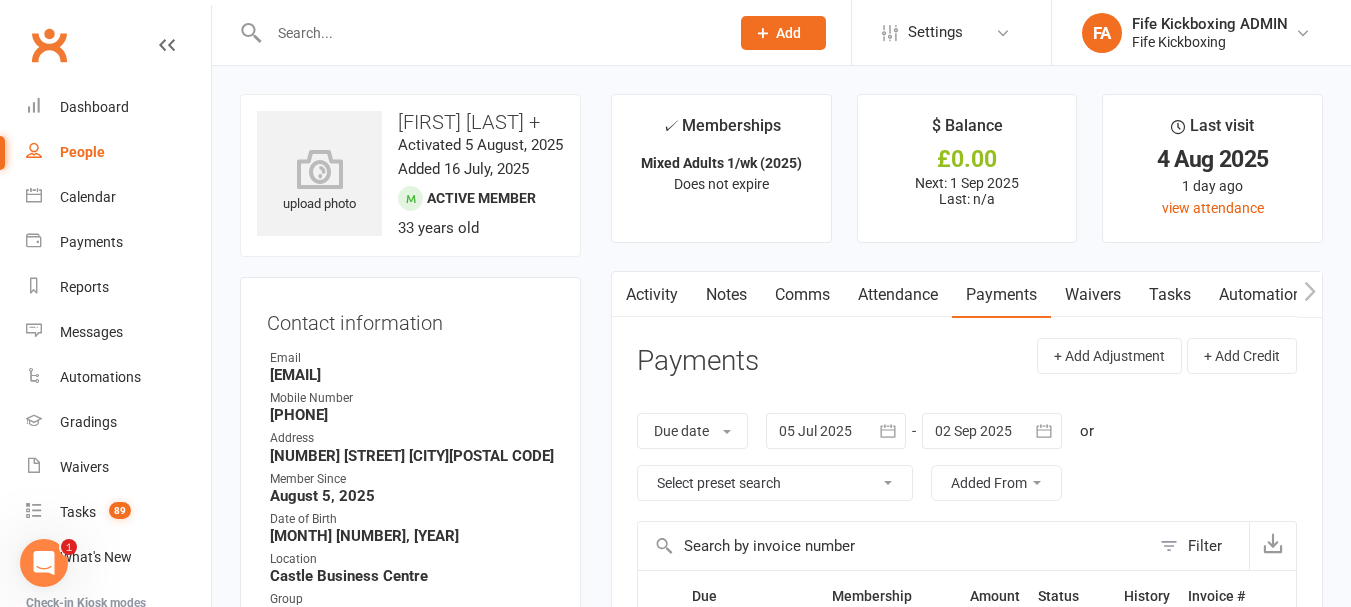 click at bounding box center [992, 431] 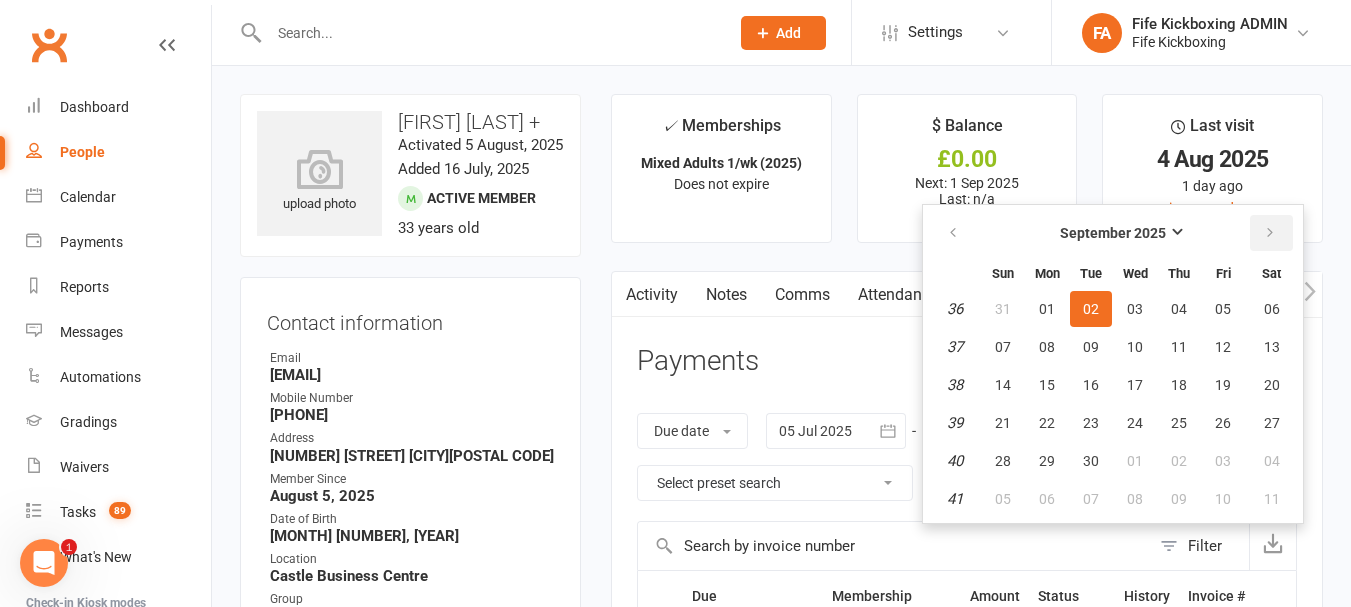click at bounding box center [1271, 233] 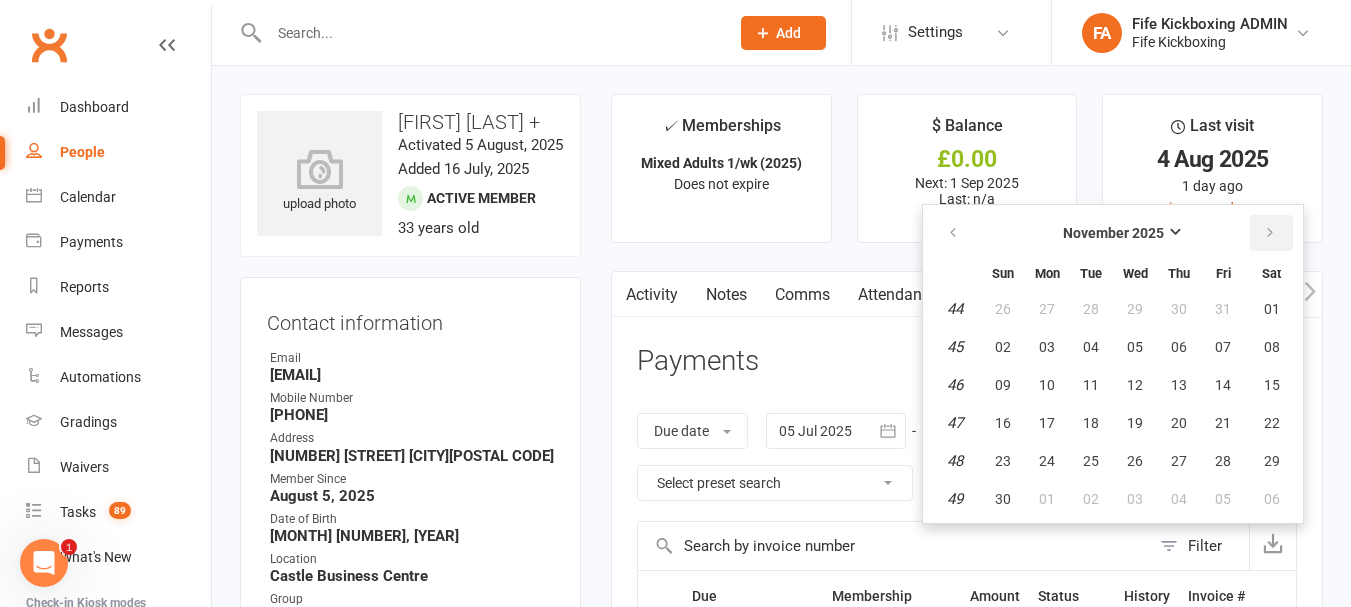click at bounding box center (1271, 233) 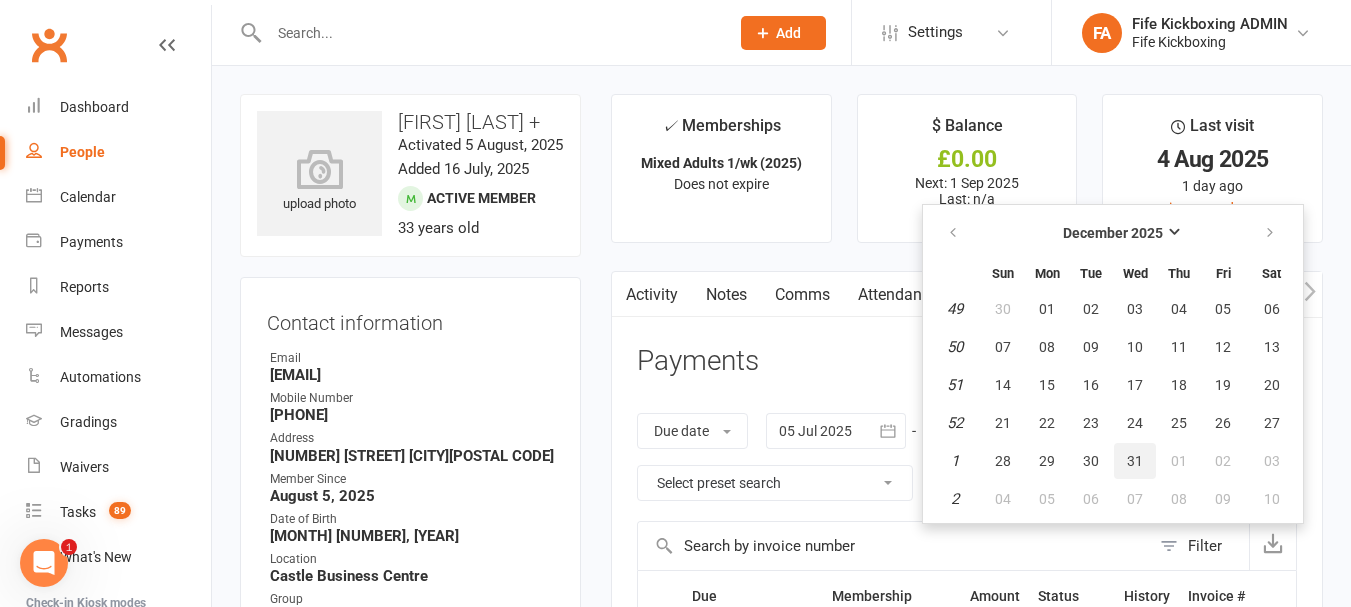 click on "31" at bounding box center (1135, 461) 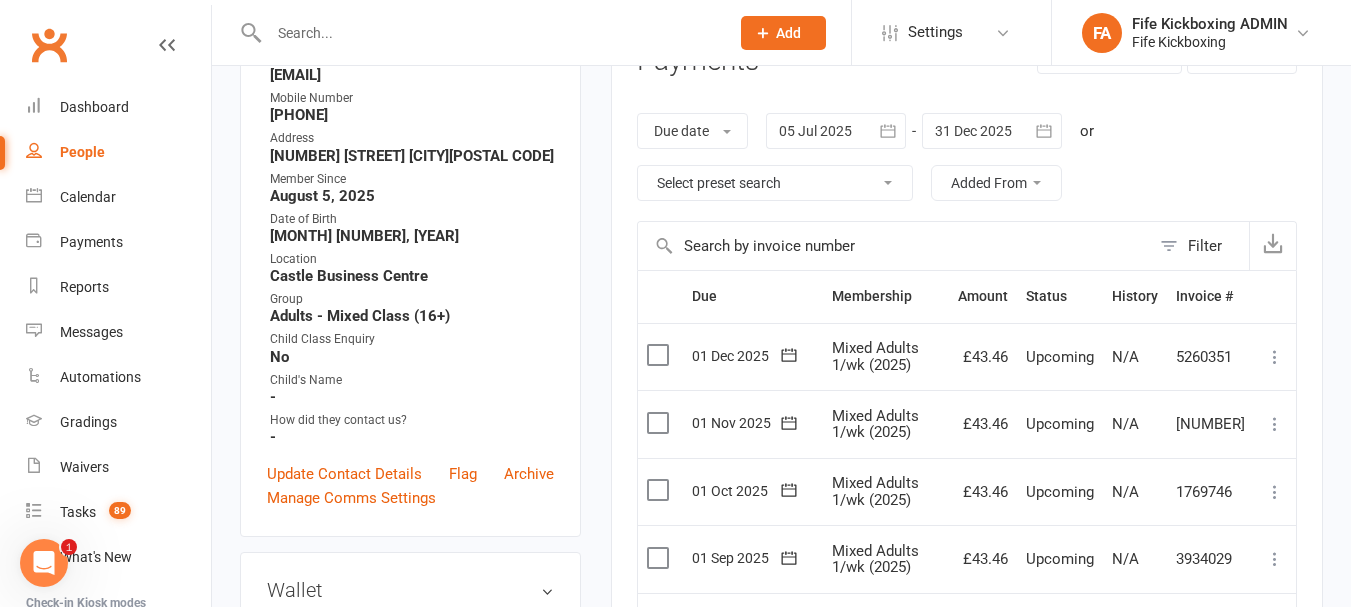 scroll, scrollTop: 500, scrollLeft: 0, axis: vertical 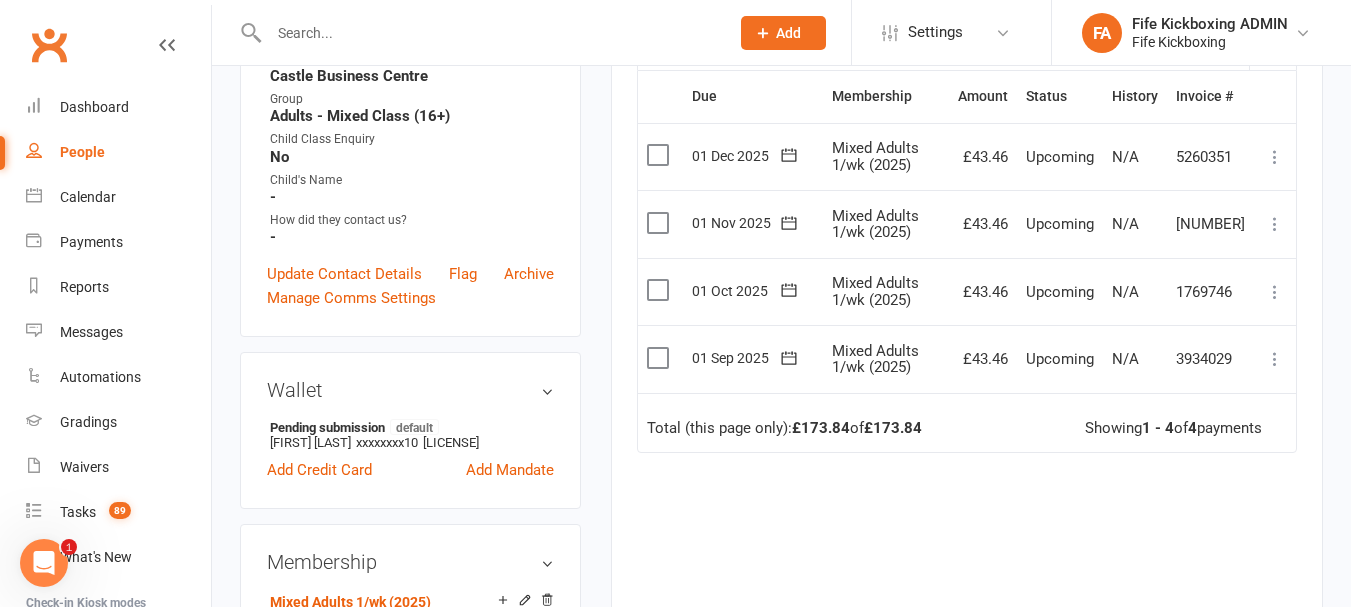 click at bounding box center (1275, 359) 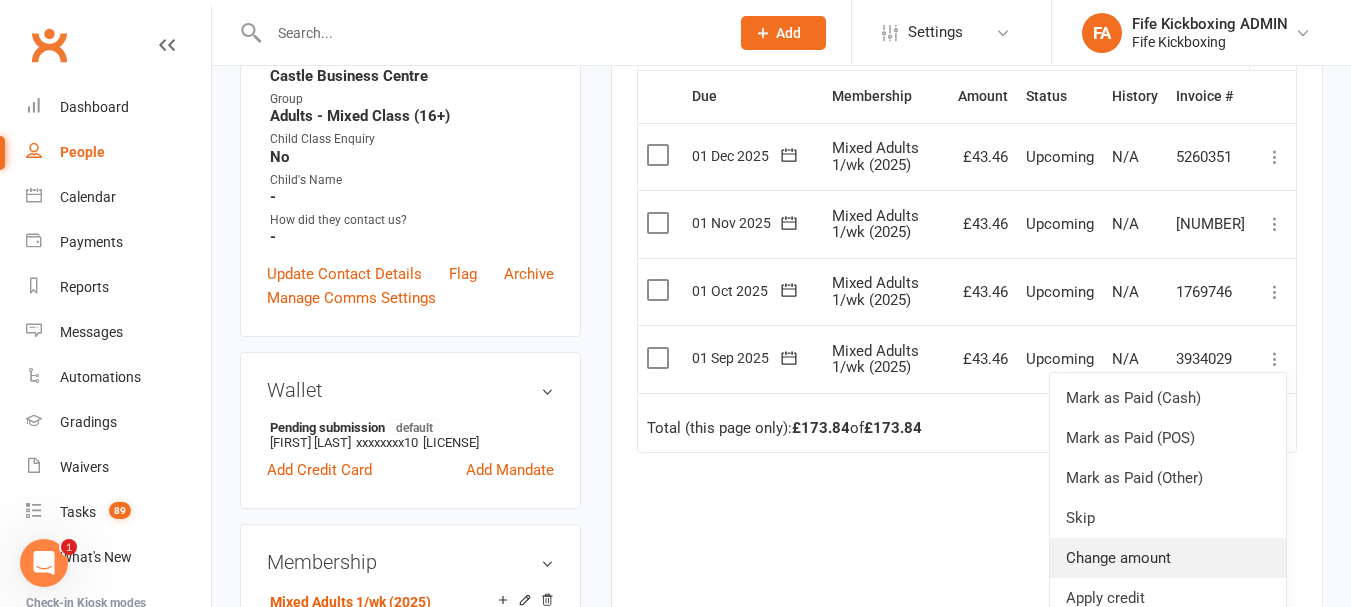 click on "Change amount" at bounding box center (1168, 558) 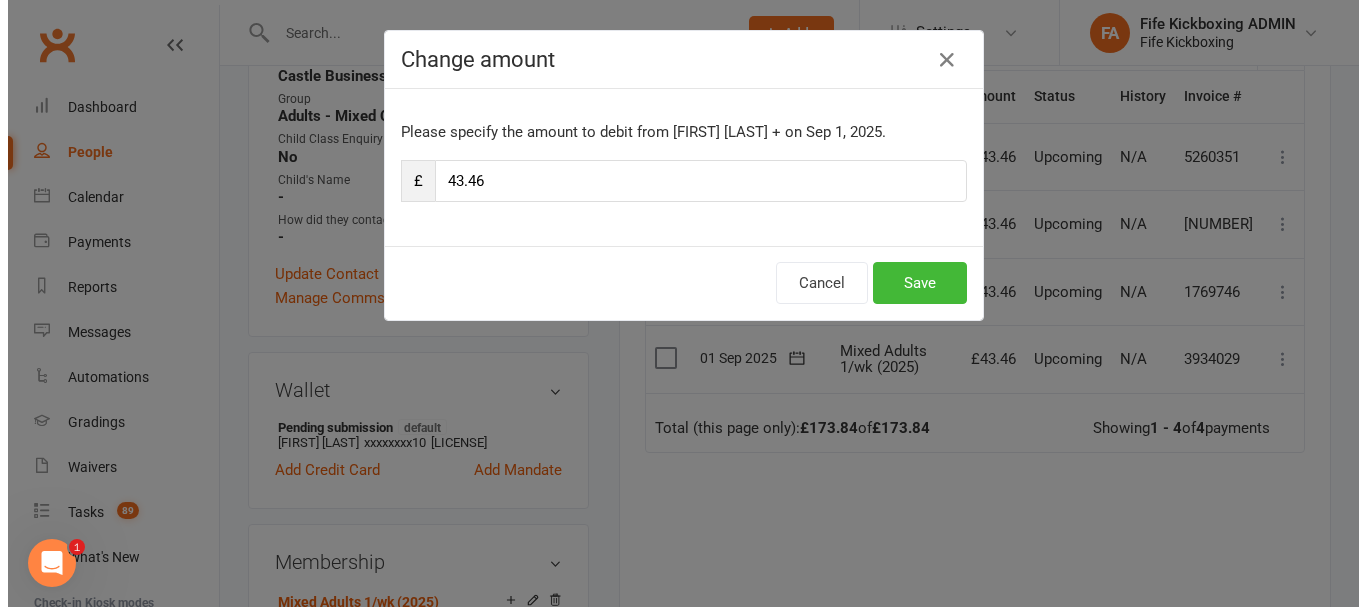scroll, scrollTop: 476, scrollLeft: 0, axis: vertical 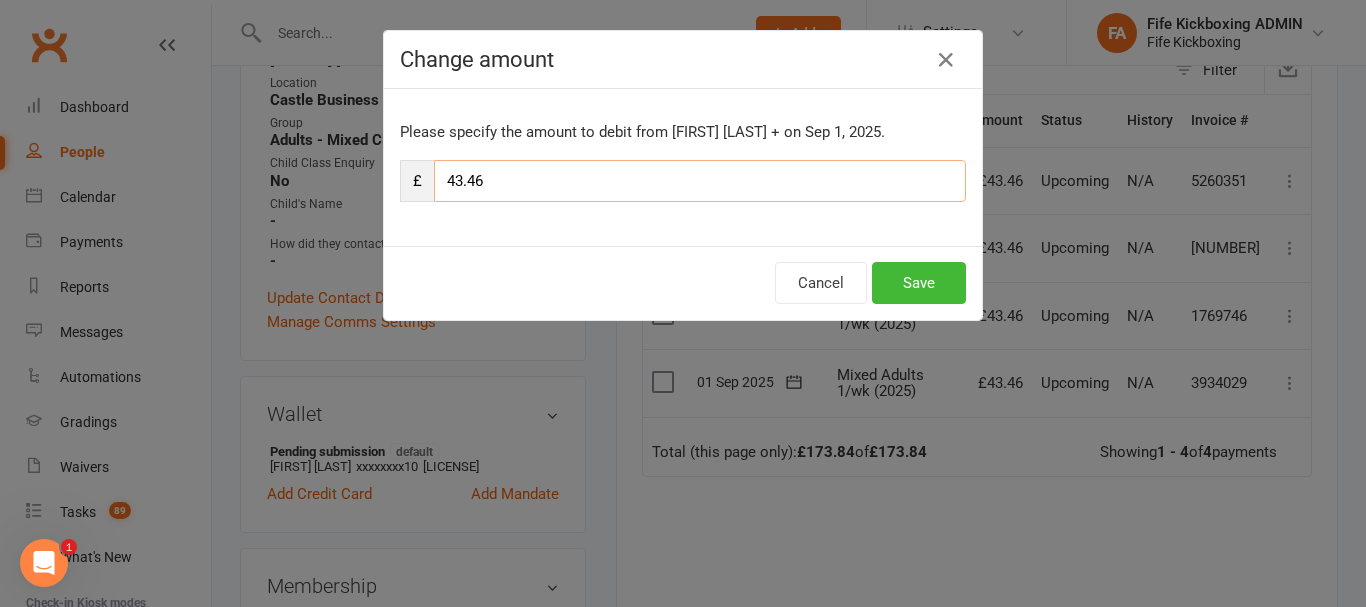 click on "43.46" at bounding box center [700, 181] 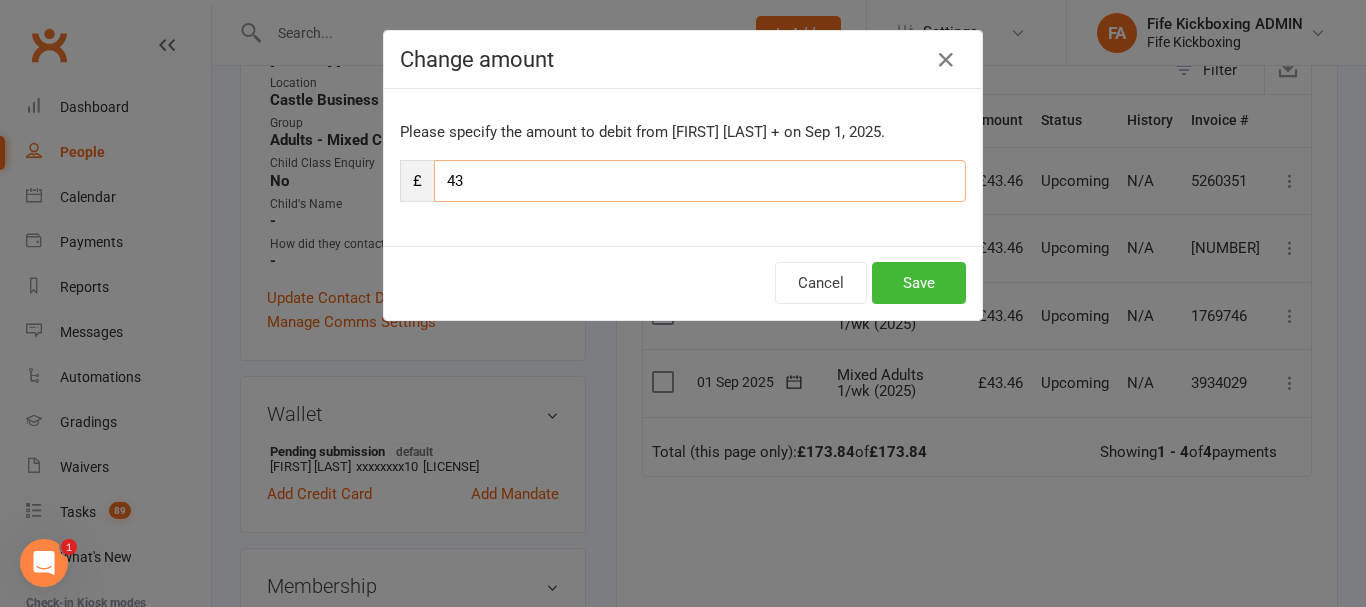 type on "4" 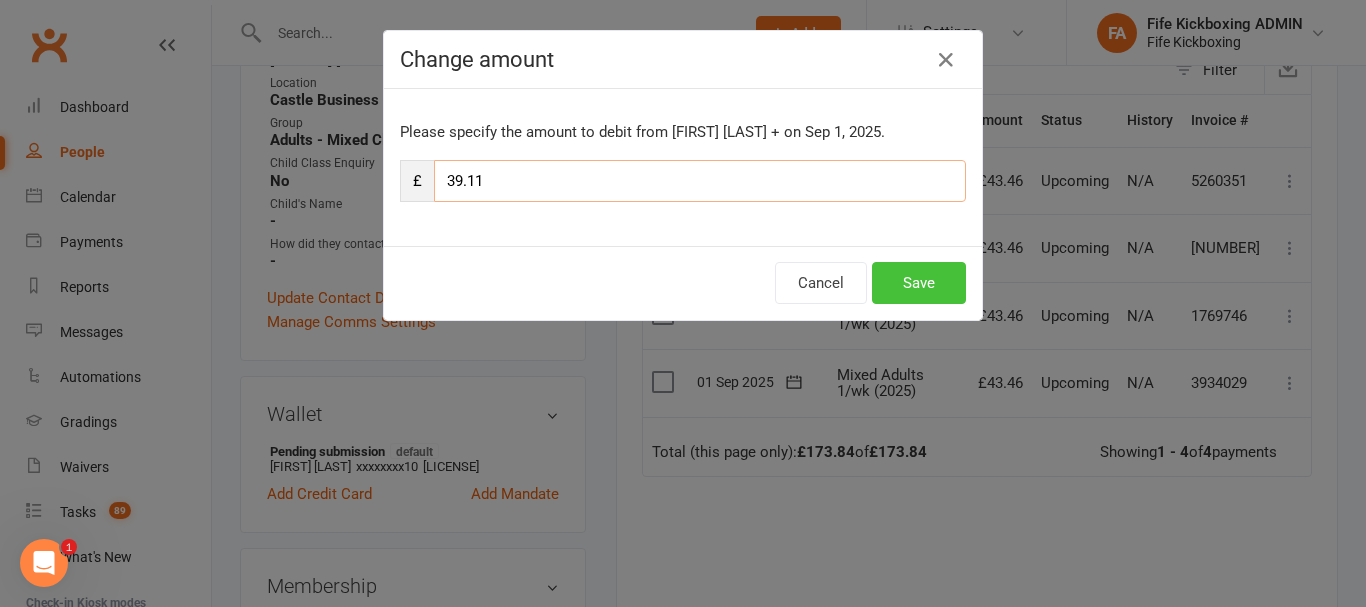 type on "39.11" 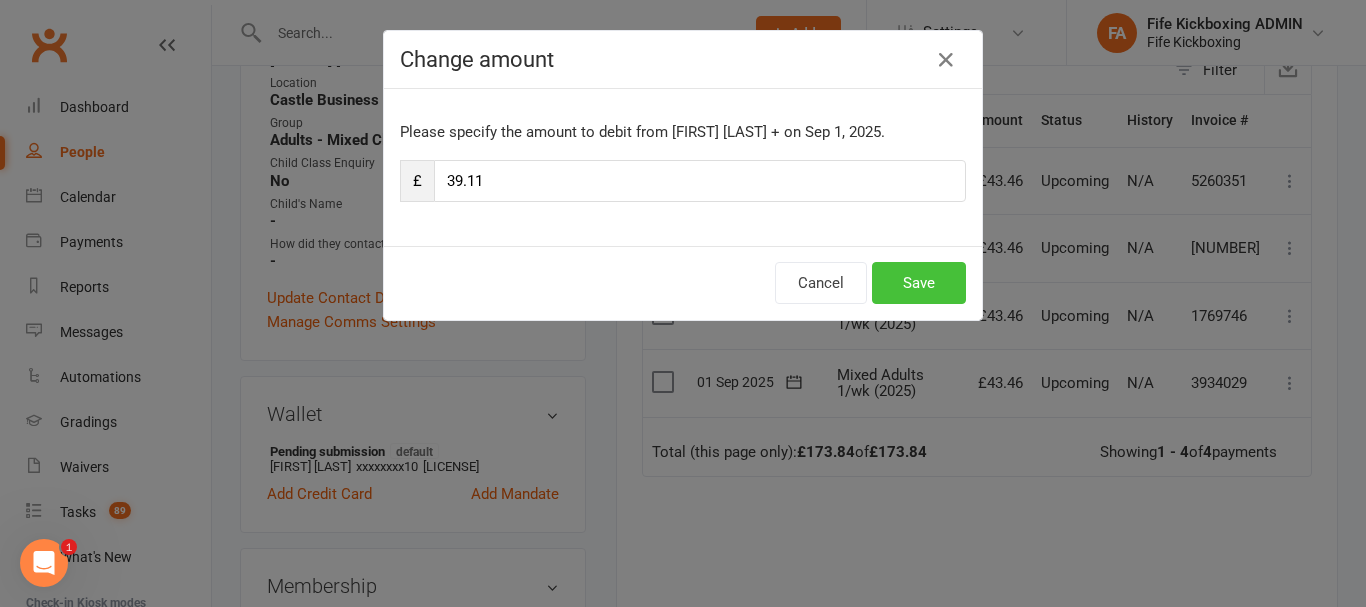 click on "Save" at bounding box center (919, 283) 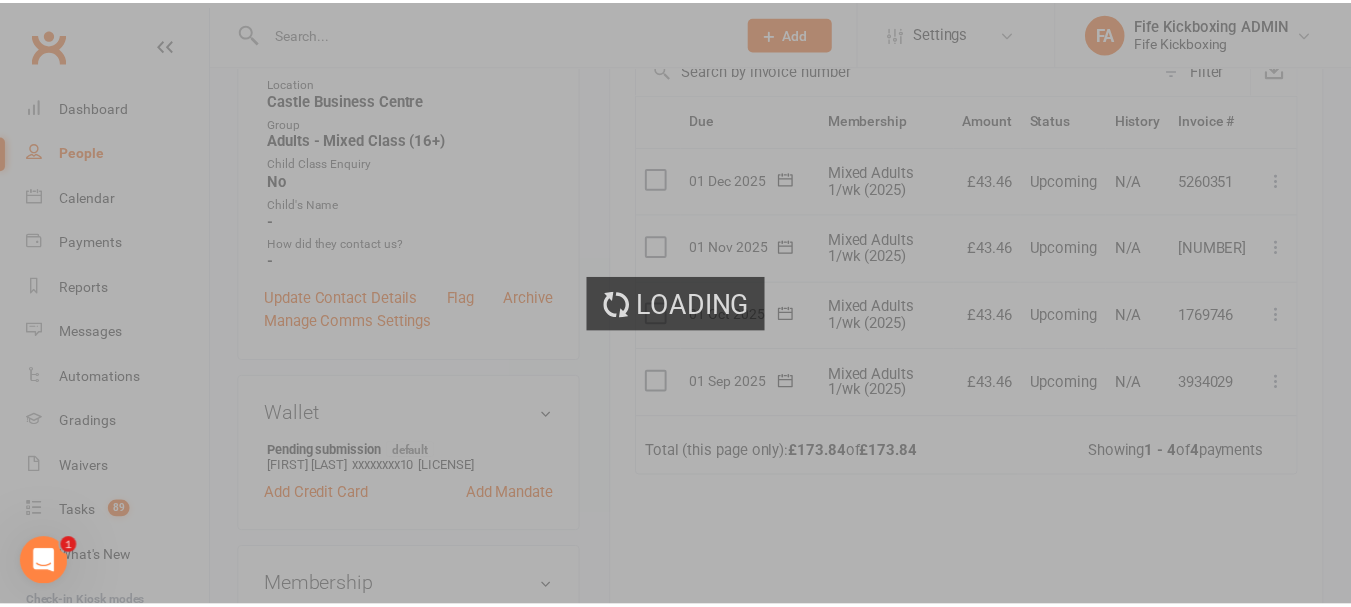 scroll, scrollTop: 500, scrollLeft: 0, axis: vertical 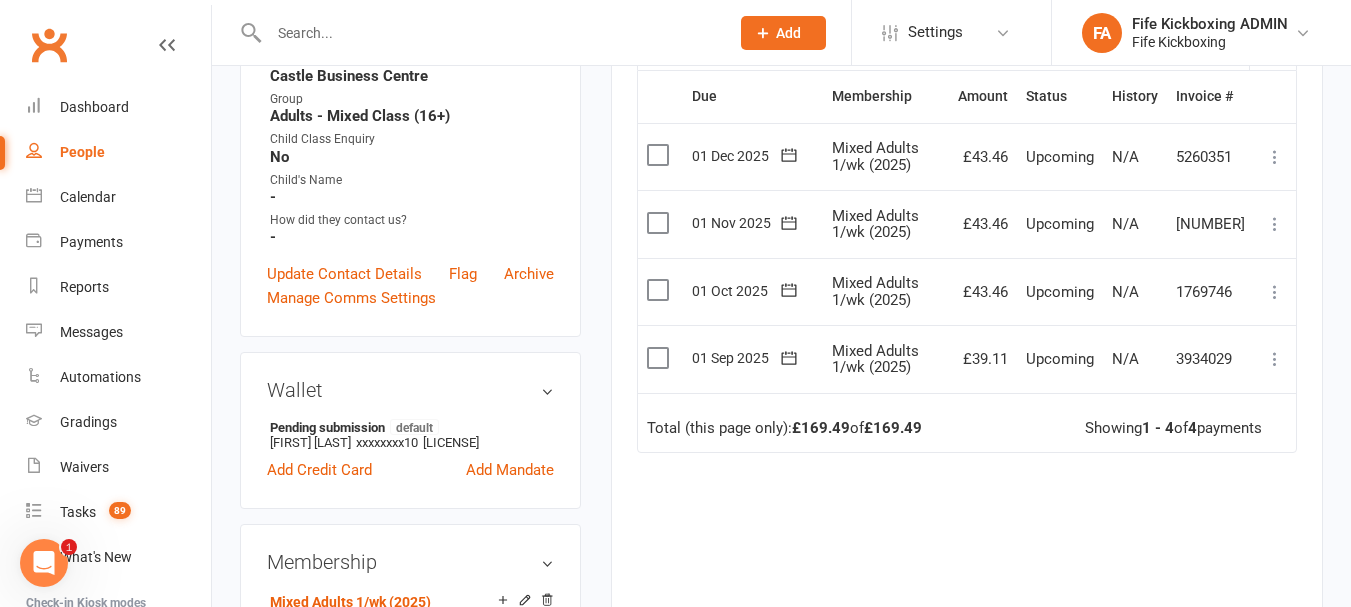 click at bounding box center [1275, 292] 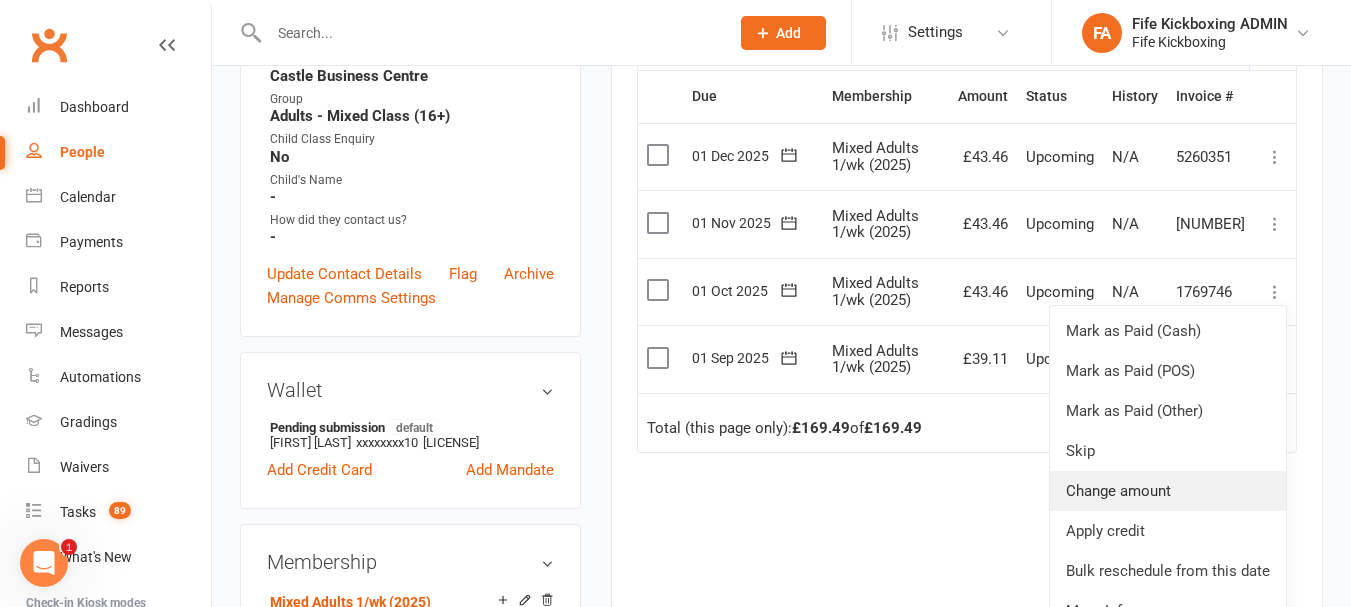 click on "Change amount" at bounding box center [1168, 491] 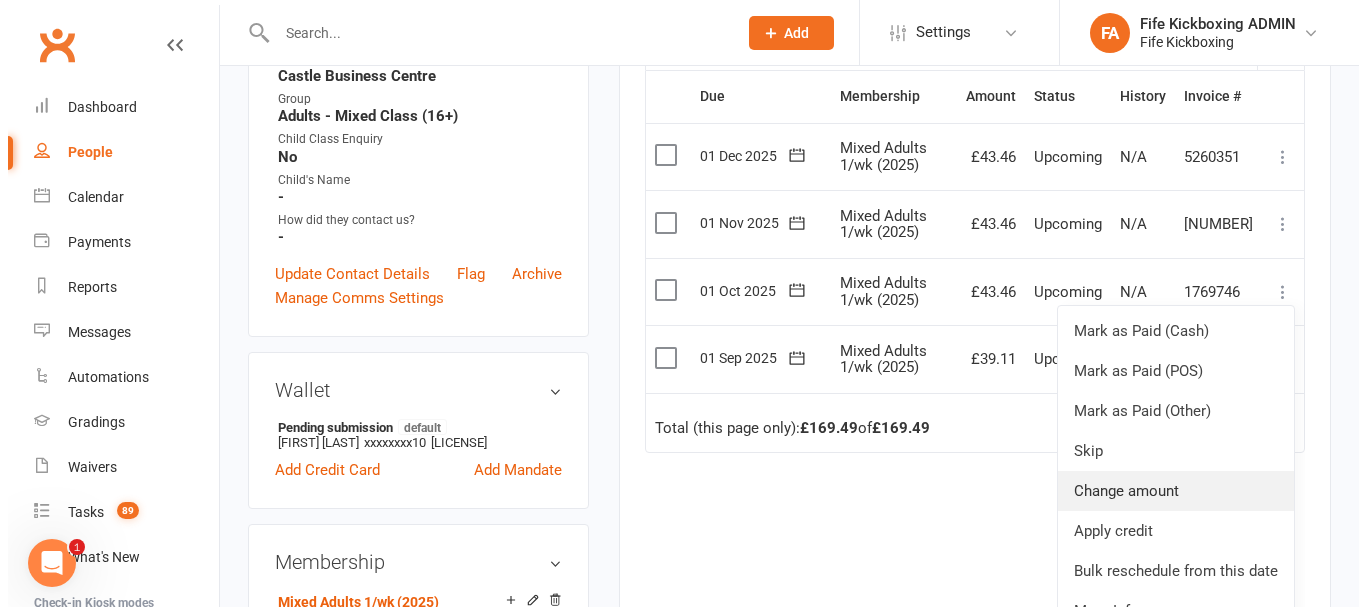 scroll, scrollTop: 476, scrollLeft: 0, axis: vertical 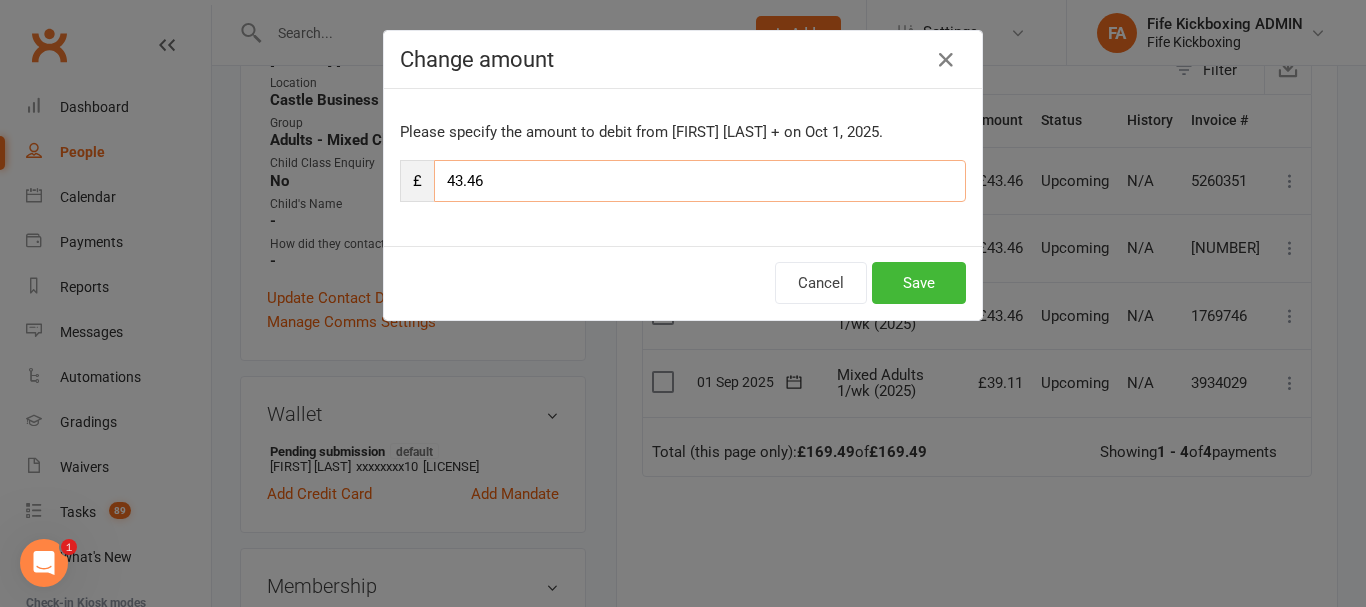 click on "43.46" at bounding box center [700, 181] 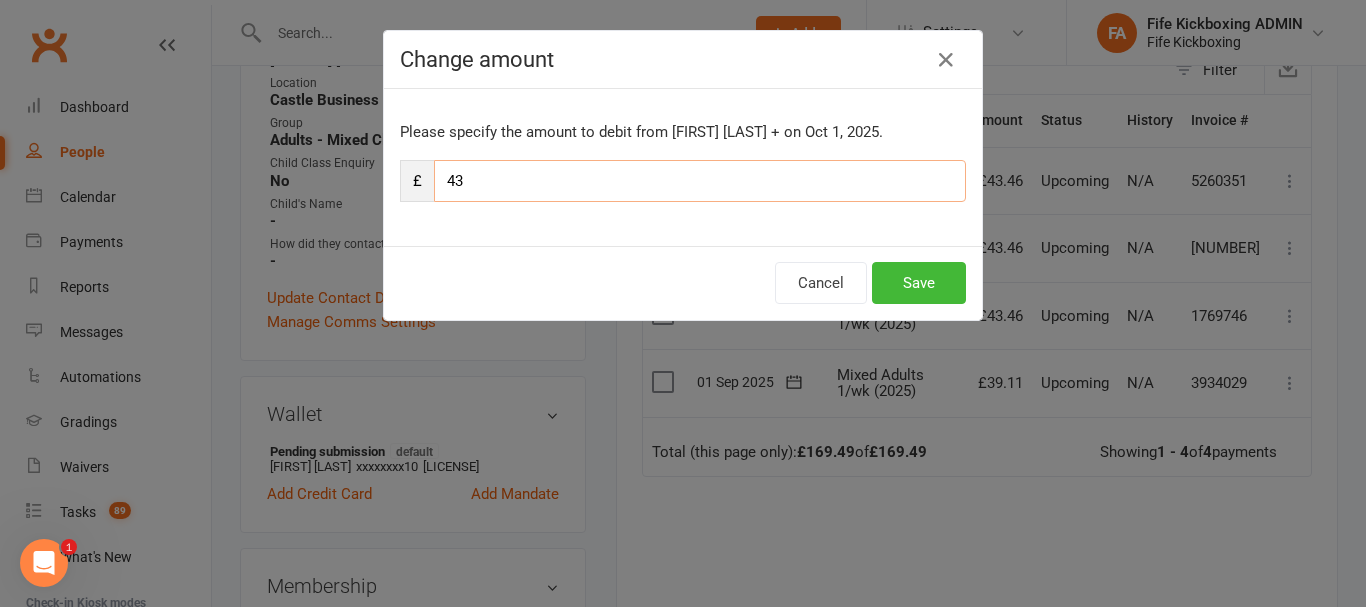 type on "4" 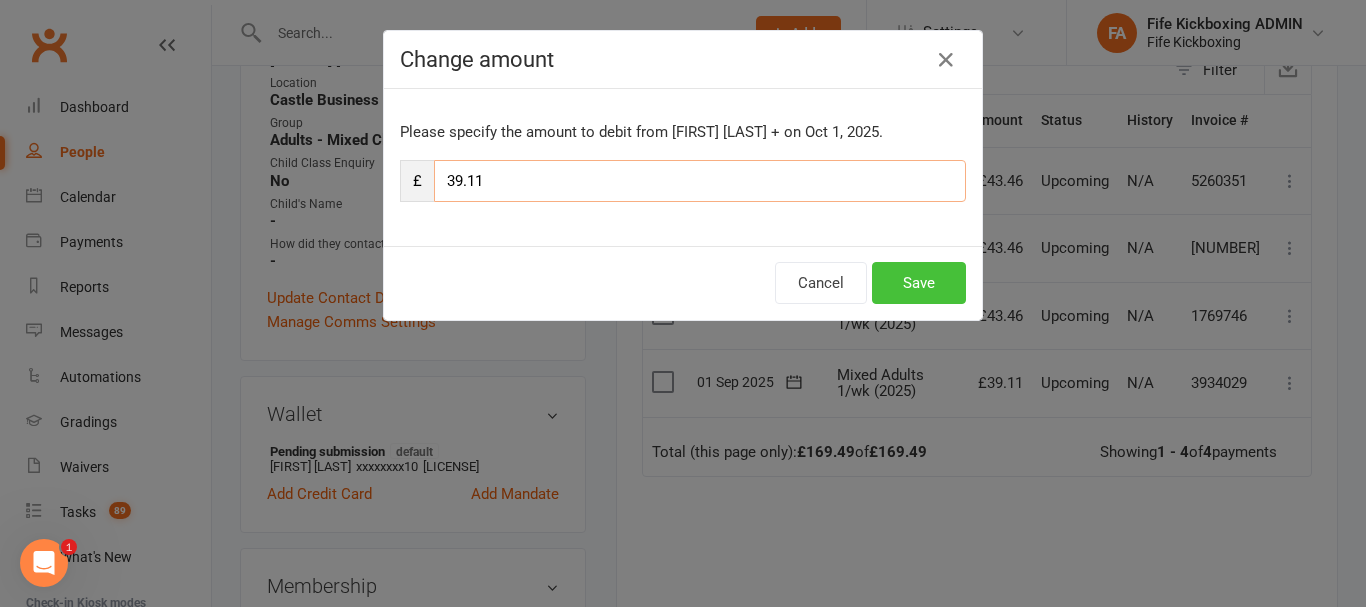 type on "39.11" 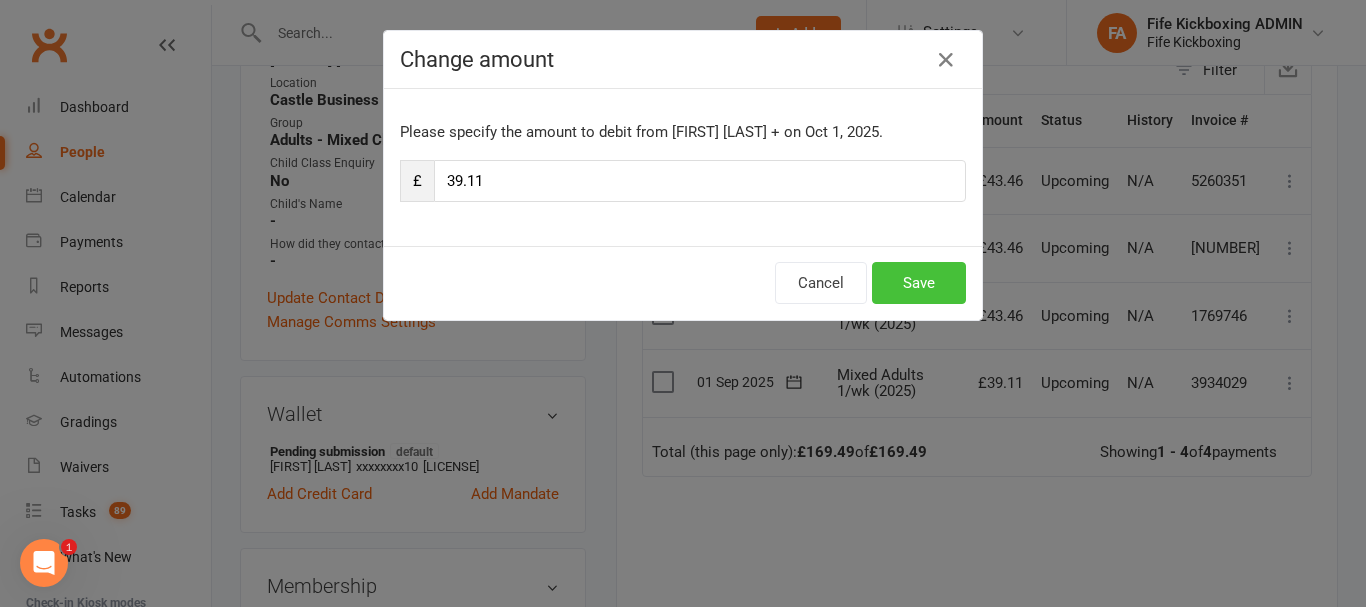 click on "Save" at bounding box center [919, 283] 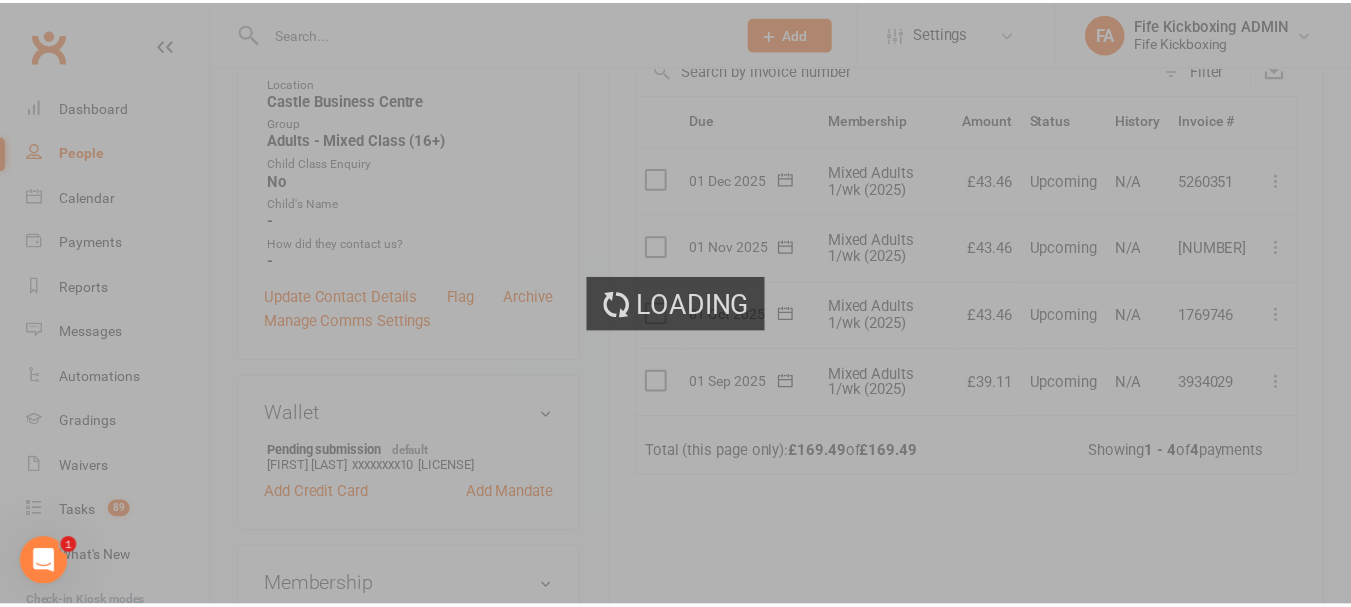 scroll, scrollTop: 500, scrollLeft: 0, axis: vertical 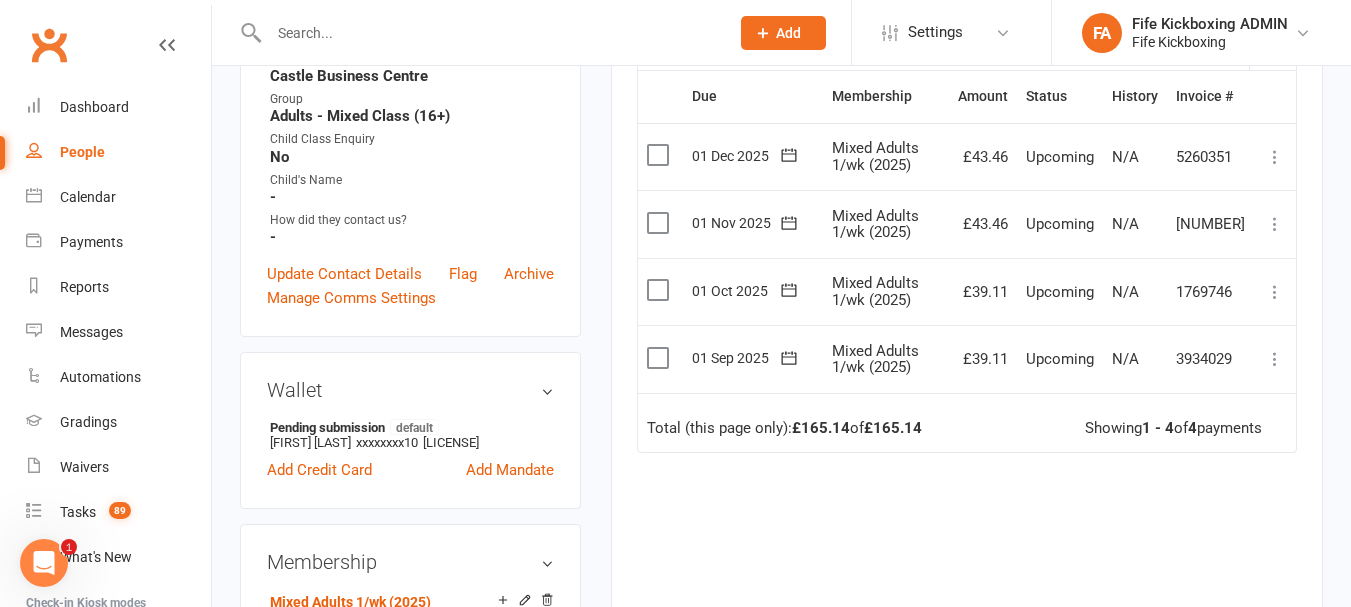 click at bounding box center [1275, 224] 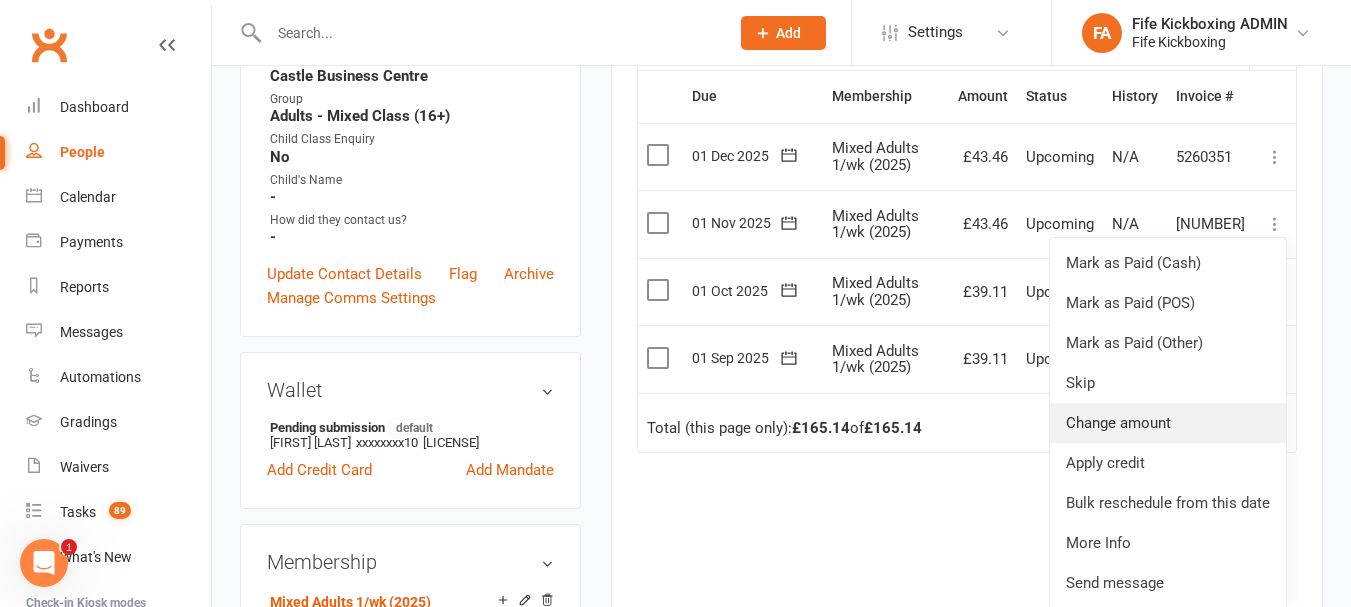click on "Change amount" at bounding box center [1168, 423] 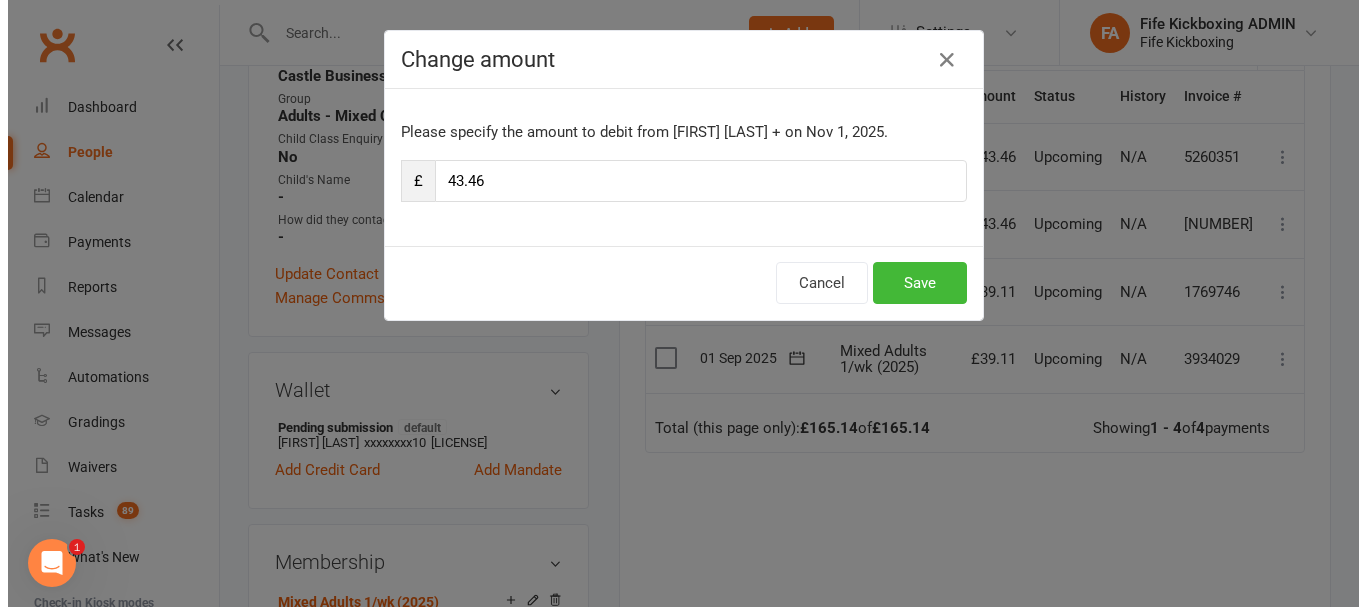 scroll, scrollTop: 476, scrollLeft: 0, axis: vertical 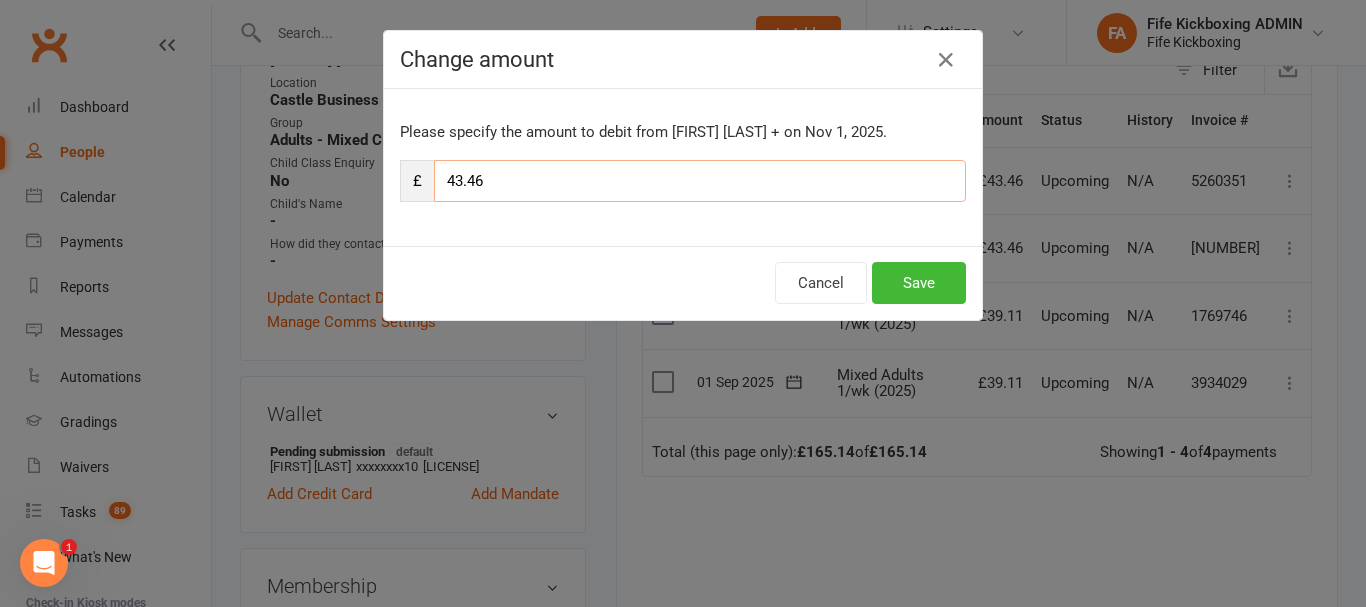 click on "43.46" at bounding box center [700, 181] 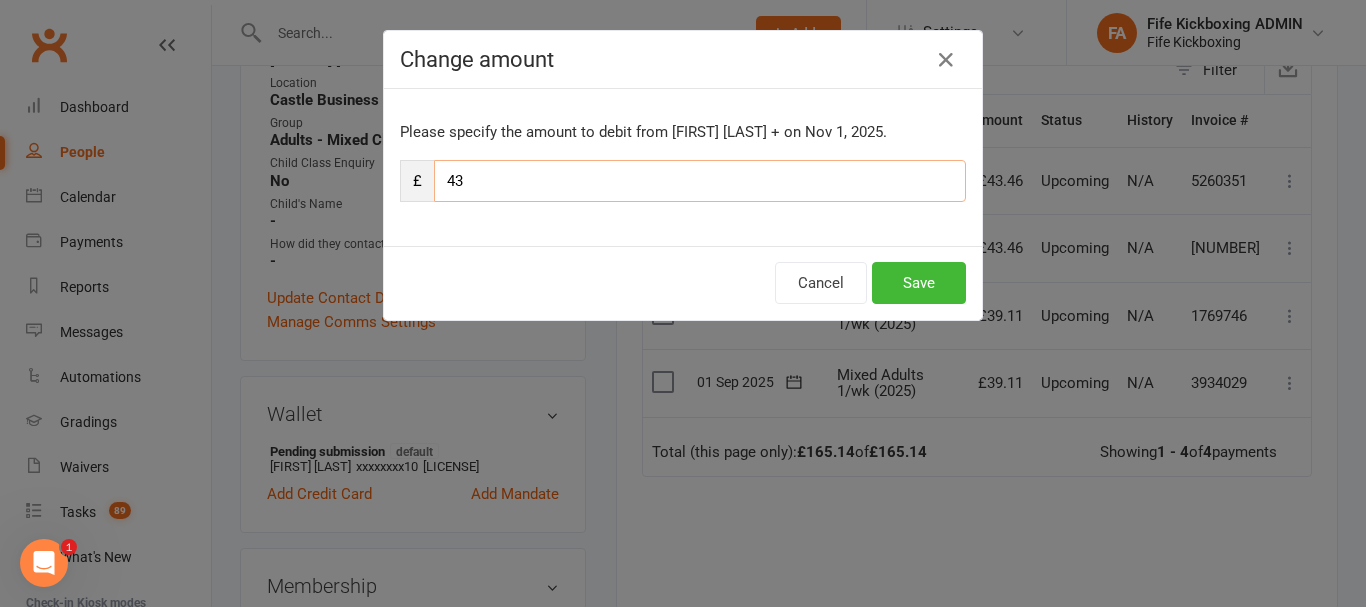 type on "4" 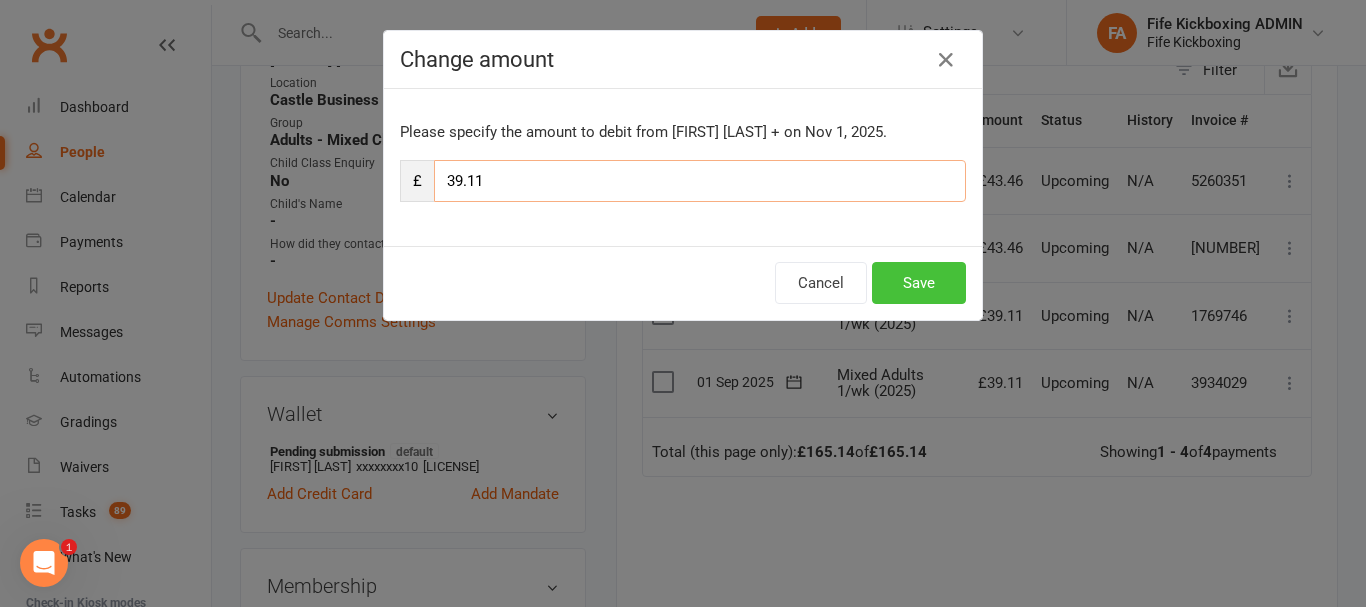 type on "39.11" 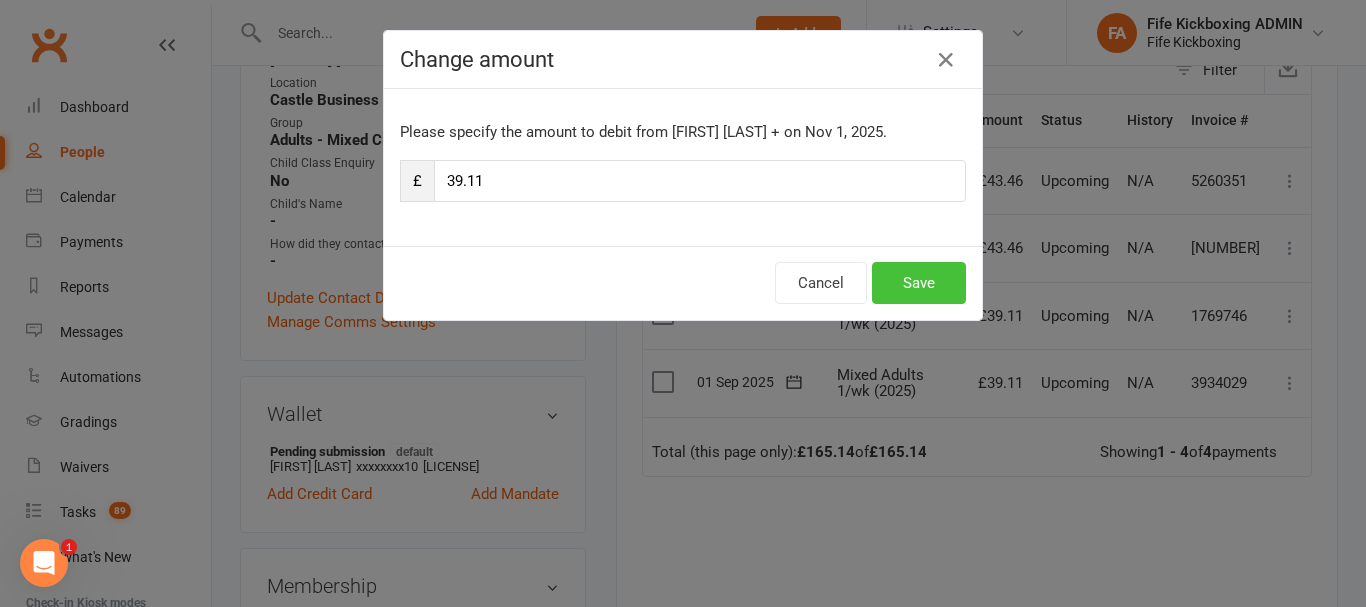 click on "Save" at bounding box center (919, 283) 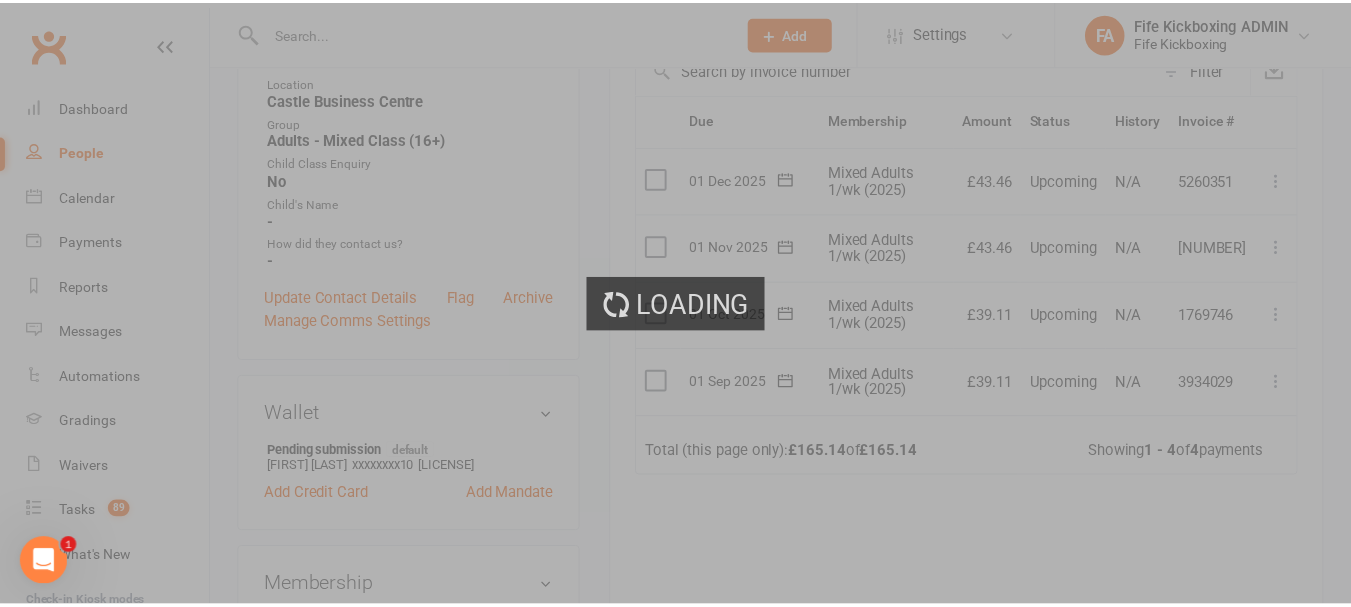 scroll, scrollTop: 500, scrollLeft: 0, axis: vertical 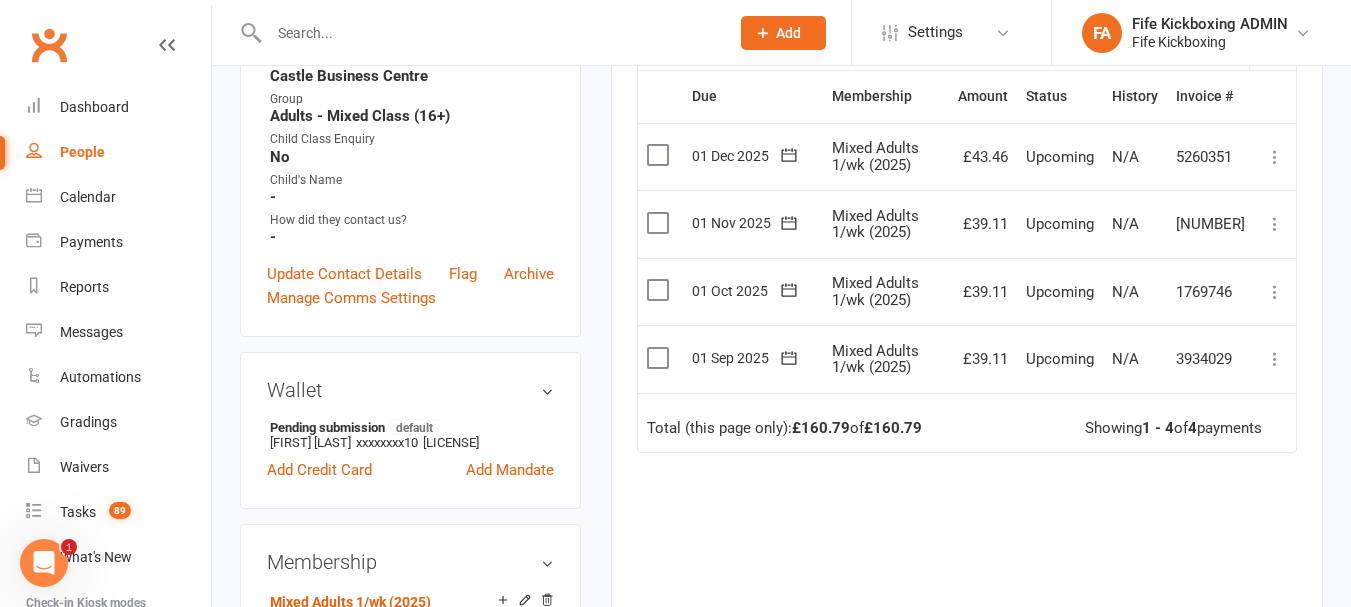 click at bounding box center [489, 33] 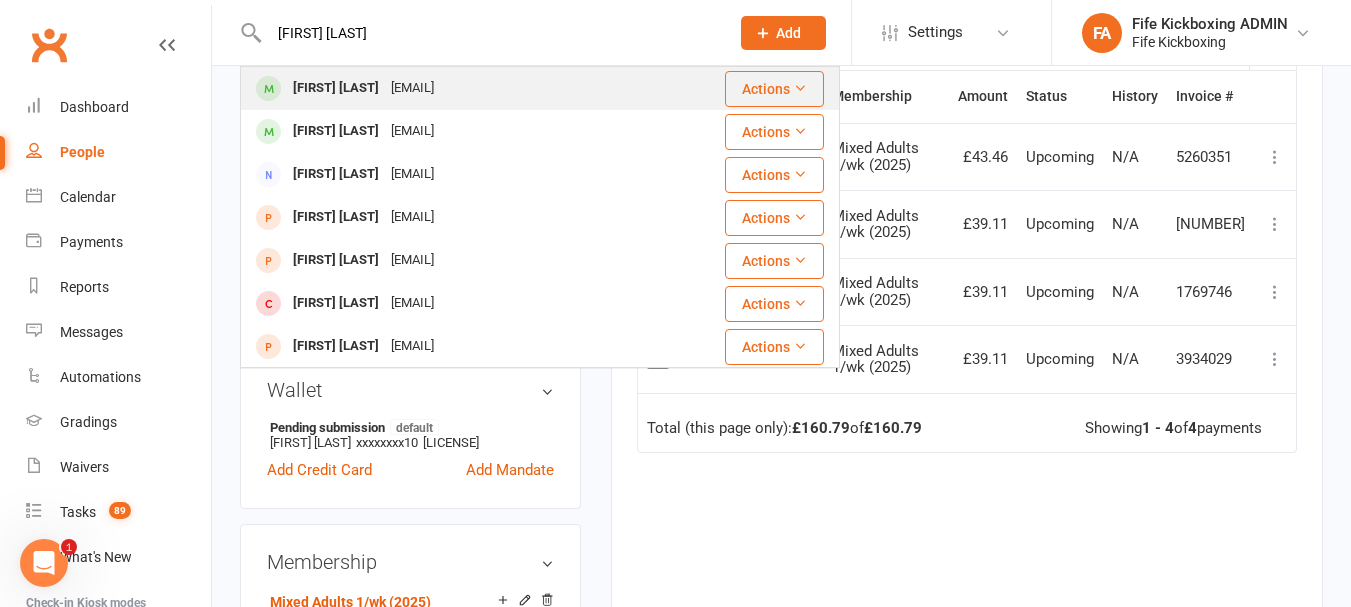 type on "[FIRST] [LAST]" 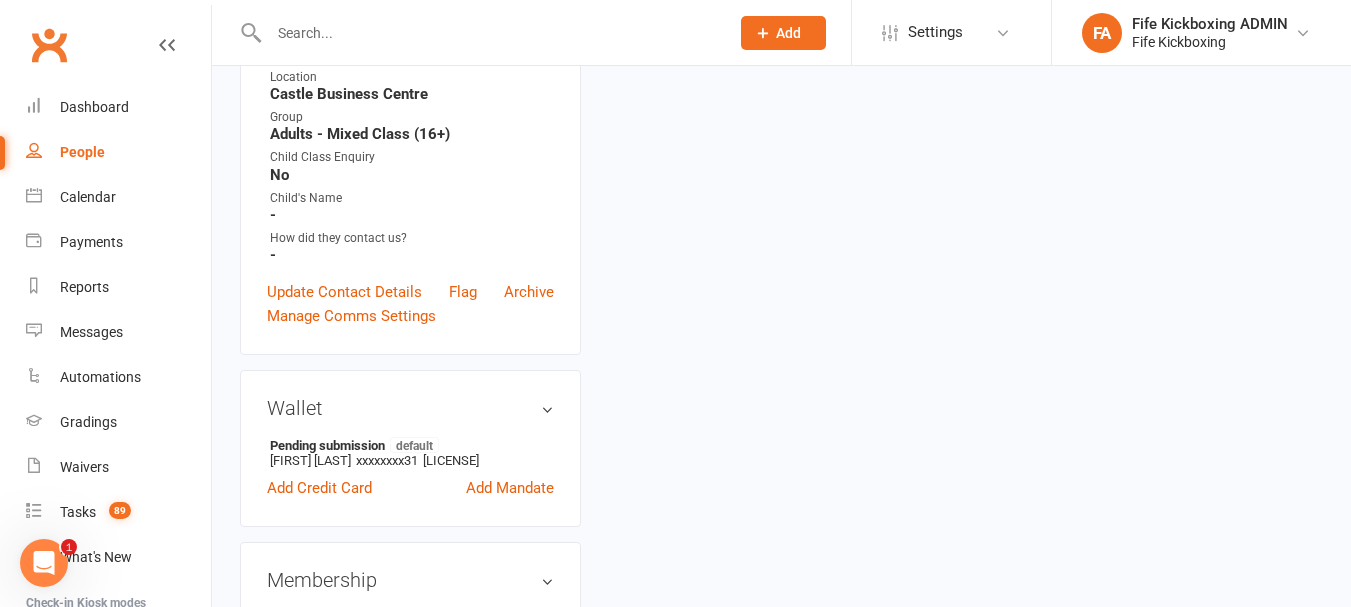 scroll, scrollTop: 0, scrollLeft: 0, axis: both 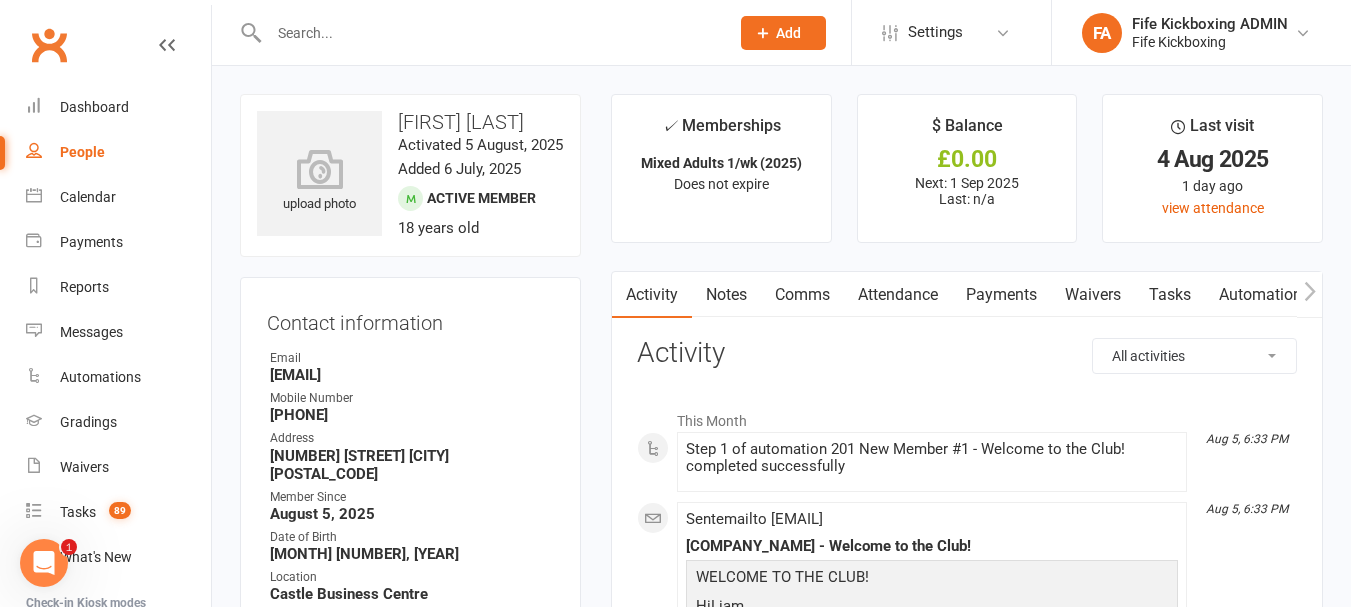 drag, startPoint x: 985, startPoint y: 287, endPoint x: 1073, endPoint y: 324, distance: 95.462036 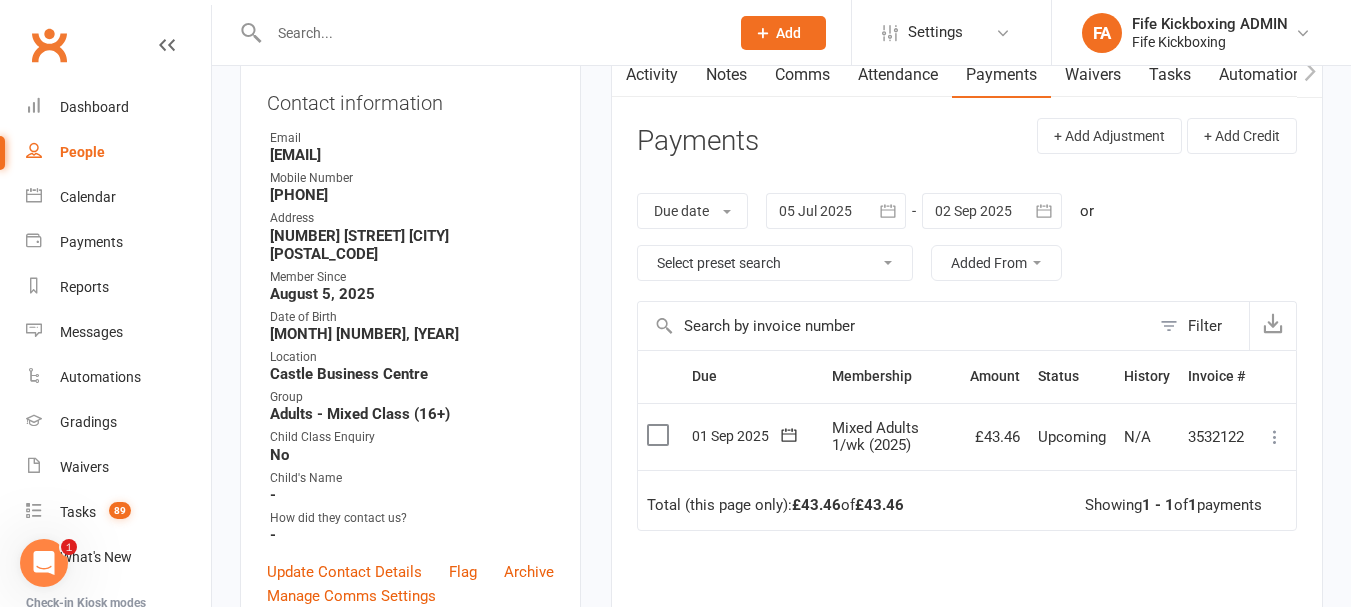 scroll, scrollTop: 200, scrollLeft: 0, axis: vertical 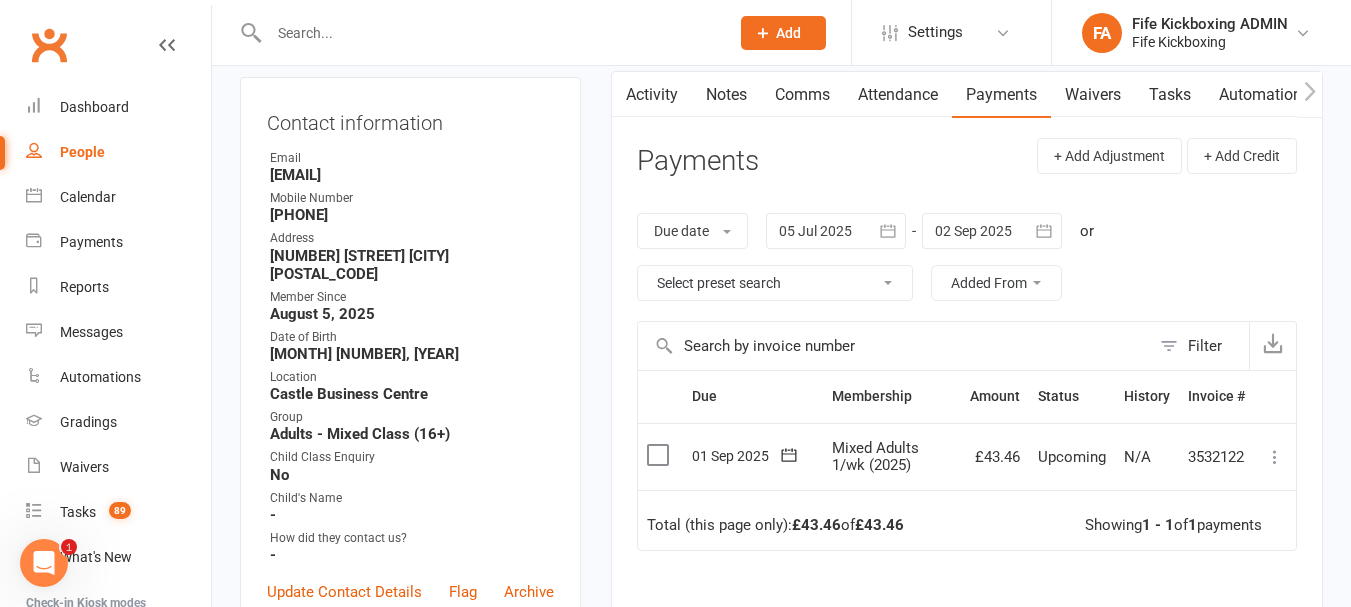 click on "Due date  Due date Date paid Date failed 05 Jul 2025
July 2025
Sun Mon Tue Wed Thu Fri Sat
27
29
30
01
02
03
04
05
28
06
07
08
09
10
11
12
29
13
14
15
16
17
18
19
30
20
21
22
23
24
25
26
31
27
28
29
30
31
01" at bounding box center [967, 257] 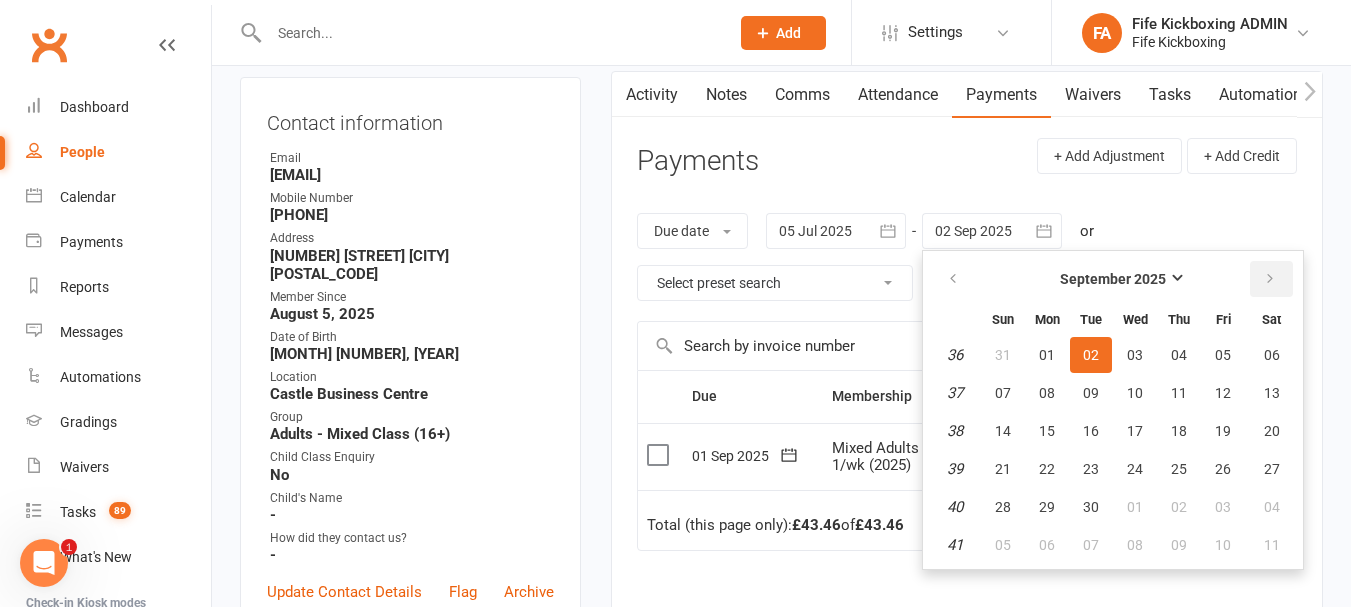click at bounding box center (1270, 279) 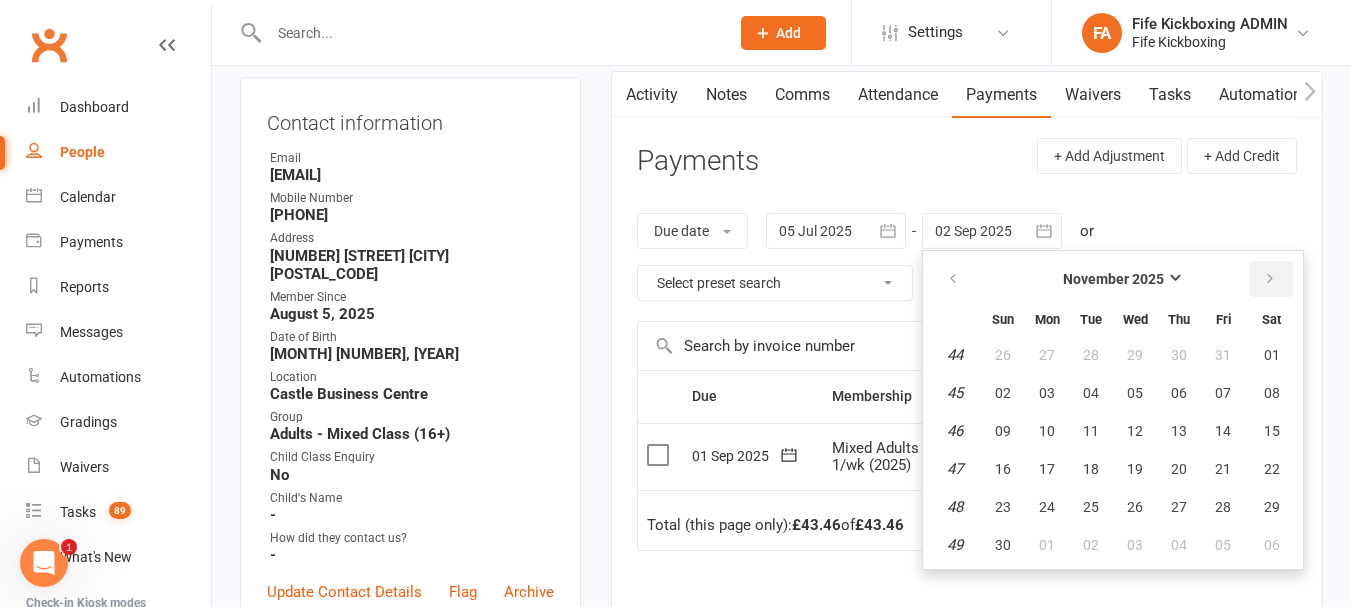 drag, startPoint x: 1277, startPoint y: 273, endPoint x: 1241, endPoint y: 326, distance: 64.070274 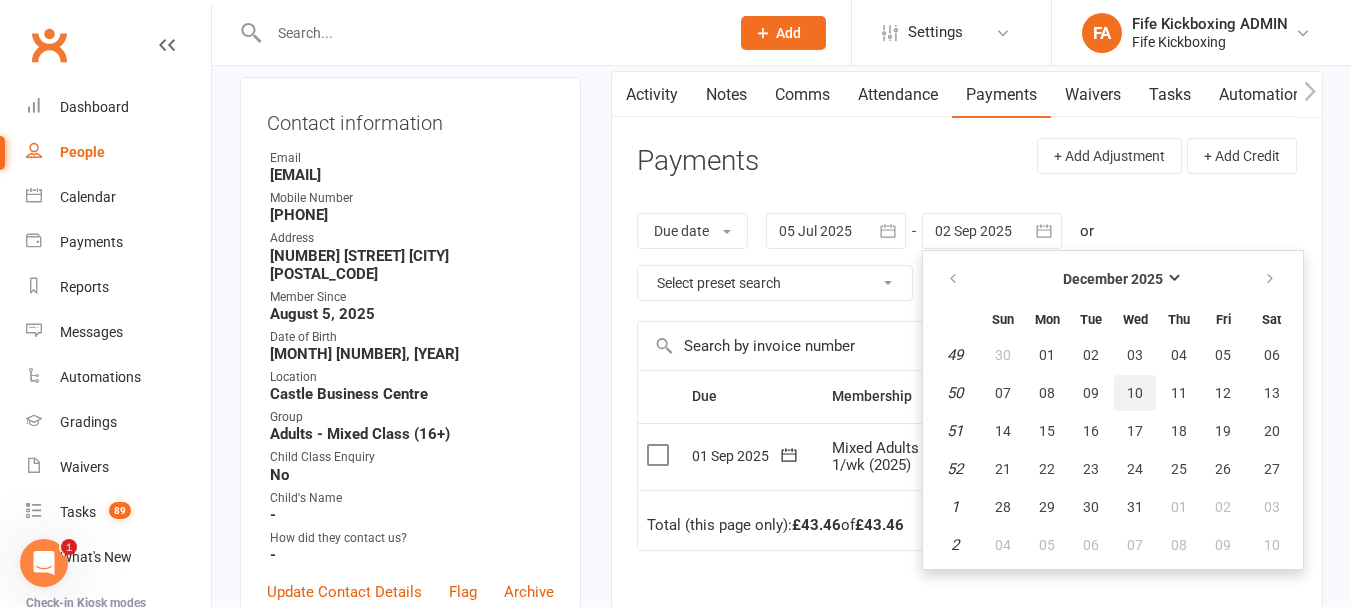 click on "10" at bounding box center (1135, 393) 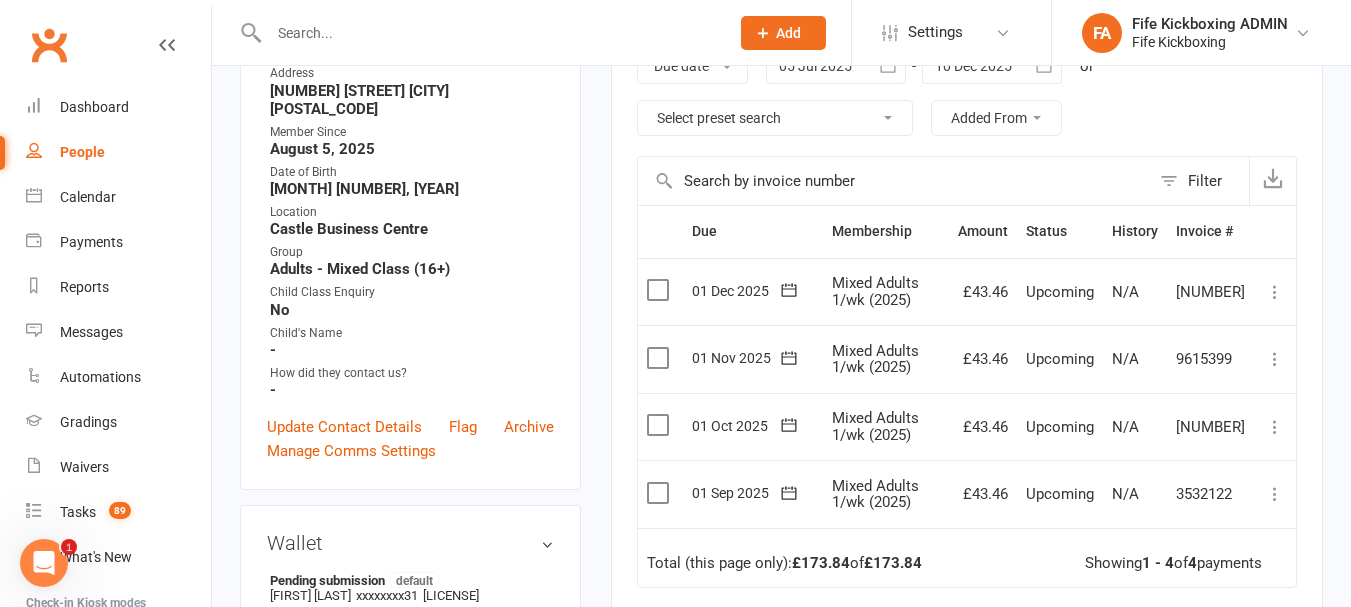 scroll, scrollTop: 500, scrollLeft: 0, axis: vertical 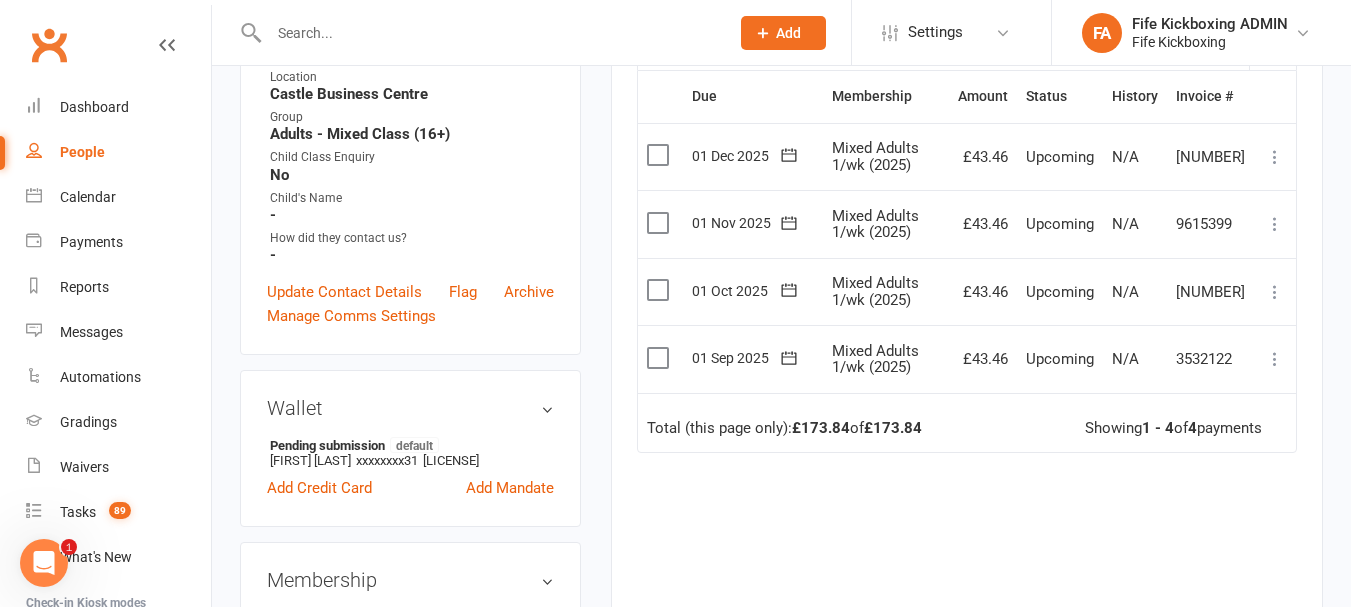 click at bounding box center (1275, 359) 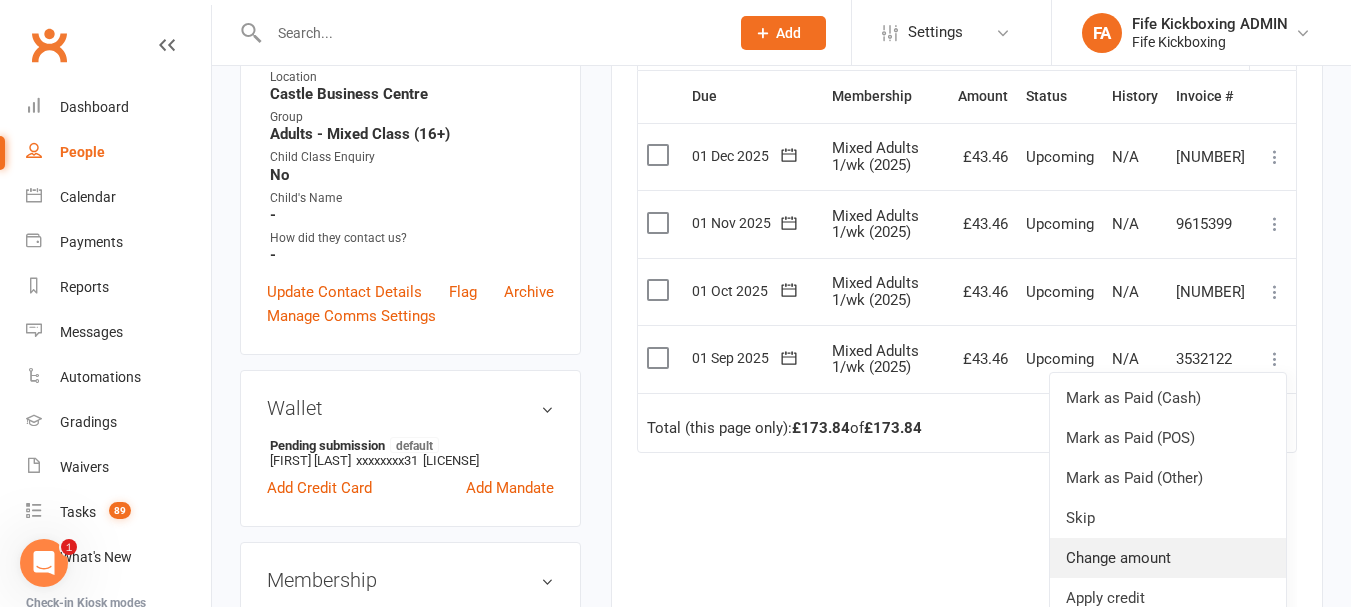 click on "Change amount" at bounding box center [1168, 558] 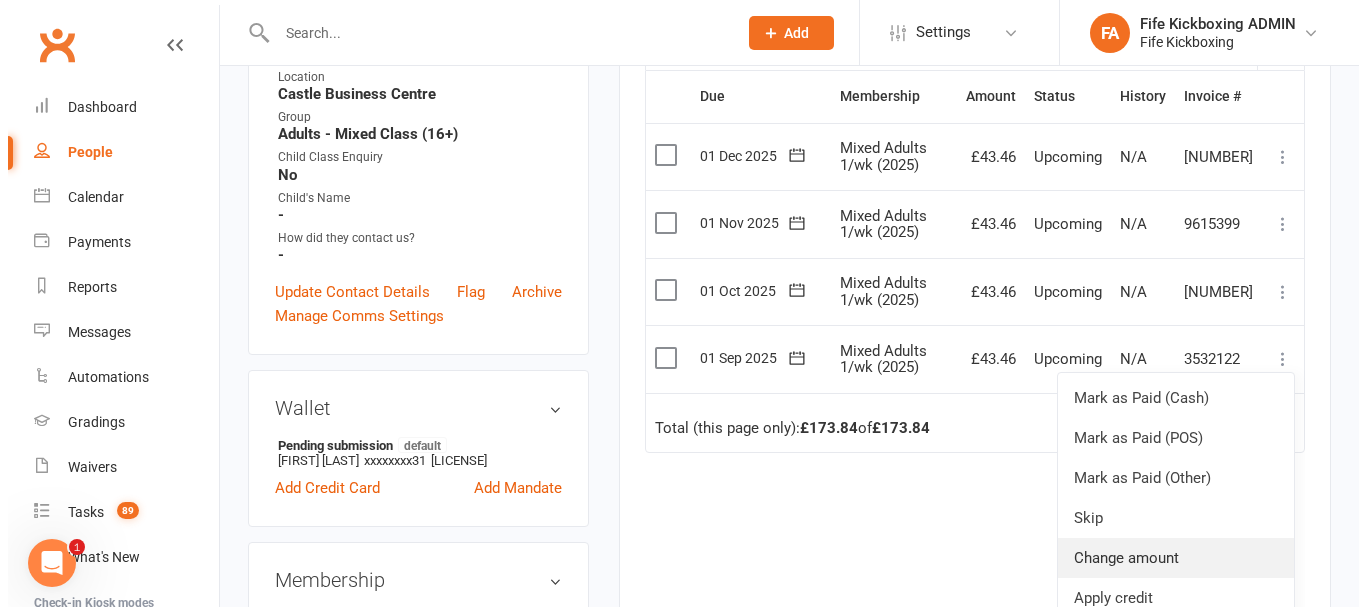 scroll, scrollTop: 476, scrollLeft: 0, axis: vertical 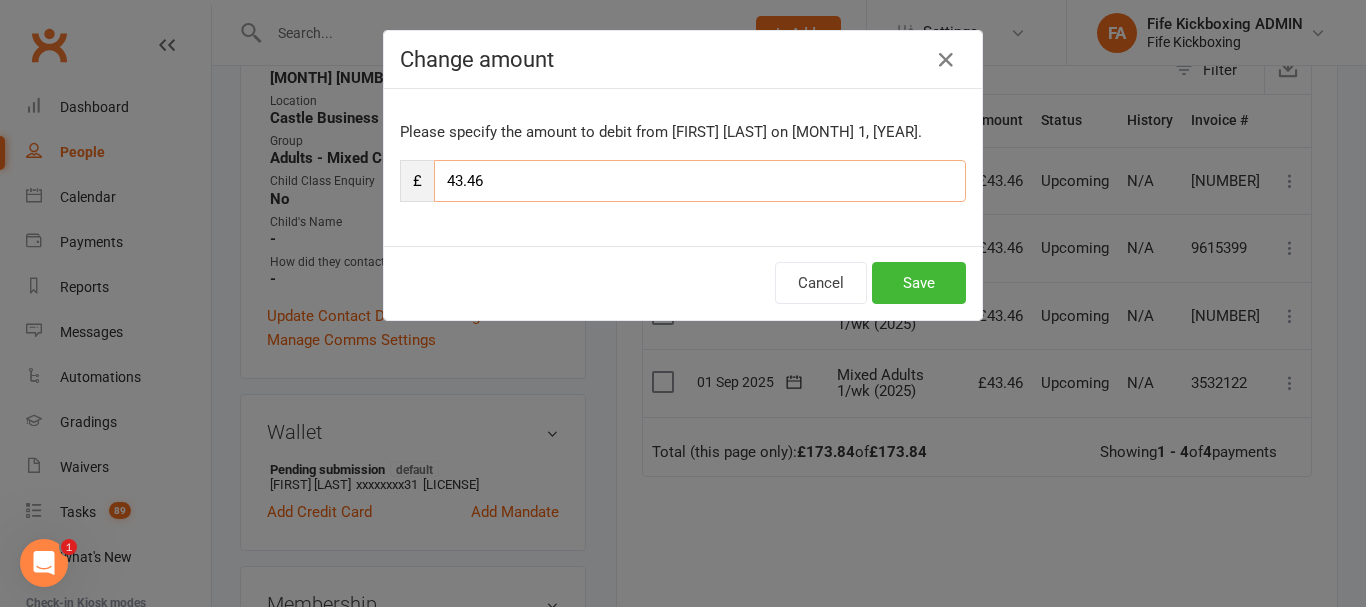 click on "43.46" at bounding box center [700, 181] 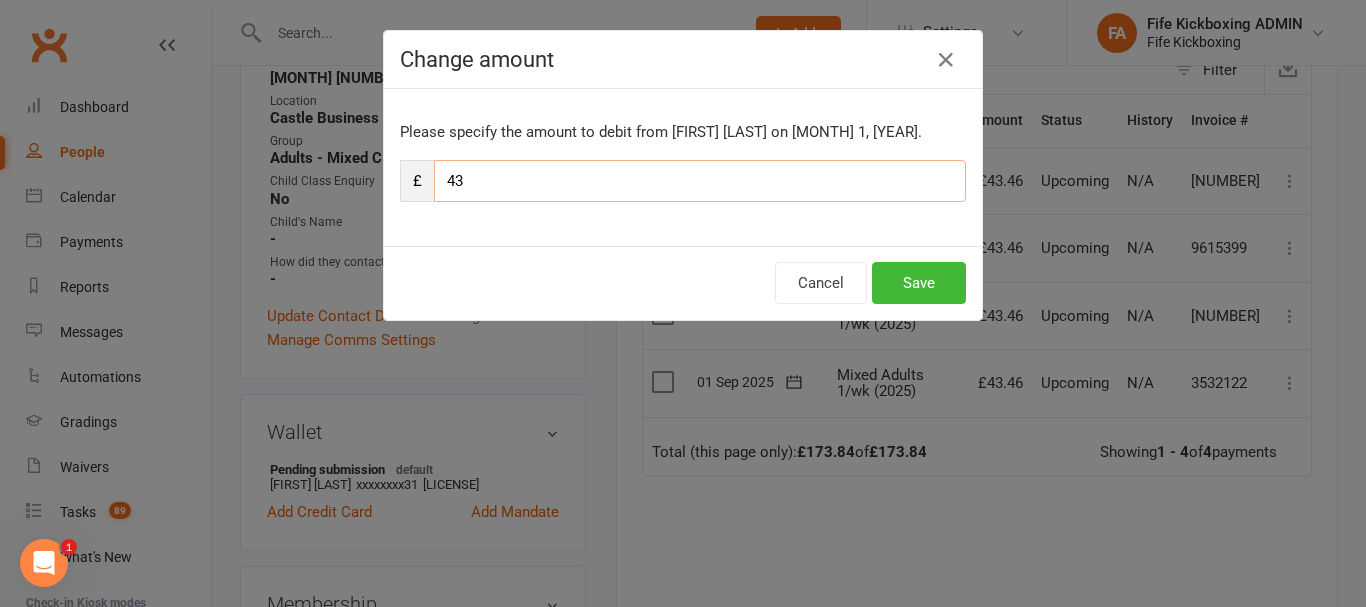type on "4" 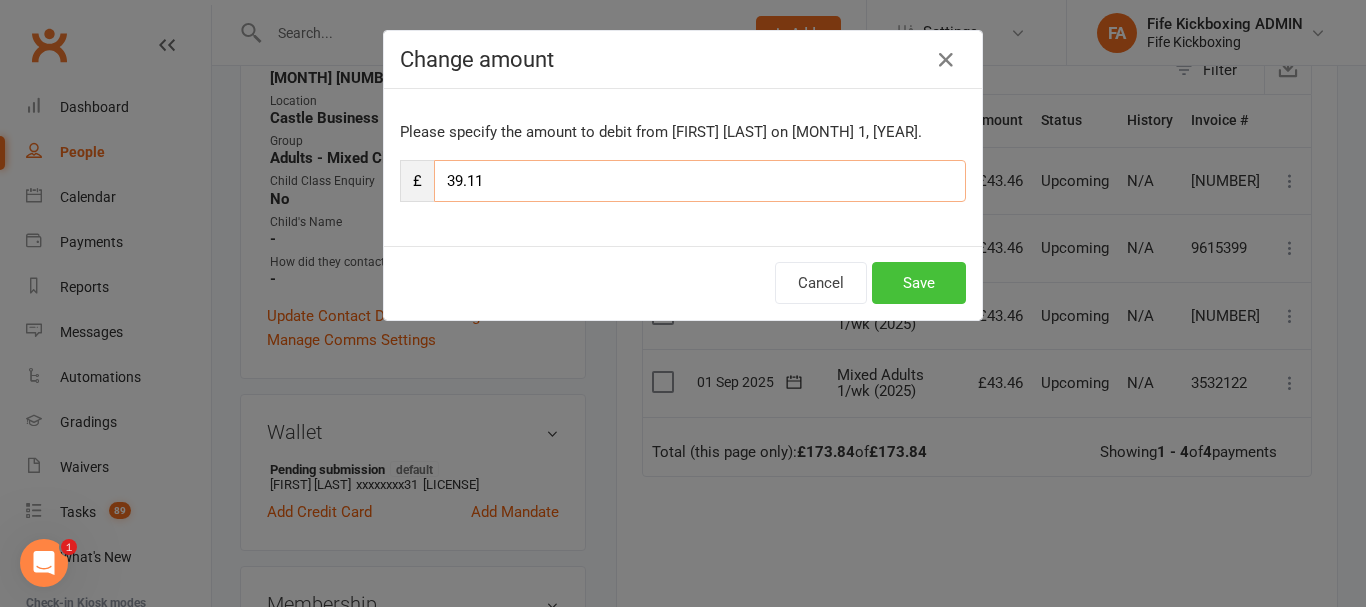 type on "39.11" 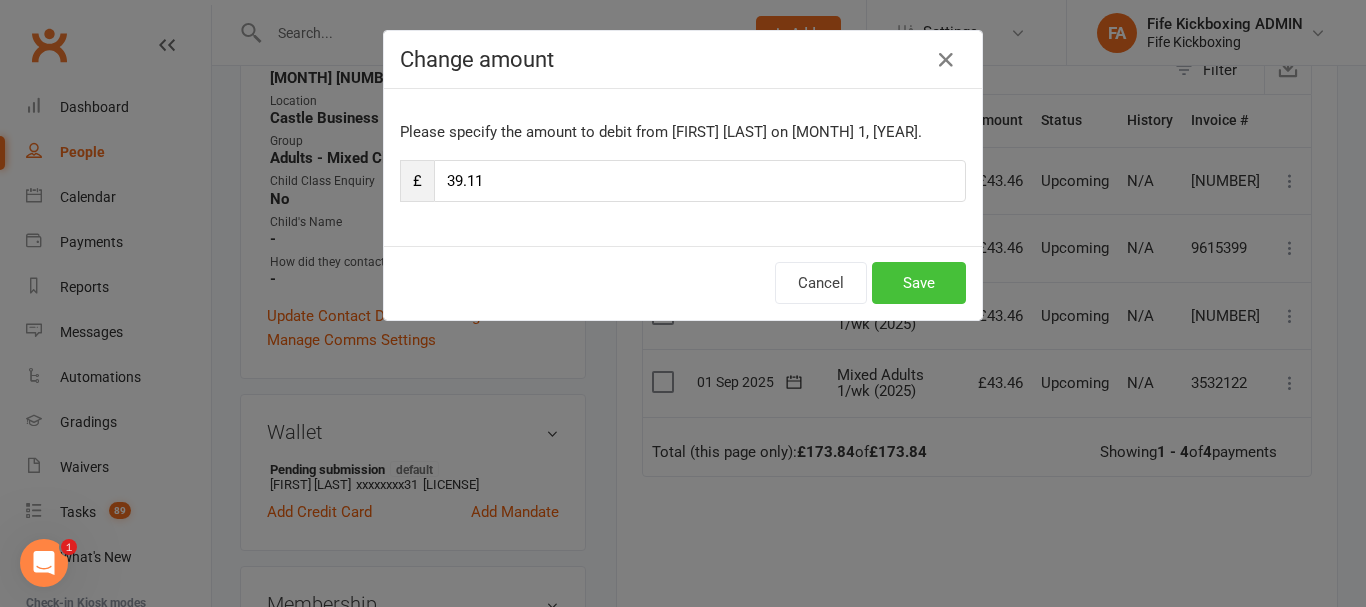 click on "Save" at bounding box center (919, 283) 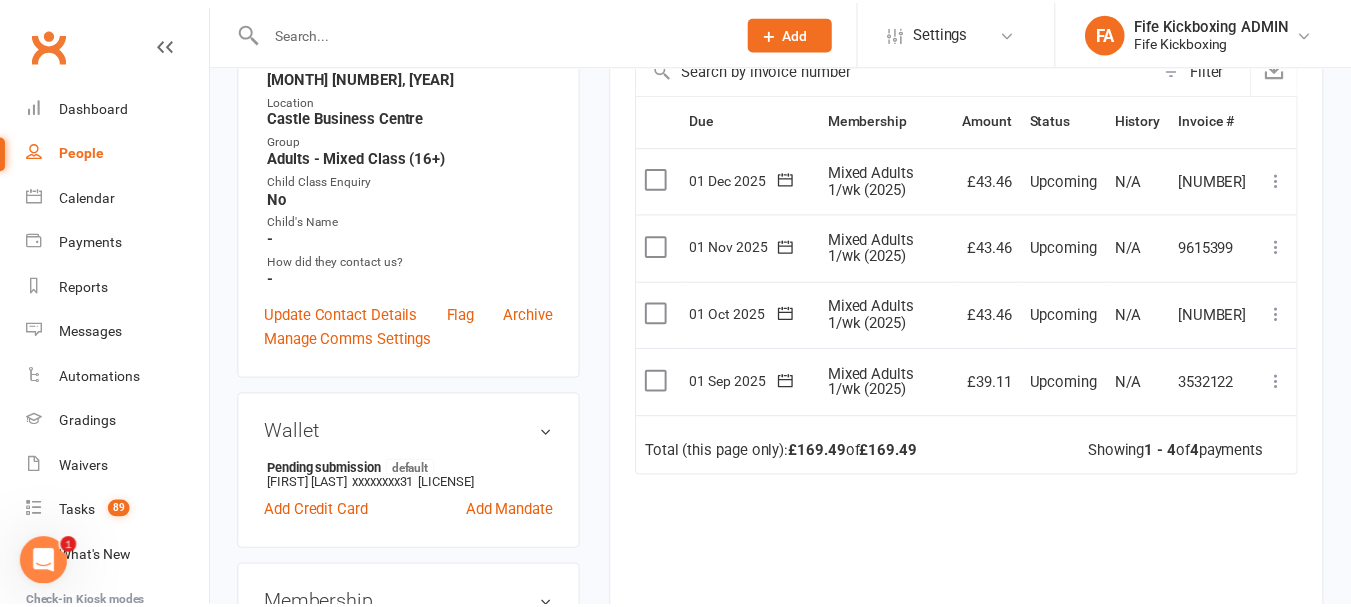 scroll, scrollTop: 500, scrollLeft: 0, axis: vertical 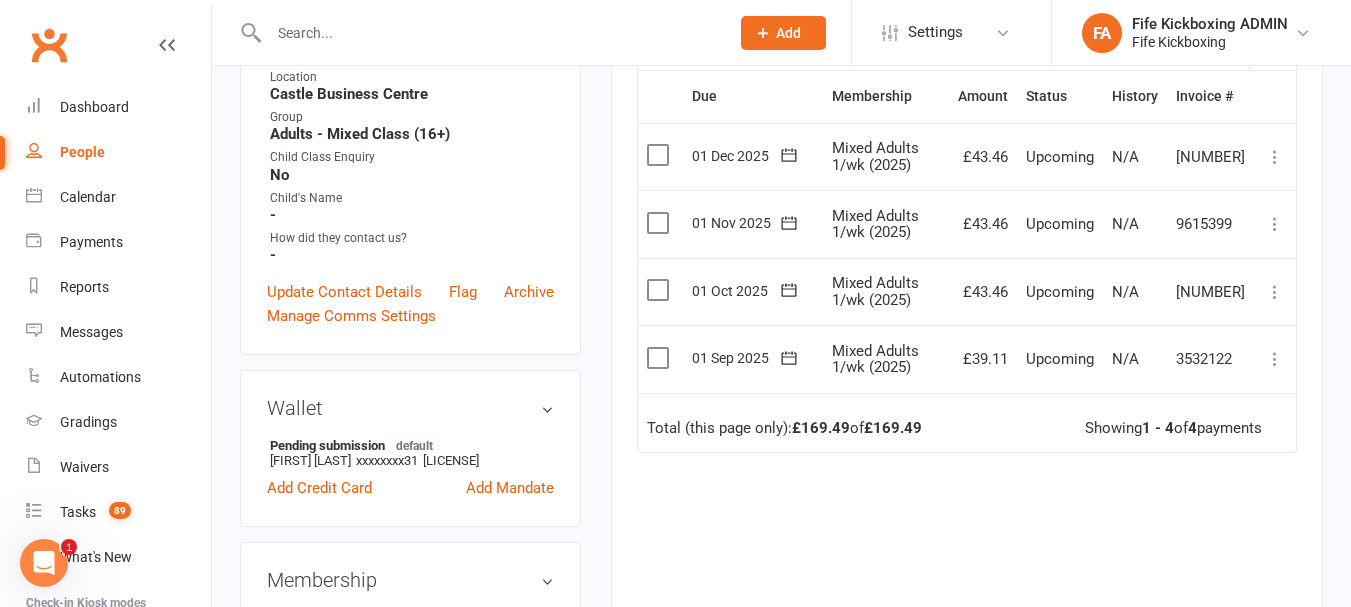click at bounding box center [1275, 292] 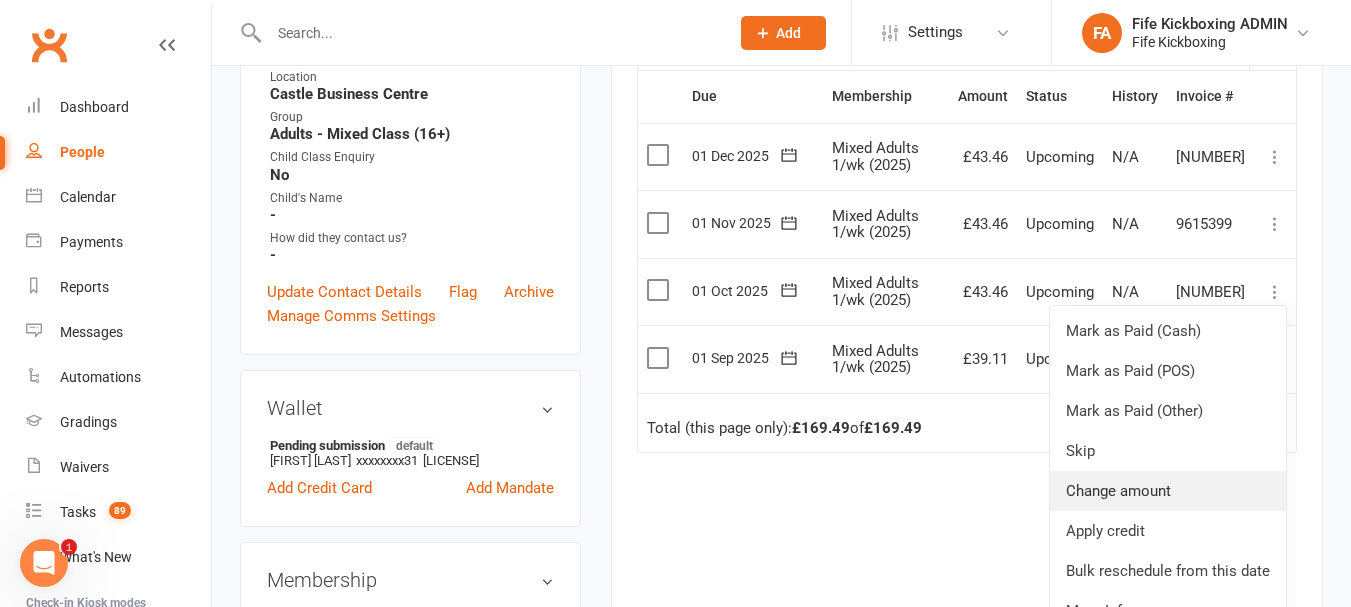 click on "Change amount" at bounding box center [1168, 491] 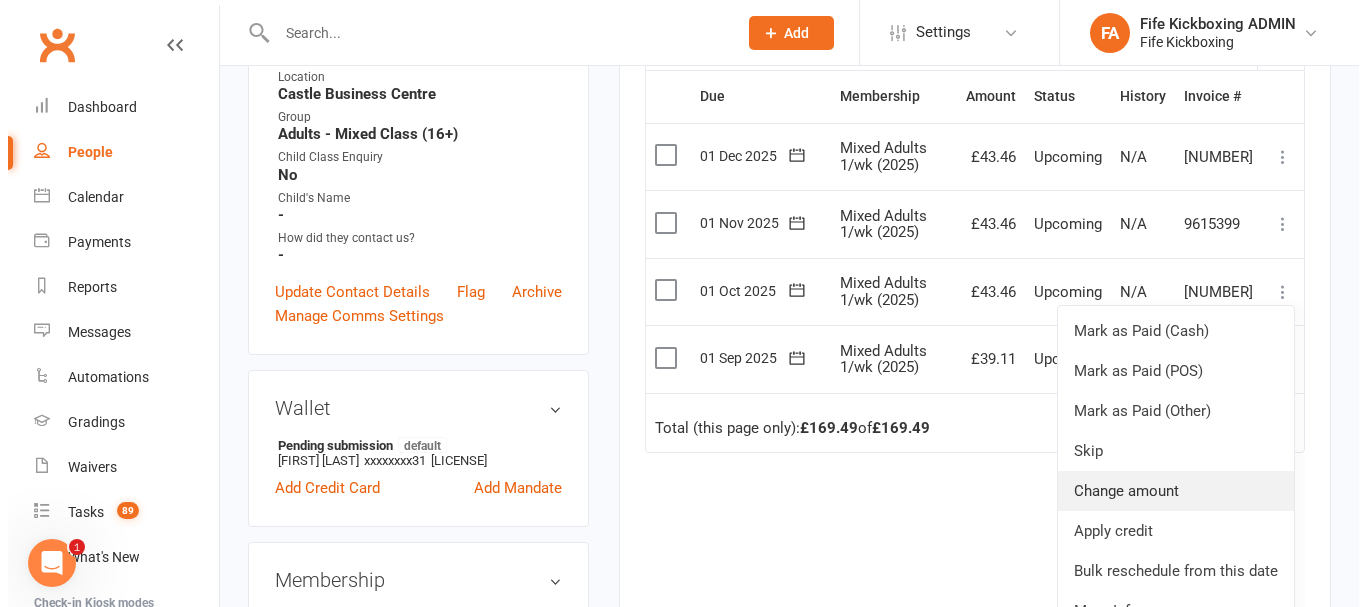 scroll, scrollTop: 476, scrollLeft: 0, axis: vertical 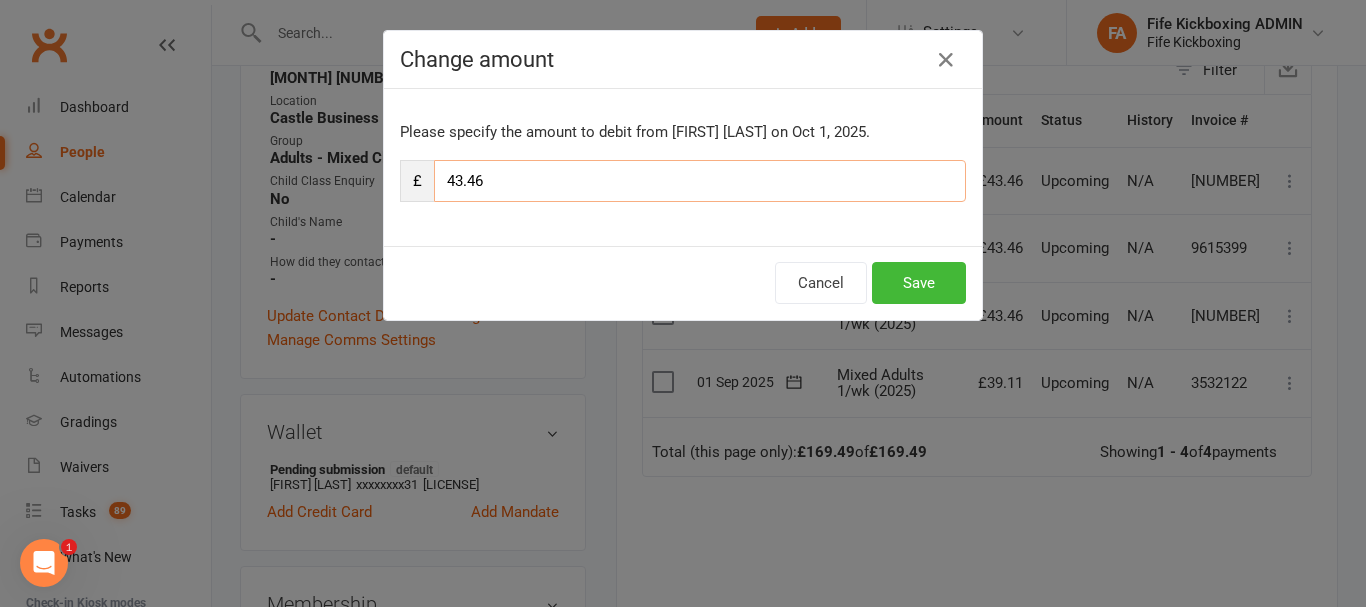 click on "43.46" at bounding box center (700, 181) 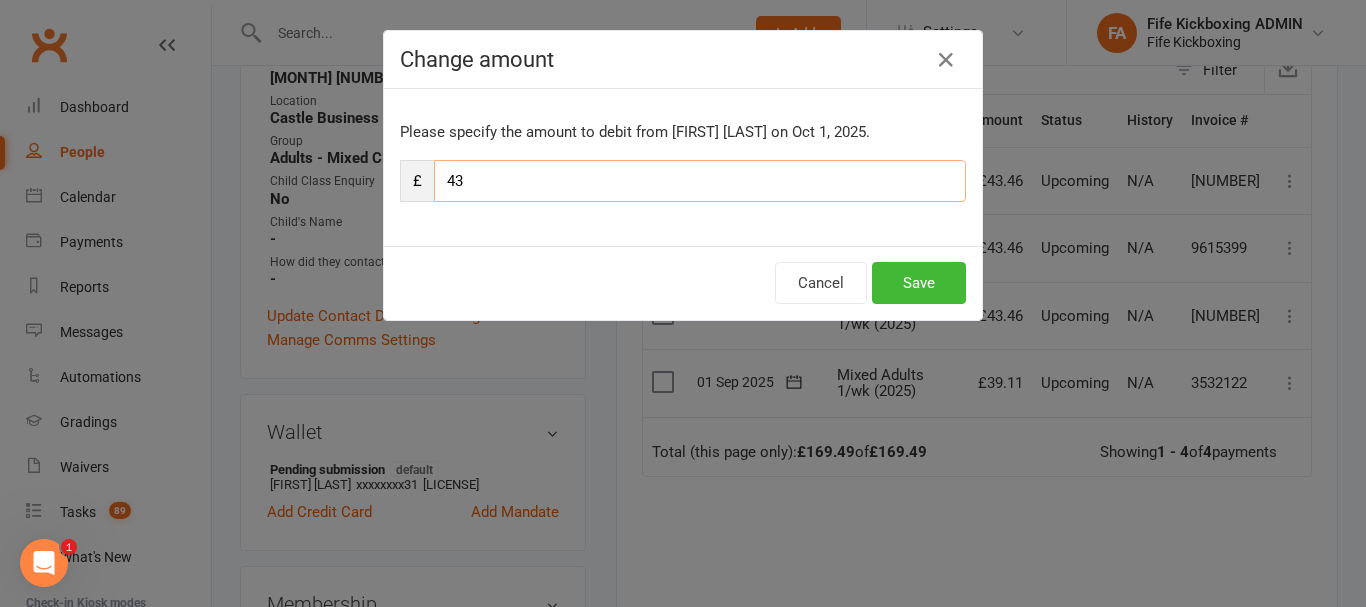 type on "4" 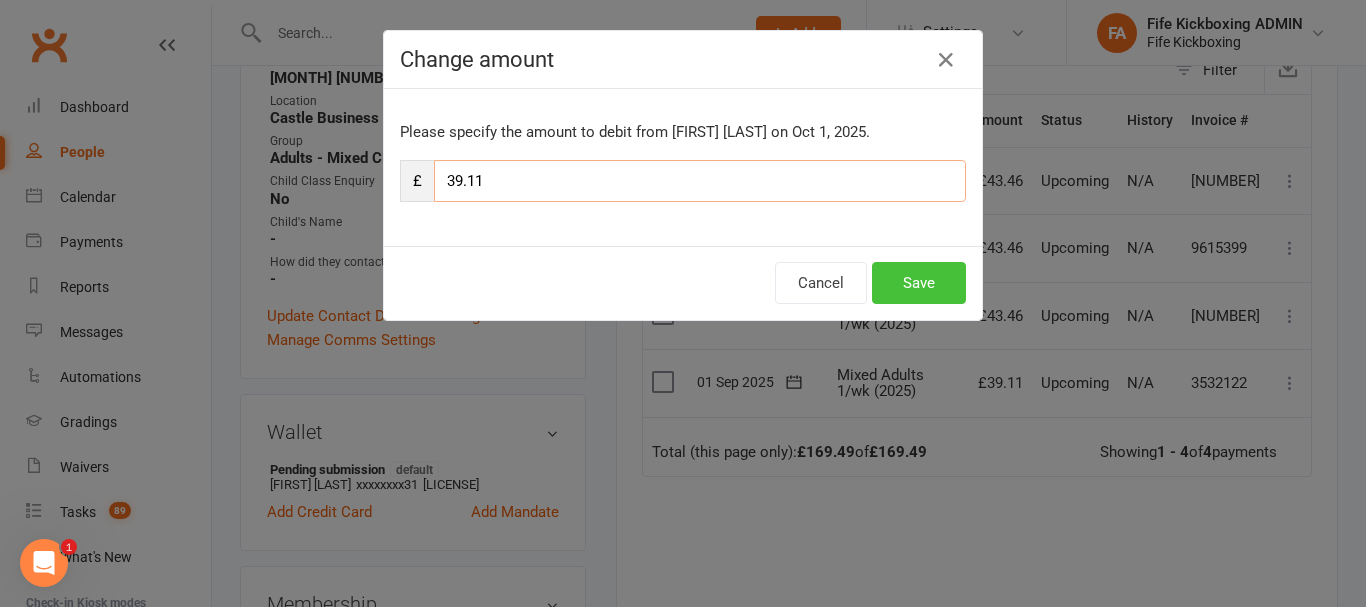 type on "39.11" 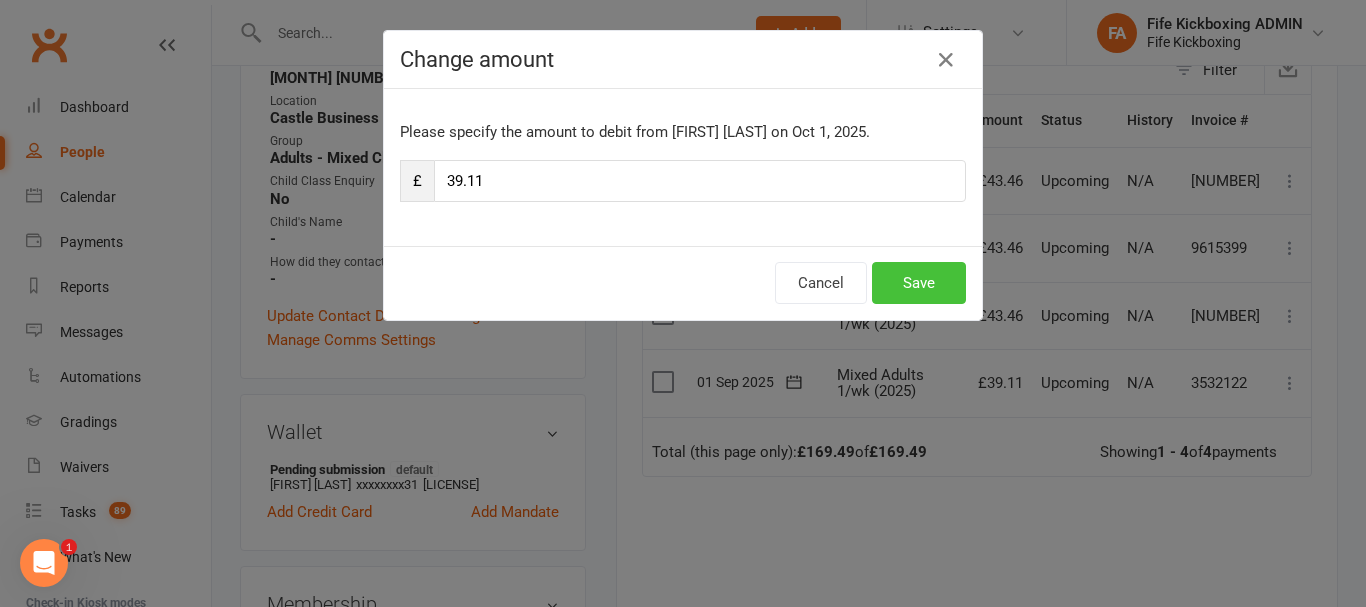 click on "Save" at bounding box center (919, 283) 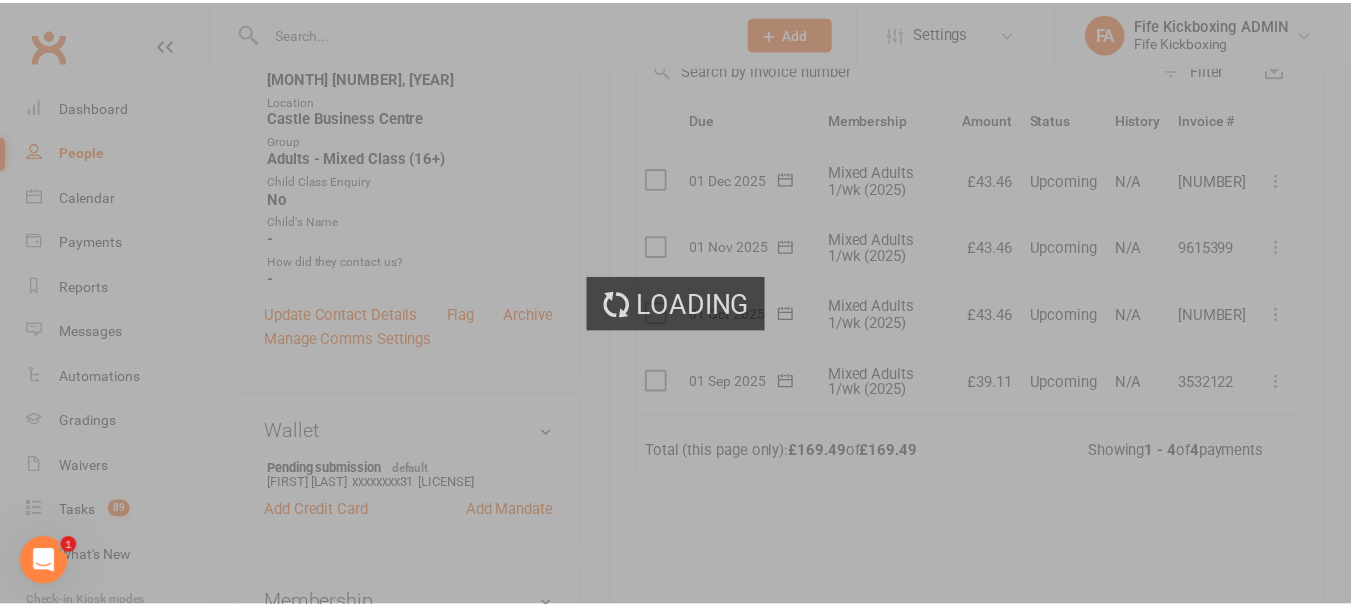 scroll, scrollTop: 500, scrollLeft: 0, axis: vertical 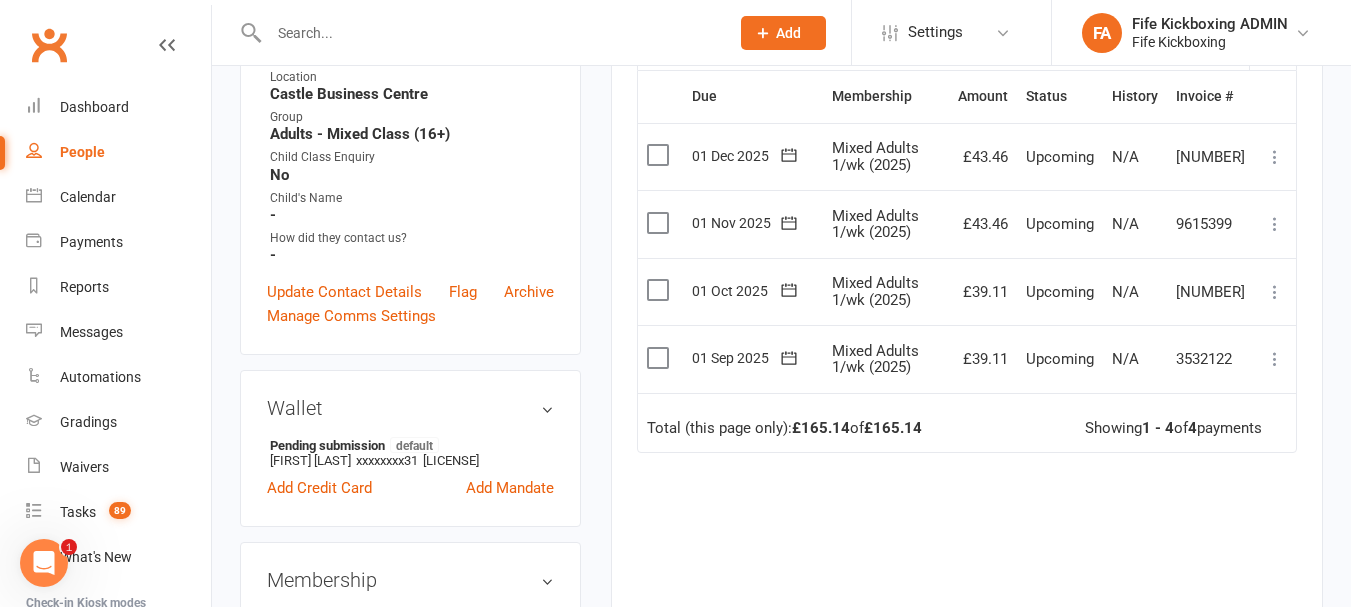 click at bounding box center [1275, 224] 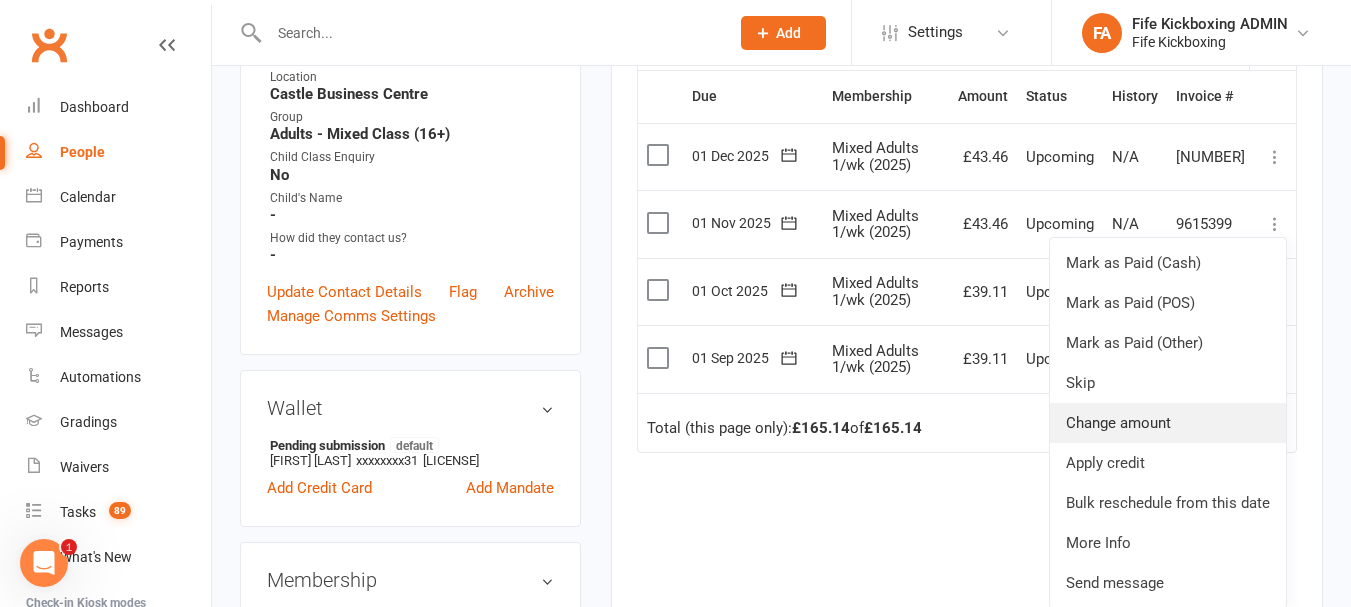 click on "Change amount" at bounding box center [1168, 423] 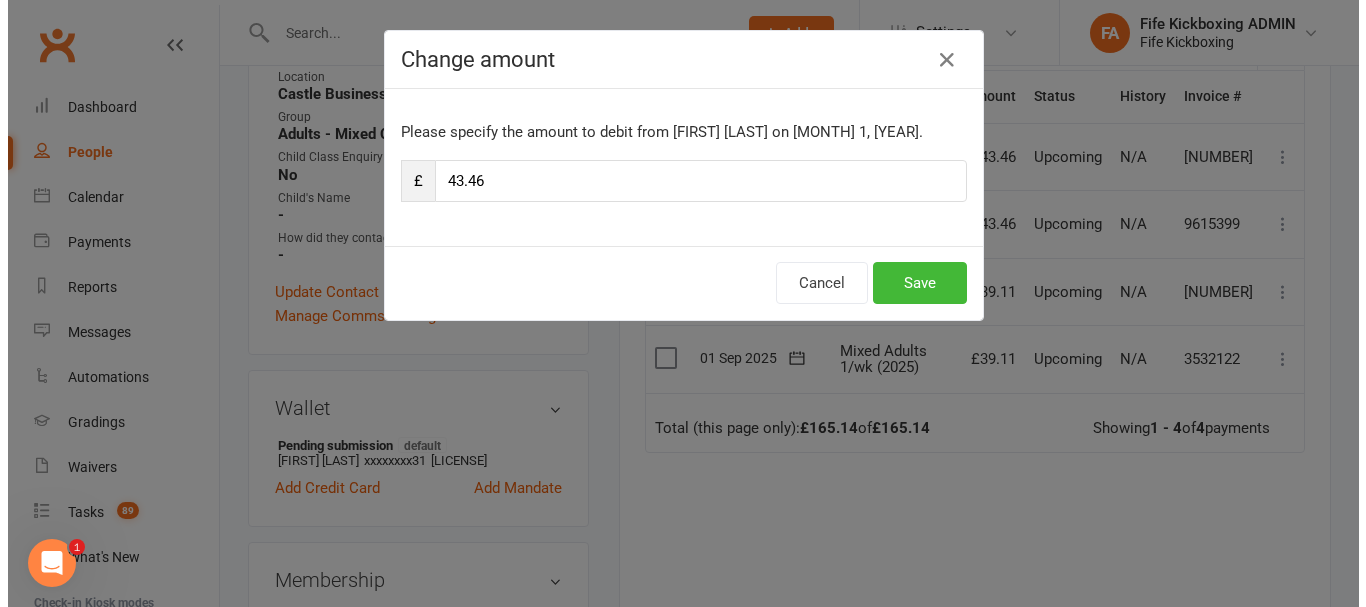scroll, scrollTop: 476, scrollLeft: 0, axis: vertical 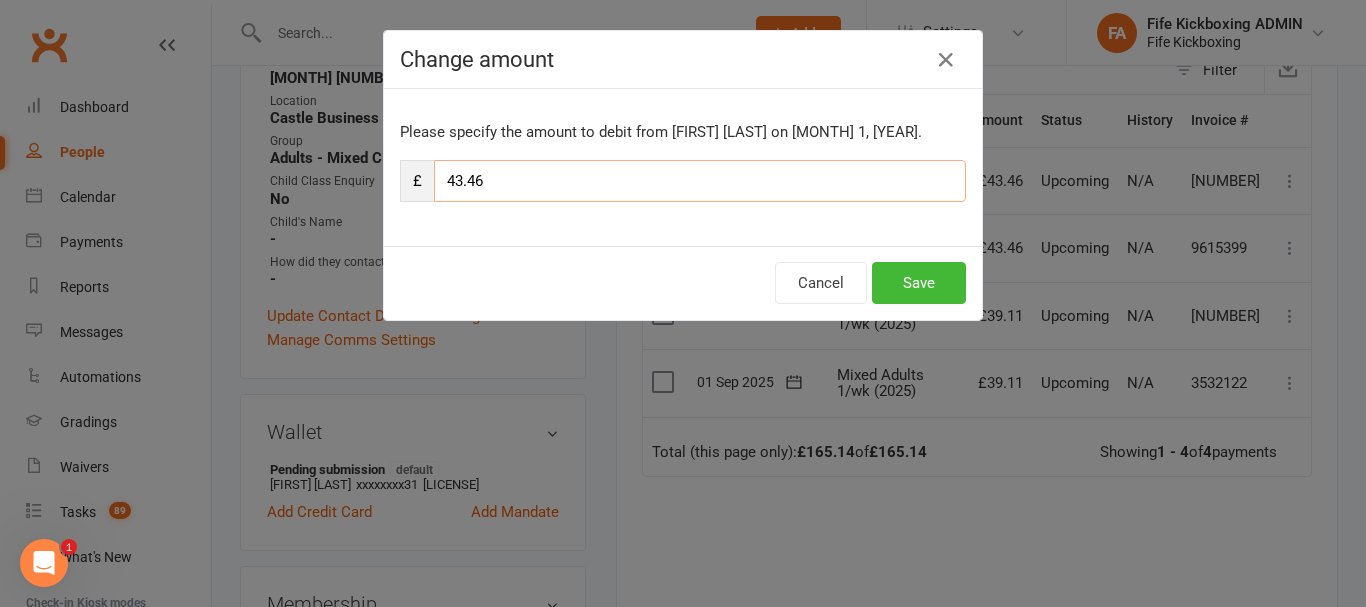 click on "43.46" at bounding box center [700, 181] 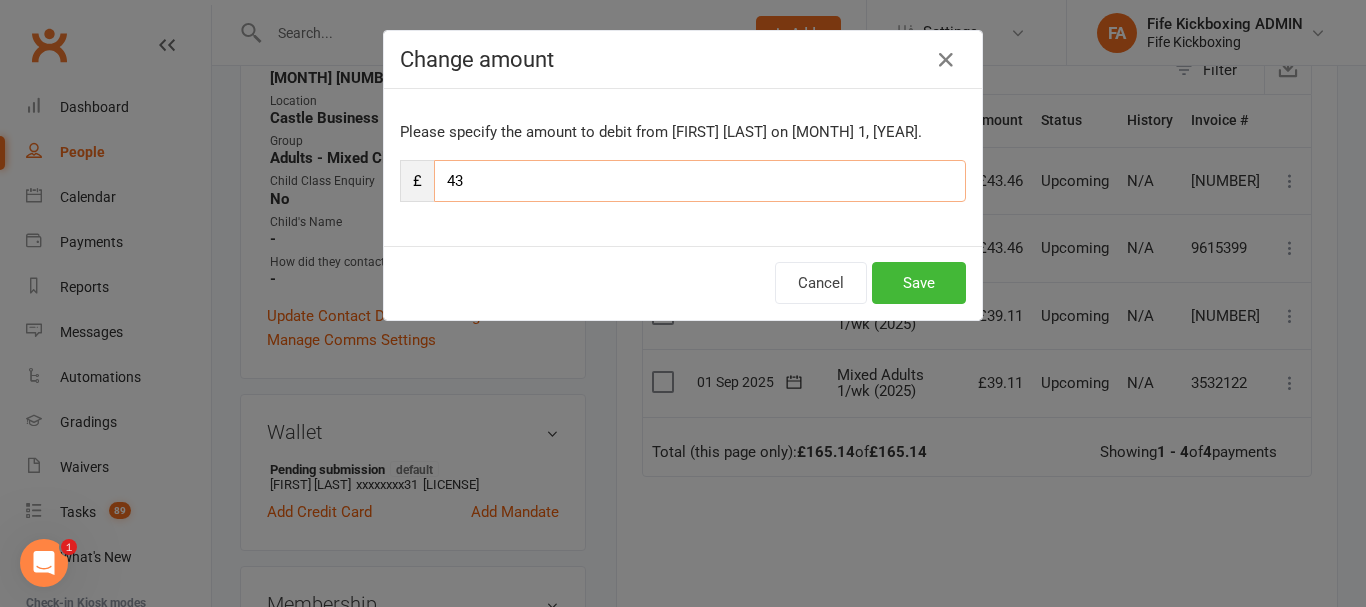 type on "4" 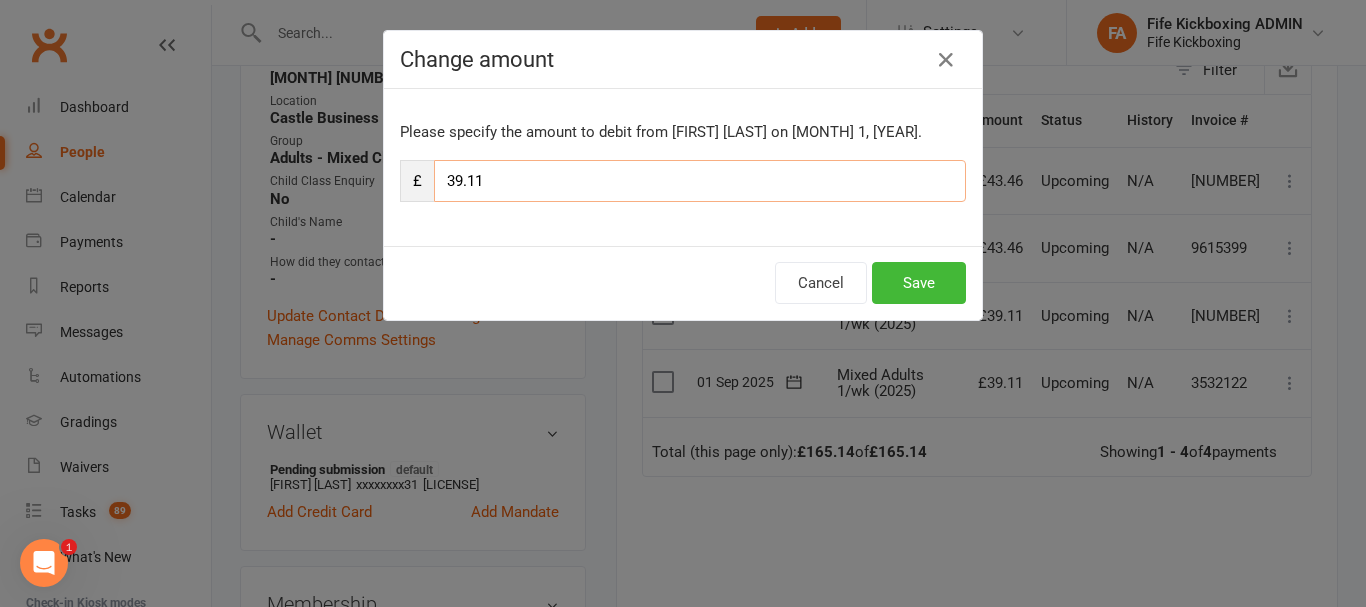 type on "39.11" 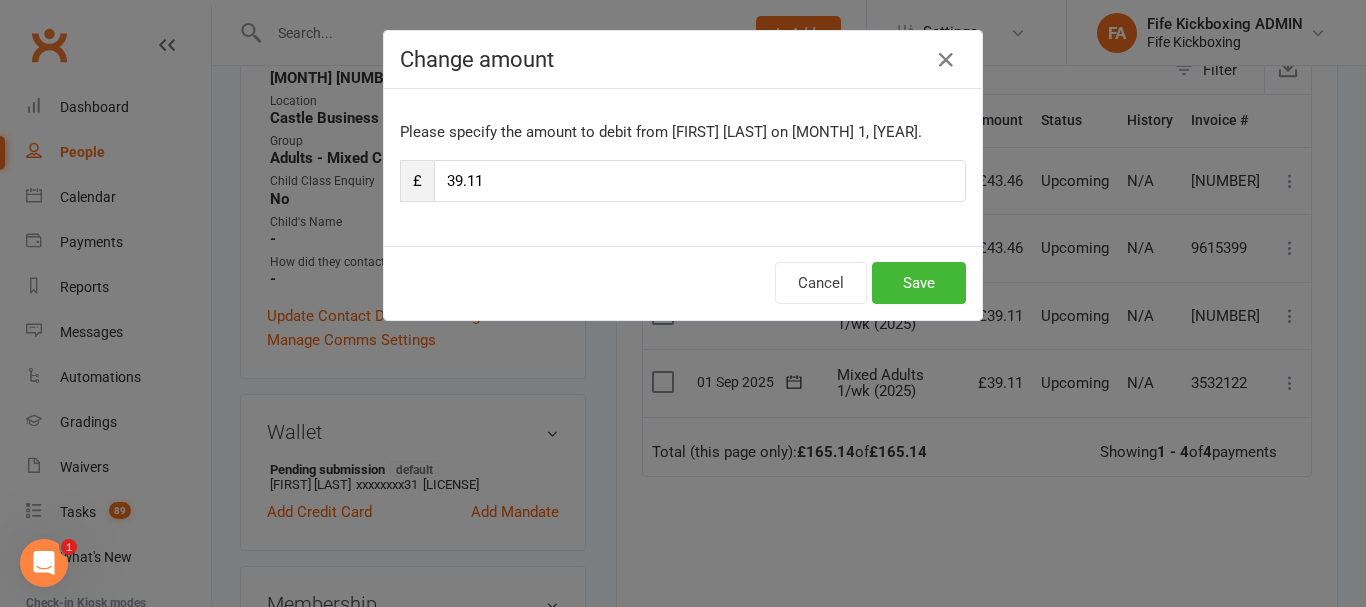 click on "Cancel Save" at bounding box center [683, 283] 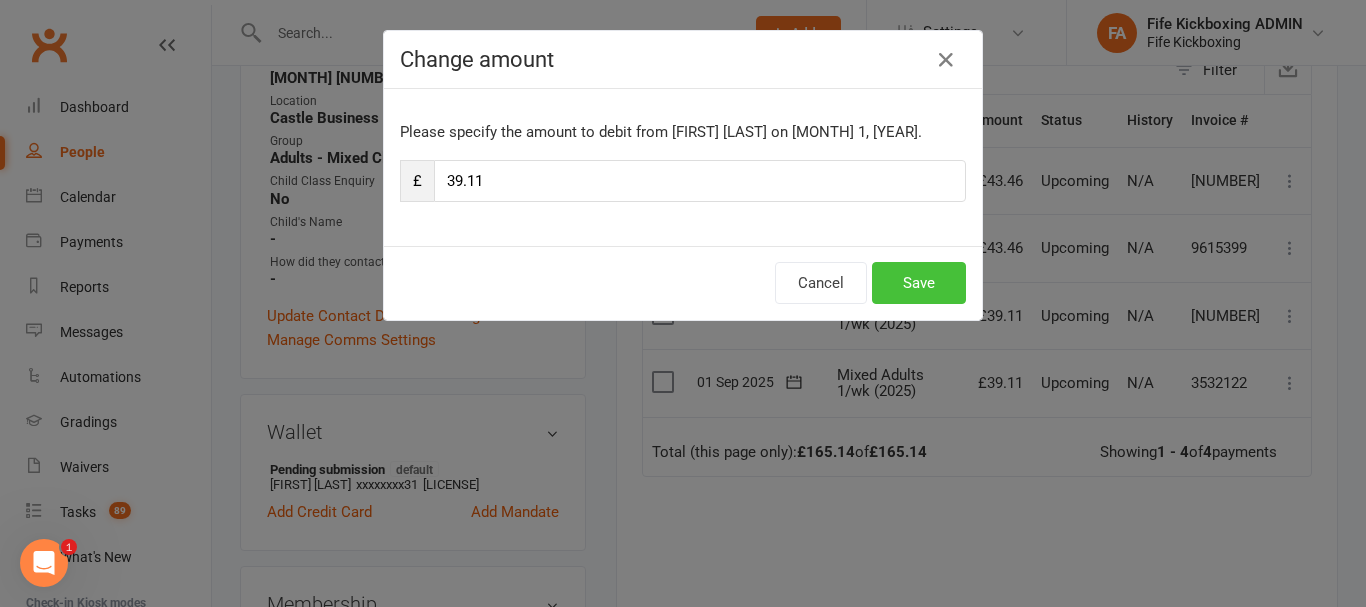 click on "Save" at bounding box center (919, 283) 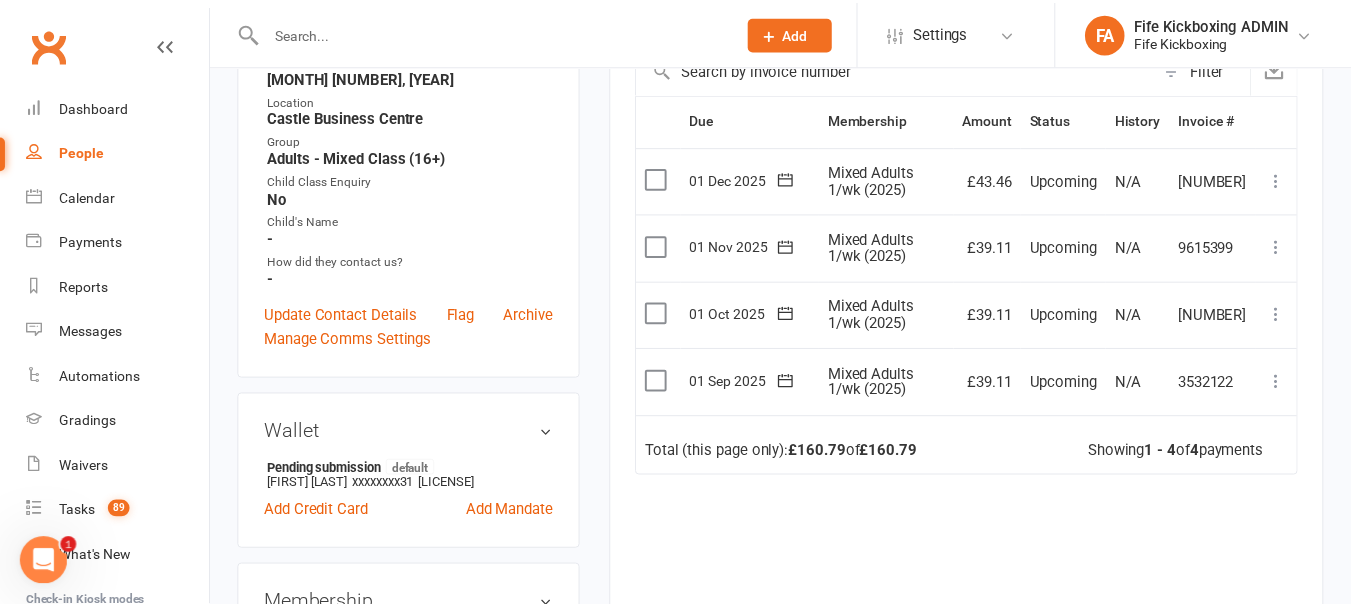 scroll, scrollTop: 500, scrollLeft: 0, axis: vertical 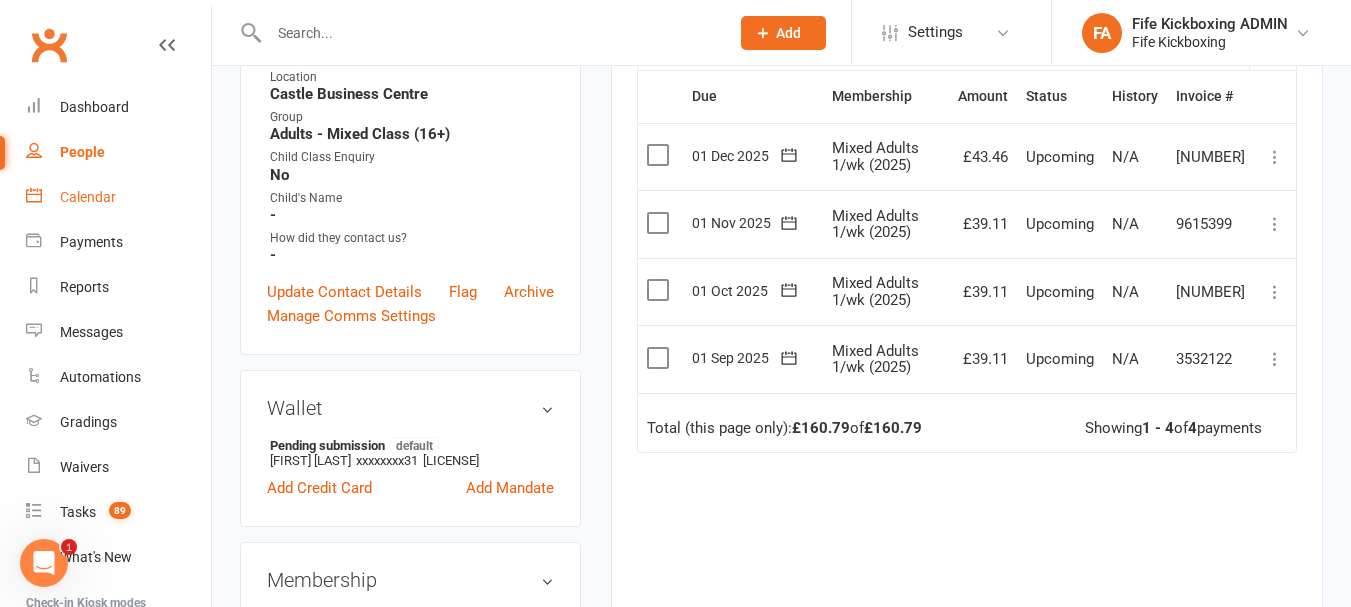 click on "Calendar" at bounding box center [88, 197] 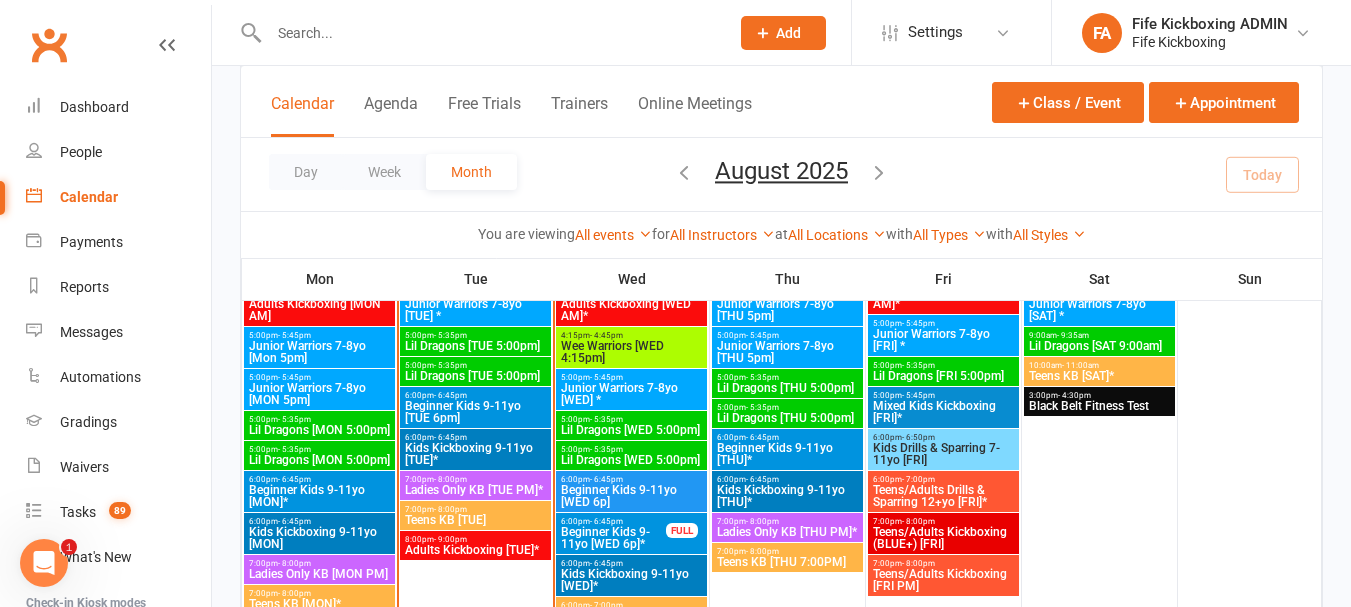 scroll, scrollTop: 800, scrollLeft: 0, axis: vertical 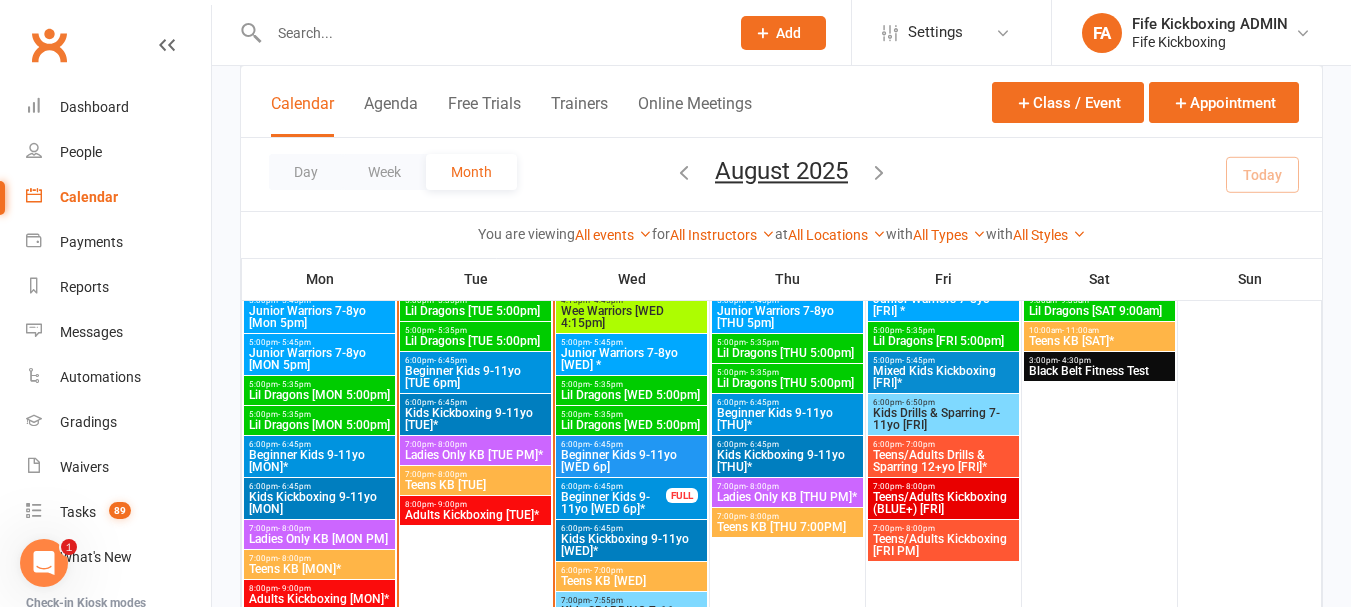 click on "7:00pm  - 8:00pm" at bounding box center (475, 444) 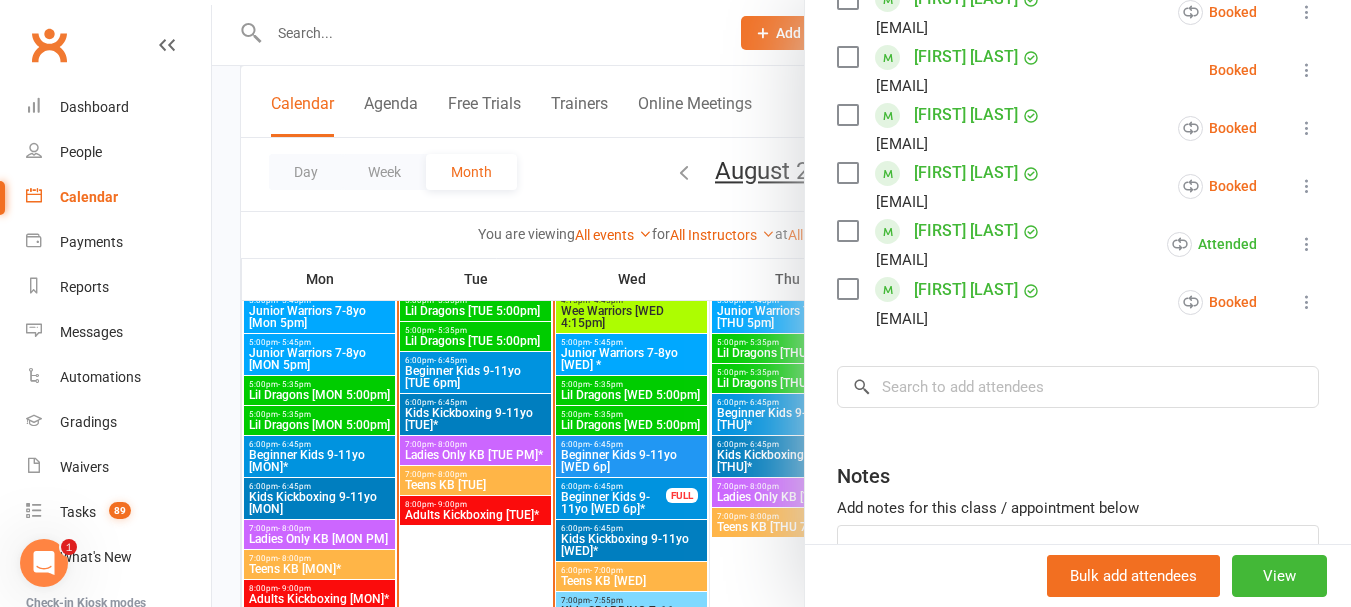 scroll, scrollTop: 1141, scrollLeft: 0, axis: vertical 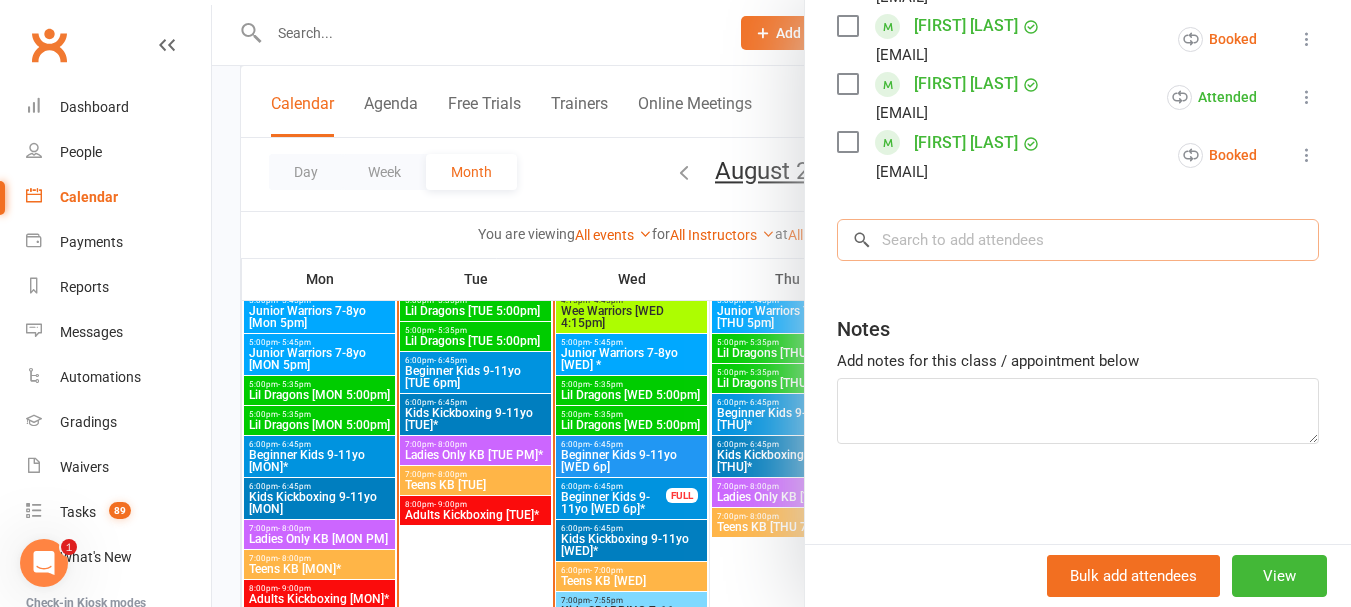 click at bounding box center [1078, 240] 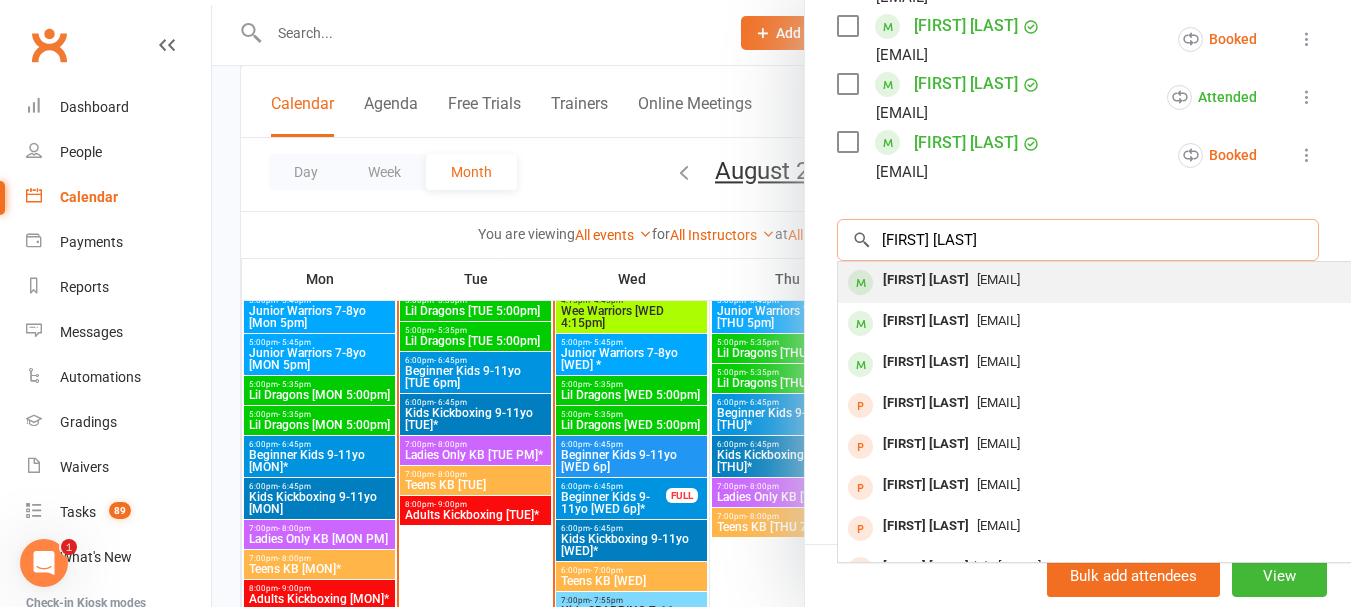 type on "[FIRST] [LAST]" 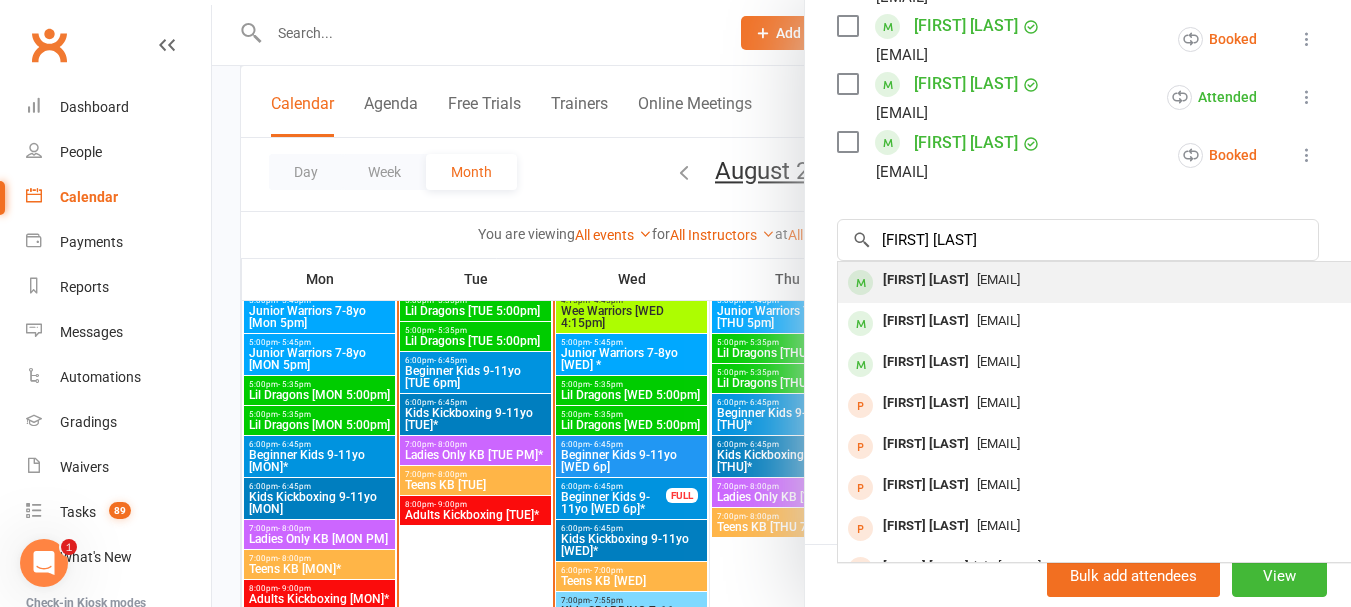 click on "[EMAIL]" at bounding box center [998, 279] 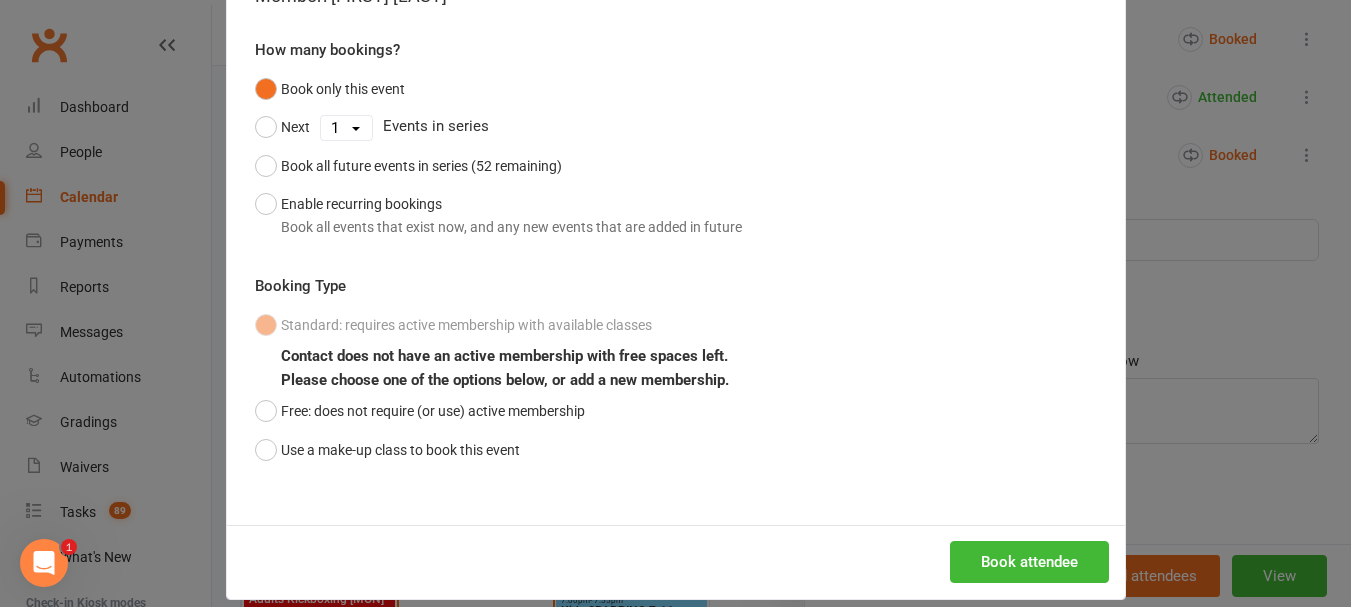 scroll, scrollTop: 176, scrollLeft: 0, axis: vertical 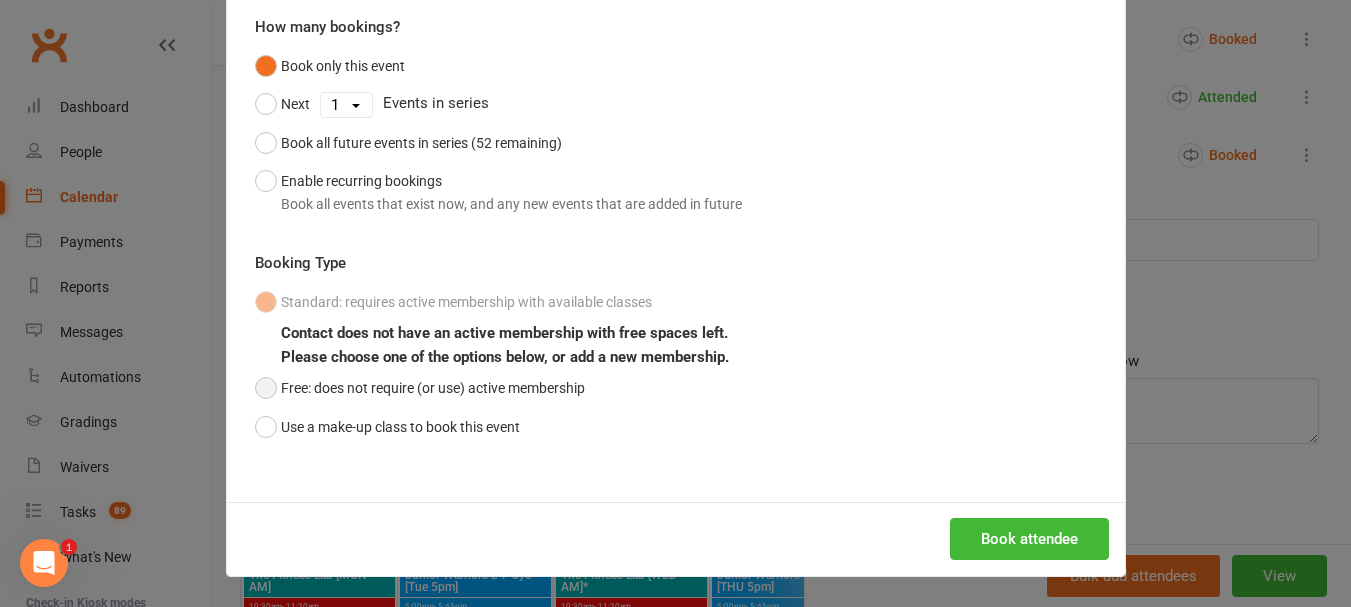 click on "Free: does not require (or use) active membership" at bounding box center [420, 388] 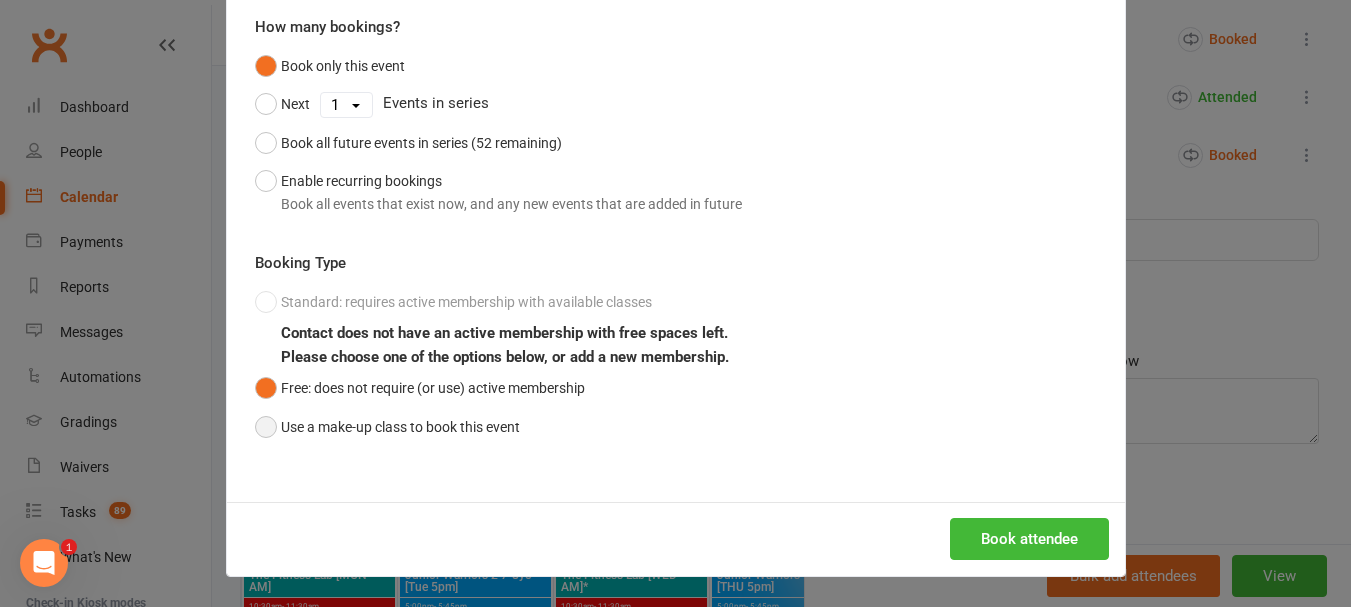 click on "Use a make-up class to book this event" at bounding box center (387, 427) 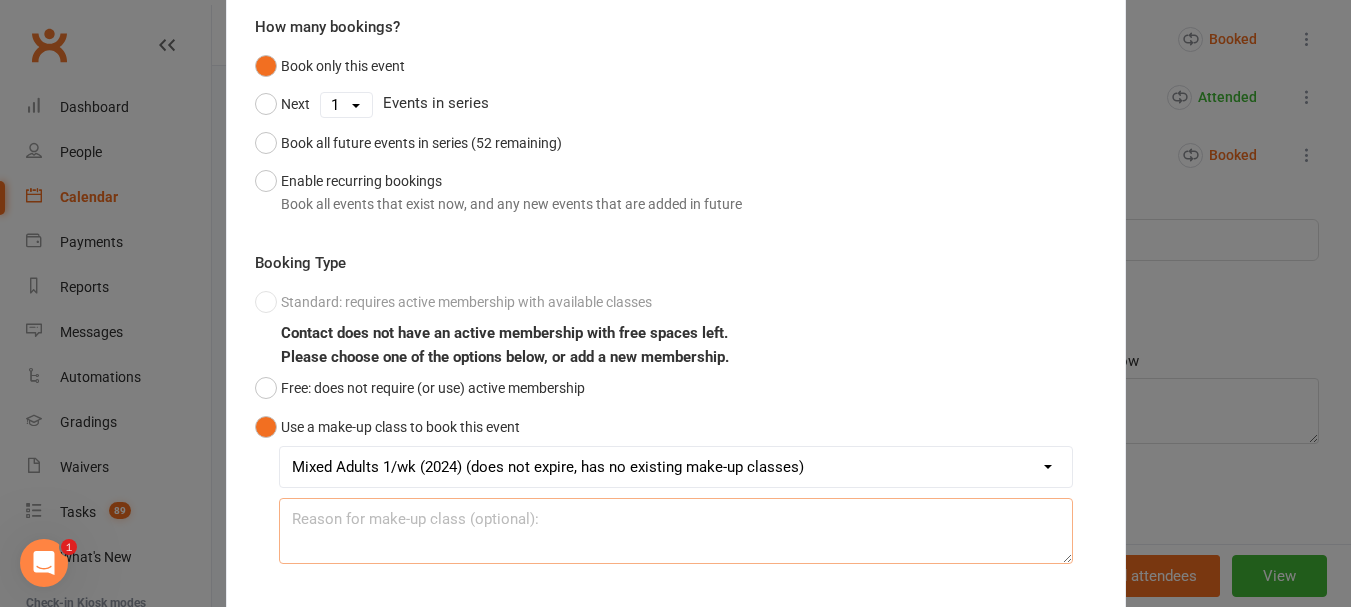 click at bounding box center (676, 531) 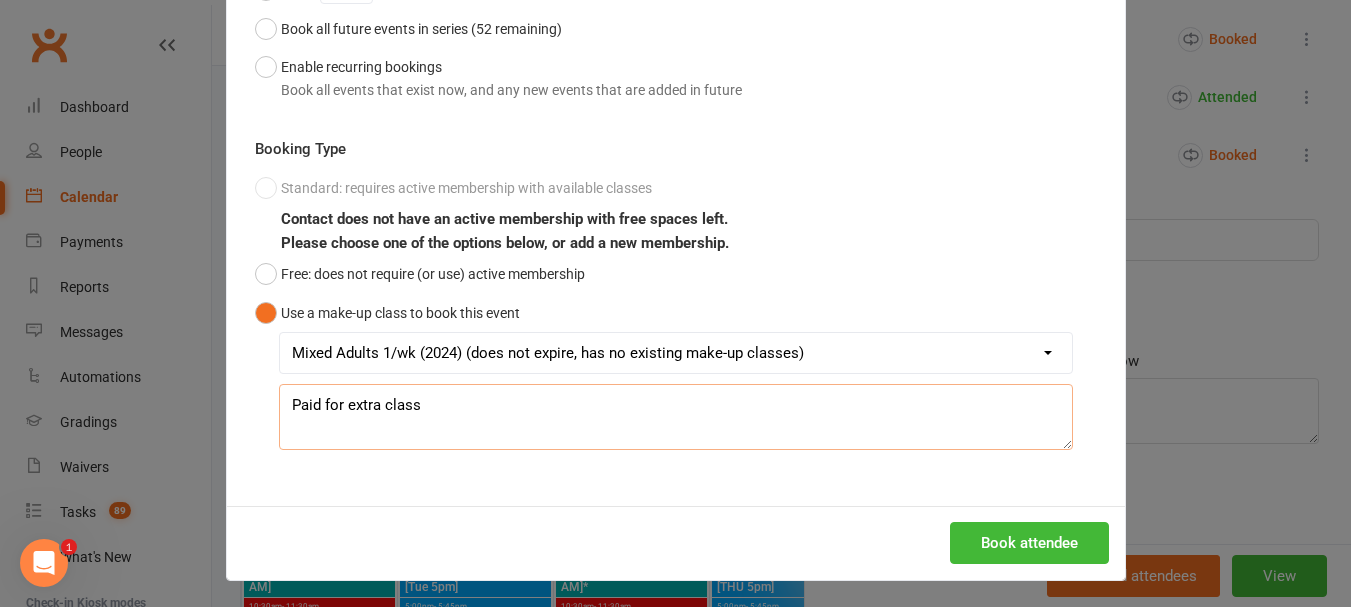scroll, scrollTop: 294, scrollLeft: 0, axis: vertical 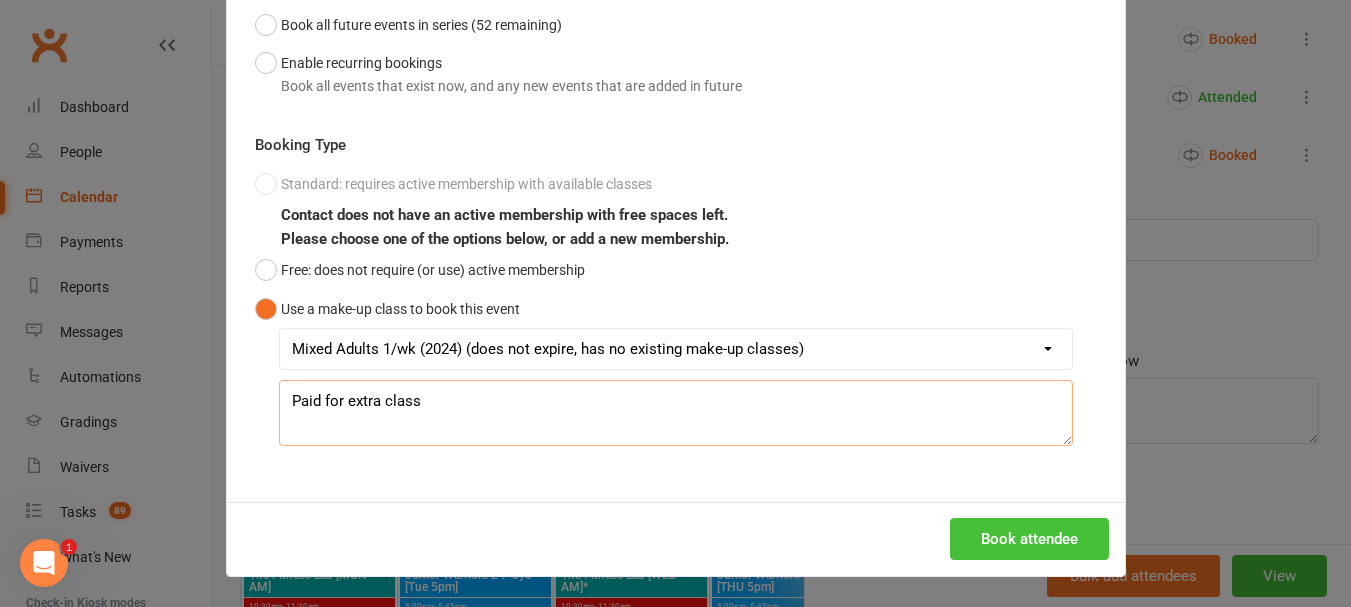type on "Paid for extra class" 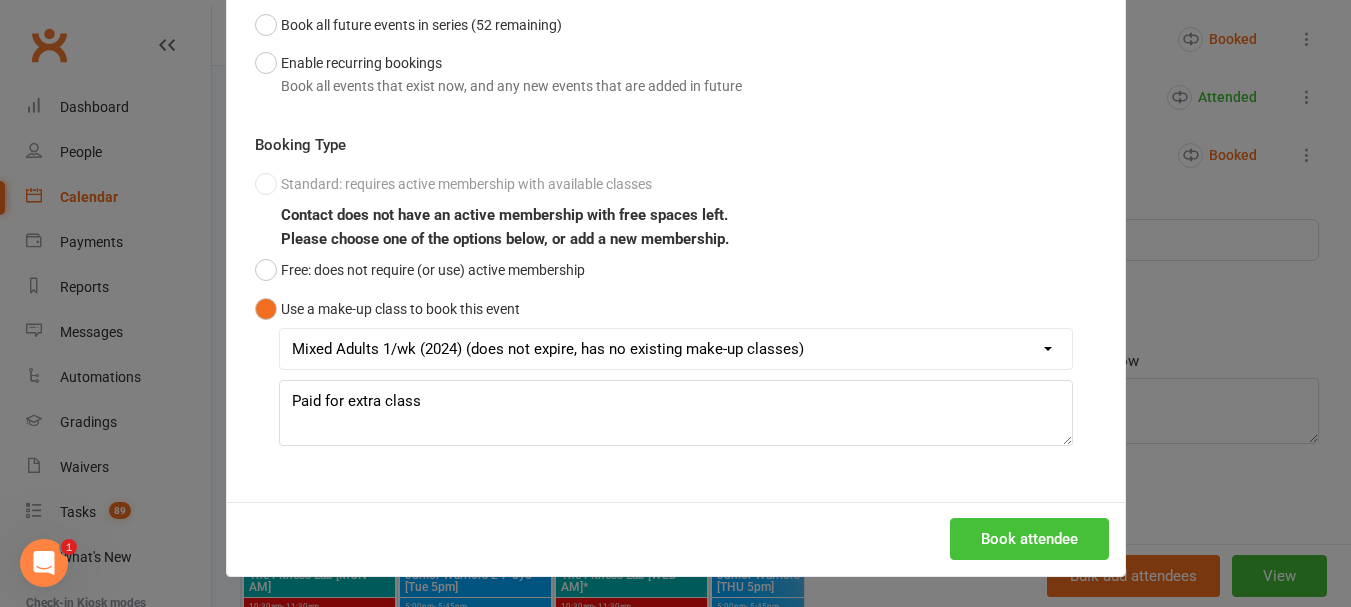 click on "Book attendee" at bounding box center [1029, 539] 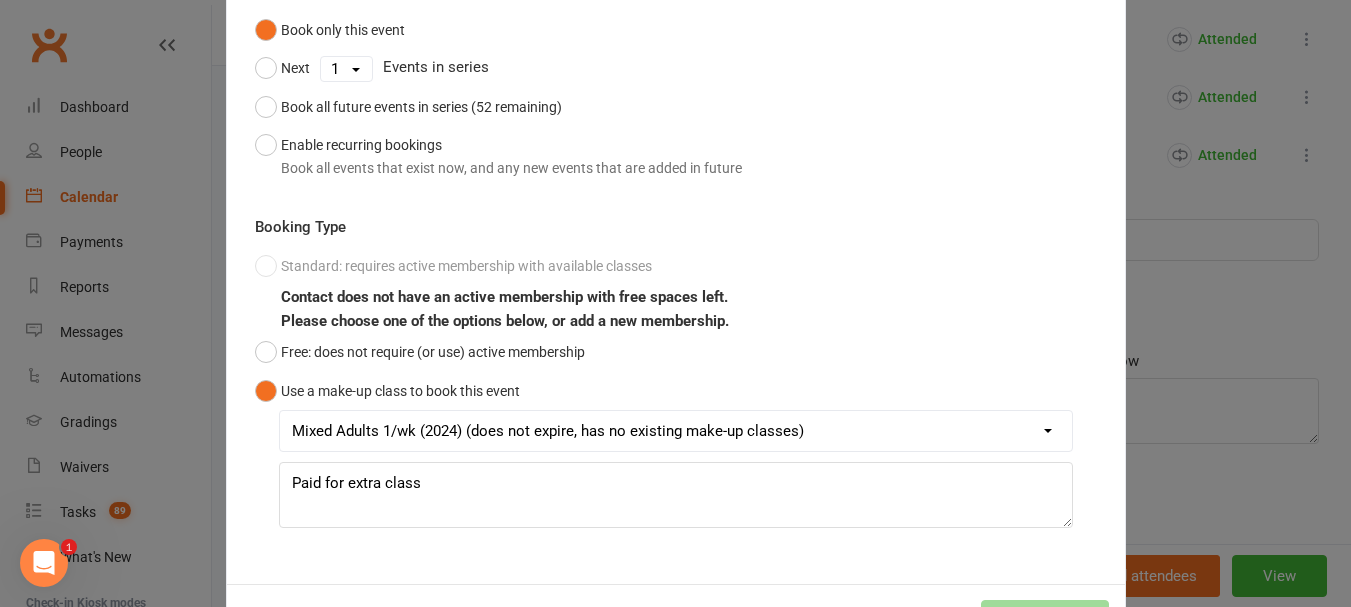 scroll, scrollTop: 294, scrollLeft: 0, axis: vertical 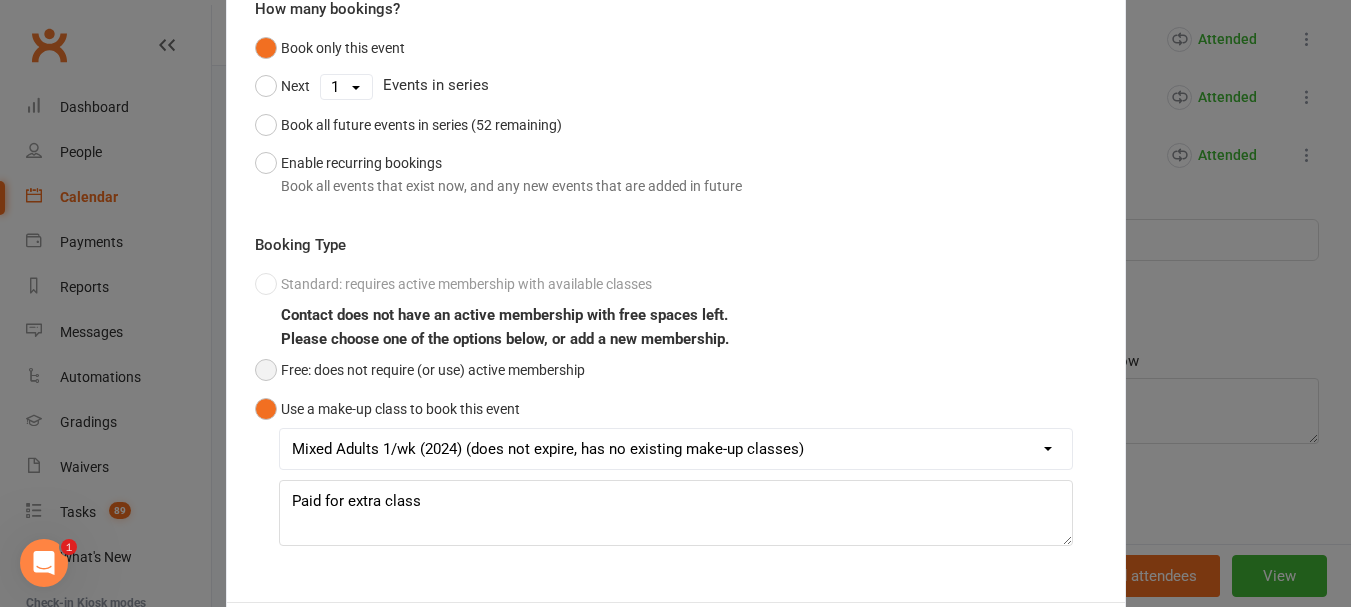 click on "Free: does not require (or use) active membership" at bounding box center [420, 370] 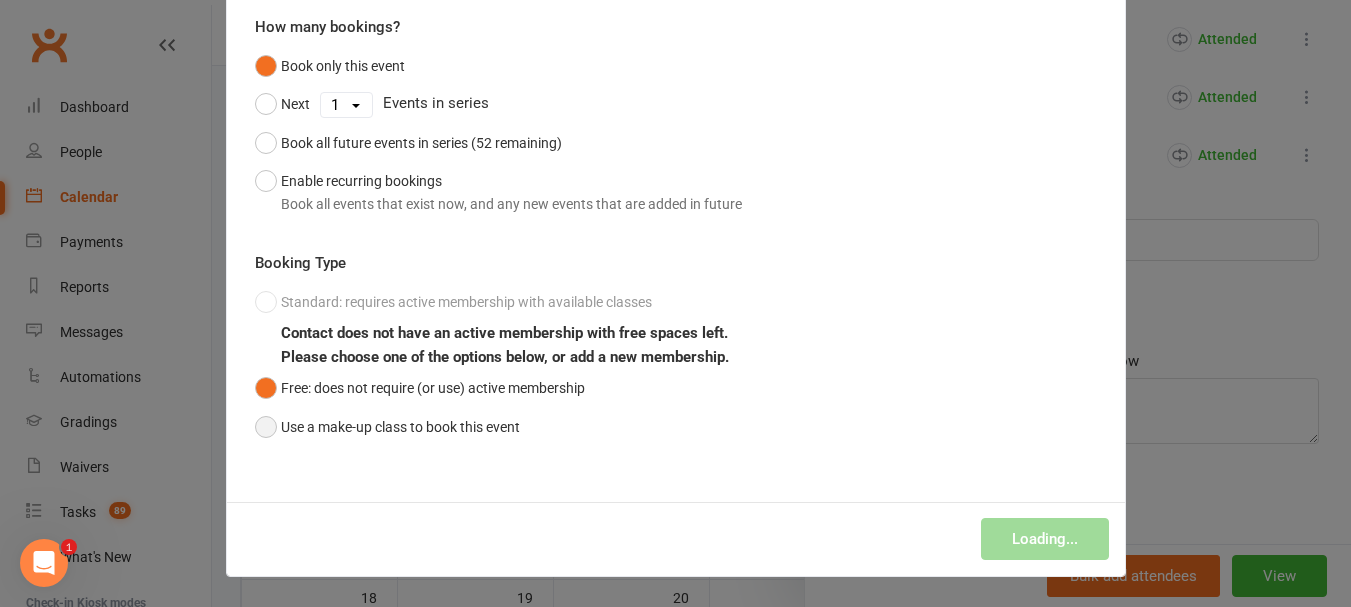 click on "Use a make-up class to book this event" at bounding box center (387, 427) 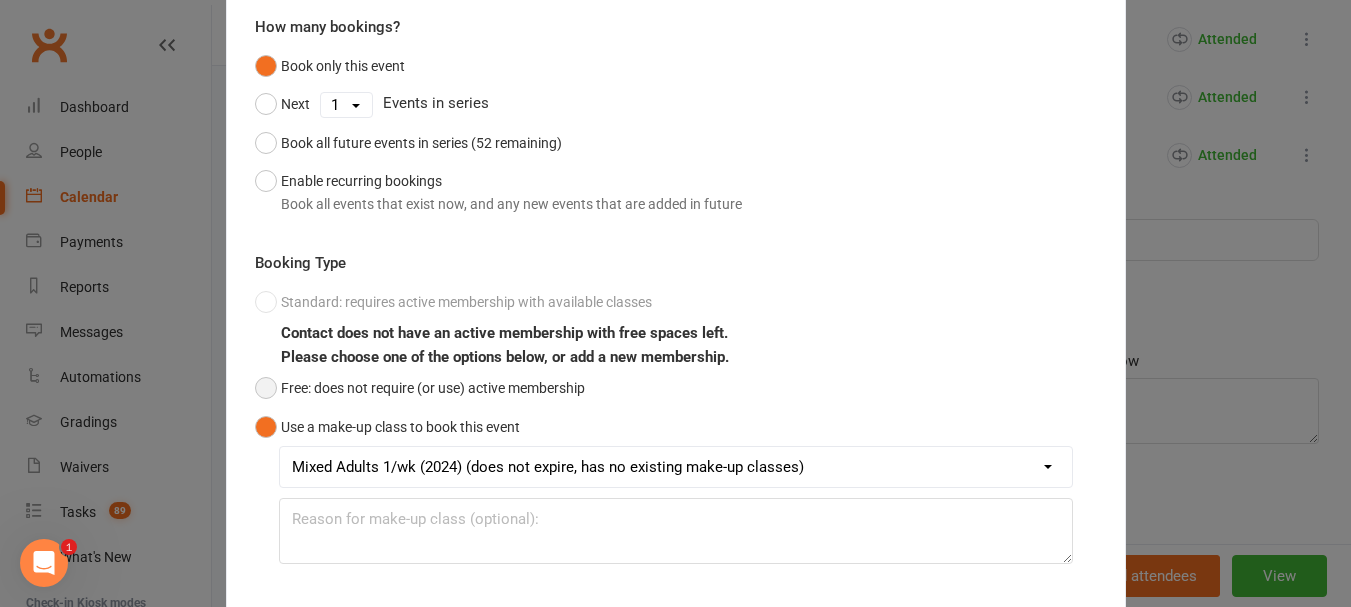 click on "Free: does not require (or use) active membership" at bounding box center (420, 388) 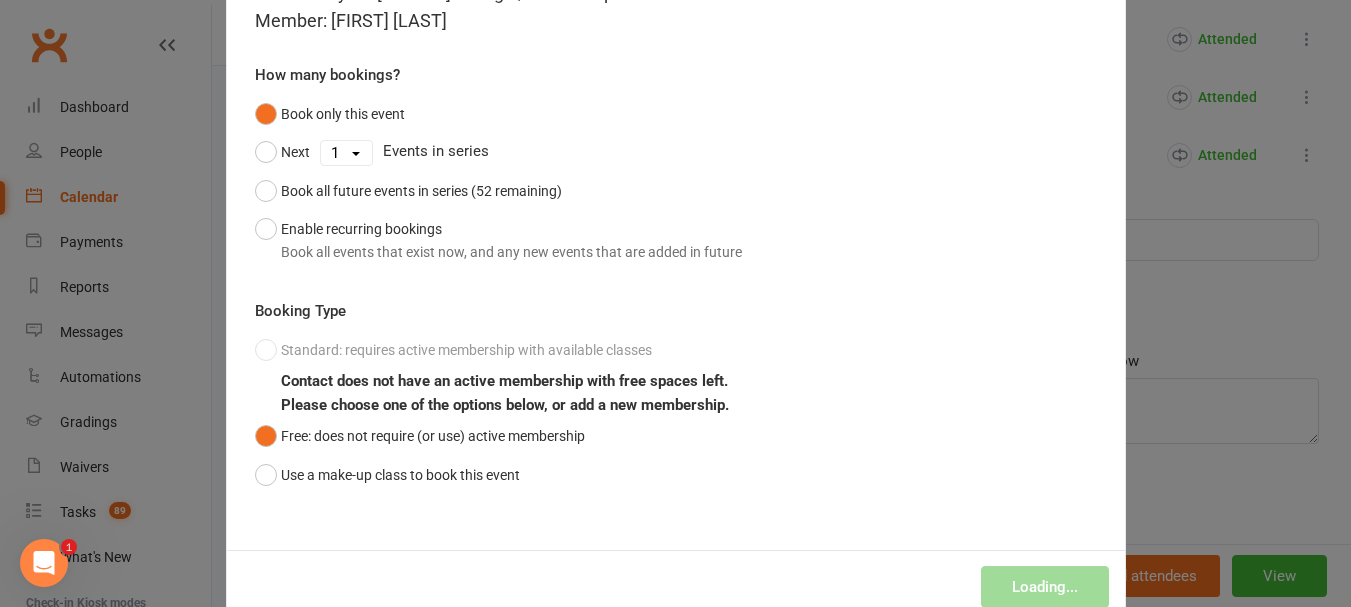 scroll, scrollTop: 176, scrollLeft: 0, axis: vertical 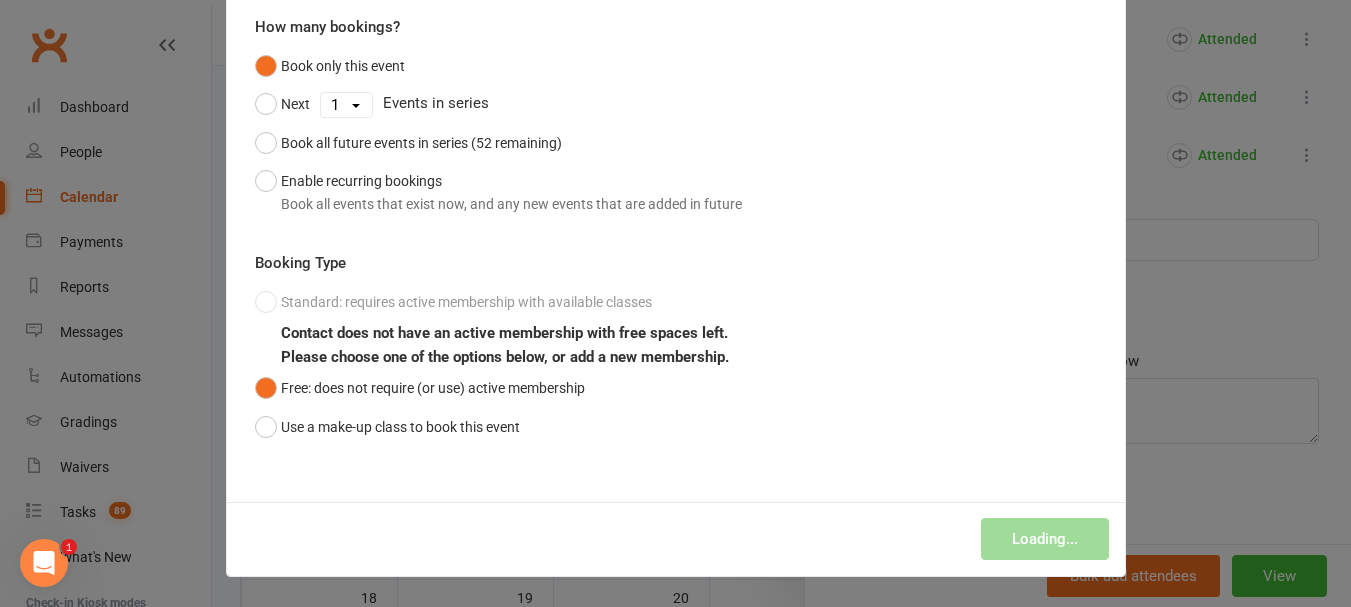 click on "Loading..." at bounding box center (676, 539) 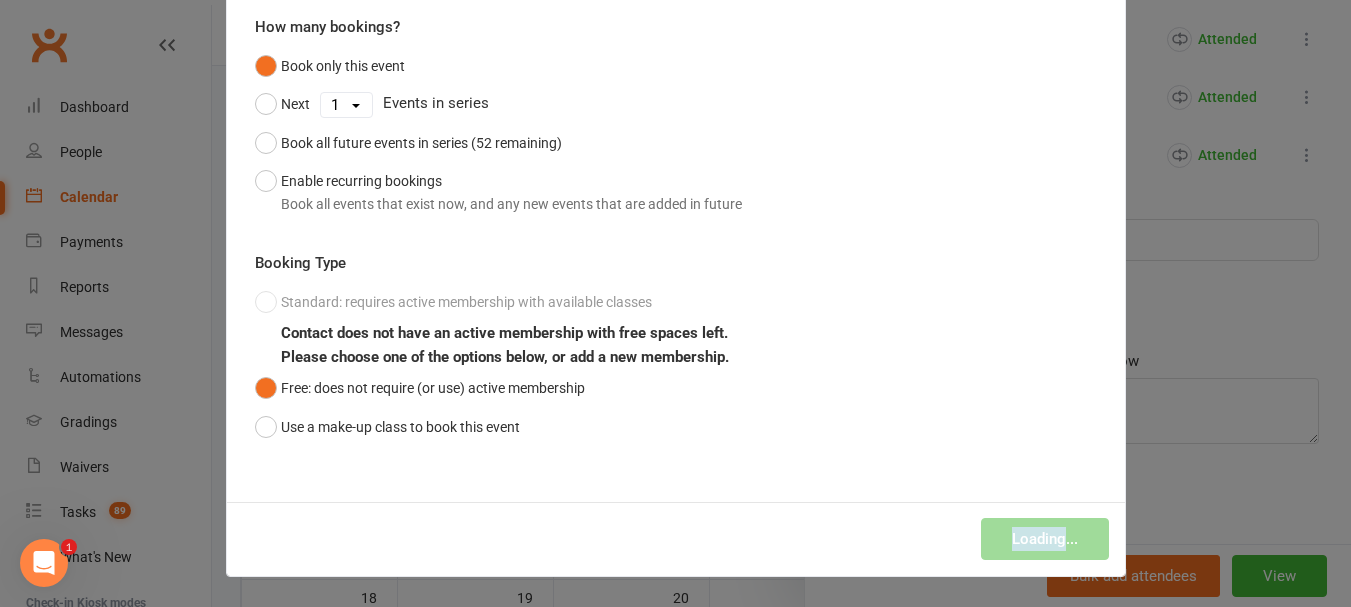 click on "Loading..." at bounding box center [676, 539] 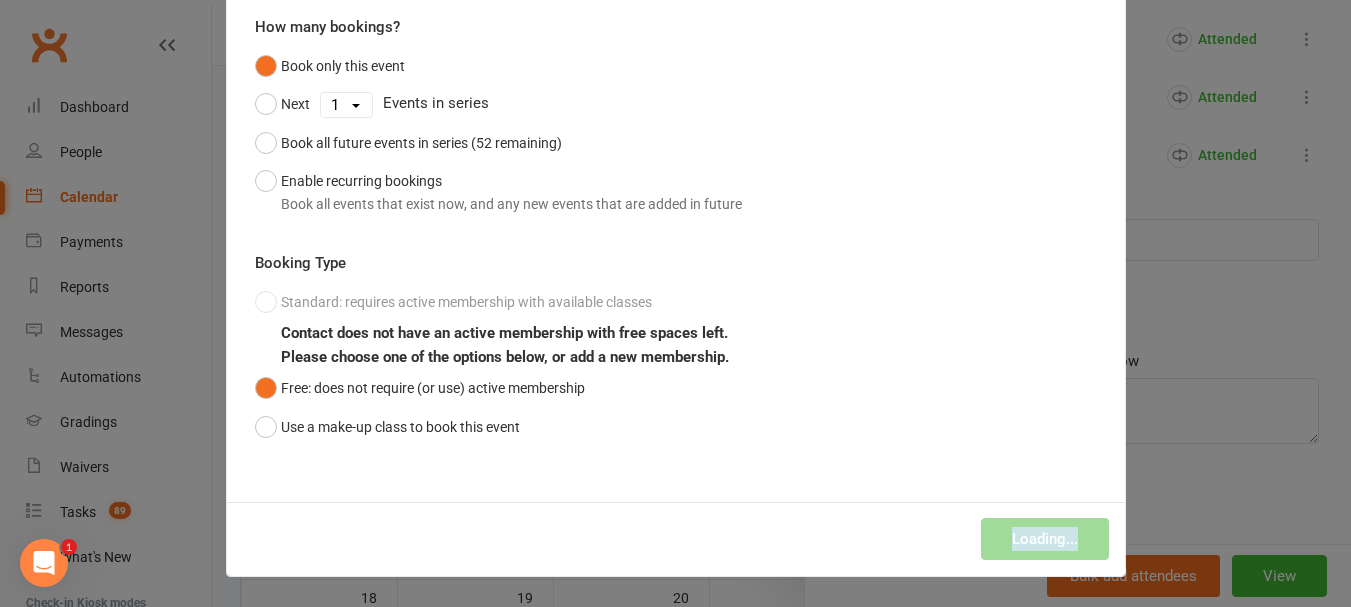 click on "Loading..." at bounding box center (676, 539) 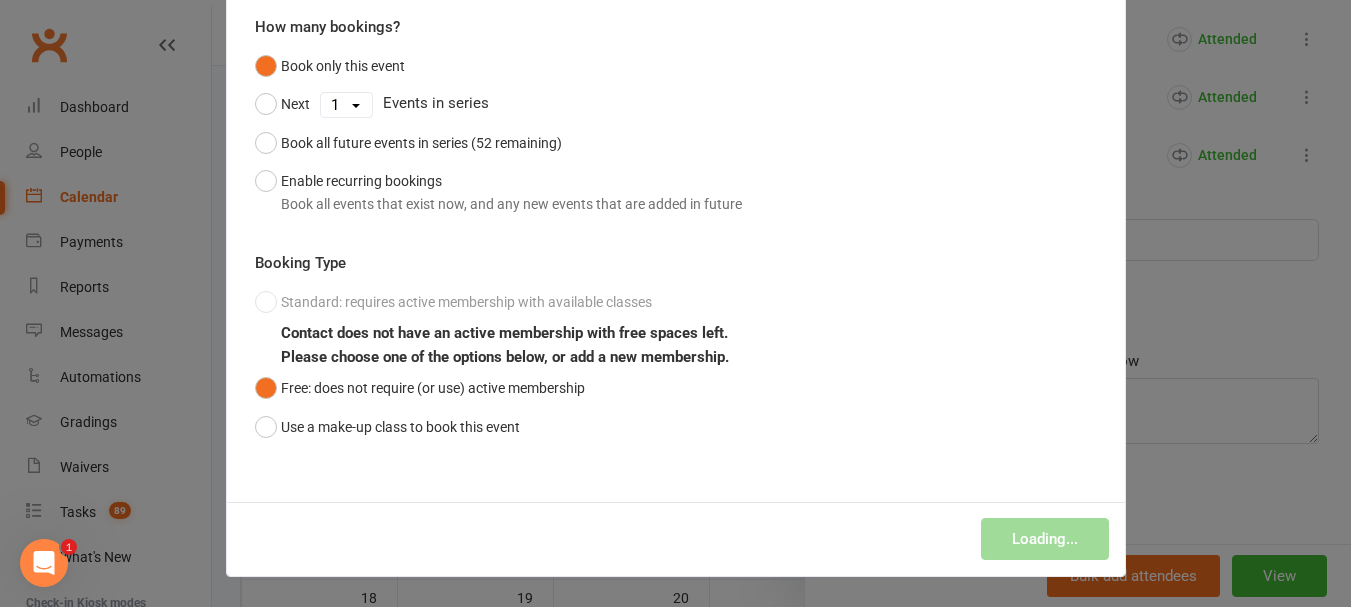click on "Loading..." at bounding box center (676, 539) 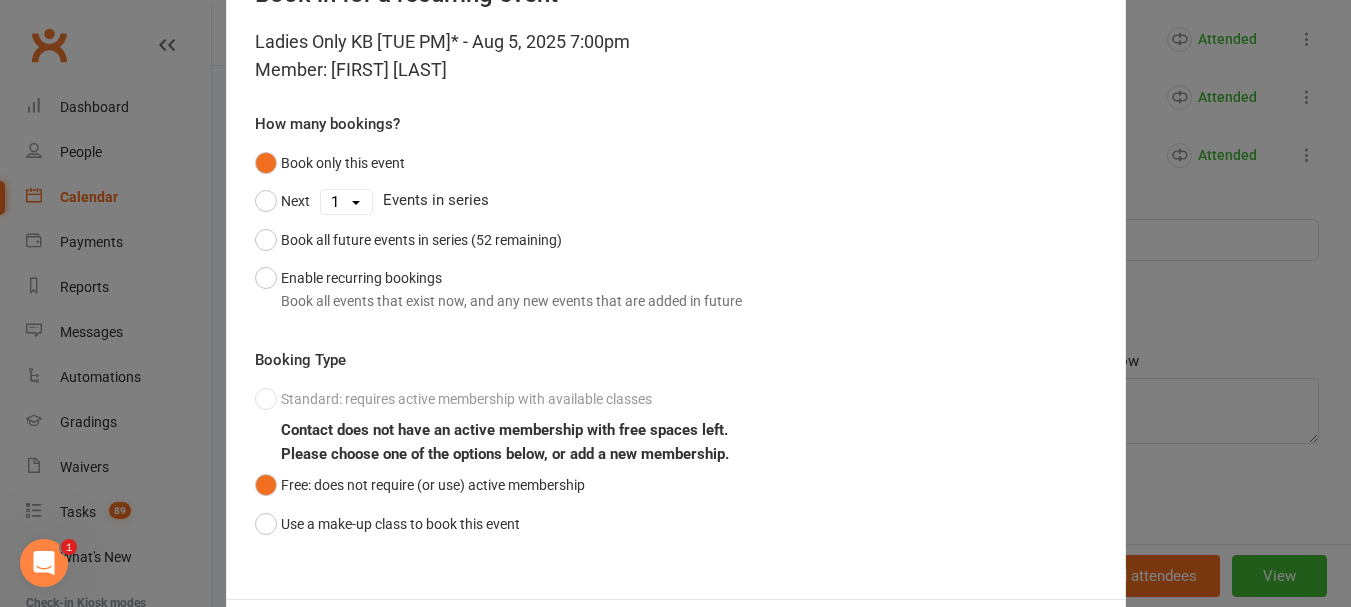 scroll, scrollTop: 0, scrollLeft: 0, axis: both 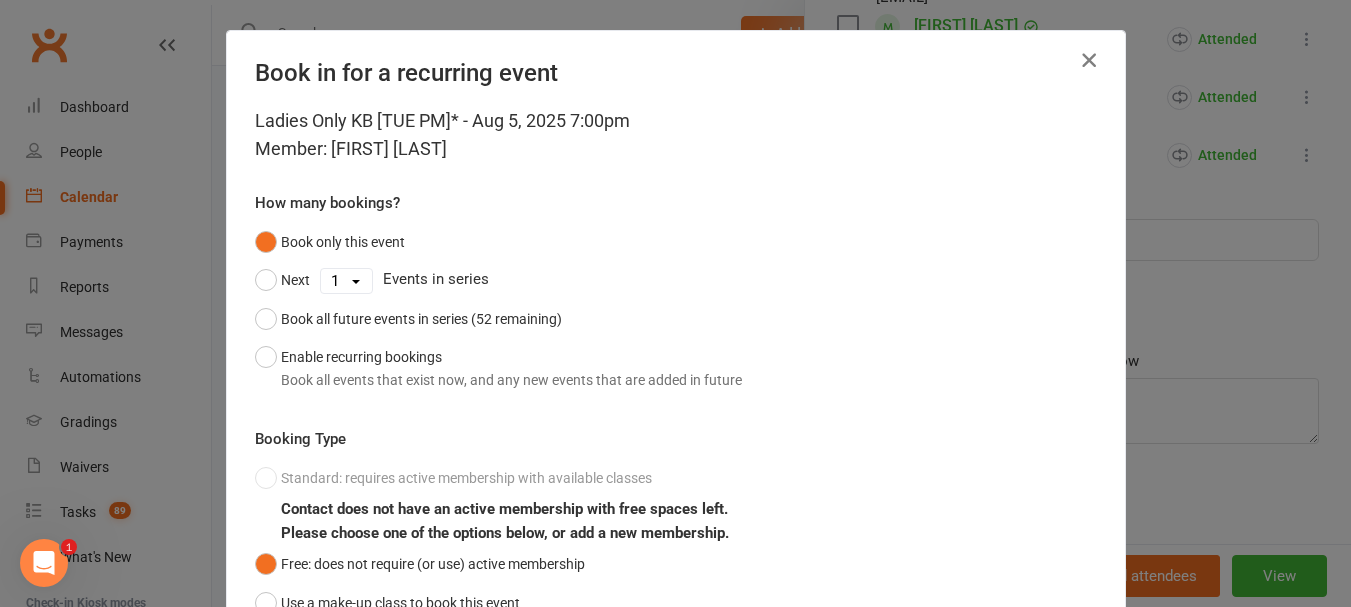 click at bounding box center [1089, 60] 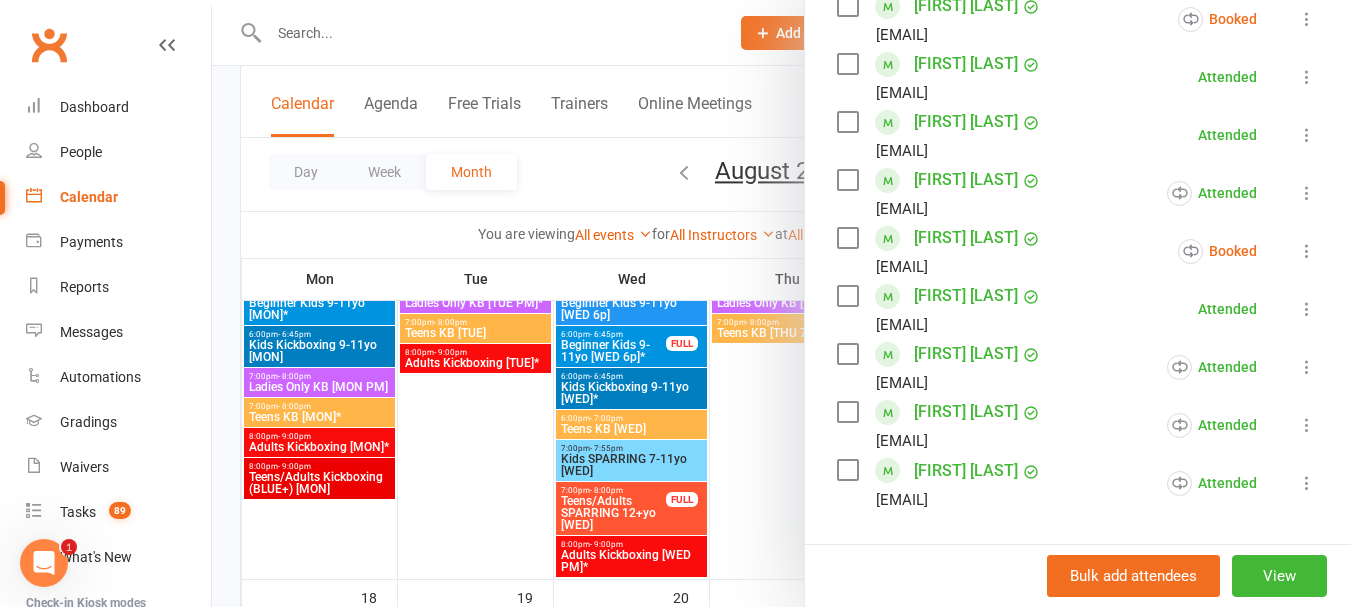 scroll, scrollTop: 741, scrollLeft: 0, axis: vertical 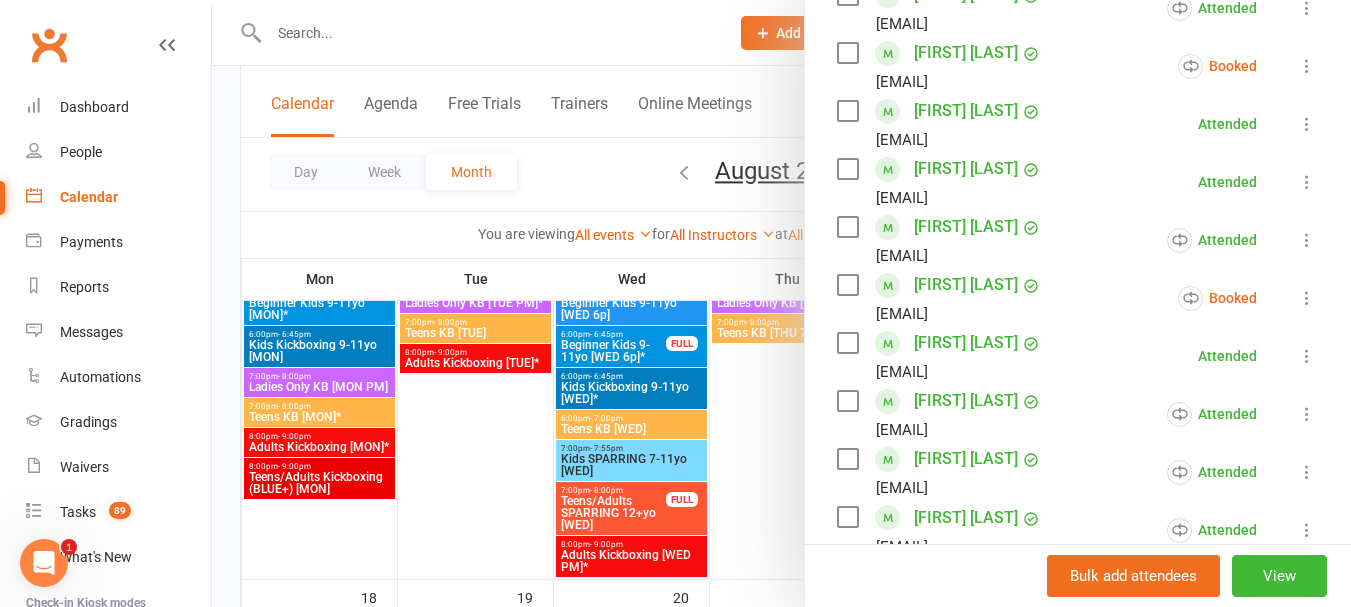 click at bounding box center [781, 303] 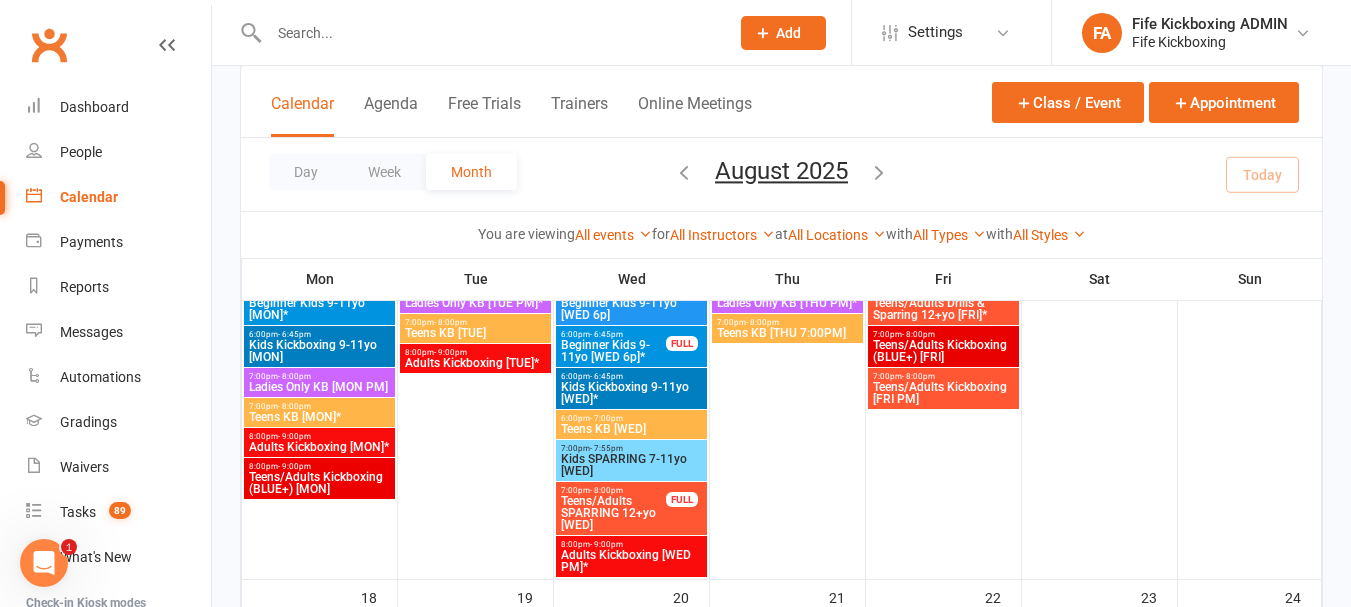 click at bounding box center [489, 33] 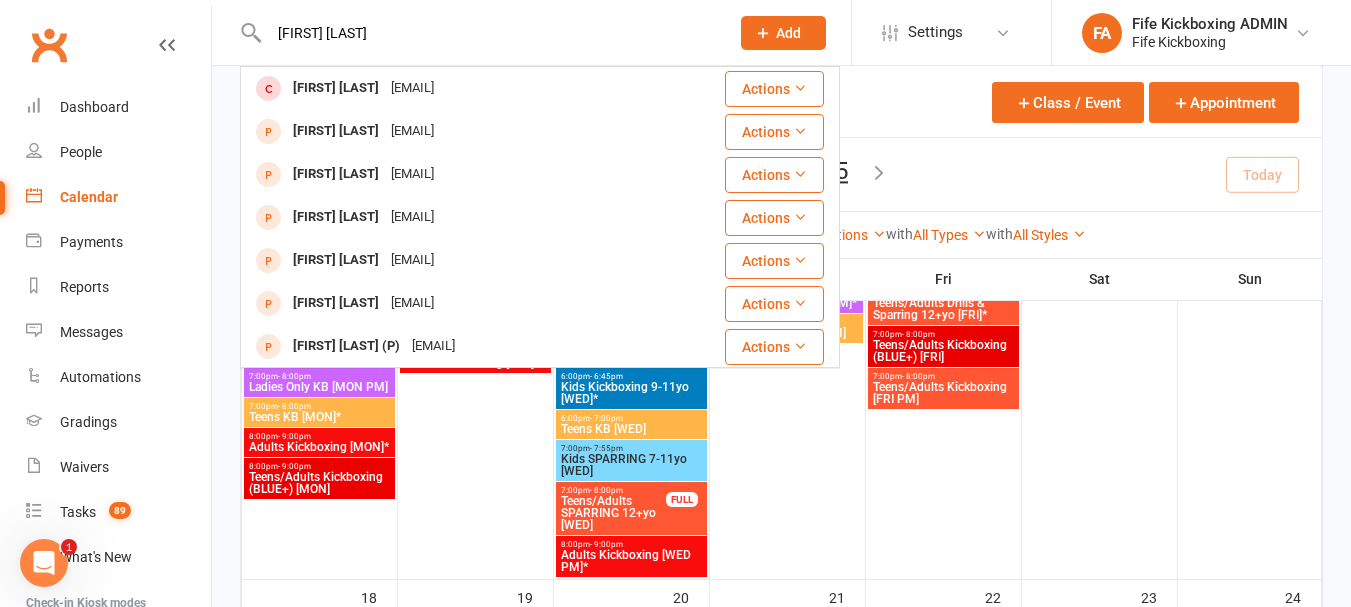 scroll, scrollTop: 0, scrollLeft: 0, axis: both 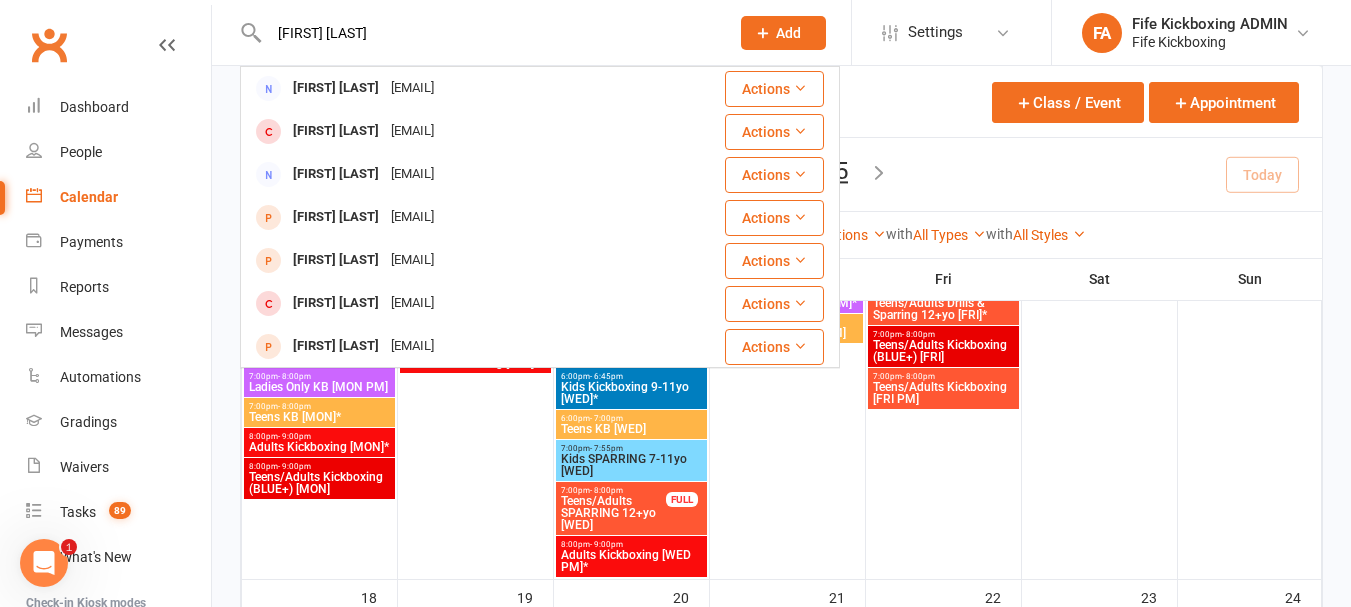 type on "[FIRST] [LAST]" 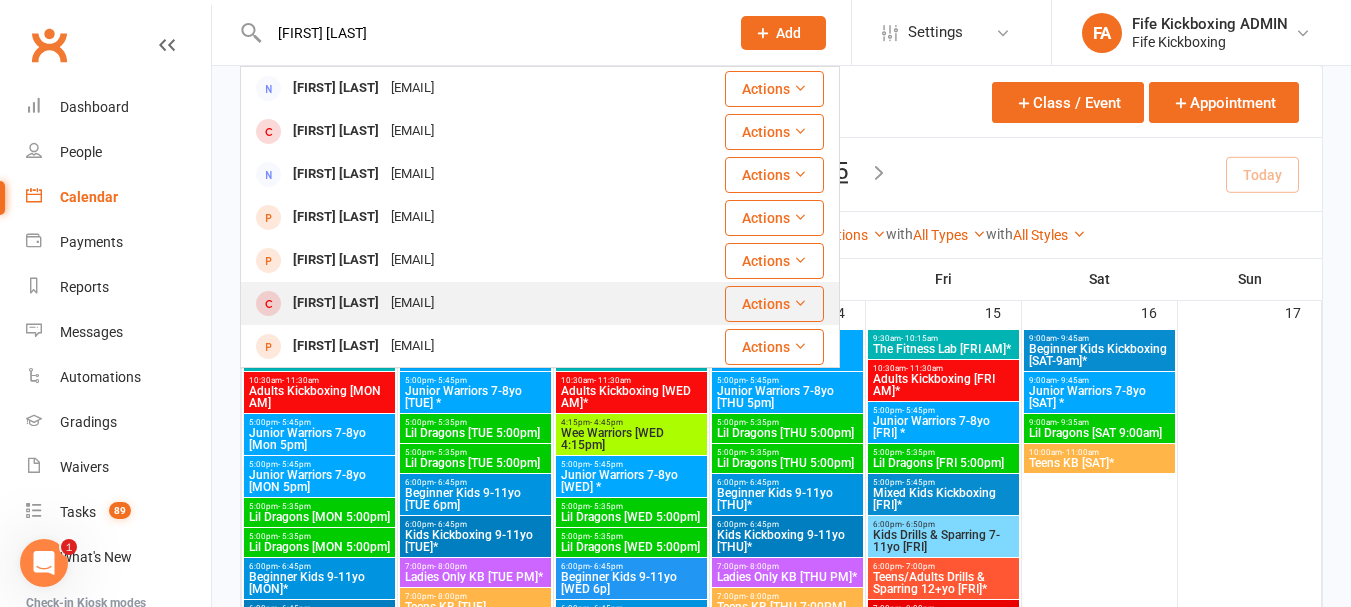 scroll, scrollTop: 1200, scrollLeft: 0, axis: vertical 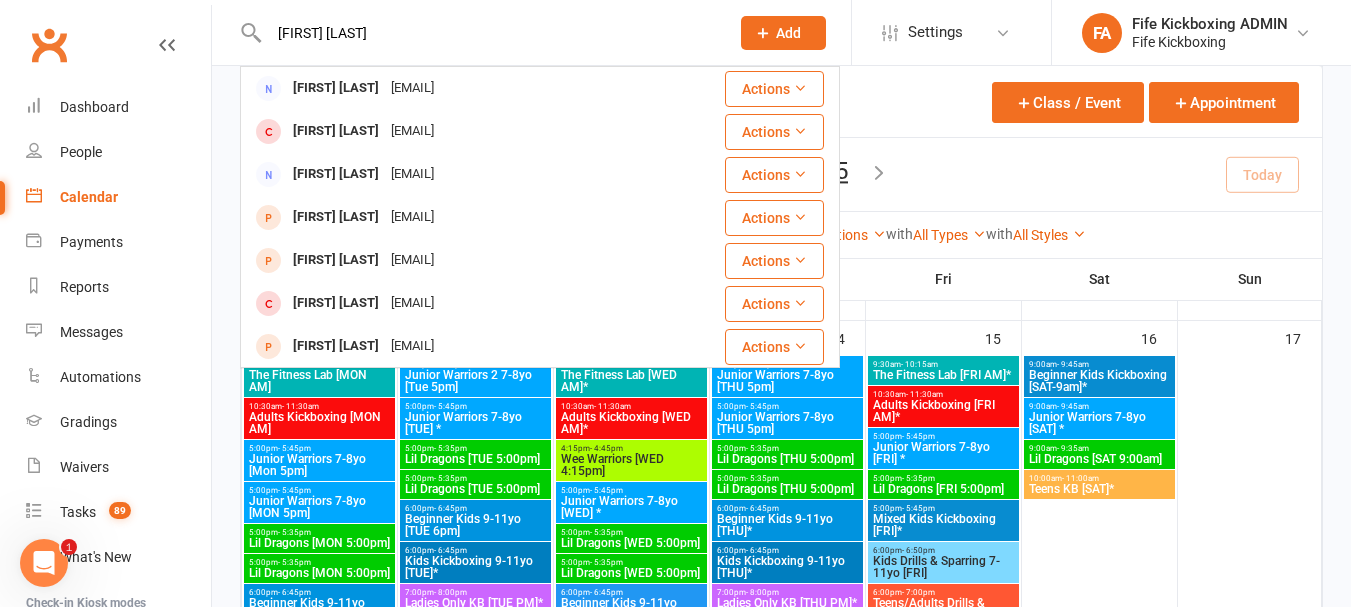 click on "Add" 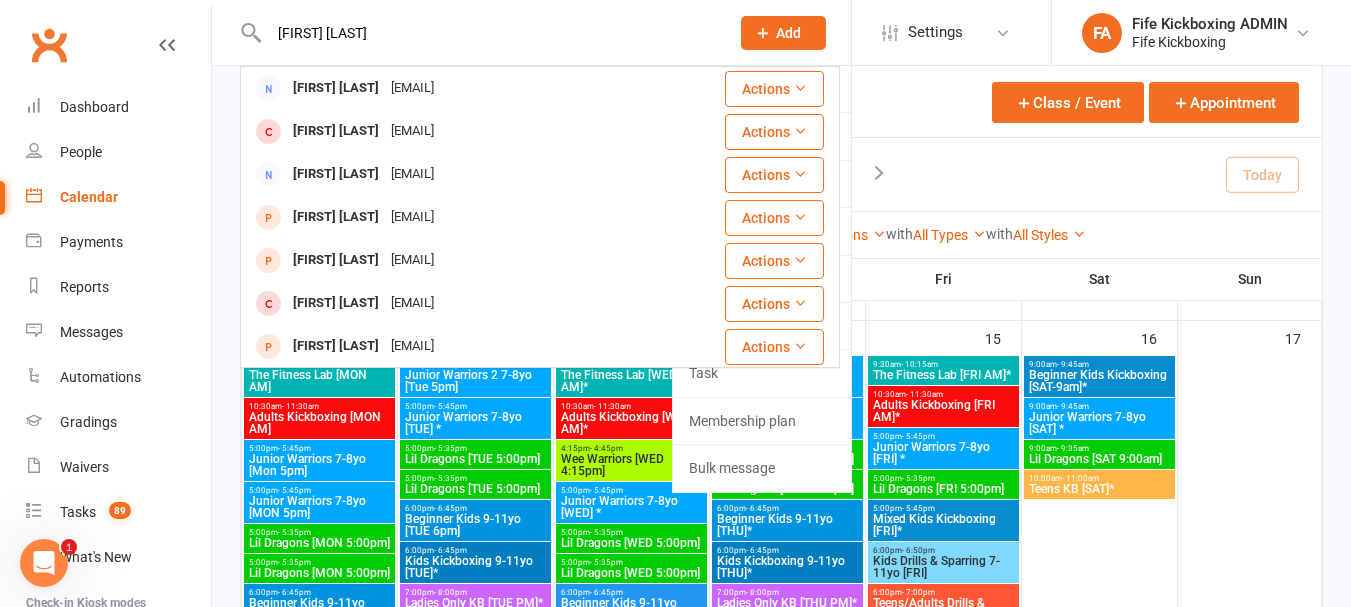 type 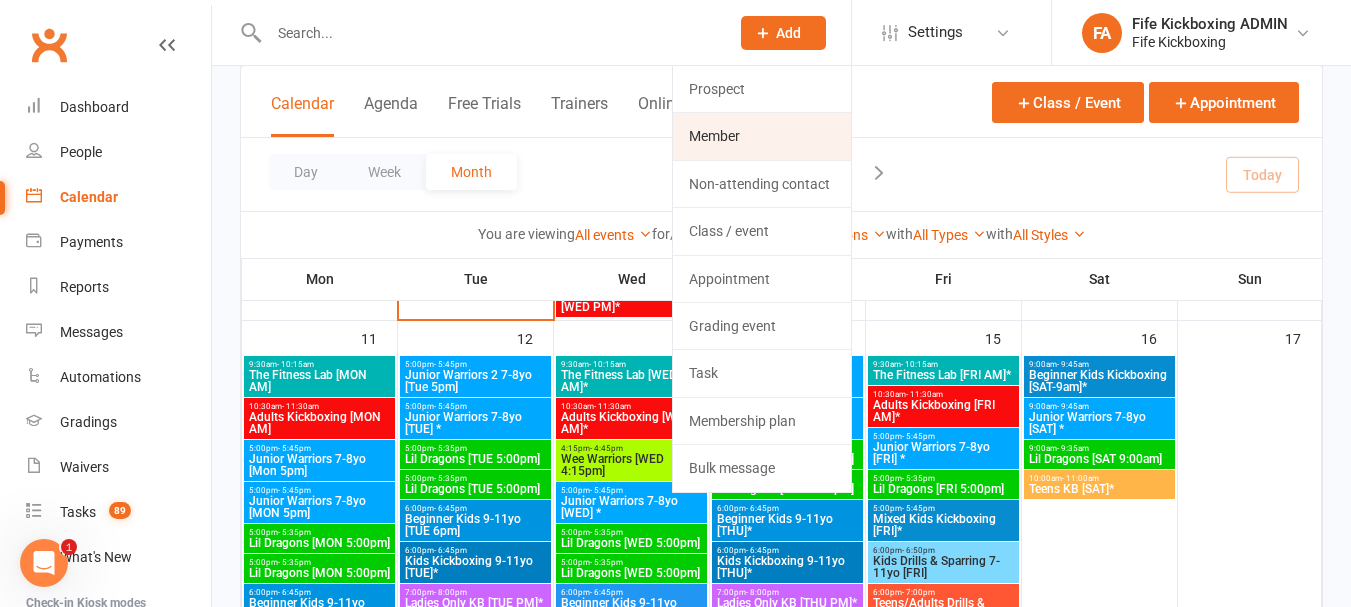 click on "Member" 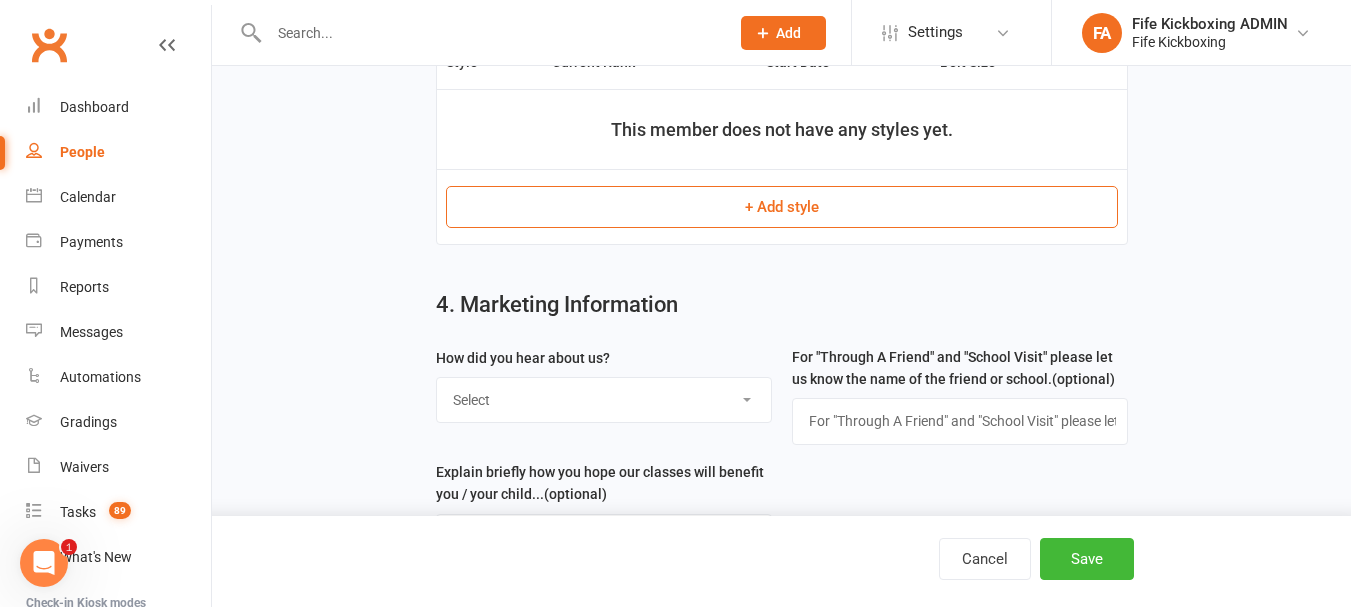 scroll, scrollTop: 0, scrollLeft: 0, axis: both 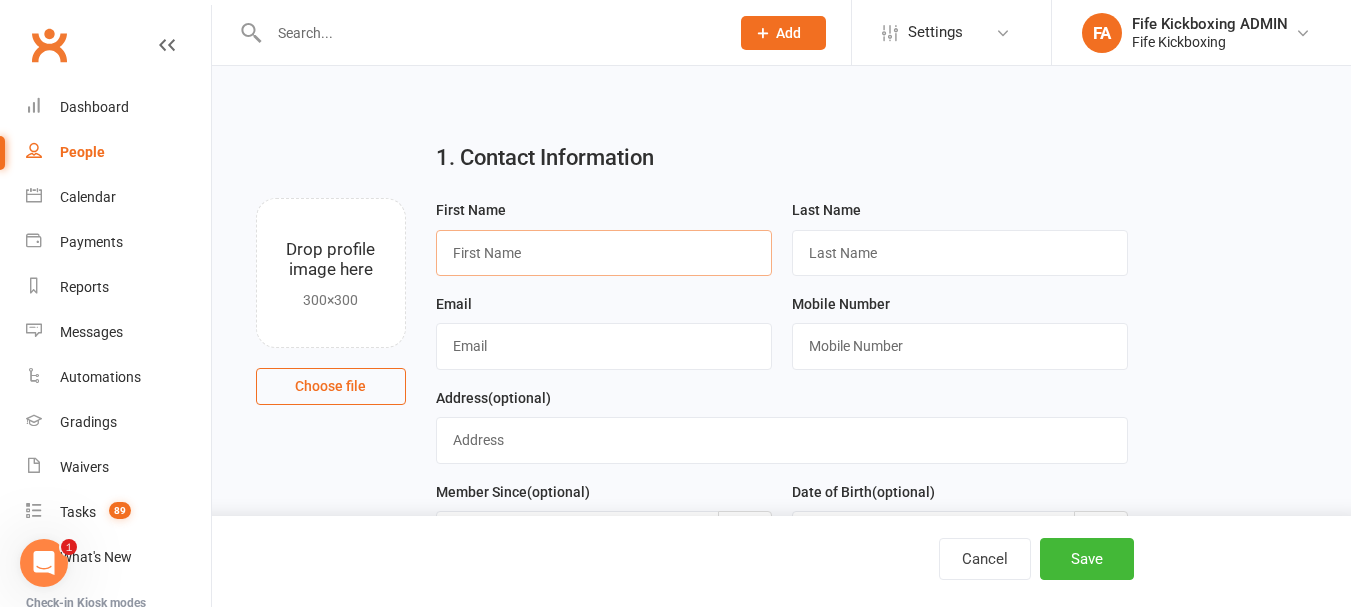 click at bounding box center [604, 253] 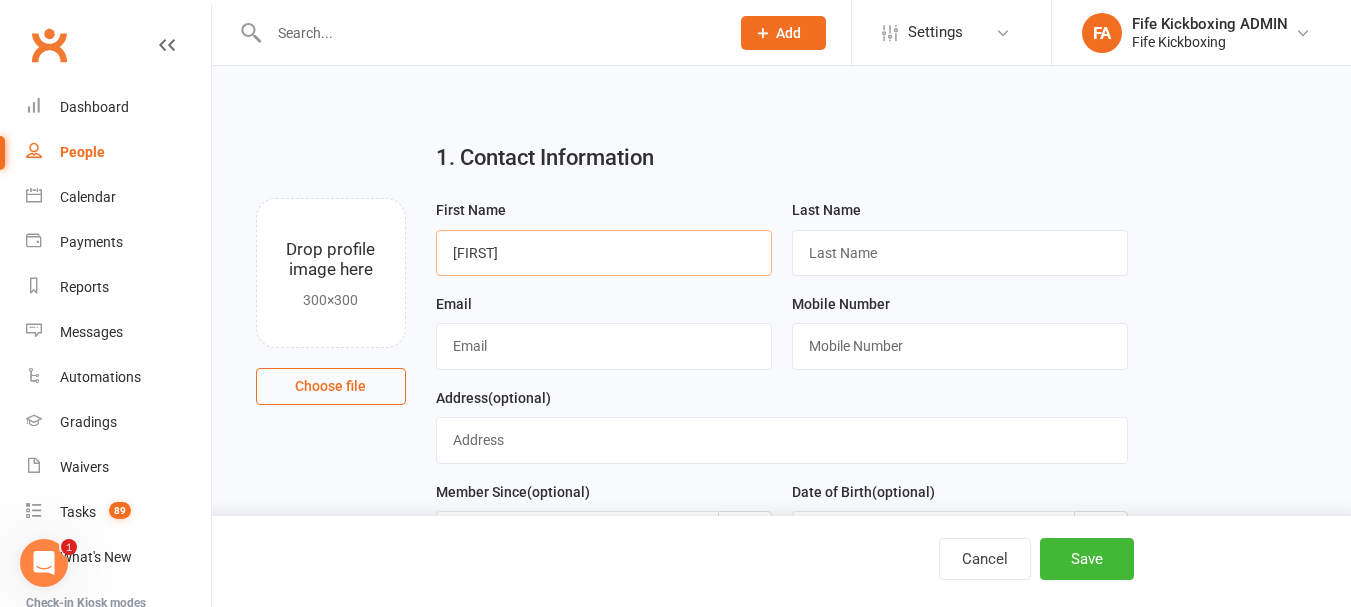 type on "[FIRST]" 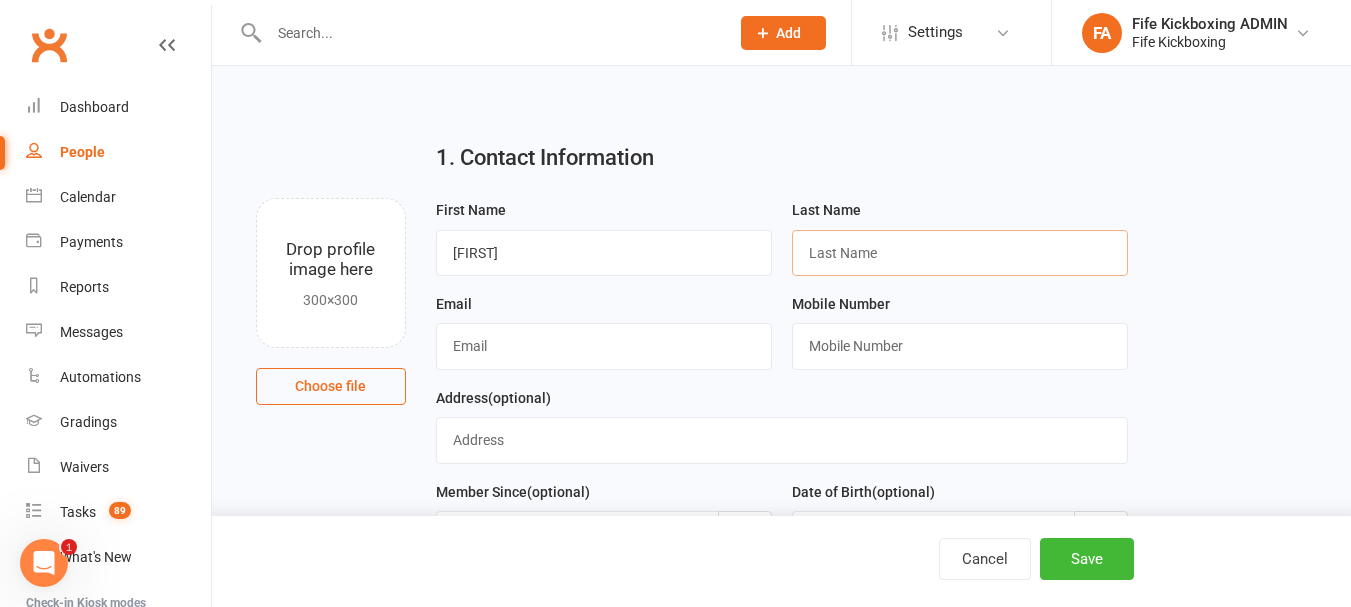 click at bounding box center (960, 253) 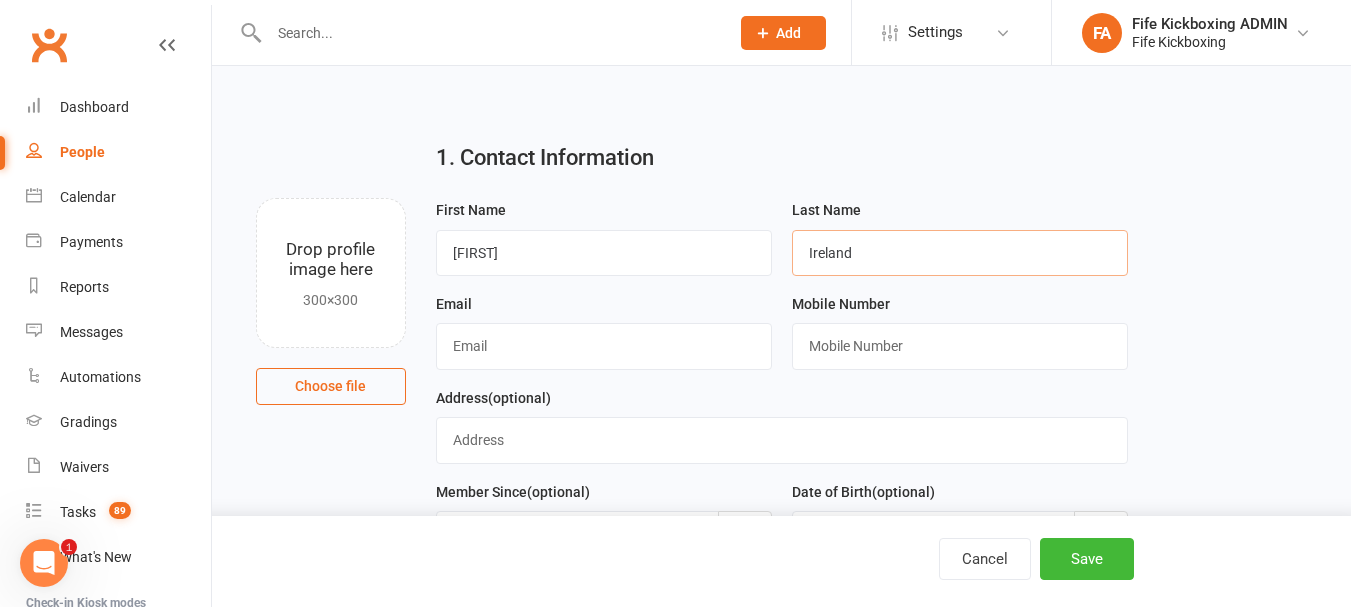 type on "Ireland" 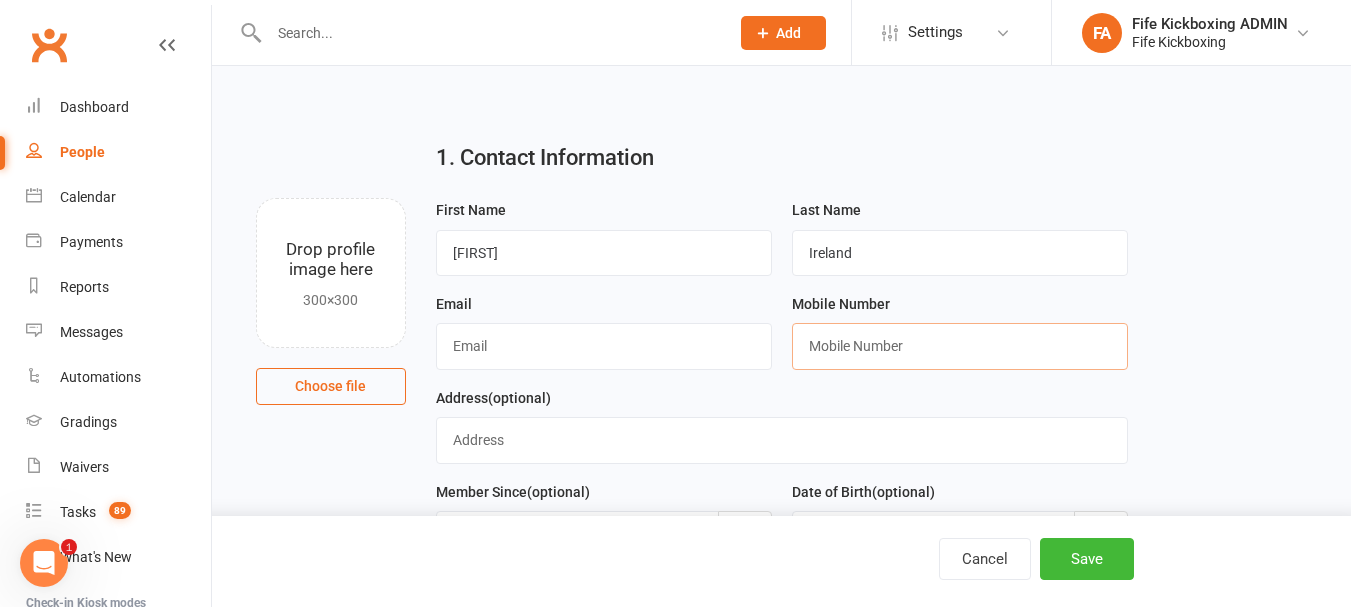 click at bounding box center [960, 346] 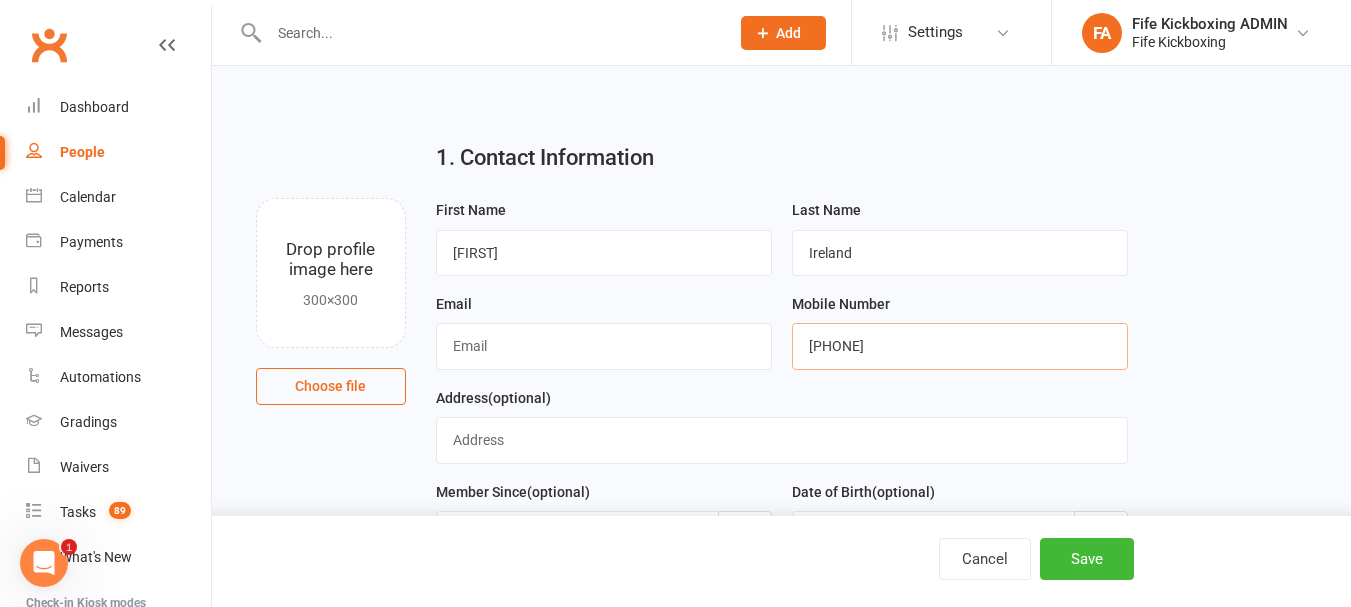 type on "[PHONE]" 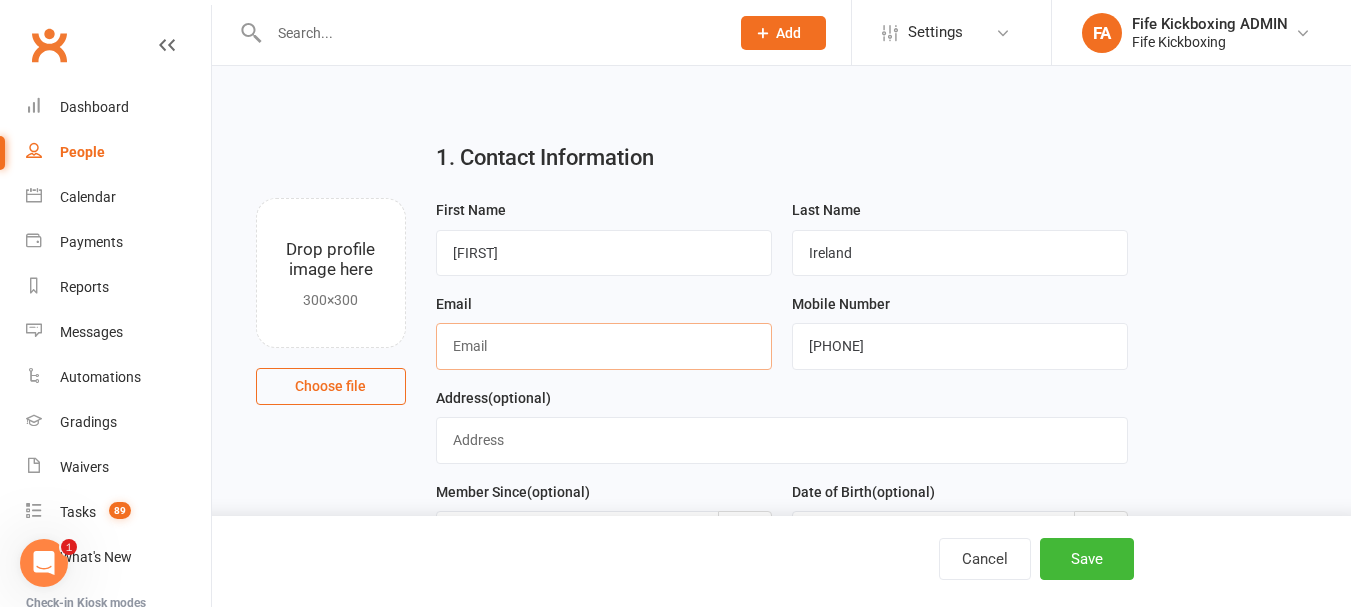 click at bounding box center [604, 346] 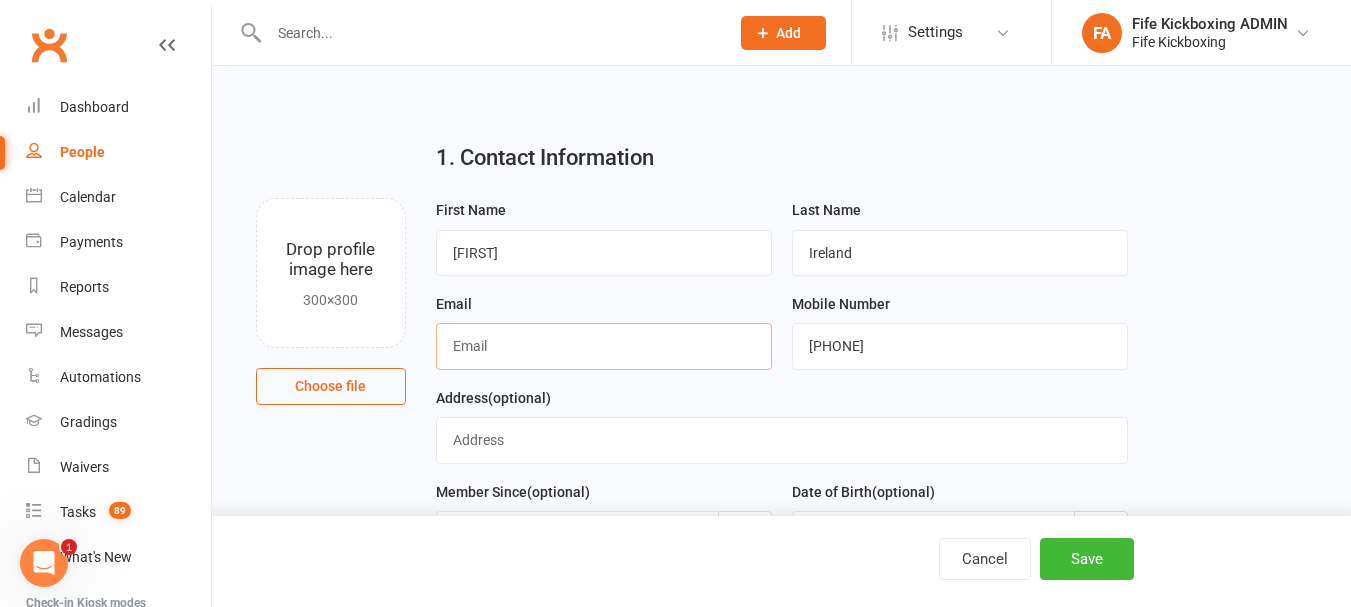 paste on "[EMAIL]" 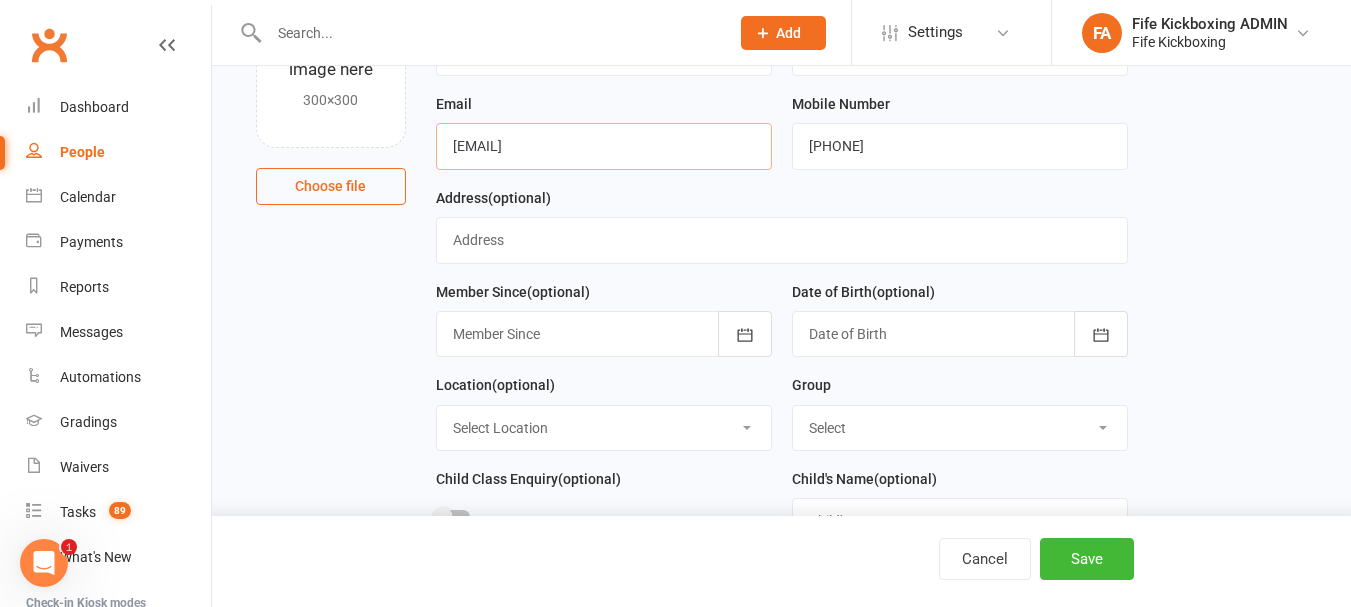 scroll, scrollTop: 300, scrollLeft: 0, axis: vertical 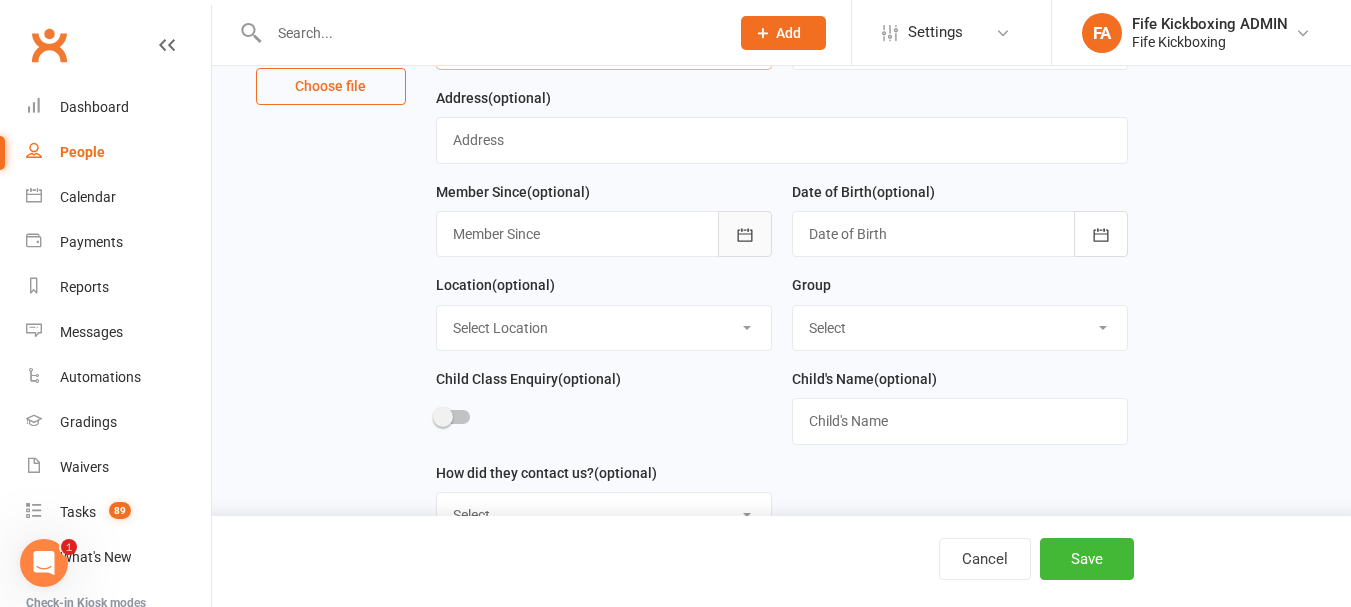 type on "[EMAIL]" 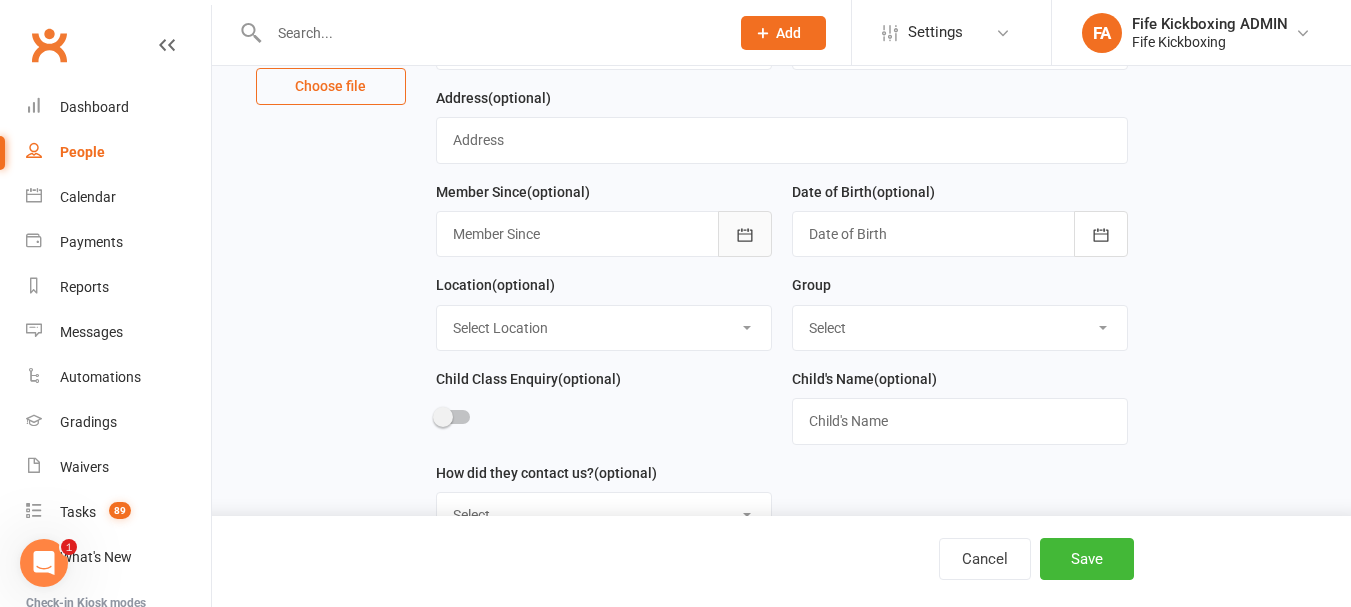 click 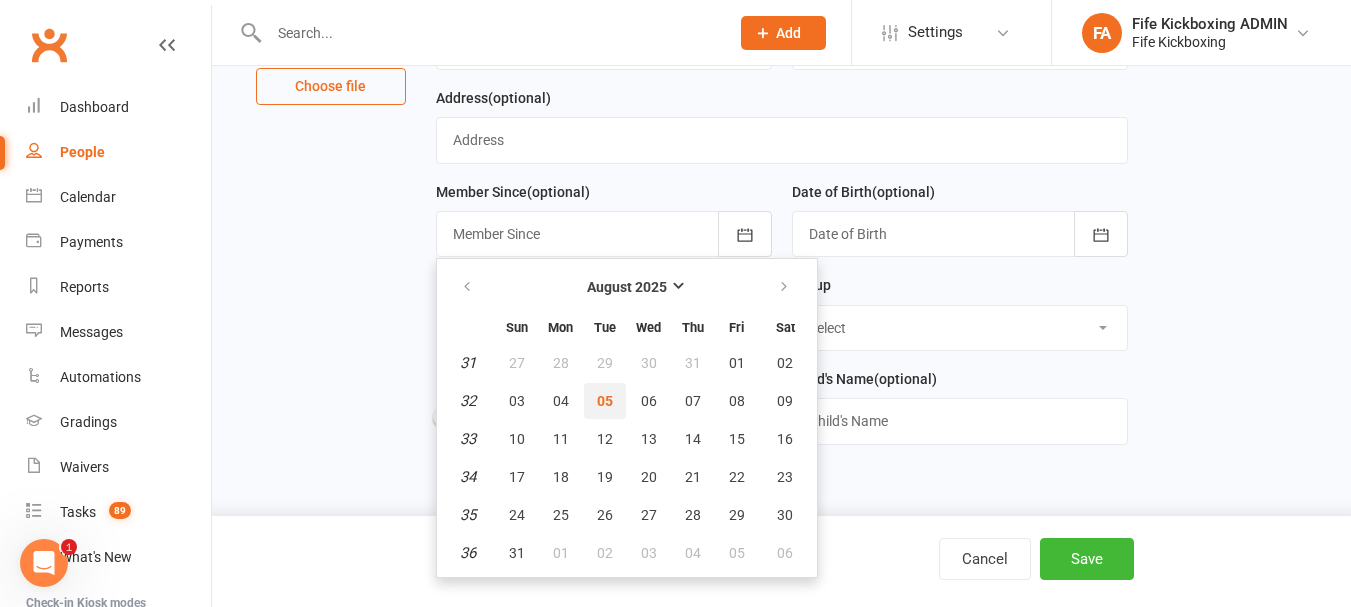 click on "05" at bounding box center [605, 401] 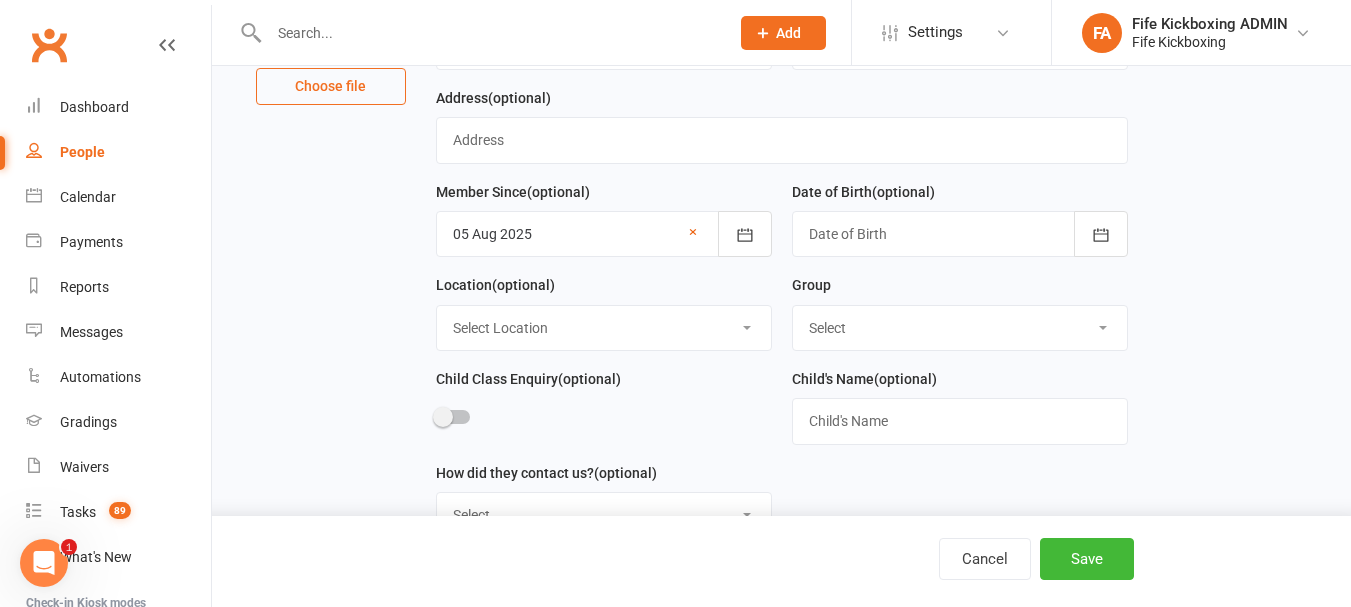click at bounding box center (960, 234) 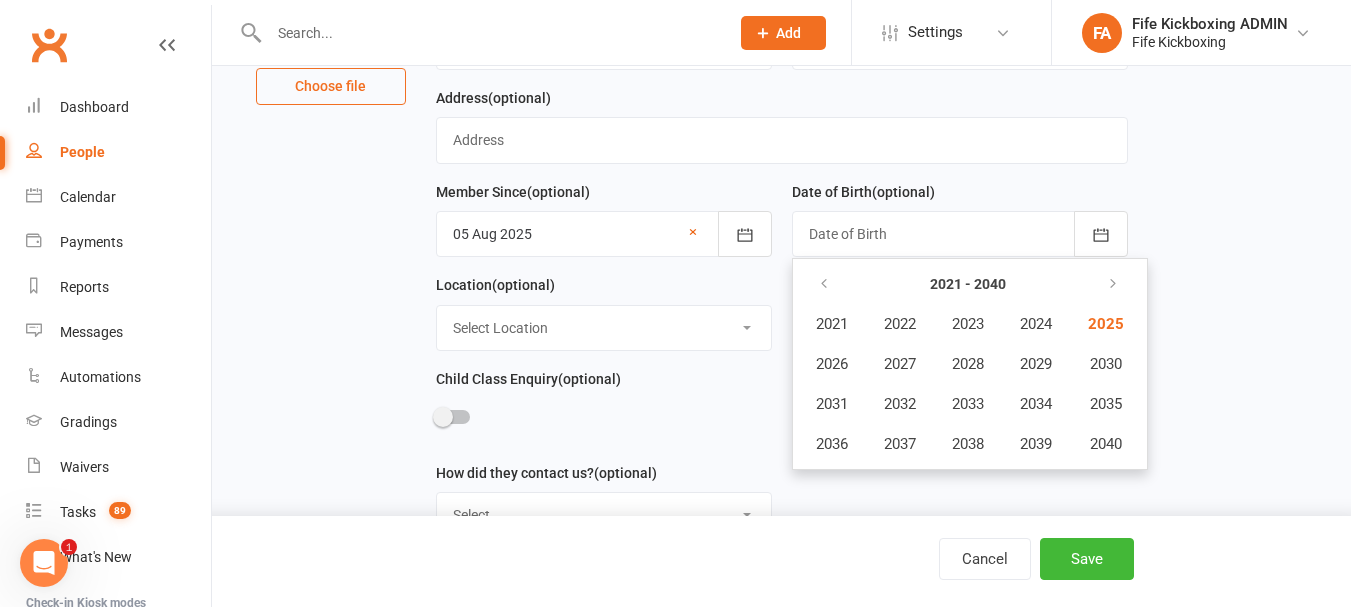 click at bounding box center [604, 420] 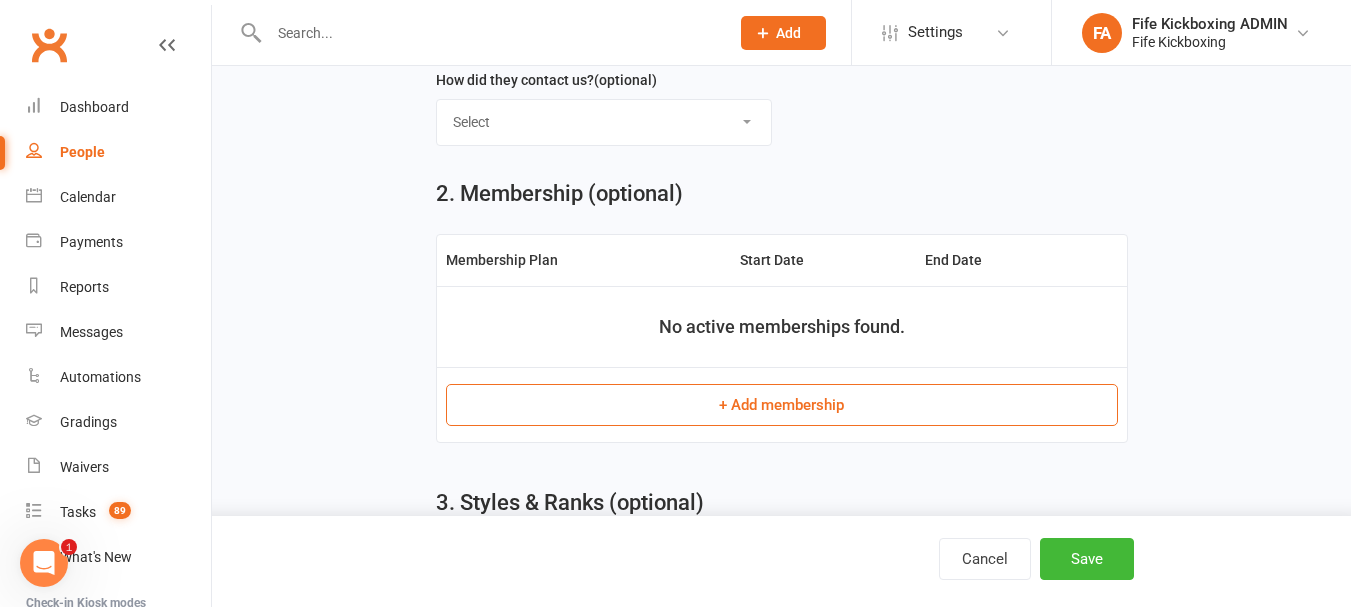 scroll, scrollTop: 700, scrollLeft: 0, axis: vertical 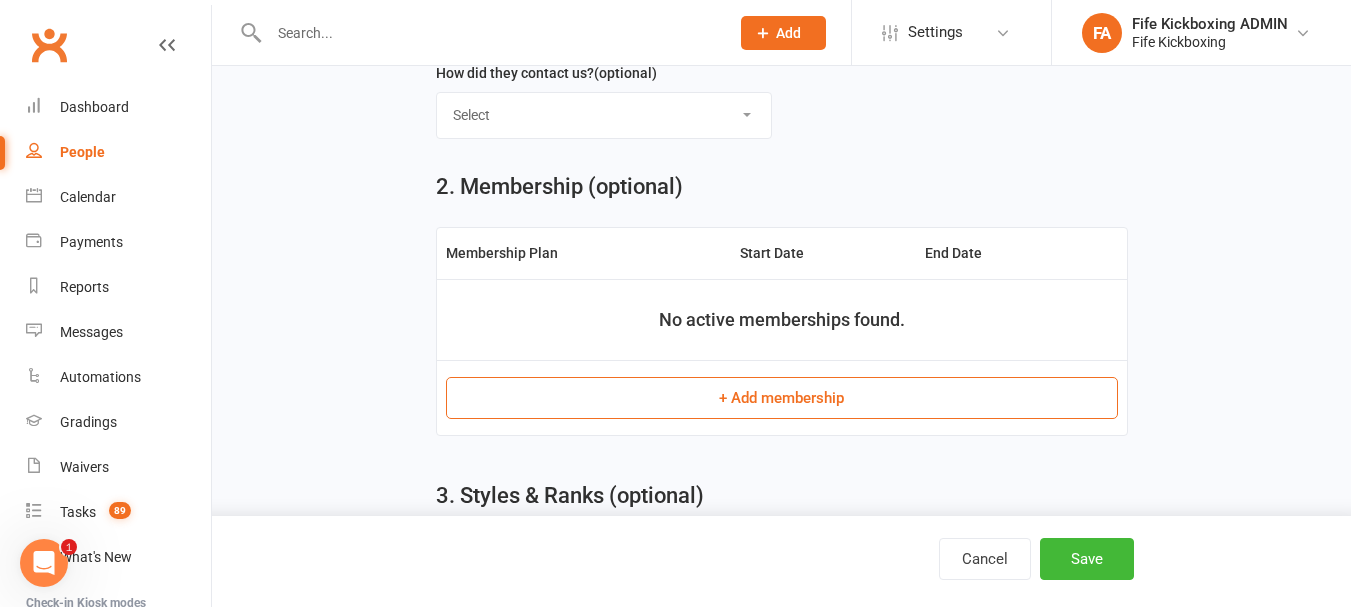 click on "+ Add membership" at bounding box center (782, 398) 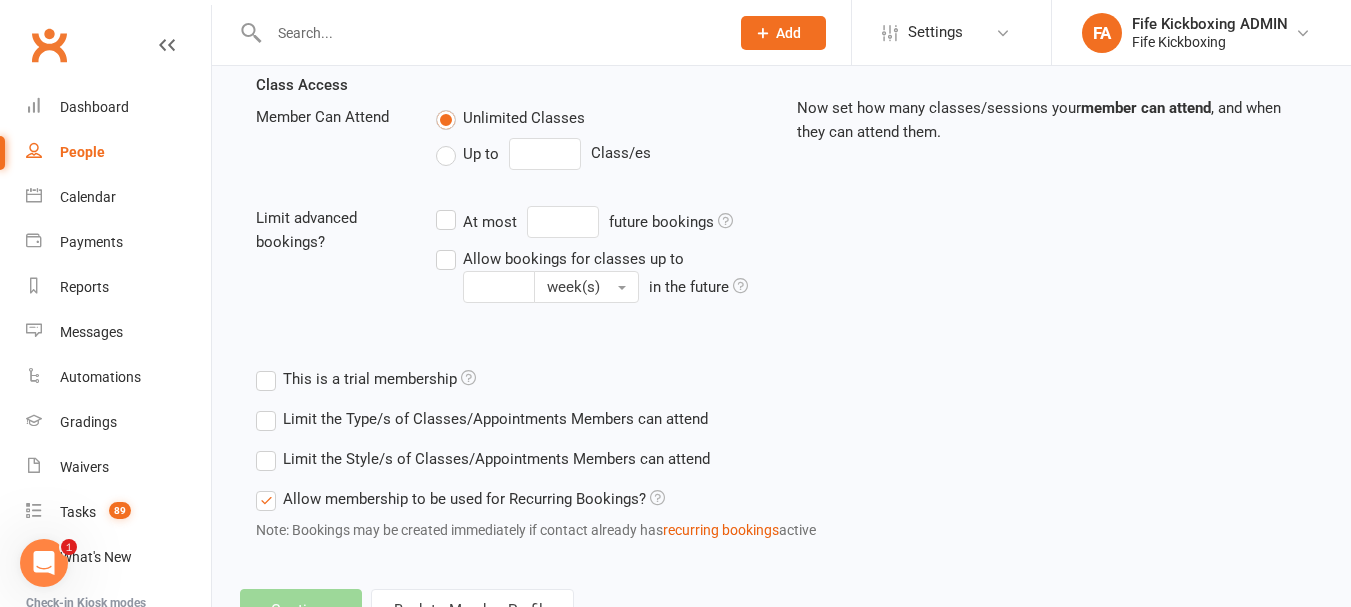 scroll, scrollTop: 0, scrollLeft: 0, axis: both 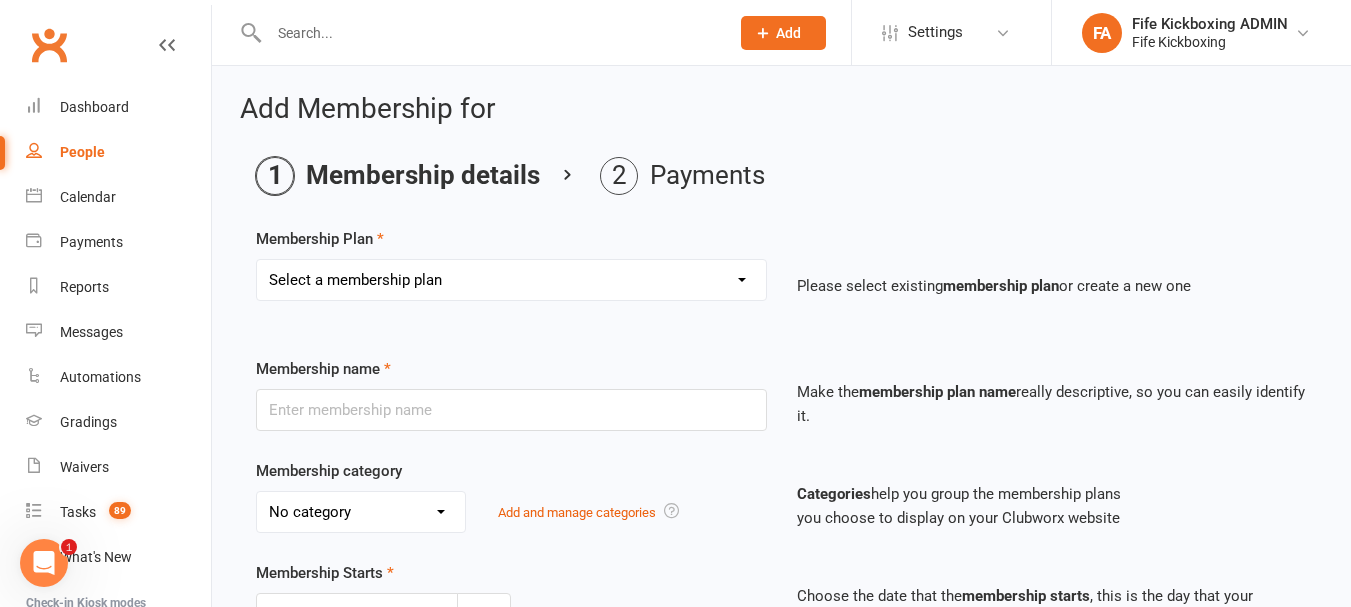 click on "Select a membership plan Create new Membership Plan Lil Dragons (2024) Junior Warriors 7-8yo 1/wk (2024) Junior Warrior 7-8yo 2/wk (2024) Junior Warrior 7-8 3/wk (2025) Beginner Kids 1/wk (2024) Beginner Kids 2/wk (2024) Beginner Kids 3/wk (2025) Beginner Kids Unlimited (2025) Kids Kickboxing 1/wk (2024) Kids Kickboxing 2/wk (2024) Kids Kickboxing 3/wk (2025) Kids Kickboxing Unlimited (2025) Teens 1/wk (2024) Teens 2/wk (2024) Teens 3/wk (2024) Teens UNLIMITED (2025) Ladies Only 1/wk (2024) Ladies Only 2/wk (2024) Ladies Only 3/wk (2024) Ladies Only UNLIMITED (2025) Ladies Only 1/wk AM ONLY (2023) Mixed Adults 1/wk (2024) Mixed Adults 2/wk (2024) Mixed Adults 3/wk (2024) Mixed Adults UNLIMITED (2024) The Fitness Lab - Adult 1/wk (2024) The Fitness Lab - Adult 2/wk (2024) The Fitness Lab - Adult PAYG (2024) The Fitness Lab - PAYG 1 Class Pass The Fitness Lab - 10 Class Pass Teens Kickboxing - 1 Class Pass Adults Kickboxing - "Top Up" 1 Class Pass Squad Training Access Lil Dragons (4.5-6yo) Joining Fee - £39" at bounding box center [511, 280] 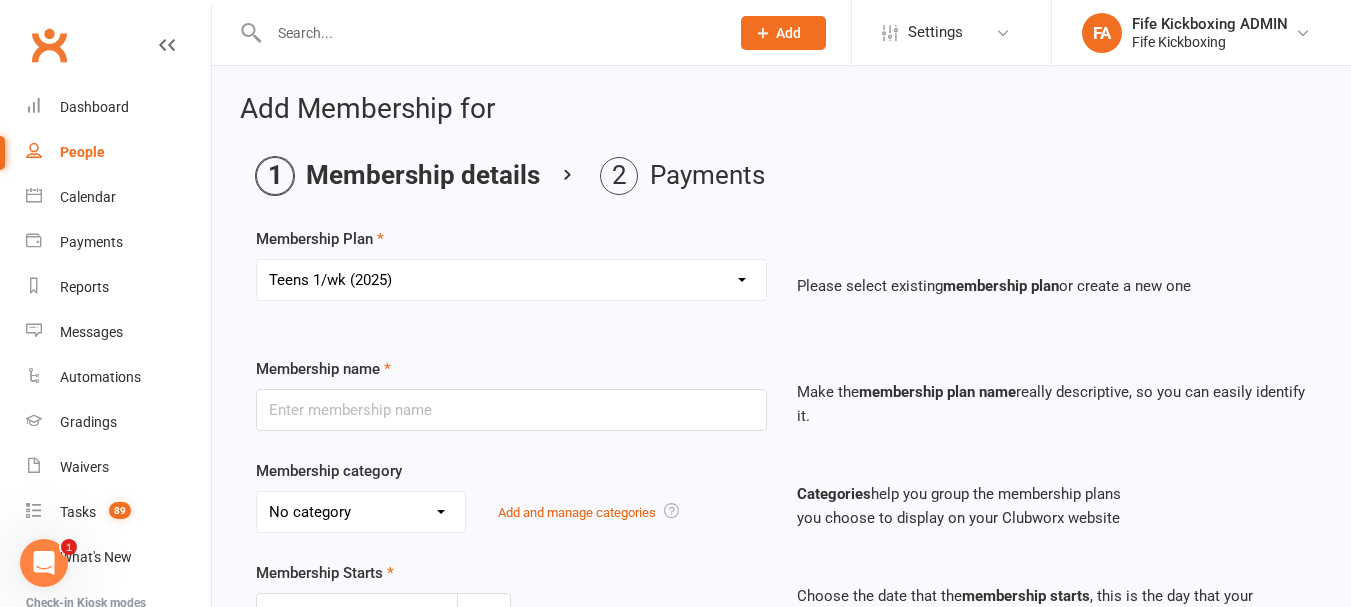 click on "Select a membership plan Create new Membership Plan Lil Dragons (2024) Junior Warriors 7-8yo 1/wk (2024) Junior Warrior 7-8yo 2/wk (2024) Junior Warrior 7-8 3/wk (2025) Beginner Kids 1/wk (2024) Beginner Kids 2/wk (2024) Beginner Kids 3/wk (2025) Beginner Kids Unlimited (2025) Kids Kickboxing 1/wk (2024) Kids Kickboxing 2/wk (2024) Kids Kickboxing 3/wk (2025) Kids Kickboxing Unlimited (2025) Teens 1/wk (2024) Teens 2/wk (2024) Teens 3/wk (2024) Teens UNLIMITED (2025) Ladies Only 1/wk (2024) Ladies Only 2/wk (2024) Ladies Only 3/wk (2024) Ladies Only UNLIMITED (2025) Ladies Only 1/wk AM ONLY (2023) Mixed Adults 1/wk (2024) Mixed Adults 2/wk (2024) Mixed Adults 3/wk (2024) Mixed Adults UNLIMITED (2024) The Fitness Lab - Adult 1/wk (2024) The Fitness Lab - Adult 2/wk (2024) The Fitness Lab - Adult PAYG (2024) The Fitness Lab - PAYG 1 Class Pass The Fitness Lab - 10 Class Pass Teens Kickboxing - 1 Class Pass Adults Kickboxing - "Top Up" 1 Class Pass Squad Training Access Lil Dragons (4.5-6yo) Joining Fee - £39" at bounding box center (511, 280) 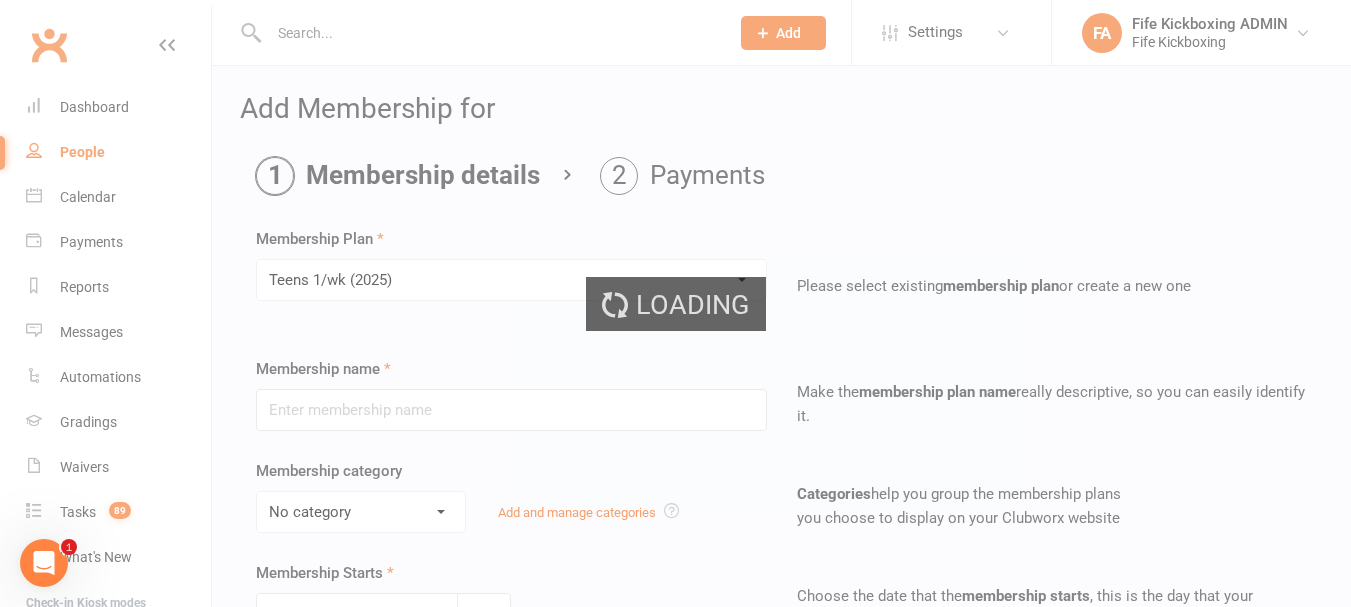 type on "Teens 1/wk (2025)" 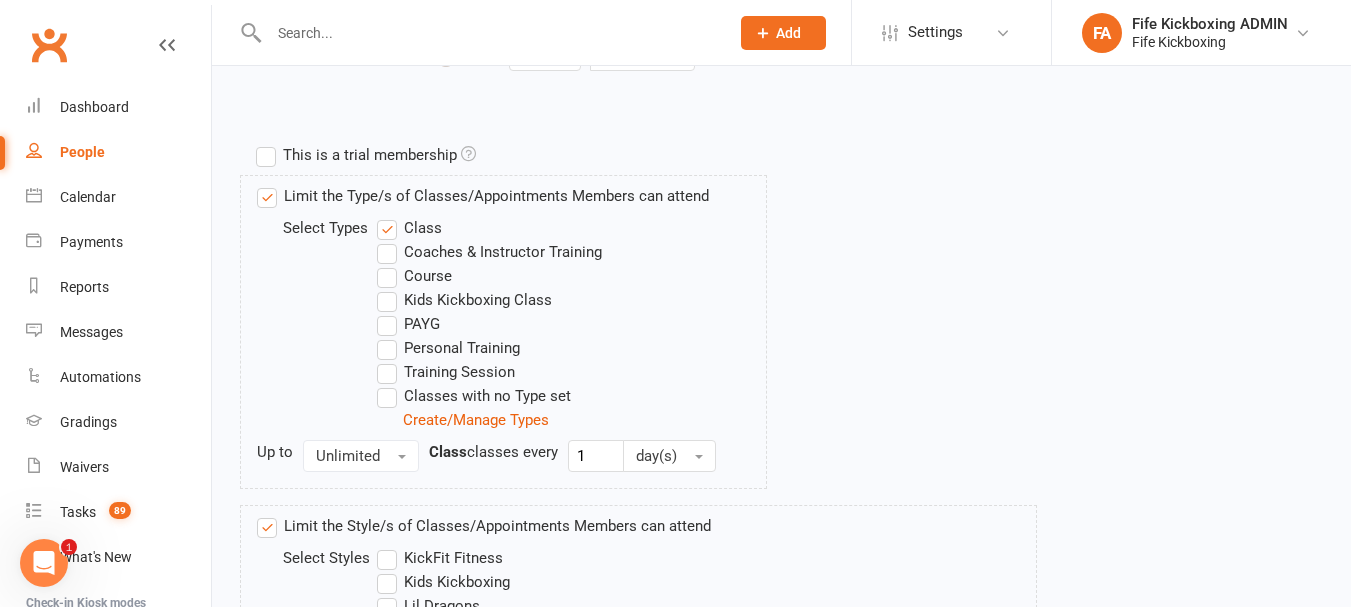 scroll, scrollTop: 1294, scrollLeft: 0, axis: vertical 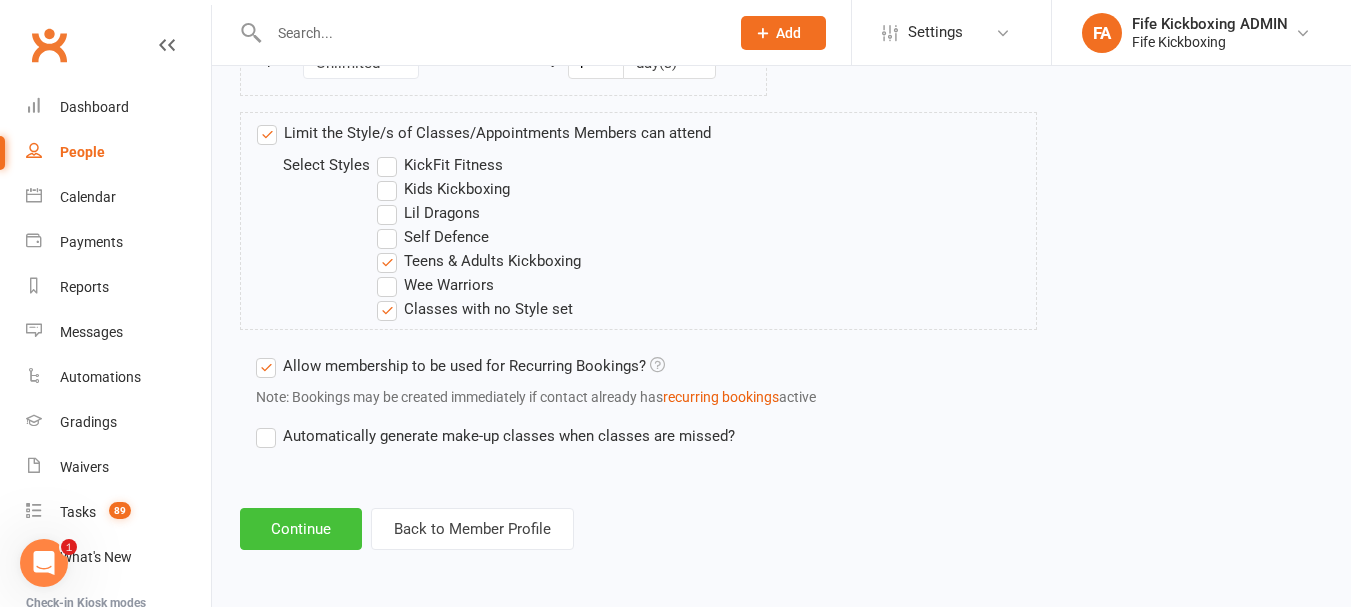 click on "Continue" at bounding box center (301, 529) 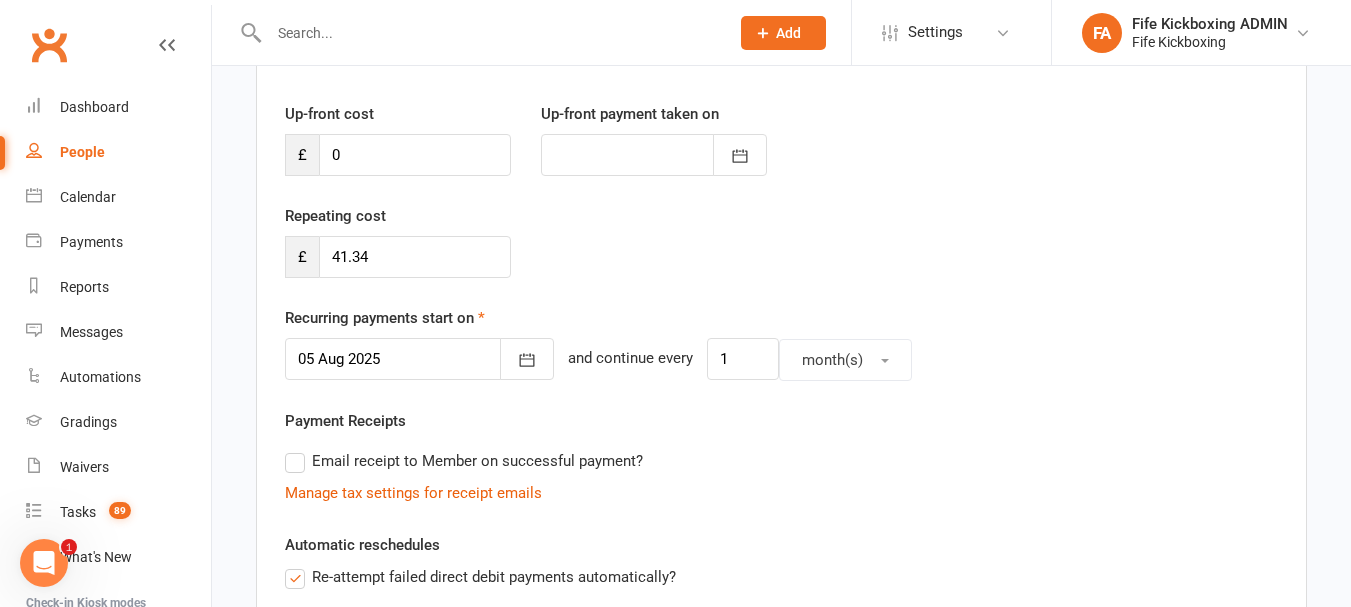 scroll, scrollTop: 300, scrollLeft: 0, axis: vertical 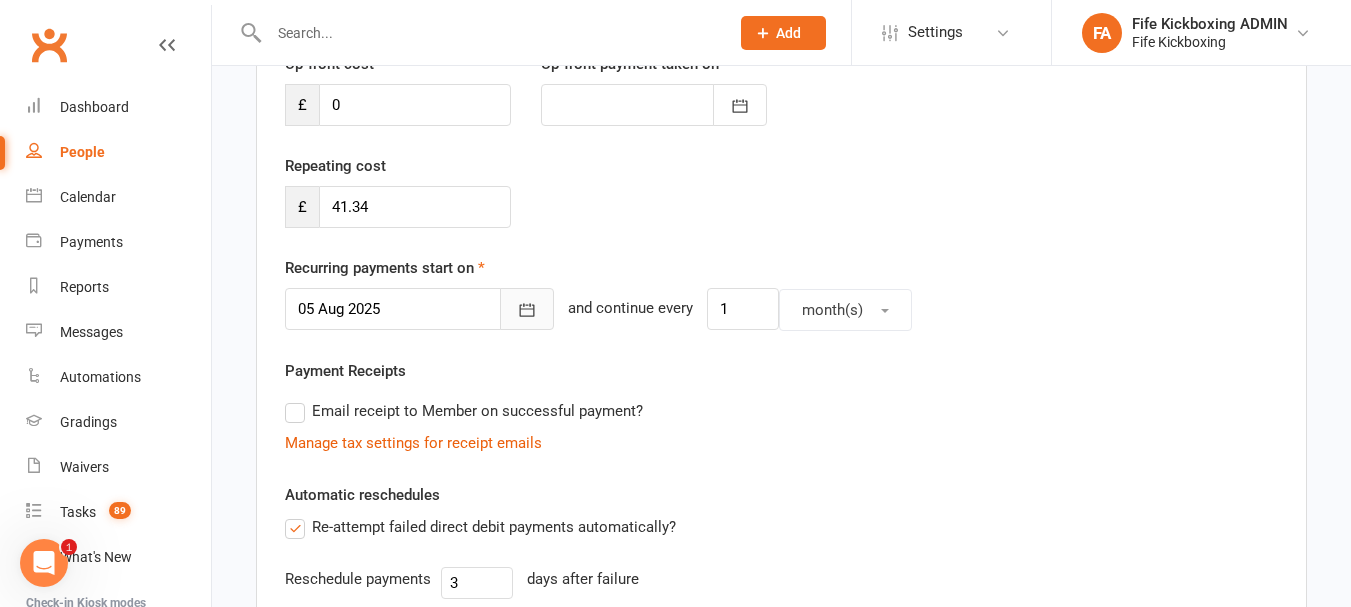 click 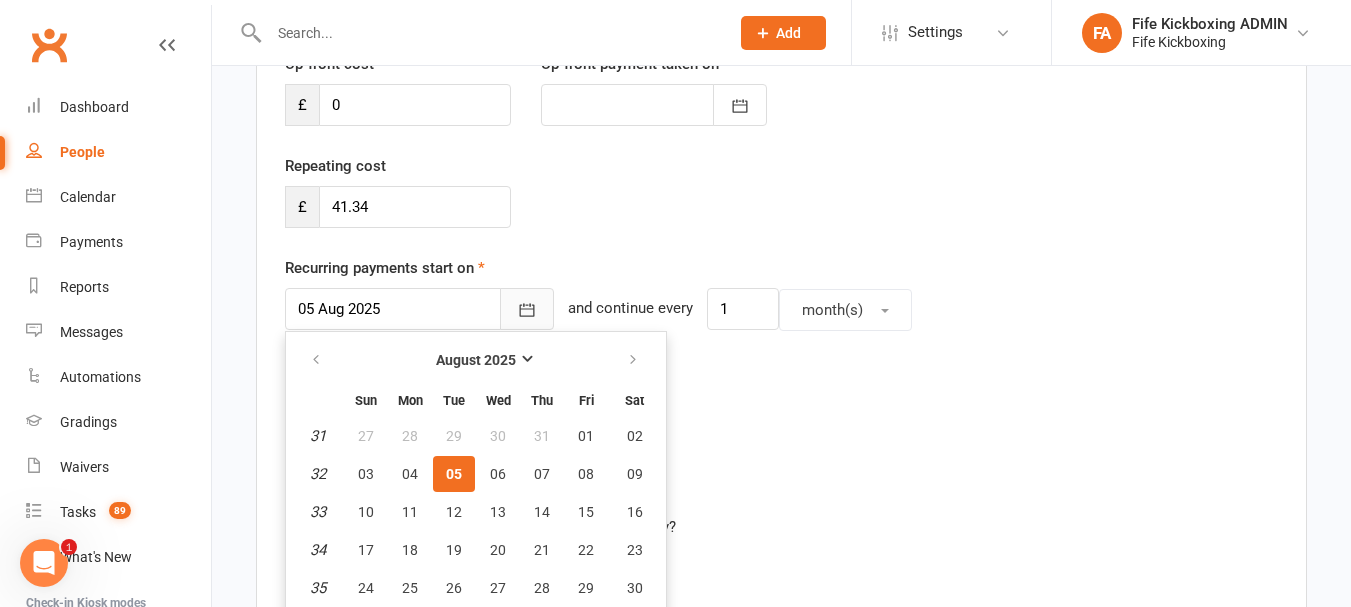 scroll, scrollTop: 340, scrollLeft: 0, axis: vertical 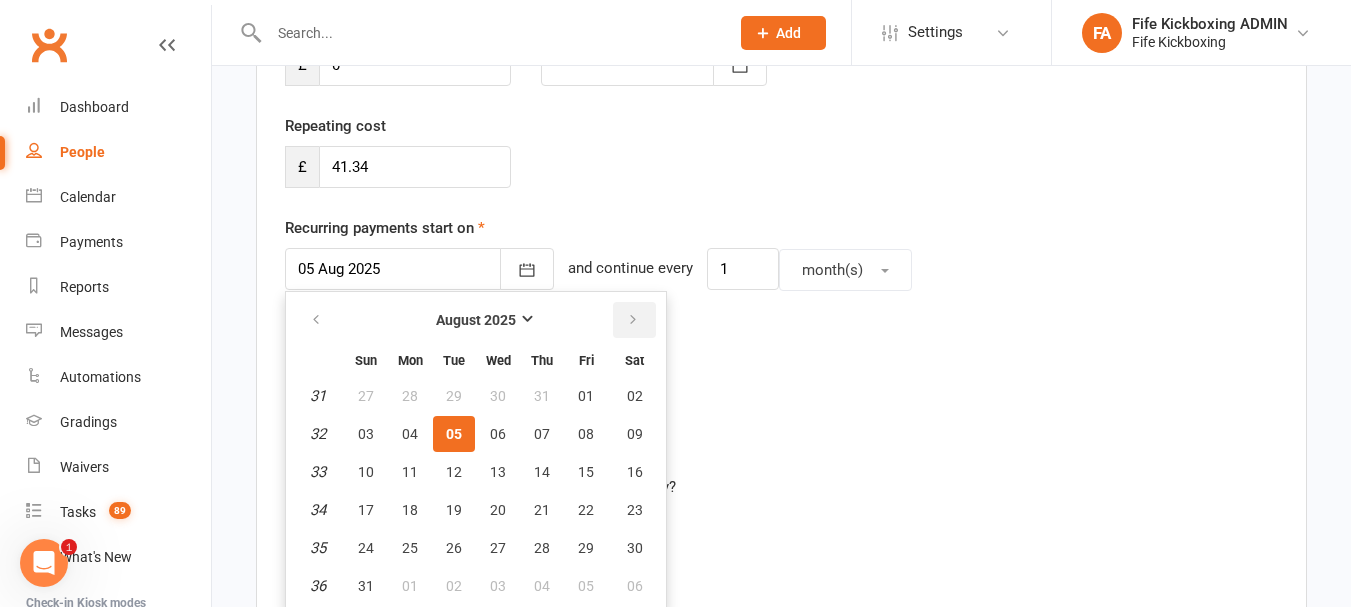 click at bounding box center [634, 320] 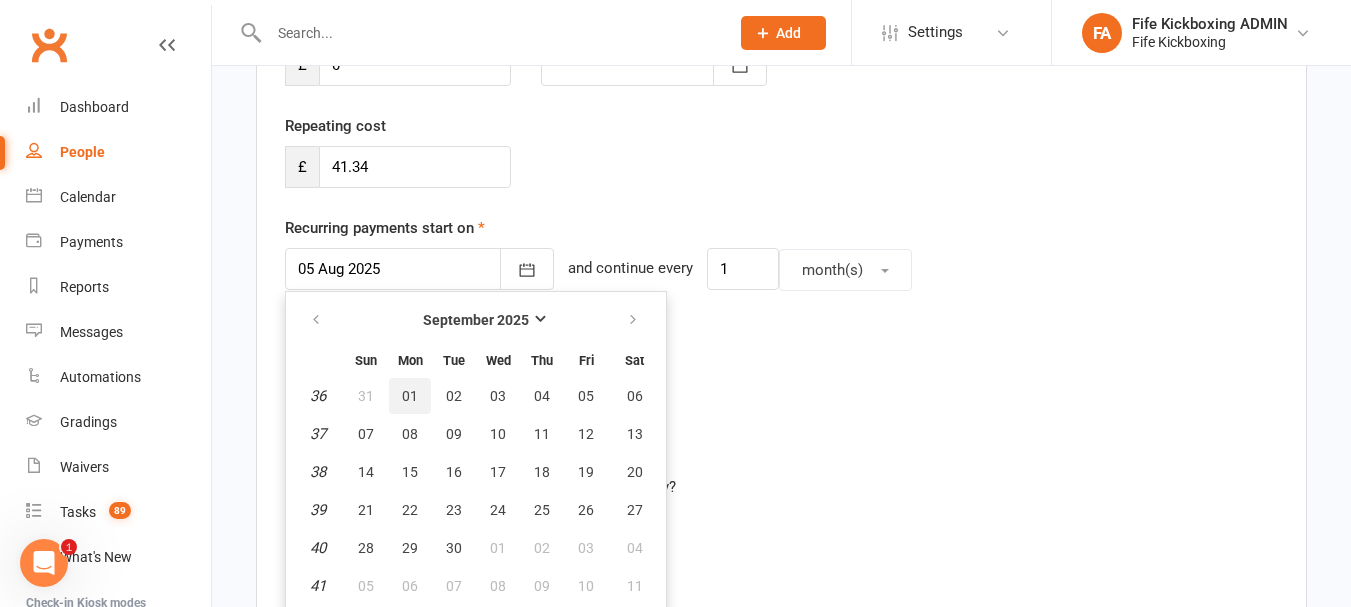 click on "01" at bounding box center (410, 396) 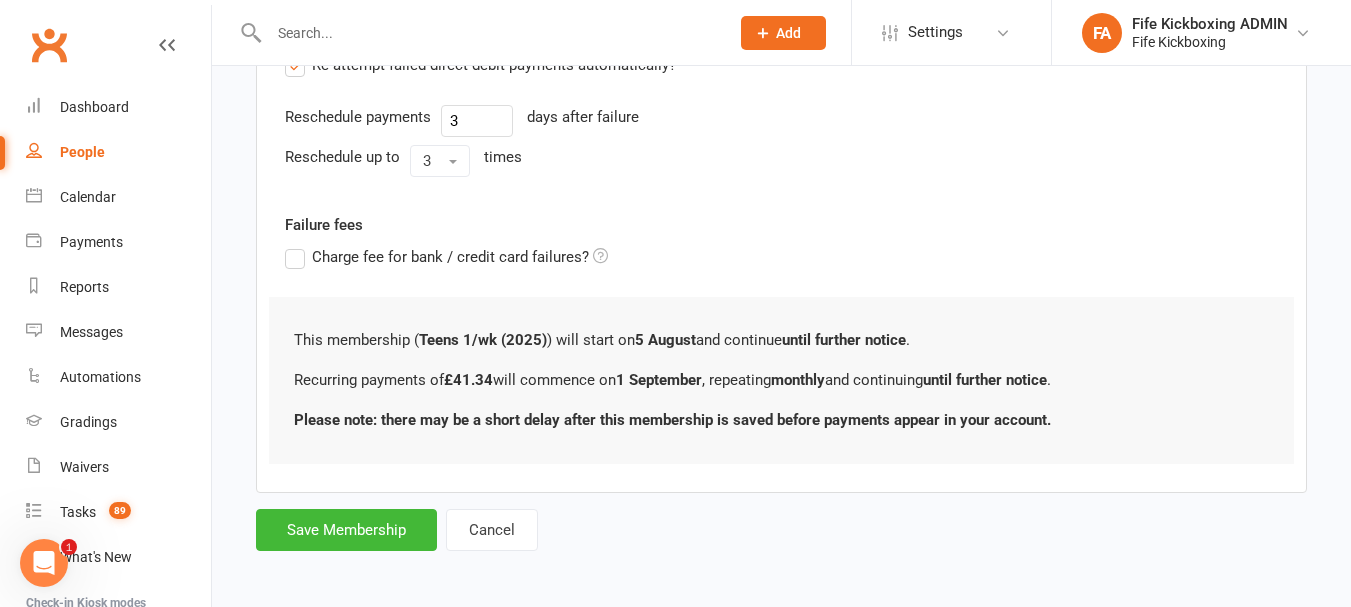 scroll, scrollTop: 767, scrollLeft: 0, axis: vertical 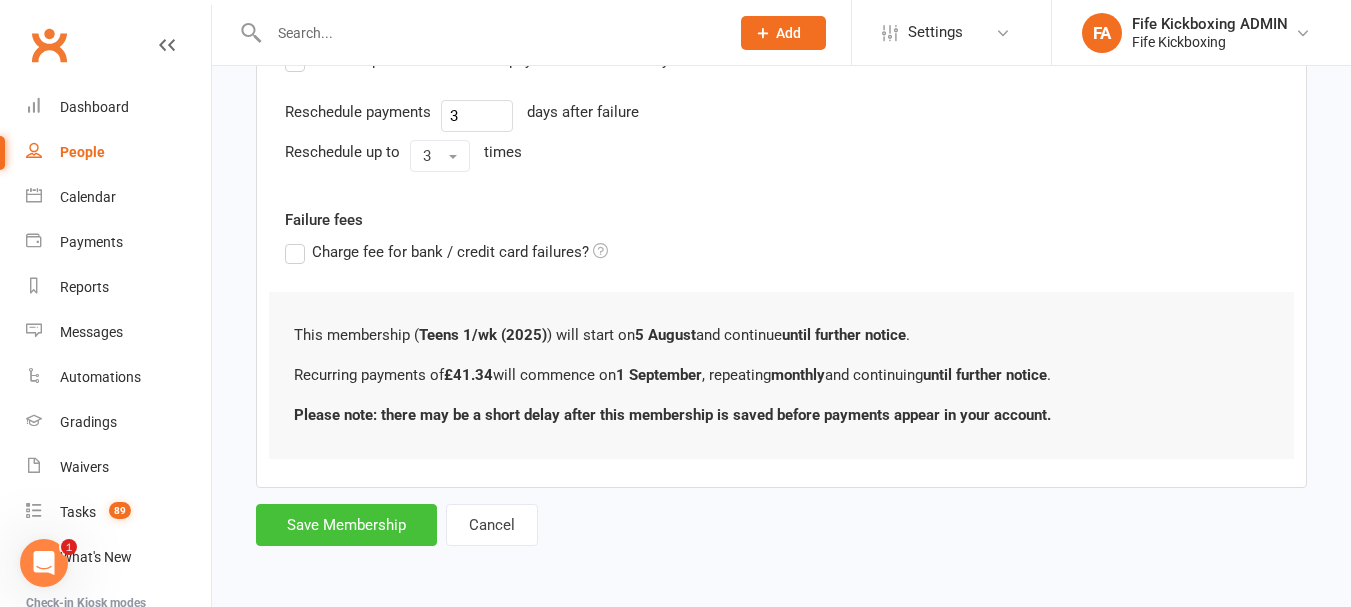 click on "Save Membership" at bounding box center (346, 525) 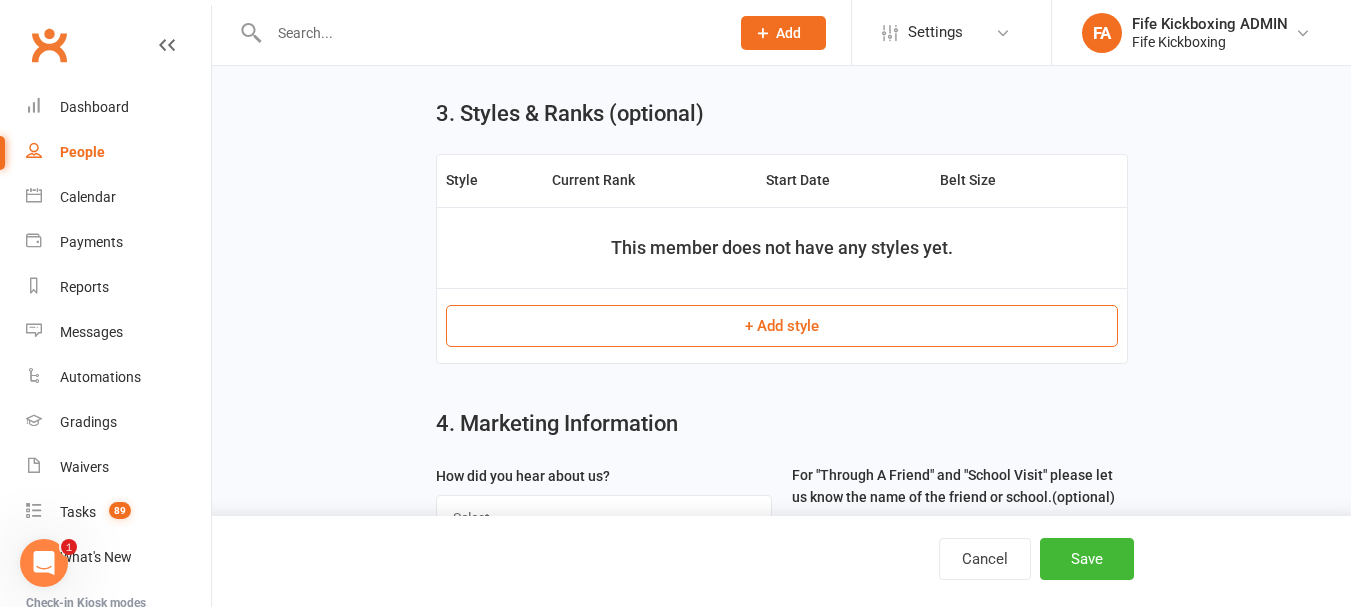 scroll, scrollTop: 1062, scrollLeft: 0, axis: vertical 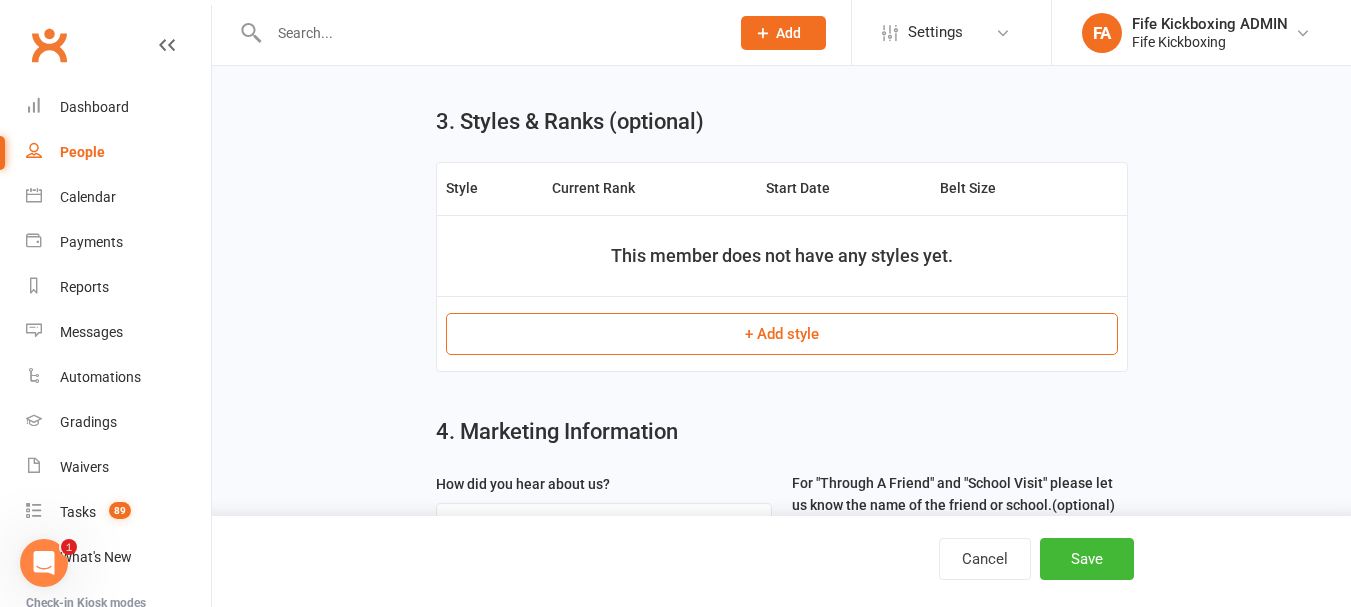 click on "+ Add style" at bounding box center (782, 334) 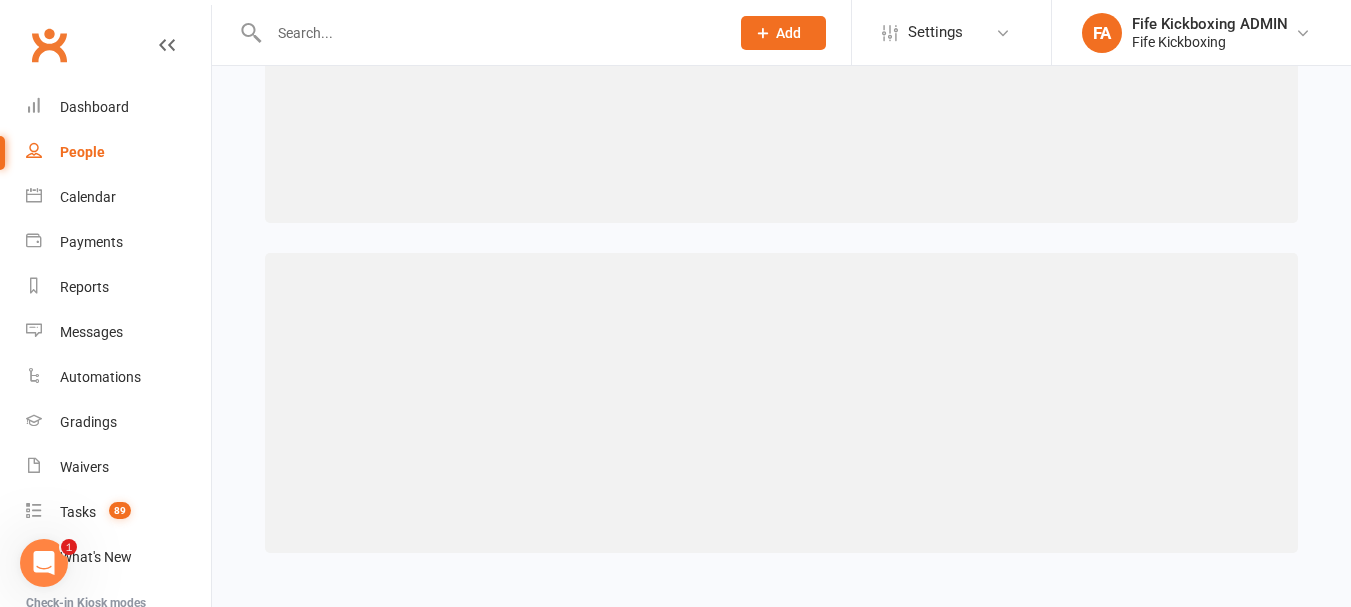 scroll, scrollTop: 0, scrollLeft: 0, axis: both 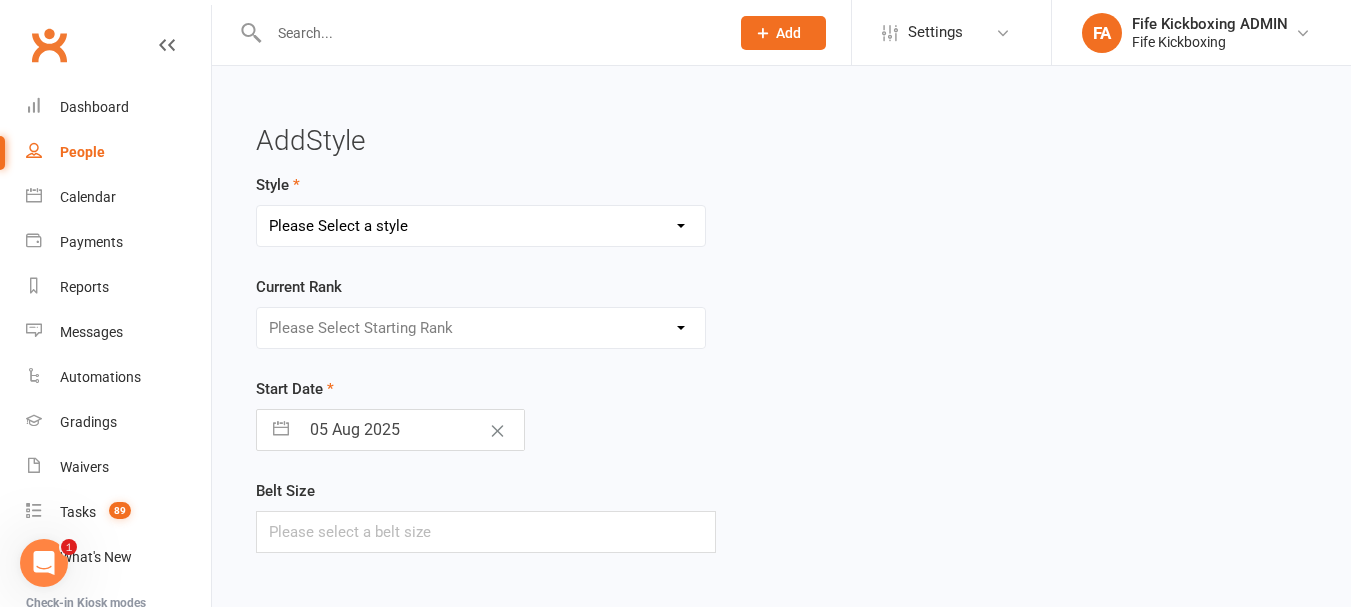 click on "Please Select a style KickFit Fitness Kids Kickboxing Lil Dragons Self Defence Teens & Adults Kickboxing Wee Warriors" at bounding box center (481, 226) 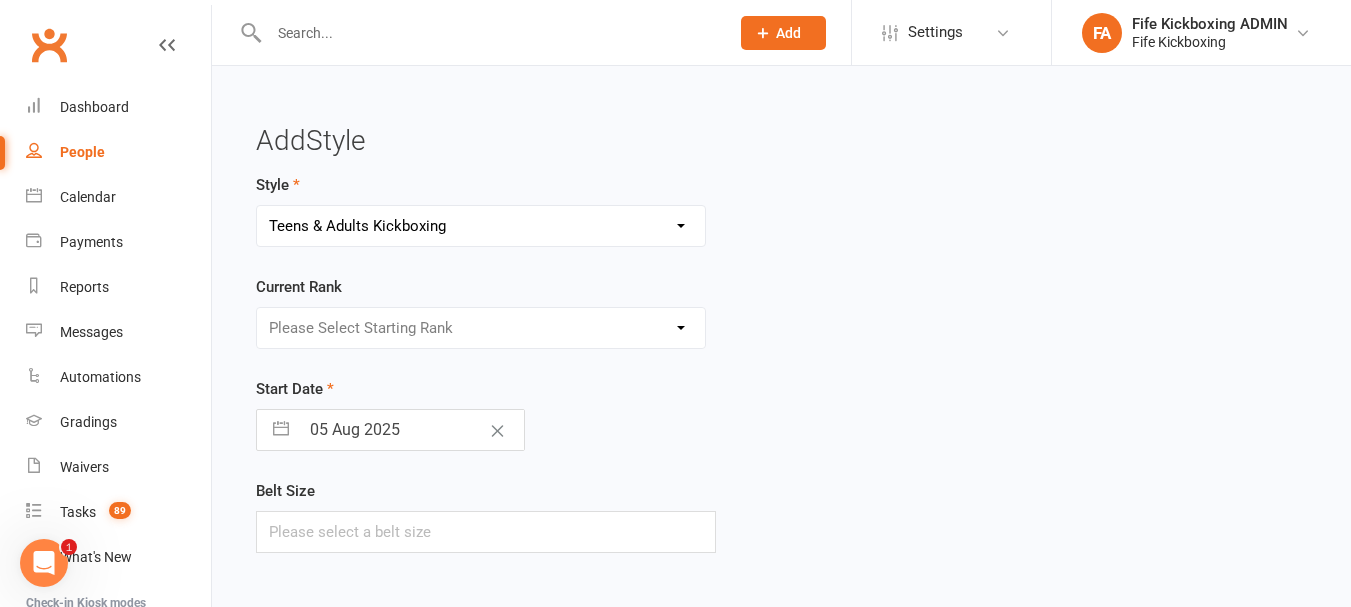 click on "Please Select a style KickFit Fitness Kids Kickboxing Lil Dragons Self Defence Teens & Adults Kickboxing Wee Warriors" at bounding box center [481, 226] 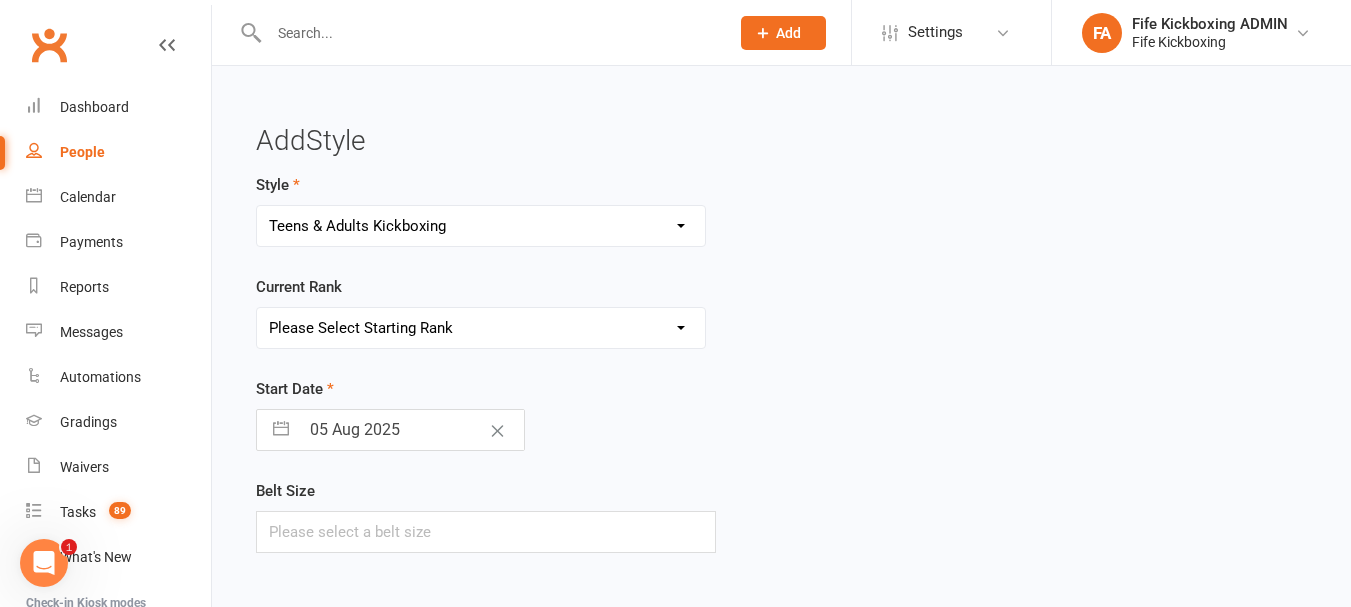 click on "Please Select Starting Rank White Red Yellow Orange Green Blue Purple Brown Black / Red Black - 1st Star Black - 2nd Star Black - 3rd Star Black - 4th Star Black - 1st Dan Black - 2nd Dan Black - 3rd Dan Black - 4th Dan" at bounding box center (481, 328) 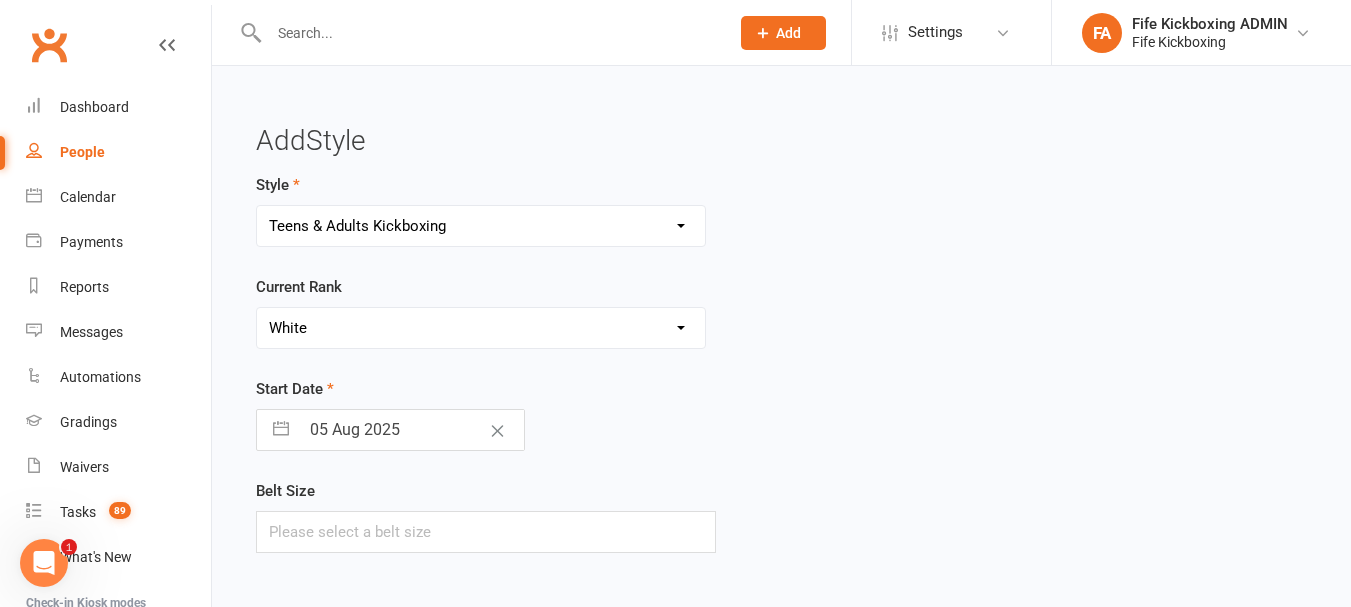 click on "Please Select Starting Rank White Red Yellow Orange Green Blue Purple Brown Black / Red Black - 1st Star Black - 2nd Star Black - 3rd Star Black - 4th Star Black - 1st Dan Black - 2nd Dan Black - 3rd Dan Black - 4th Dan" at bounding box center (481, 328) 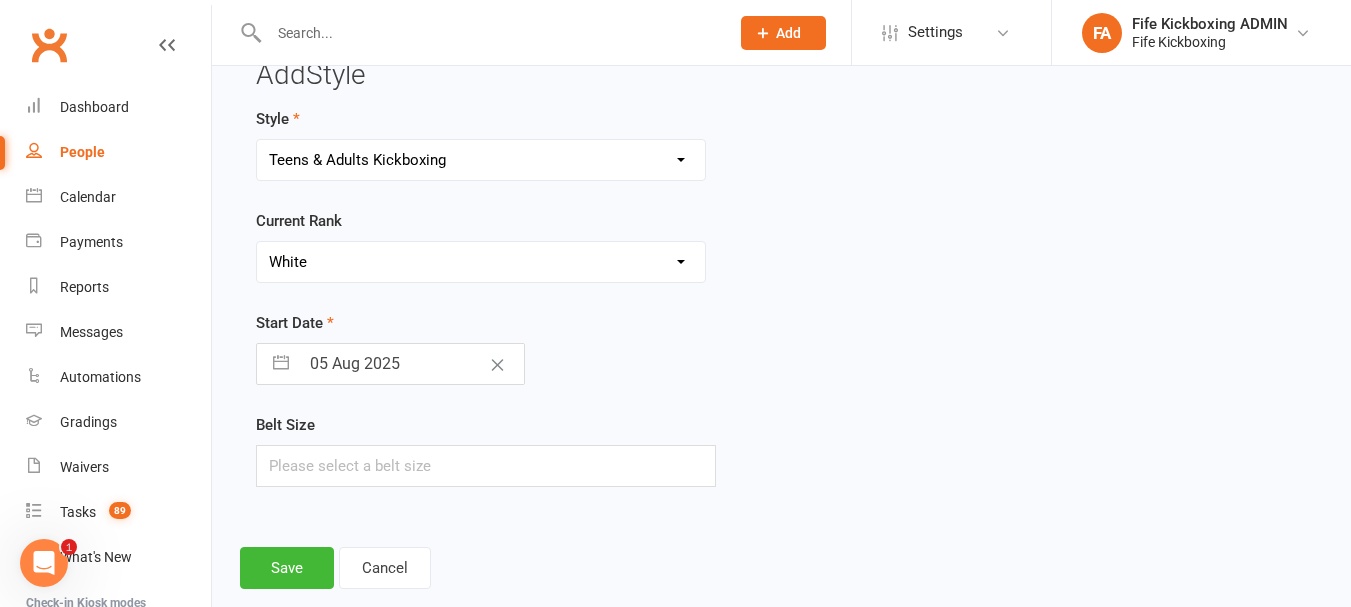 scroll, scrollTop: 100, scrollLeft: 0, axis: vertical 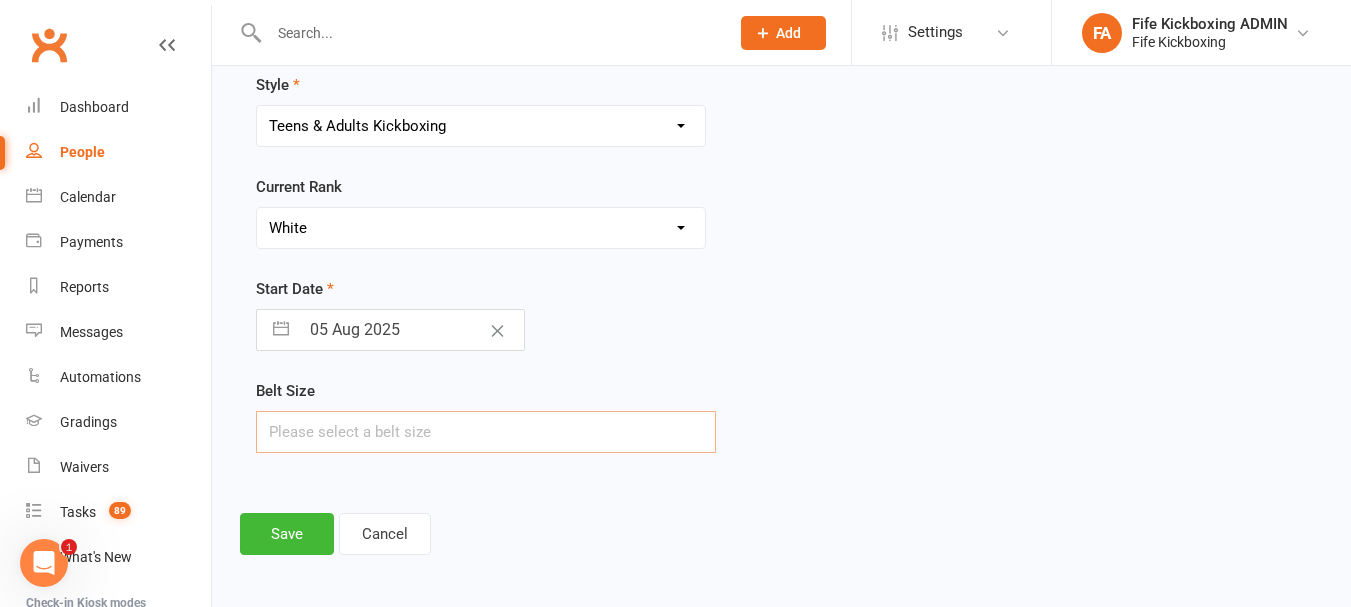 click at bounding box center (486, 432) 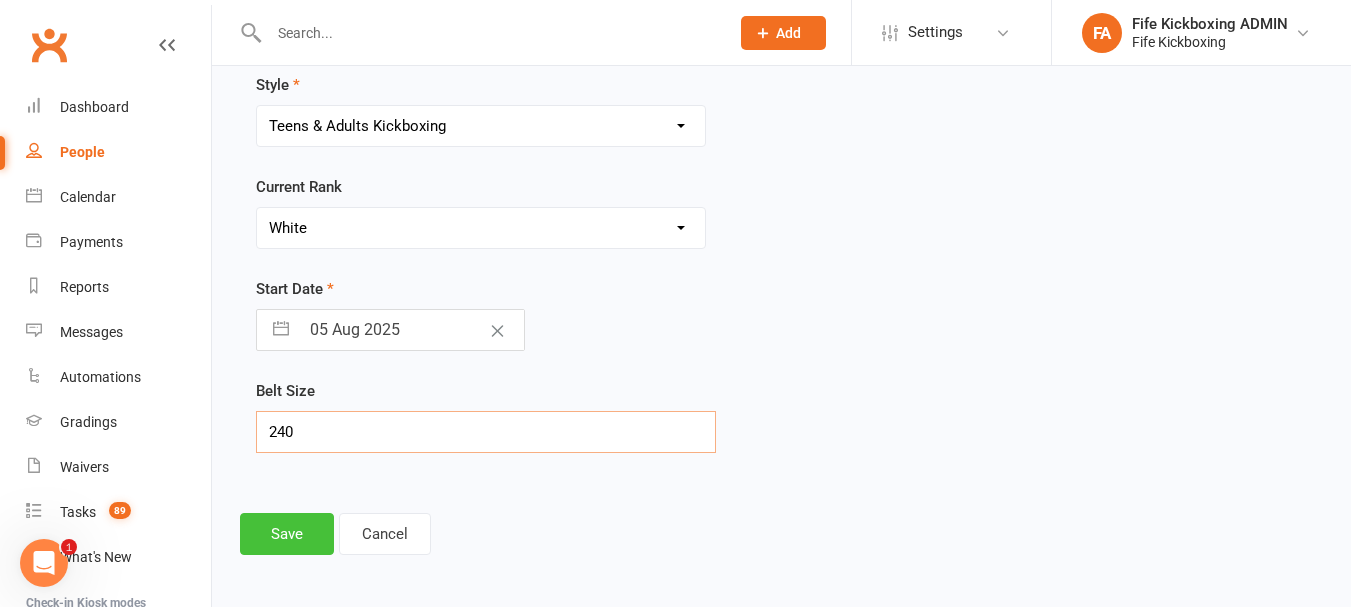 type on "240" 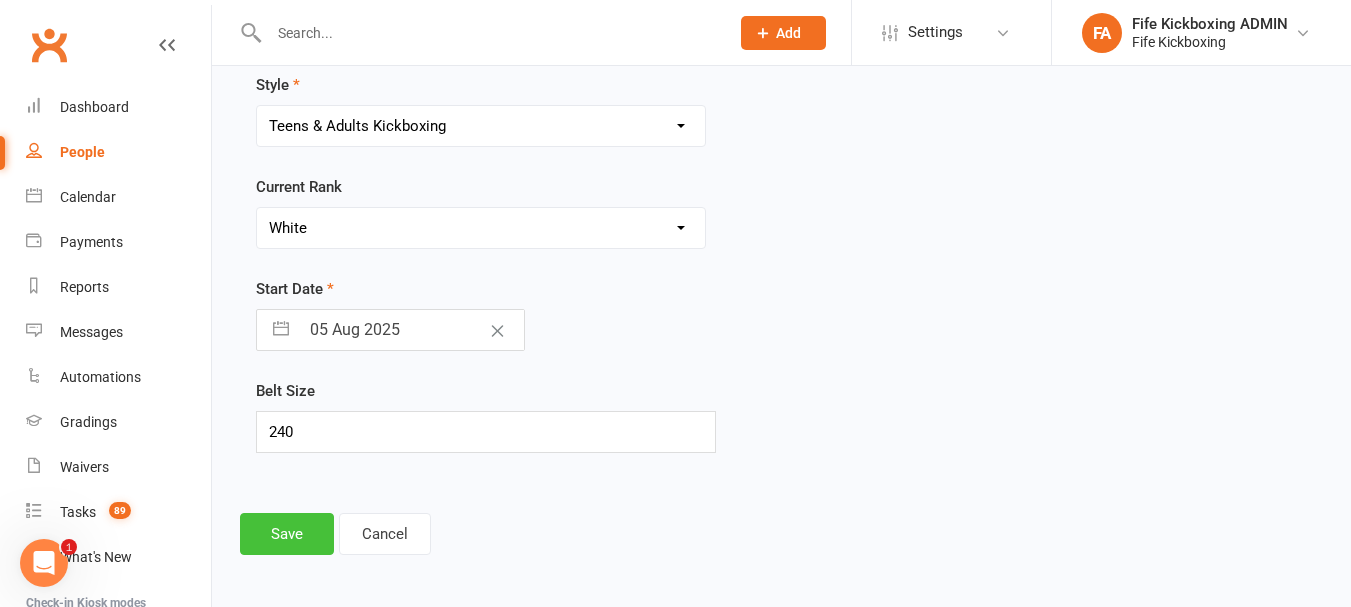 click on "Save" at bounding box center [287, 534] 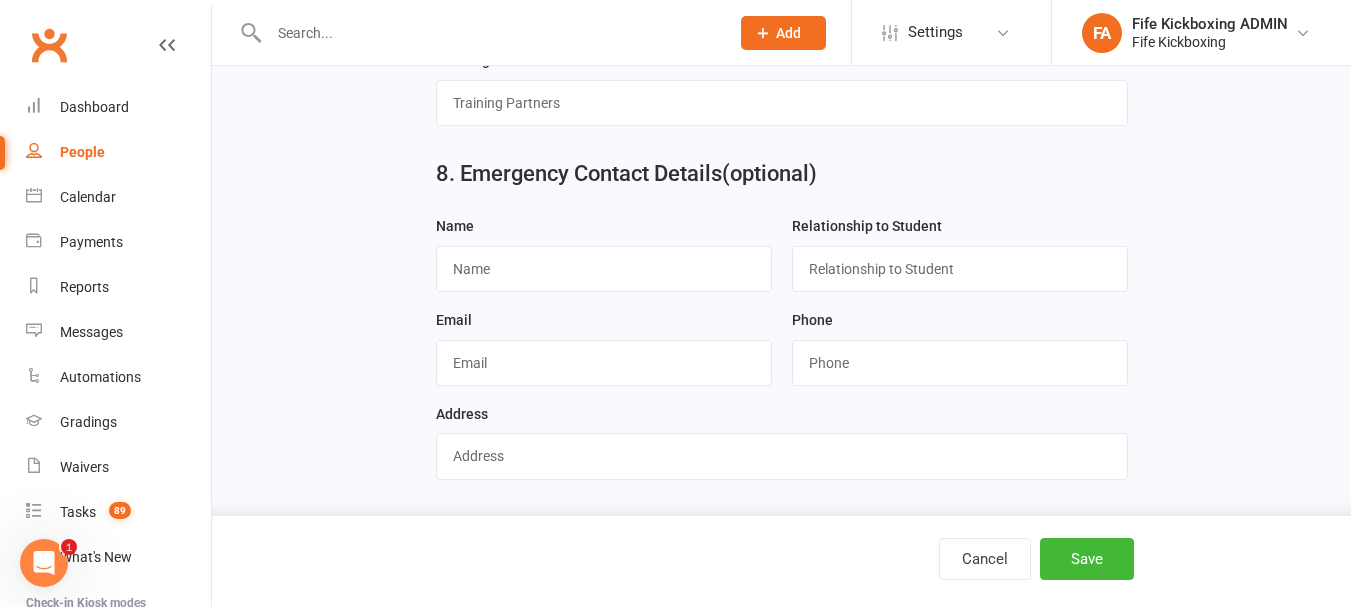 scroll, scrollTop: 2121, scrollLeft: 0, axis: vertical 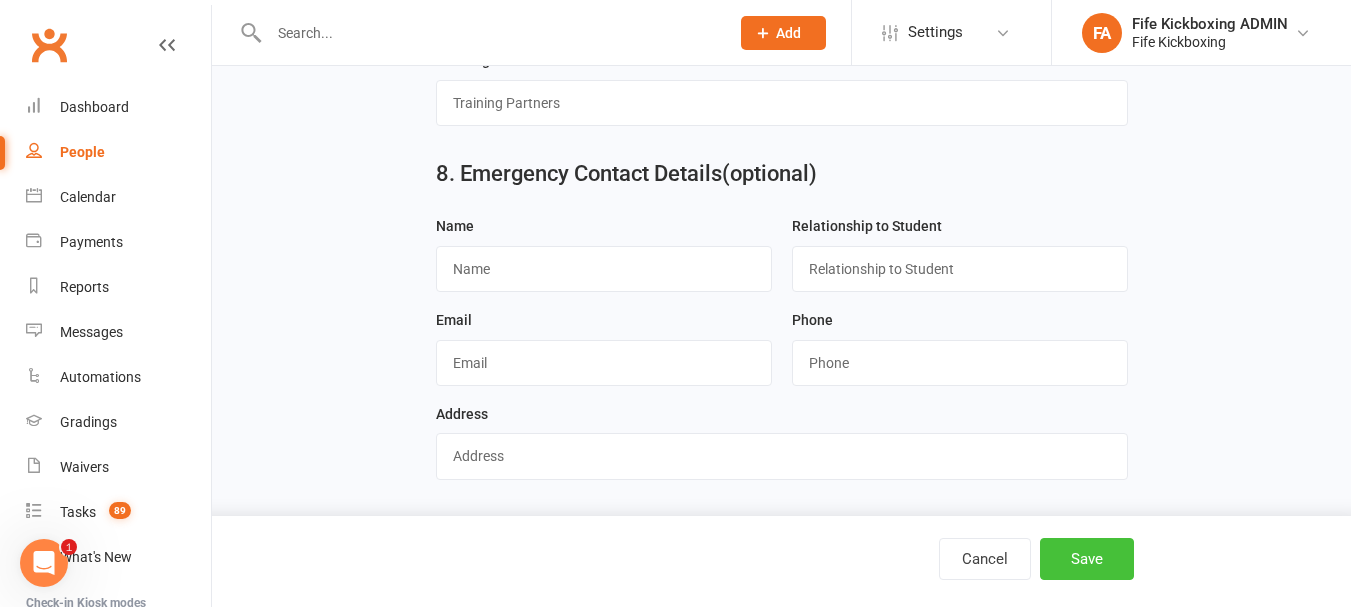 click on "Save" at bounding box center [1087, 559] 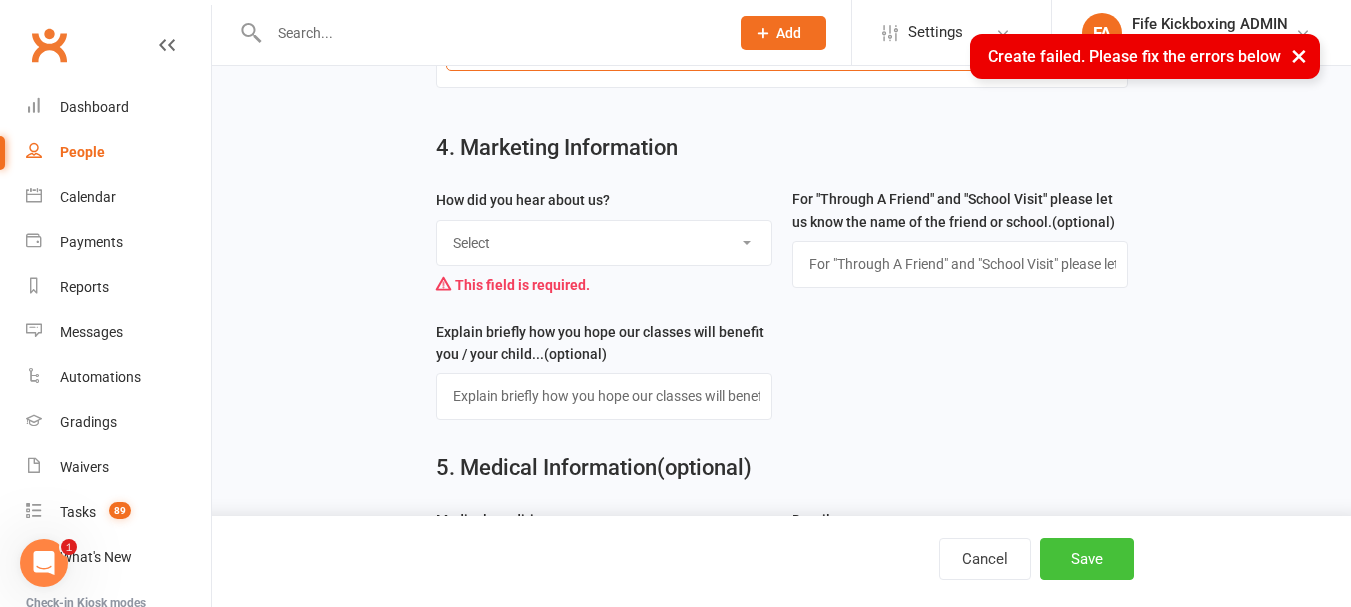 scroll, scrollTop: 1377, scrollLeft: 0, axis: vertical 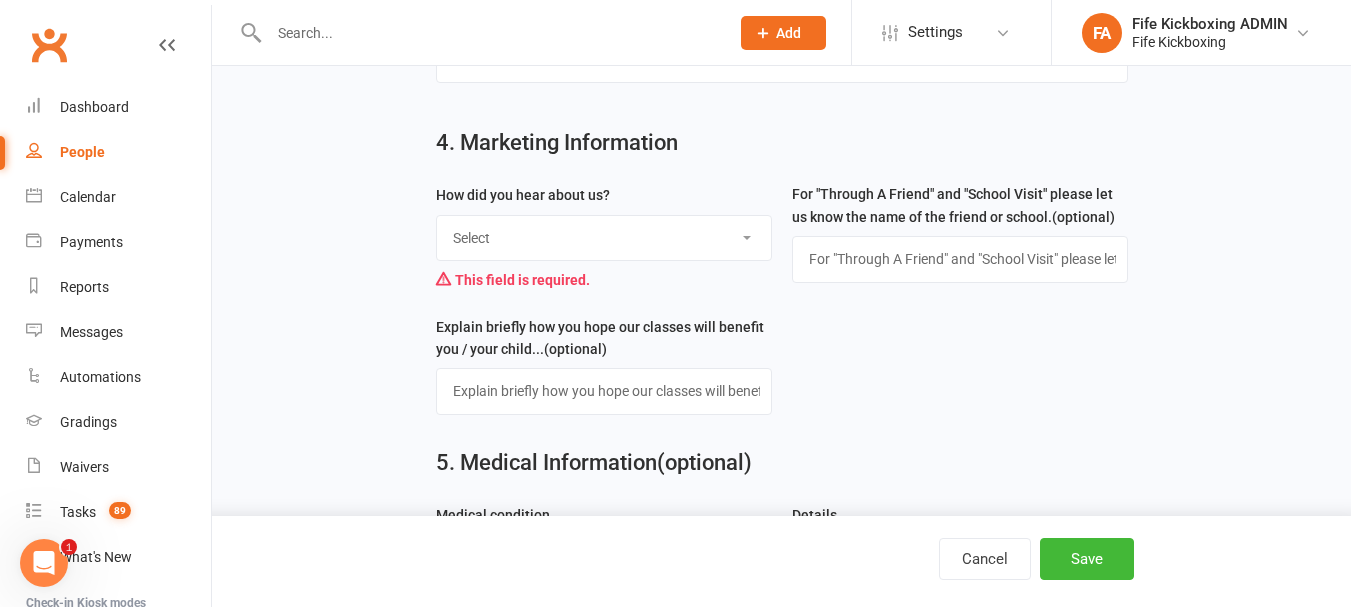 click on "Select Social media Google Leaflet Through A Friend School visit Event Walked by Roadside sign" at bounding box center (604, 238) 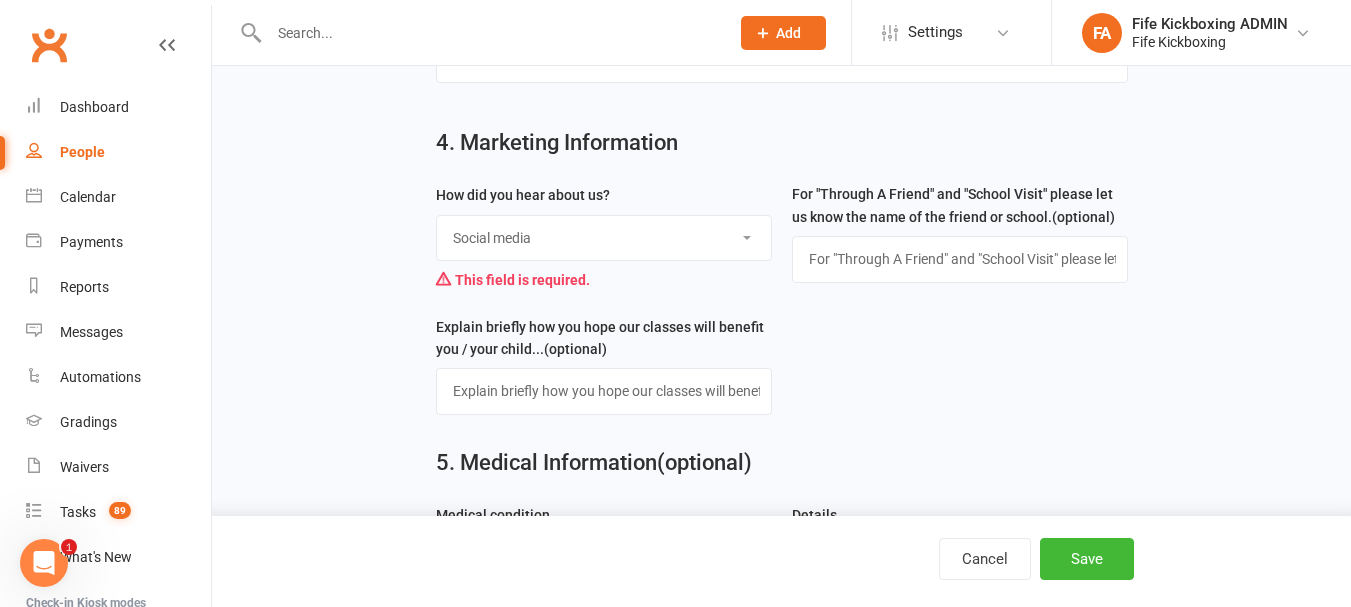 click on "Select Social media Google Leaflet Through A Friend School visit Event Walked by Roadside sign" at bounding box center [604, 238] 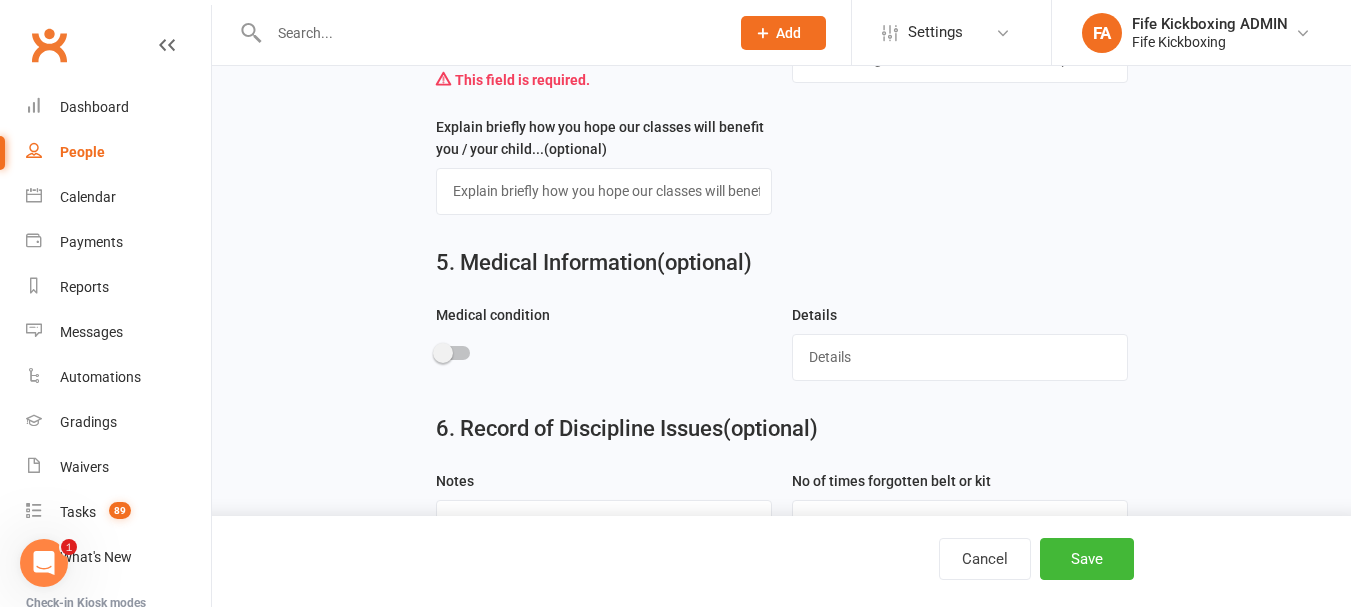 scroll, scrollTop: 1677, scrollLeft: 0, axis: vertical 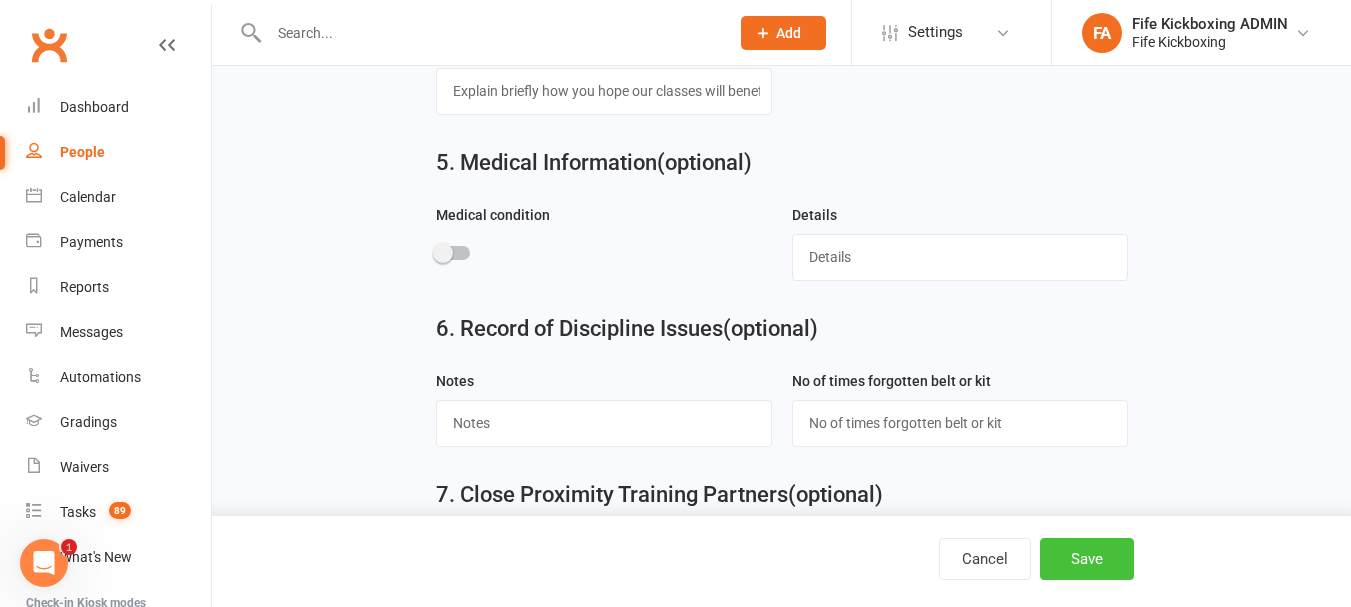 click on "Save" at bounding box center [1087, 559] 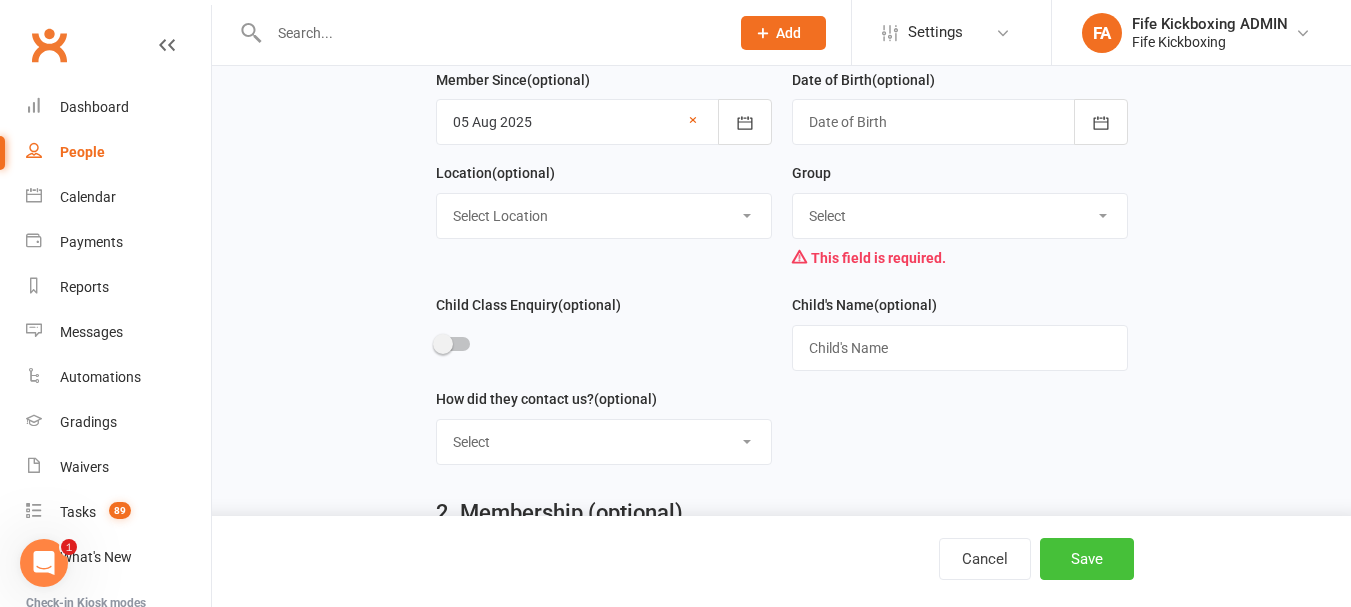 scroll, scrollTop: 377, scrollLeft: 0, axis: vertical 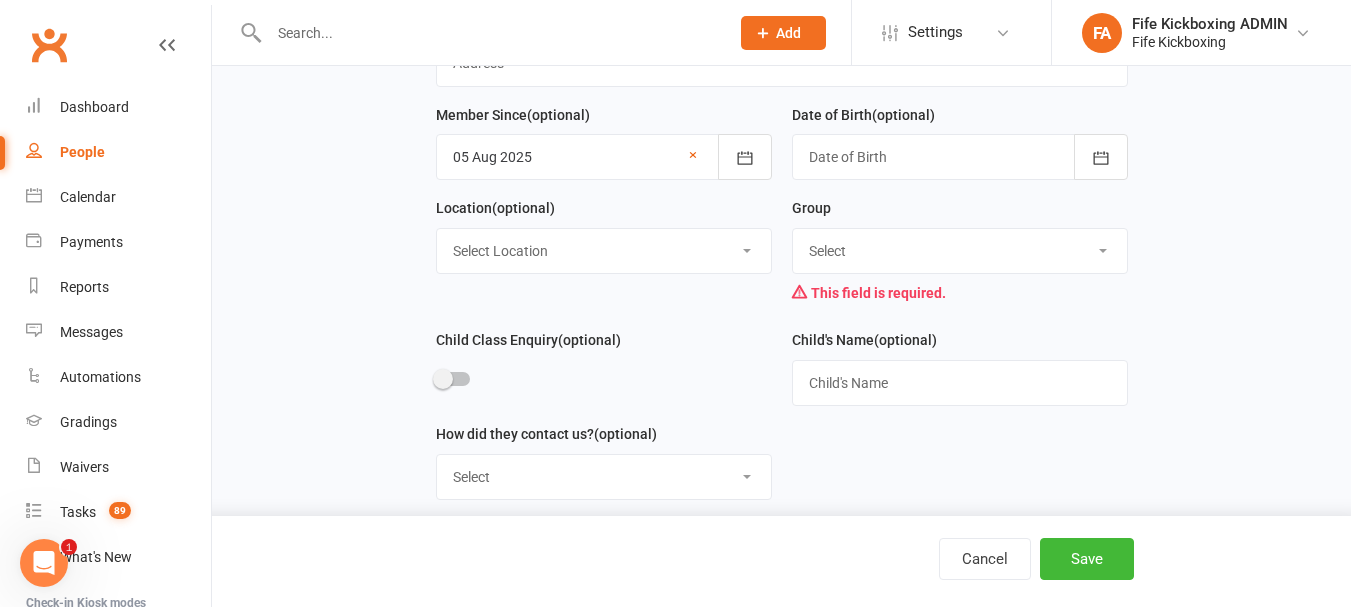 click on "Select Wee Warriors (3 - 4½) Lil Dragons (4½-6) Junior Warriors (7-8) Beg Kids Kickboxing (9-11) Int/Adv Kids Kickboxing (9-11) Teens Kickboxing (12-15) Adults - Ladies Only (16+) Adults - Mixed Class (16+) The Fitness Lab (15+) 4 Weeks Beginner On-Ramp Membership Thrive After 45! (45+) Paid Trial" at bounding box center (960, 251) 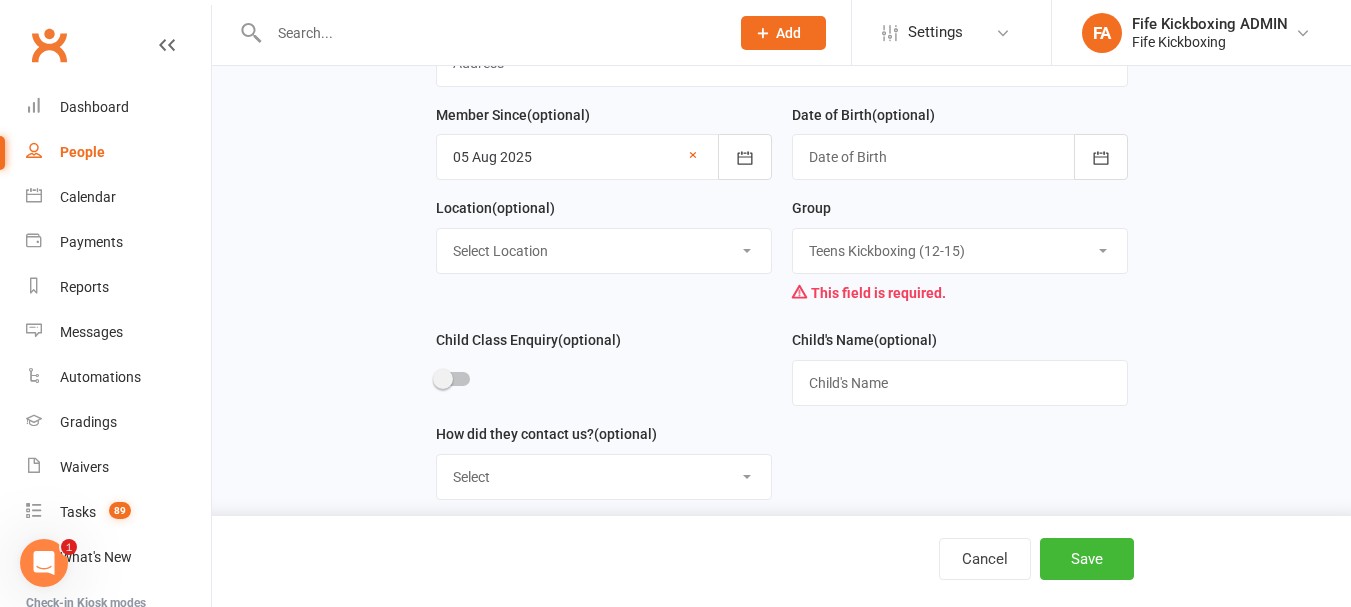 click on "Select Wee Warriors (3 - 4½) Lil Dragons (4½-6) Junior Warriors (7-8) Beg Kids Kickboxing (9-11) Int/Adv Kids Kickboxing (9-11) Teens Kickboxing (12-15) Adults - Ladies Only (16+) Adults - Mixed Class (16+) The Fitness Lab (15+) 4 Weeks Beginner On-Ramp Membership Thrive After 45! (45+) Paid Trial" at bounding box center (960, 251) 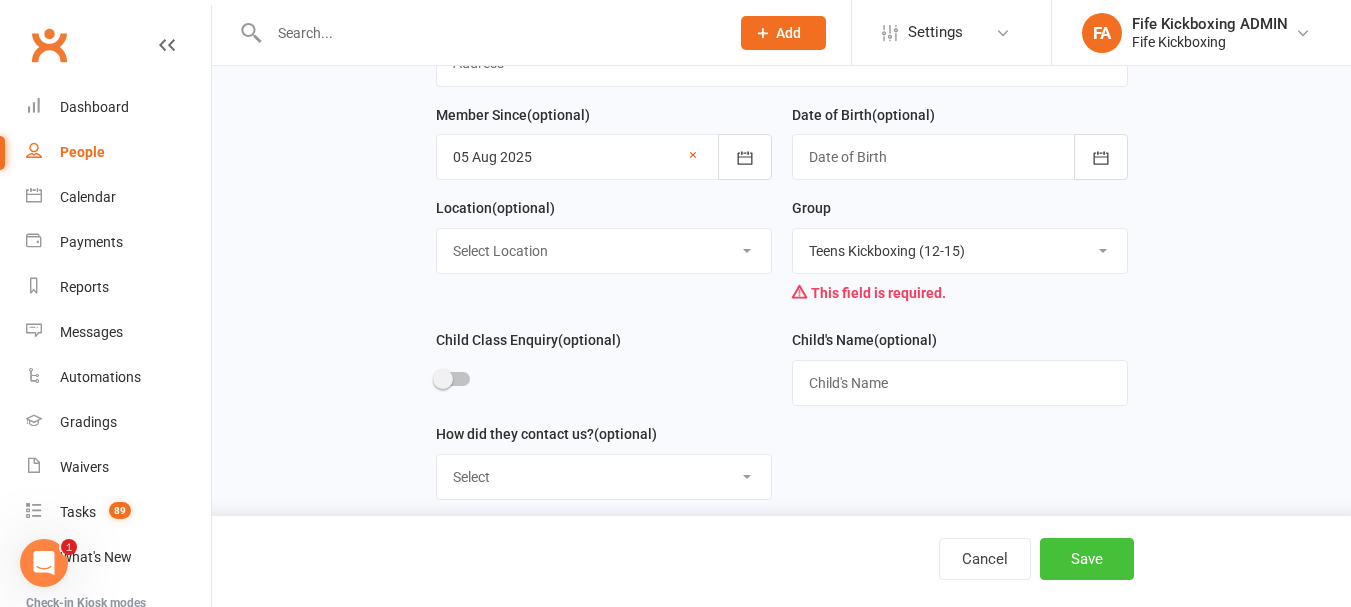 click on "Save" at bounding box center (1087, 559) 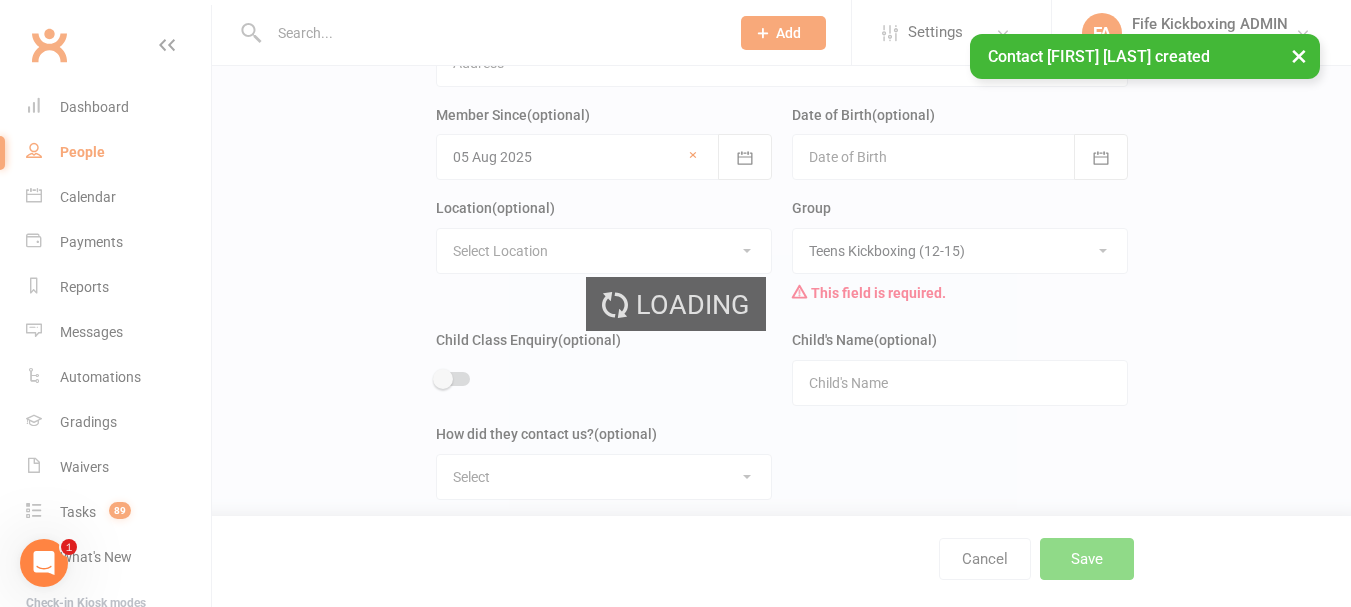 scroll, scrollTop: 0, scrollLeft: 0, axis: both 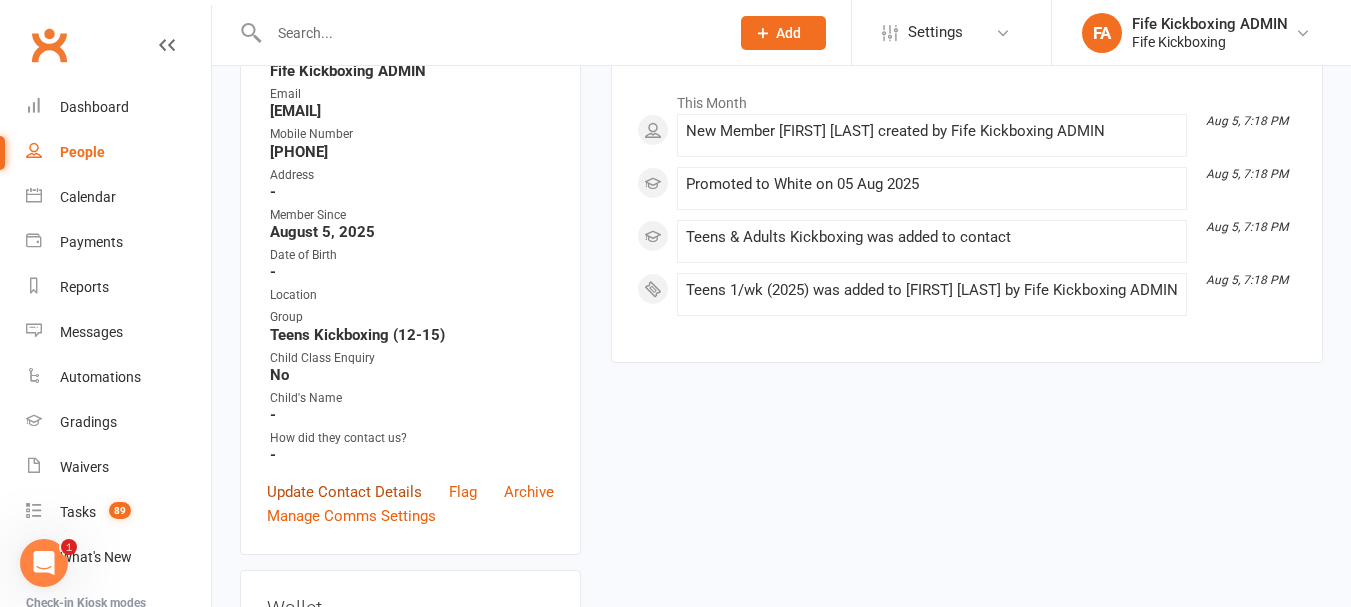 click on "Update Contact Details" at bounding box center (344, 492) 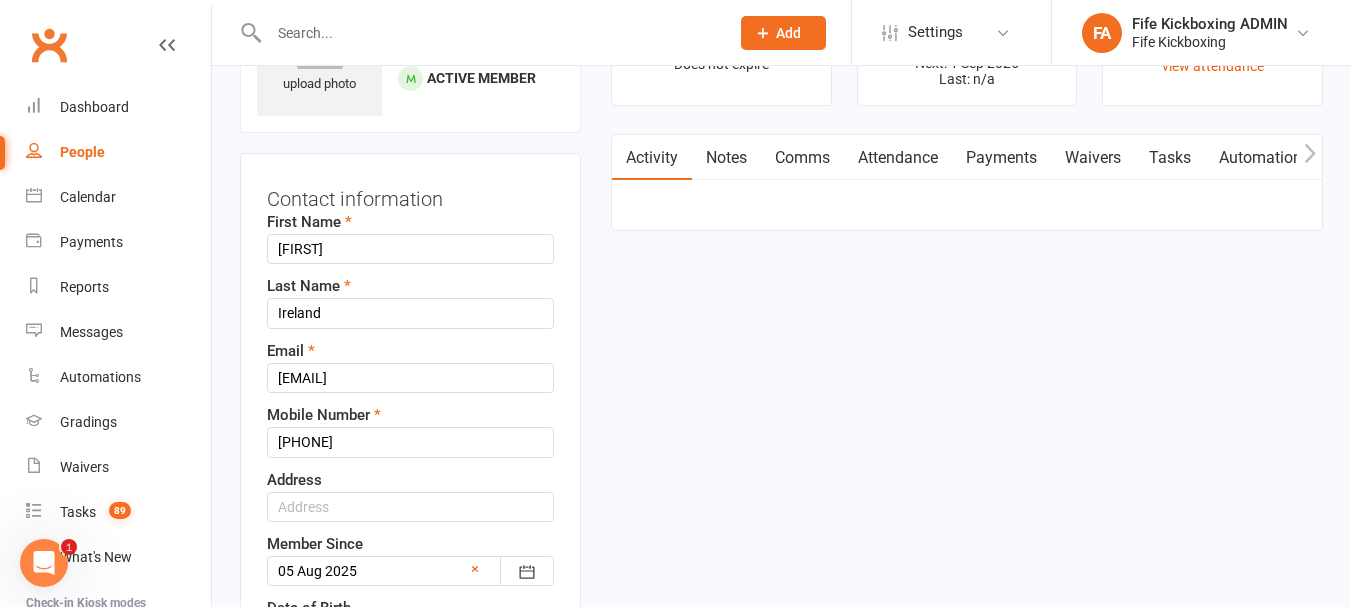 scroll, scrollTop: 194, scrollLeft: 0, axis: vertical 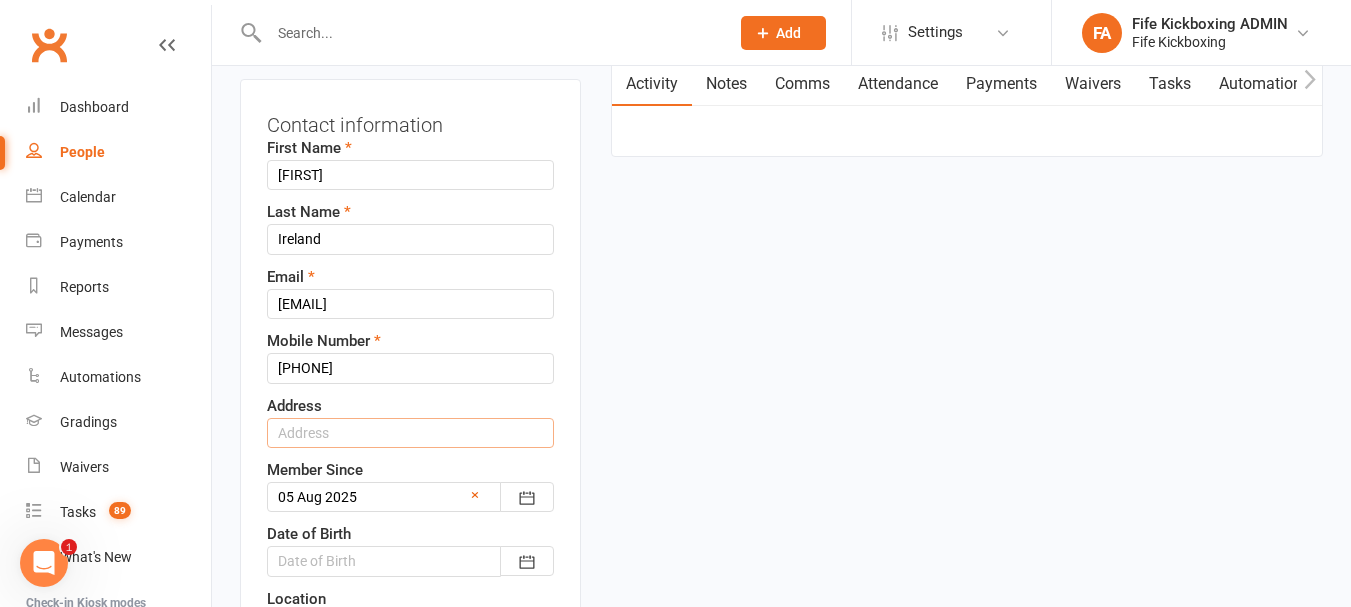 click at bounding box center [410, 433] 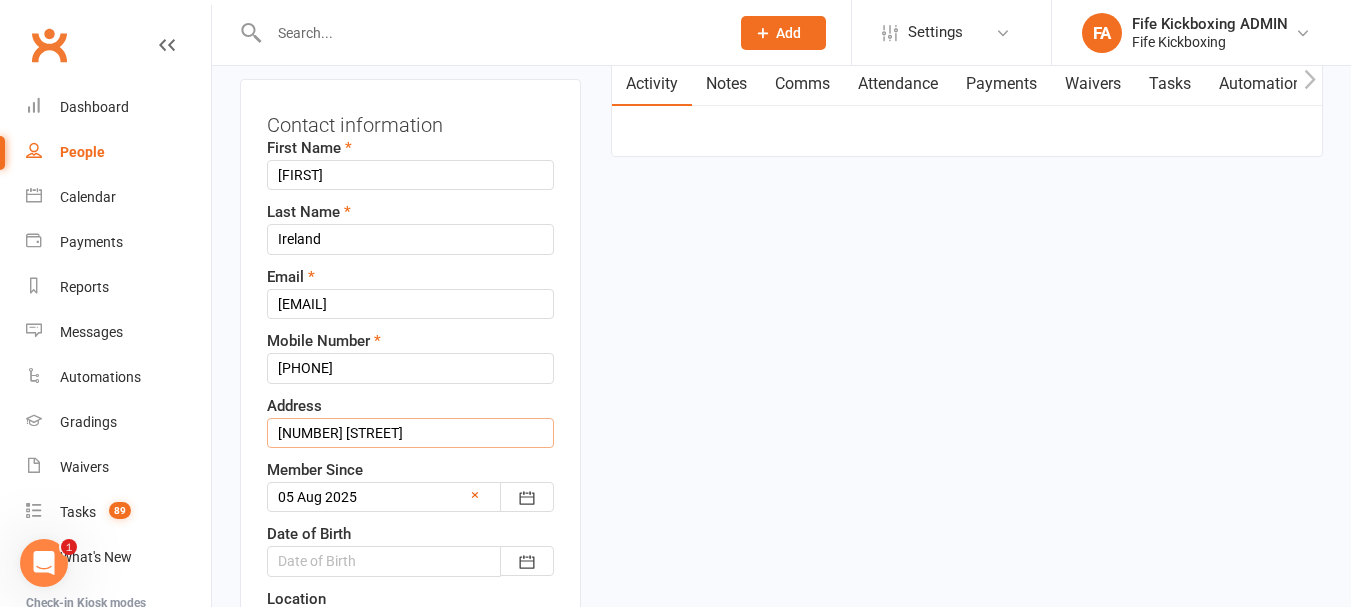 click on "[NUMBER] [STREET]" at bounding box center (410, 433) 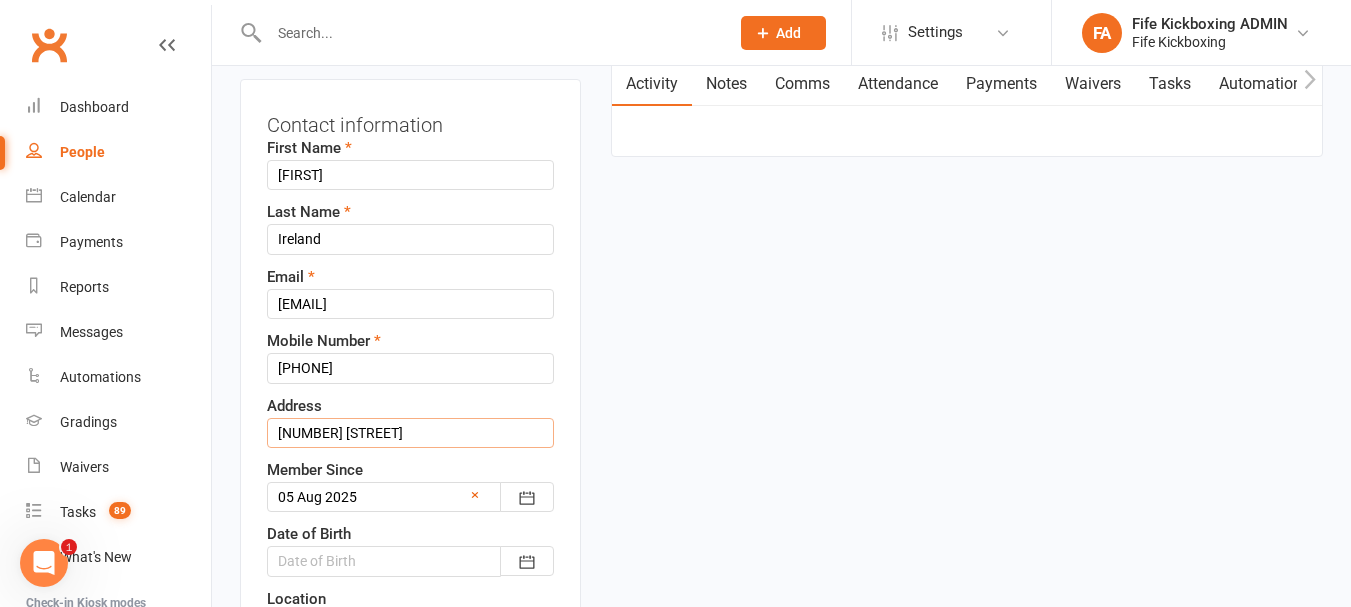 click on "[NUMBER] [STREET]" at bounding box center (410, 433) 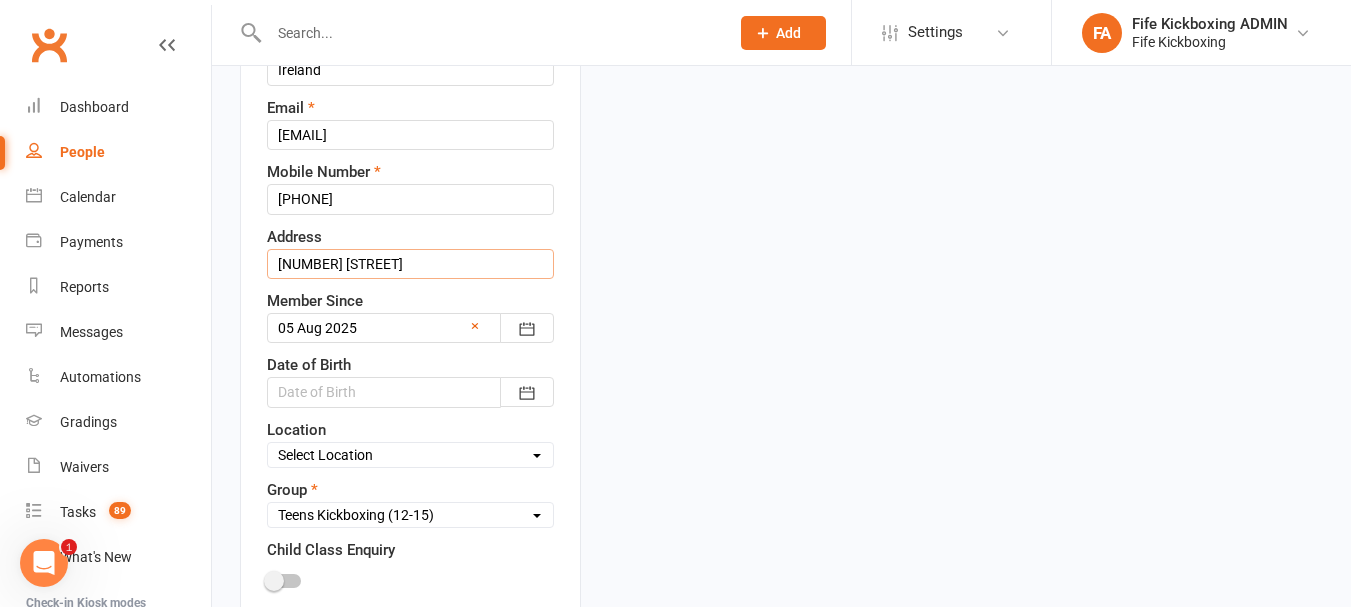 scroll, scrollTop: 394, scrollLeft: 0, axis: vertical 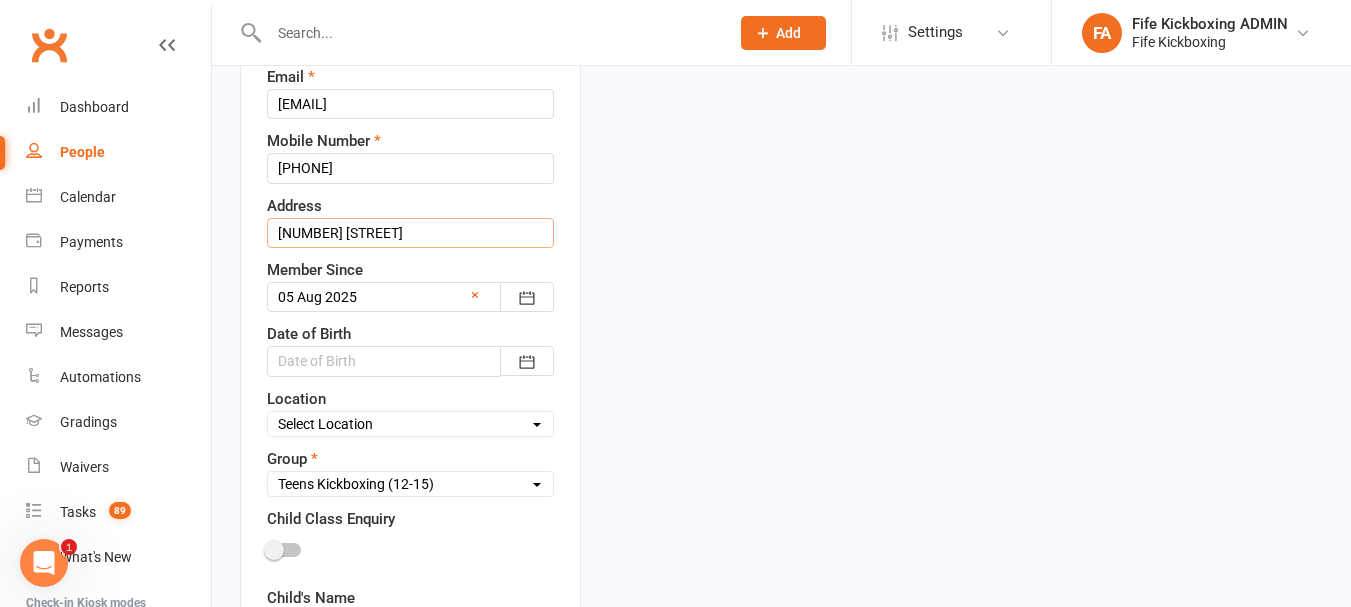 type on "[NUMBER] [STREET]" 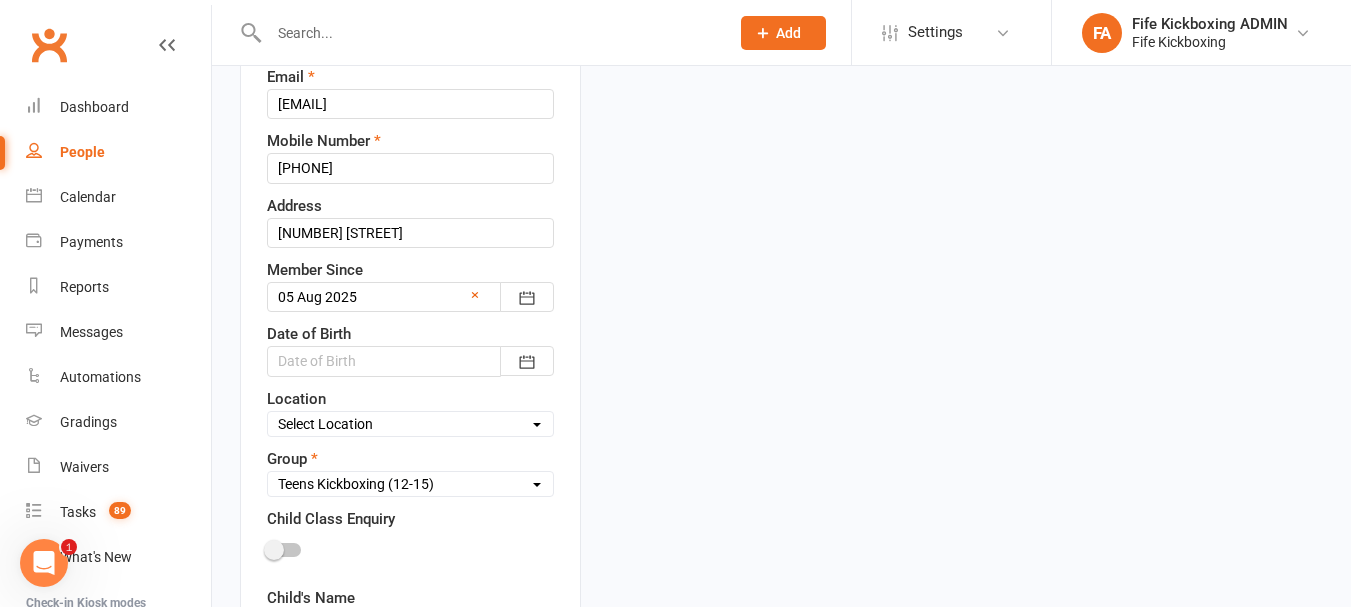 click on "Select Location Bellyeoman Castle Business Centre Dunfermline High School ROOM 1 & 2 - Studio ROOM 1 - Studio ROOM 2 - Studio ROOM 3 - Studio" at bounding box center [410, 424] 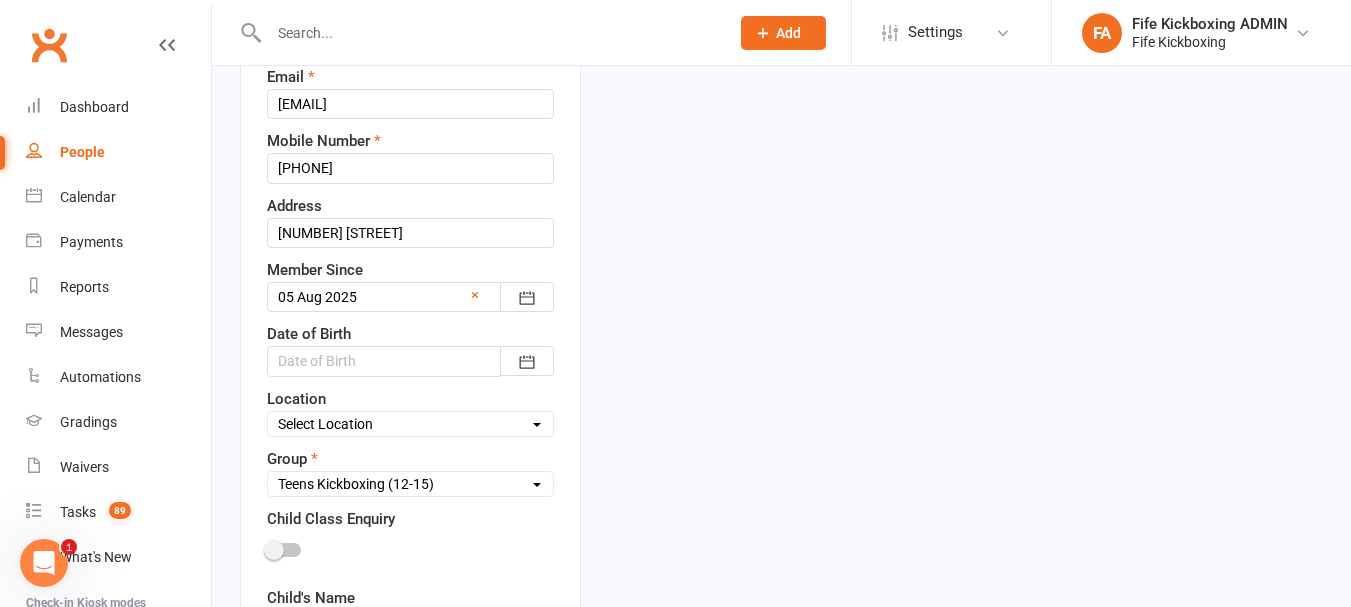 select on "1" 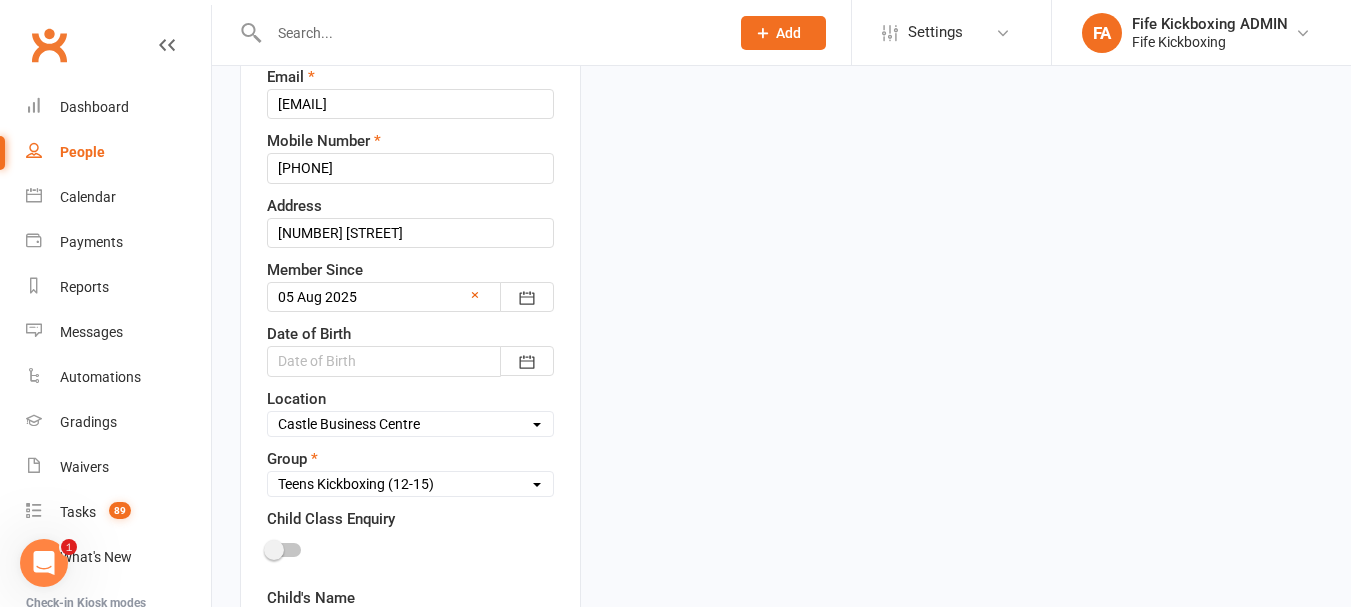 click on "Select Location Bellyeoman Castle Business Centre Dunfermline High School ROOM 1 & 2 - Studio ROOM 1 - Studio ROOM 2 - Studio ROOM 3 - Studio" at bounding box center (410, 424) 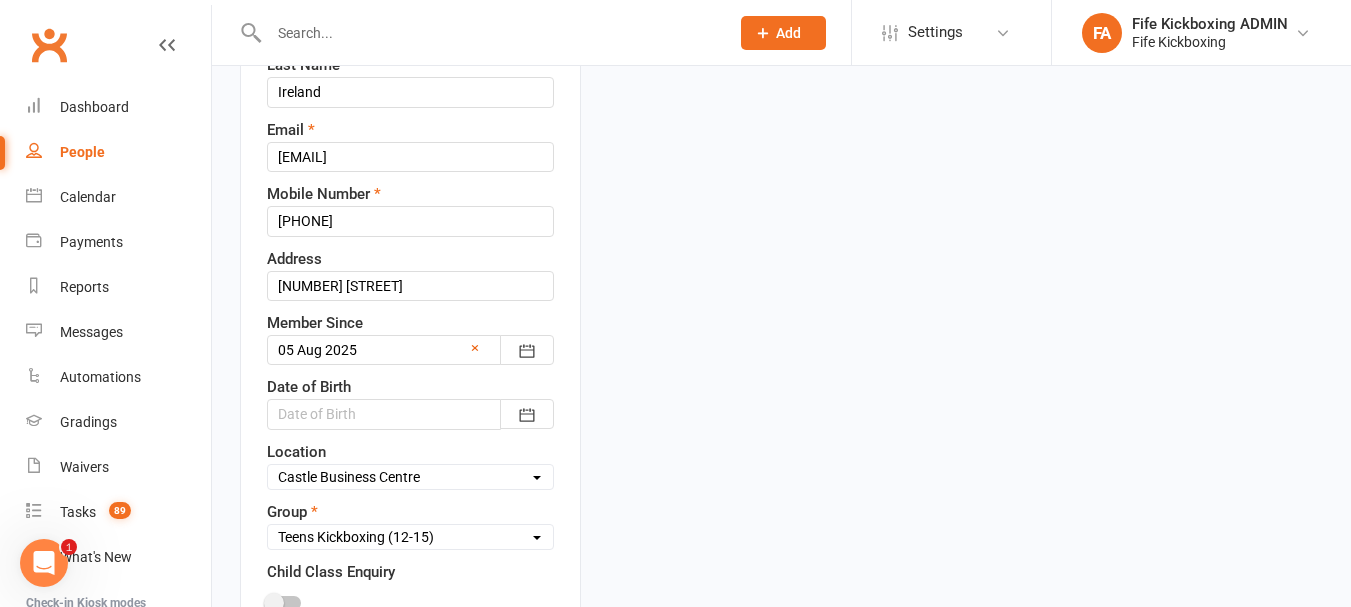 scroll, scrollTop: 294, scrollLeft: 0, axis: vertical 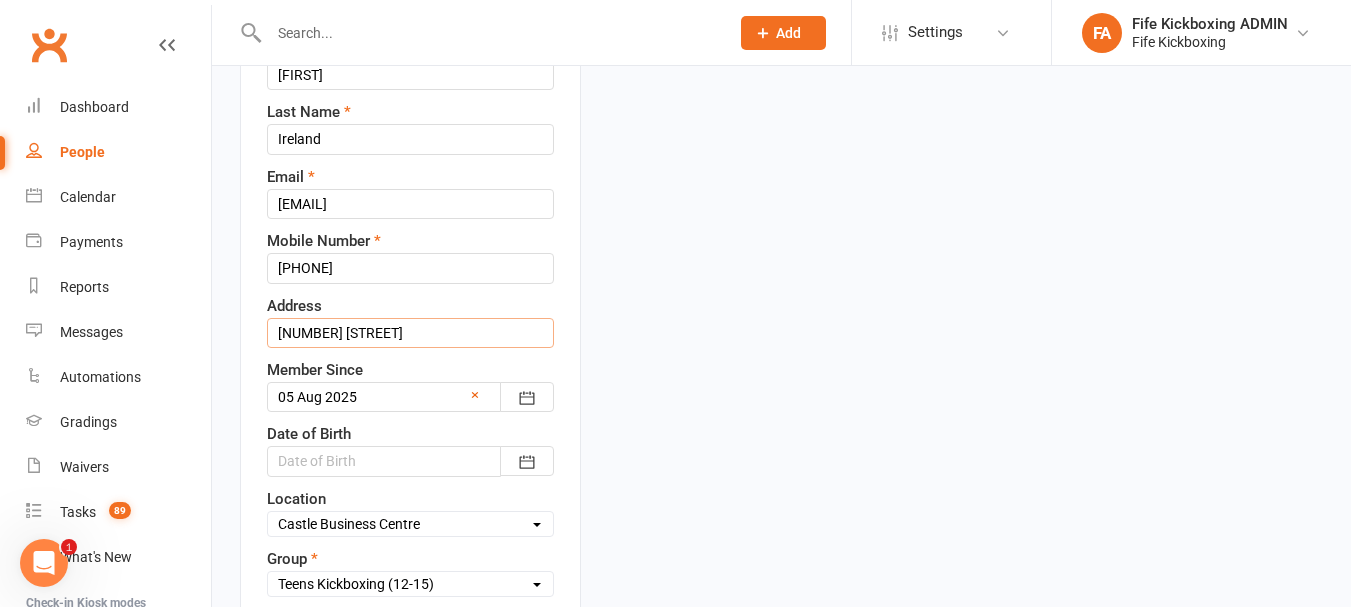 click on "[NUMBER] [STREET]" at bounding box center (410, 333) 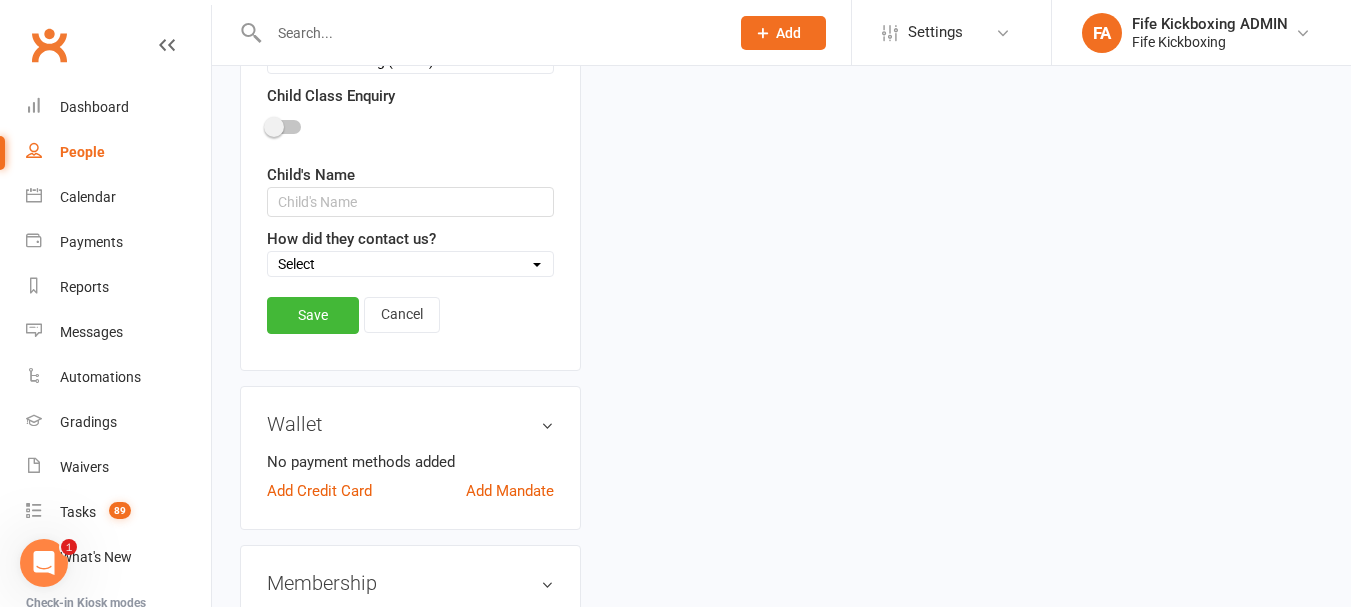 scroll, scrollTop: 894, scrollLeft: 0, axis: vertical 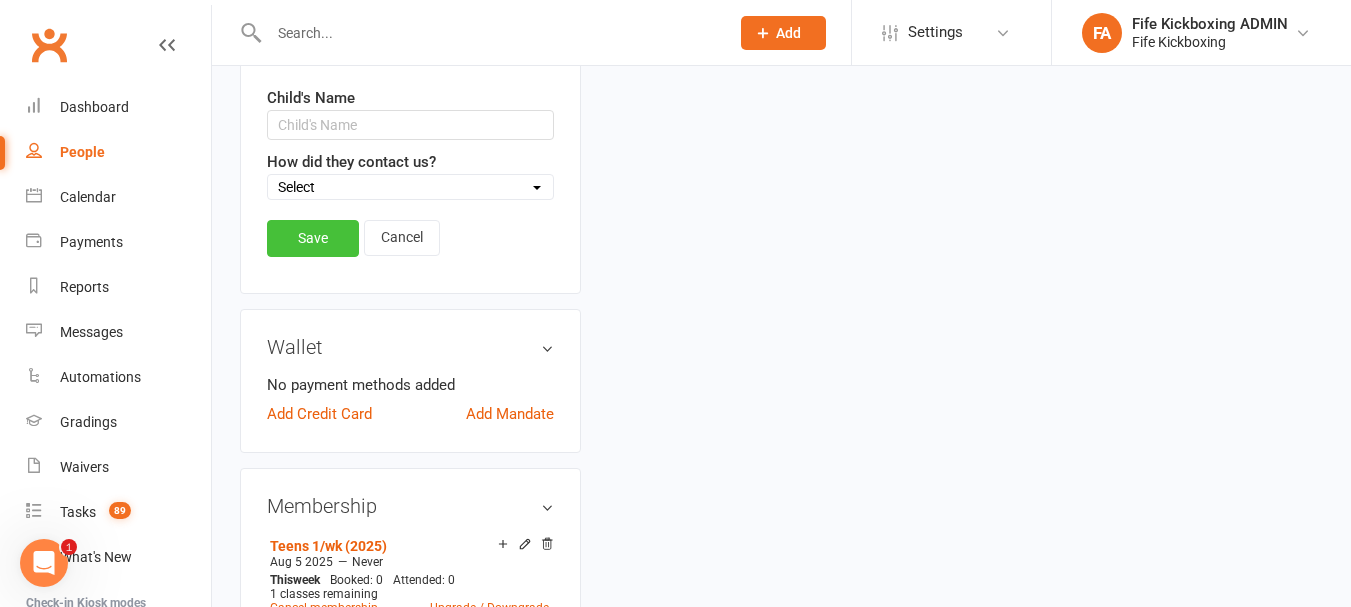 type on "[NUMBER] [STREET], [STATE] [POSTAL_CODE]" 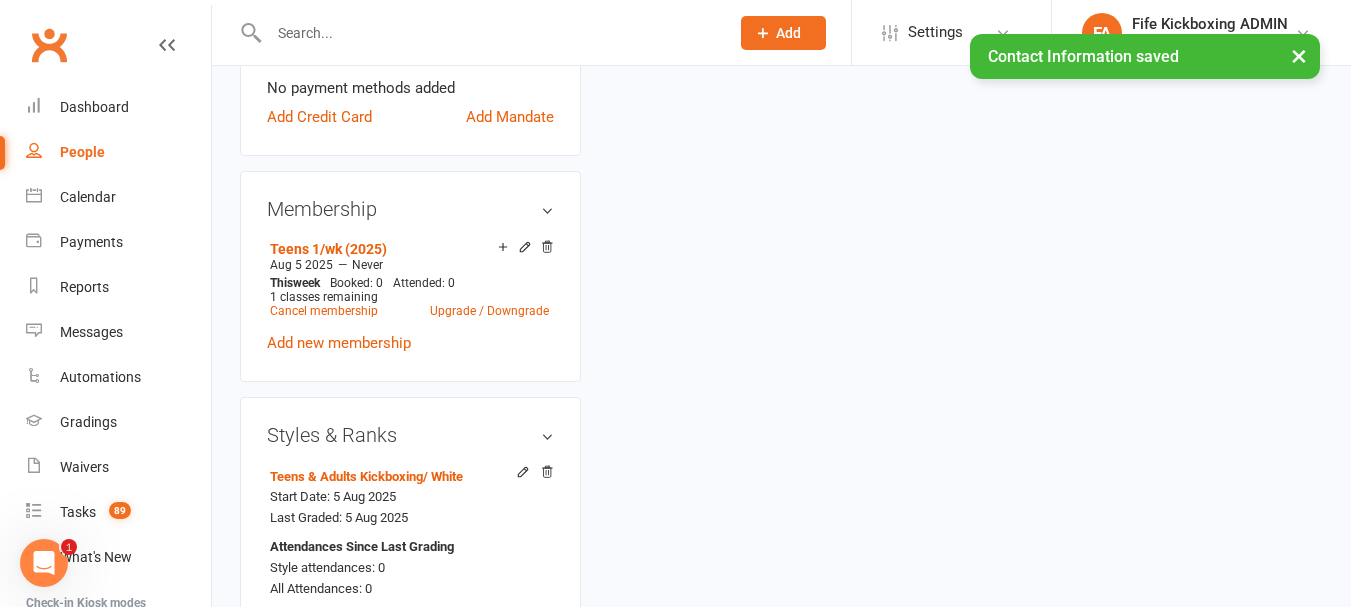 click on "×" at bounding box center (1299, 55) 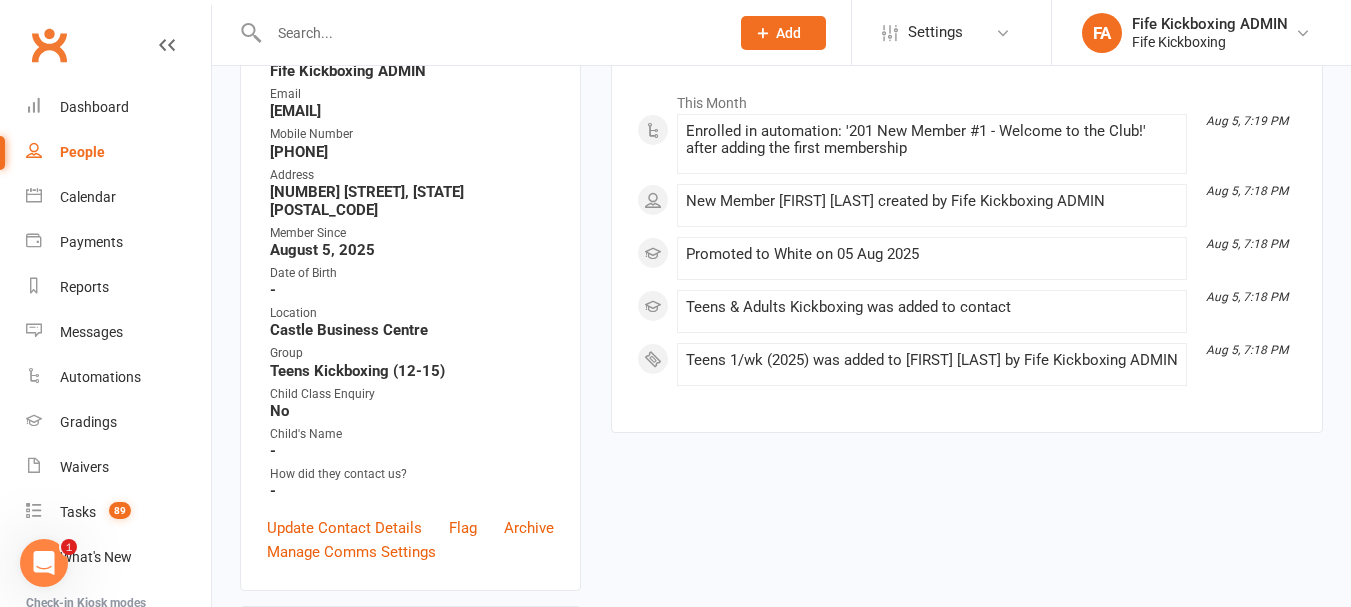 scroll, scrollTop: 294, scrollLeft: 0, axis: vertical 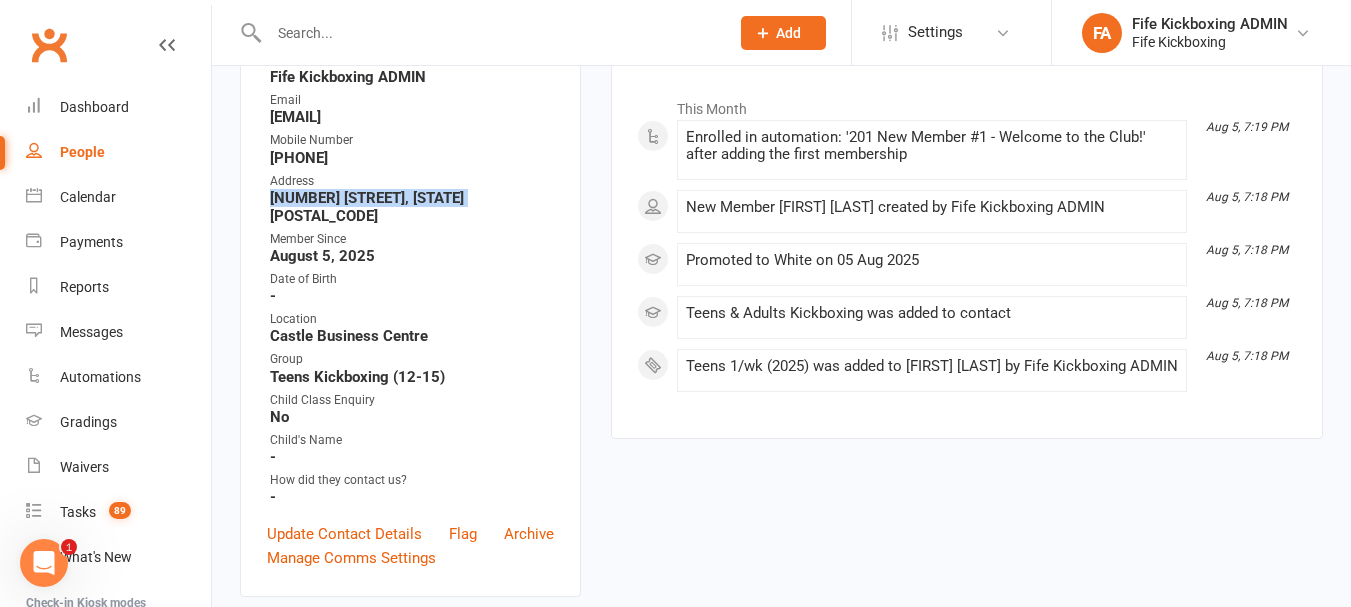 drag, startPoint x: 267, startPoint y: 204, endPoint x: 473, endPoint y: 197, distance: 206.1189 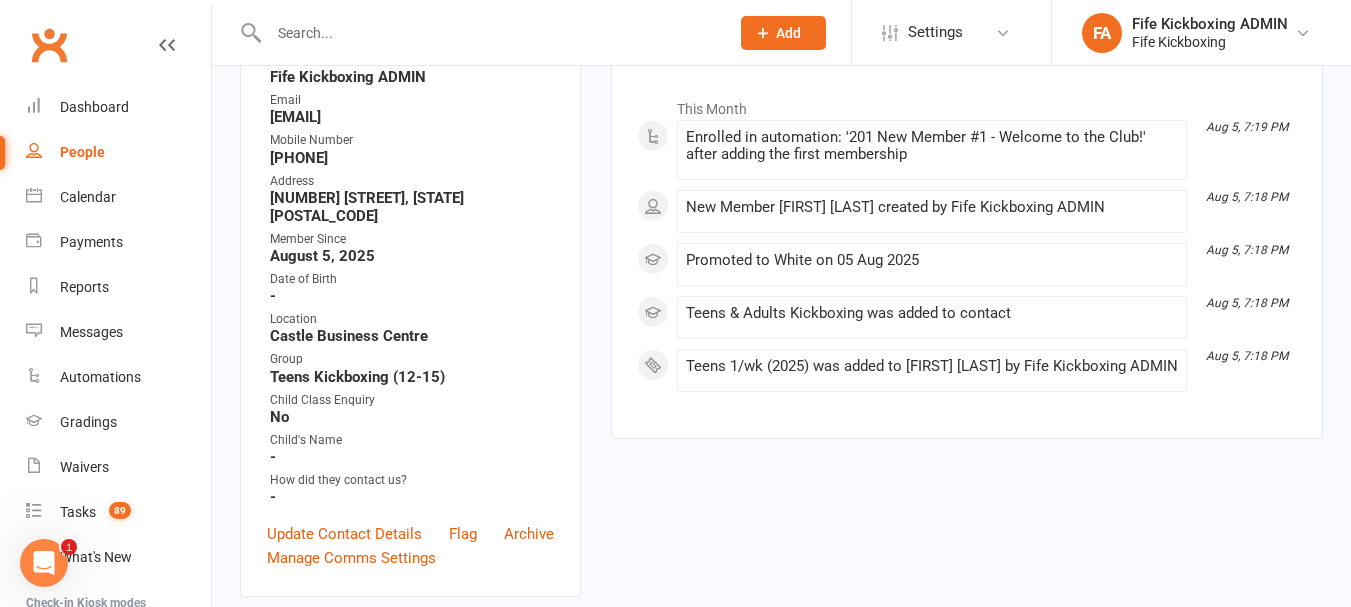 click on "Date of Birth" at bounding box center [412, 279] 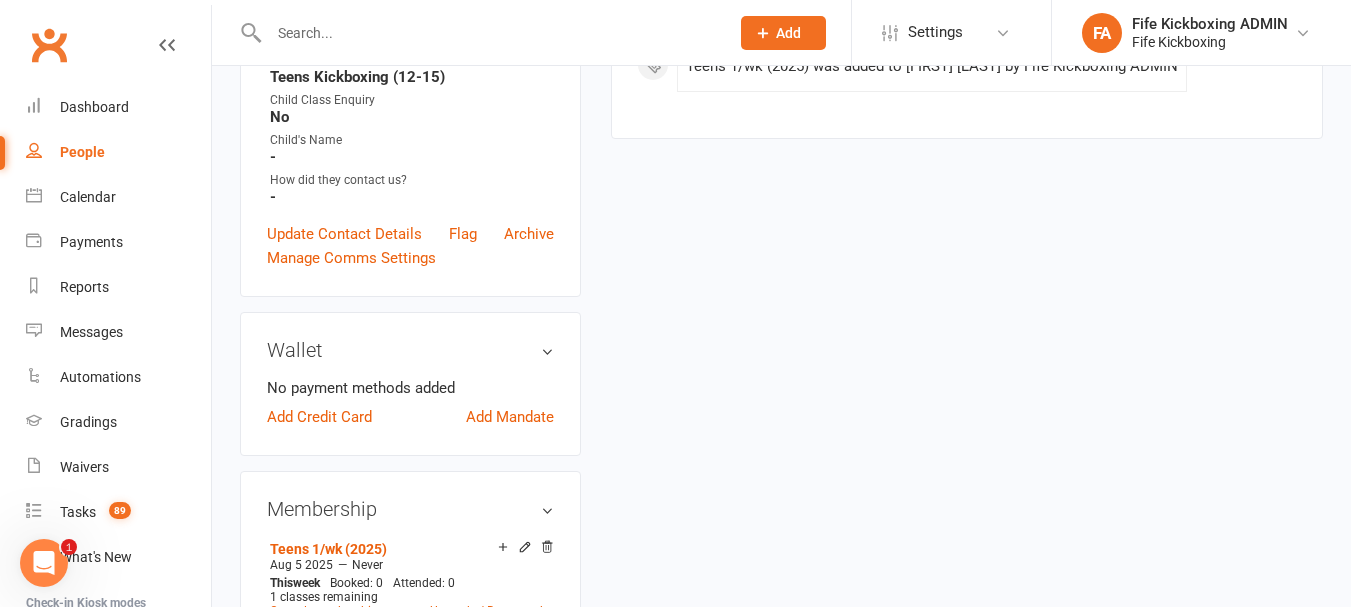 scroll, scrollTop: 694, scrollLeft: 0, axis: vertical 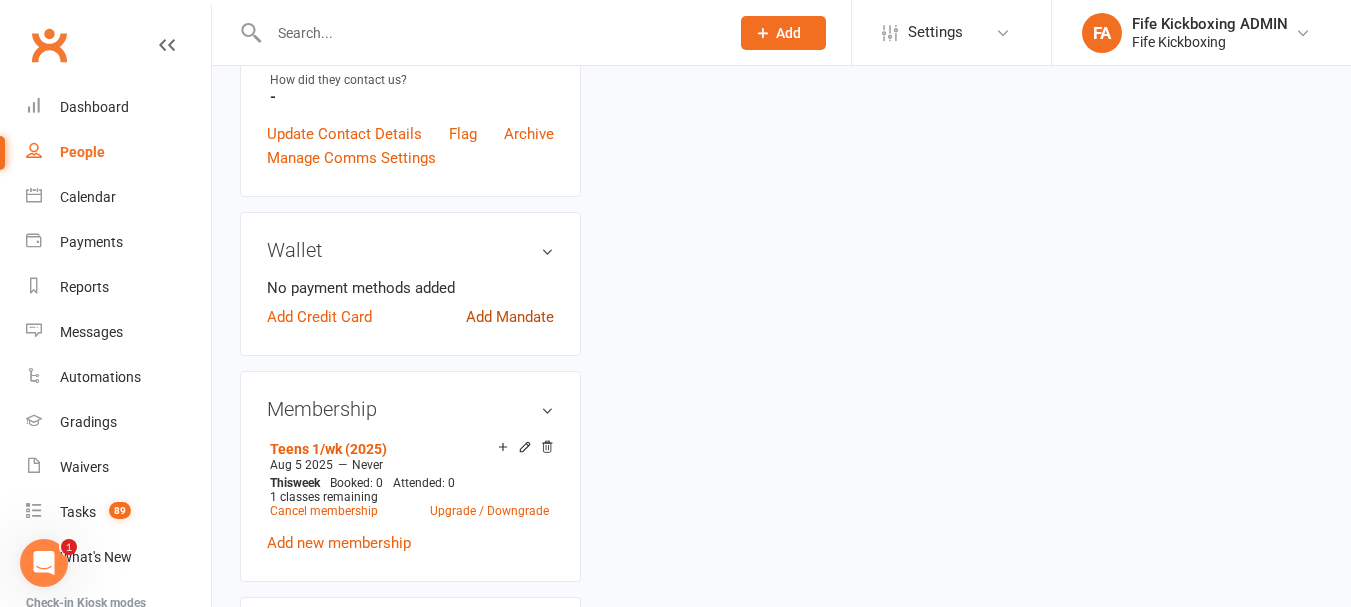 click on "Add Mandate" at bounding box center (510, 317) 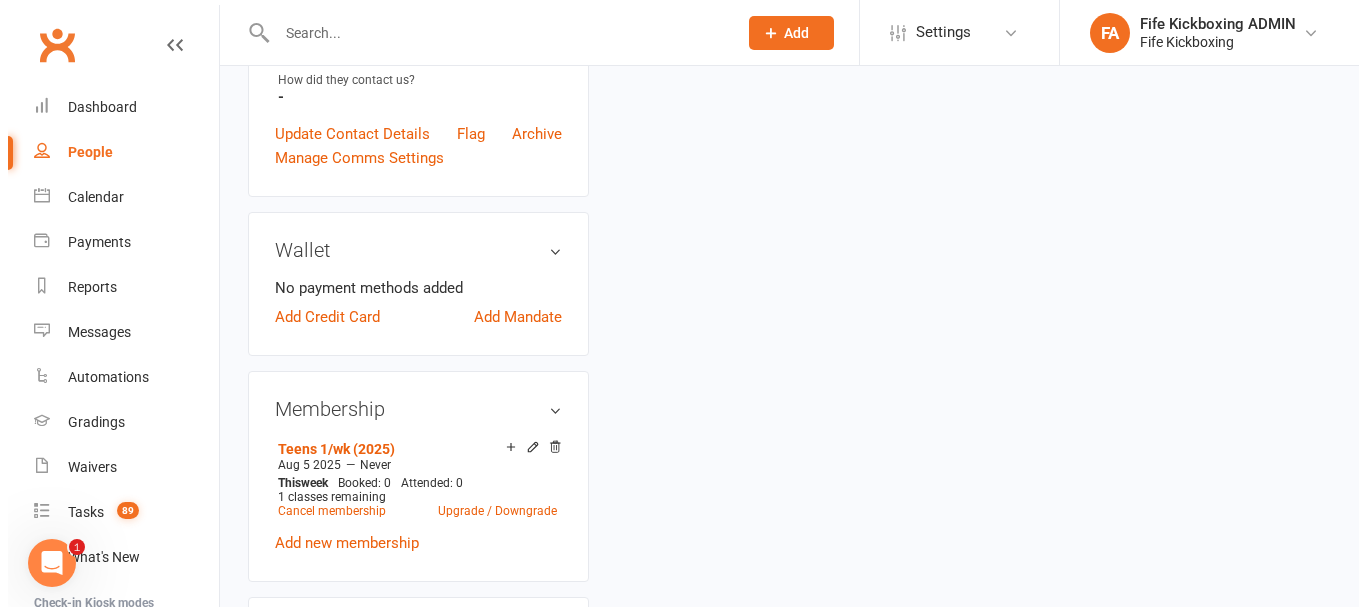 scroll, scrollTop: 690, scrollLeft: 0, axis: vertical 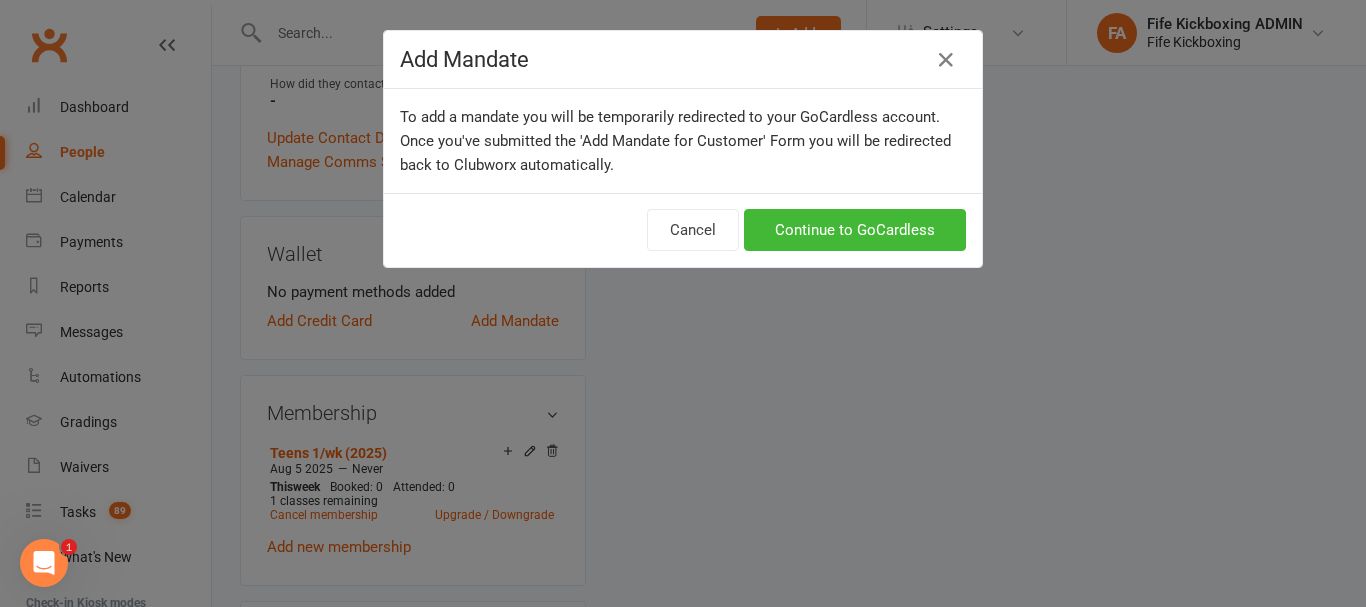 click on "Cancel Continue to GoCardless" at bounding box center (683, 230) 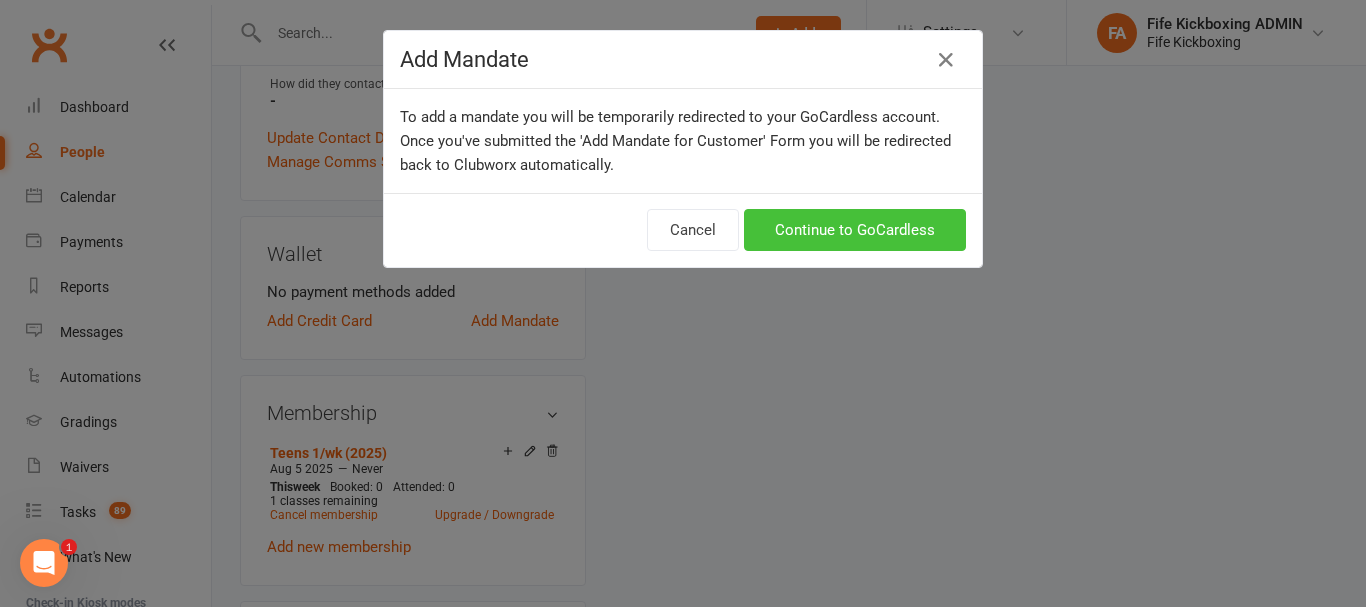 click on "Continue to GoCardless" at bounding box center [855, 230] 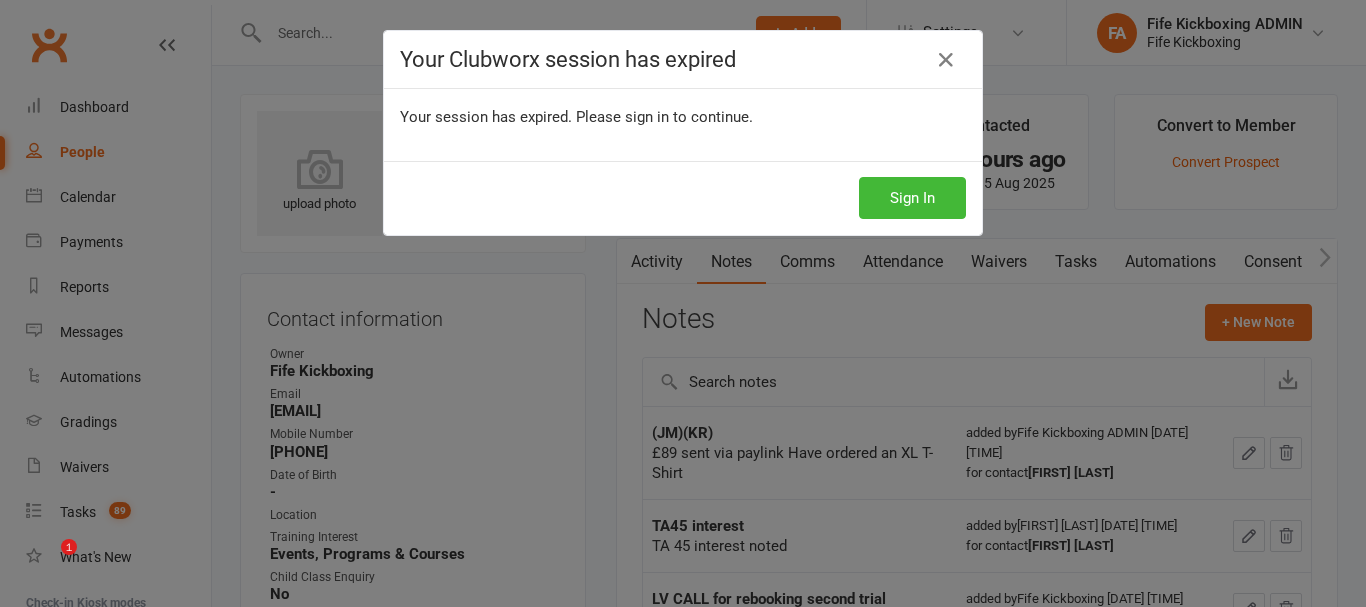 scroll, scrollTop: 100, scrollLeft: 0, axis: vertical 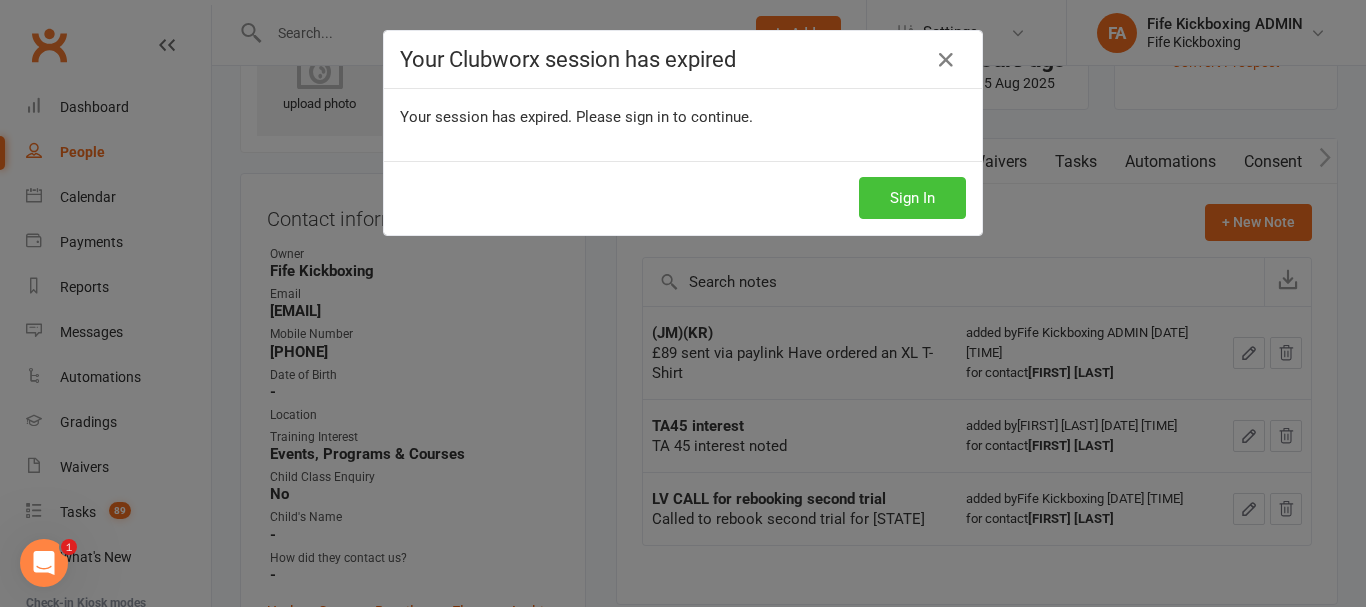 click on "Sign In" at bounding box center (912, 198) 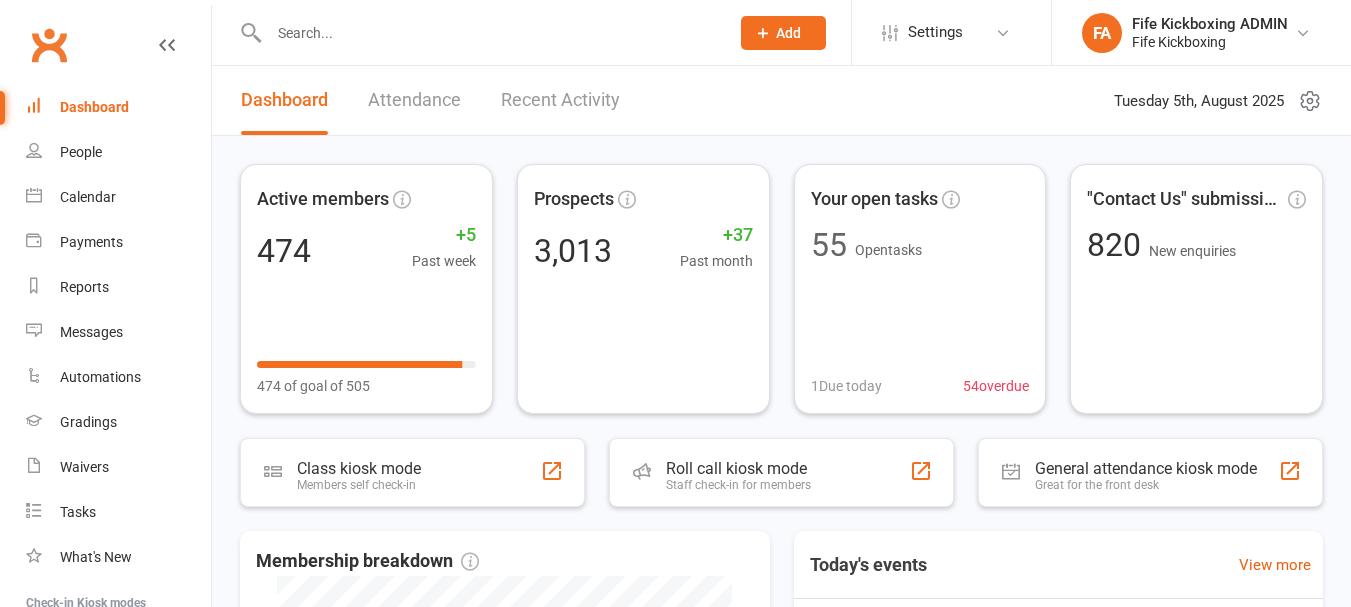 scroll, scrollTop: 0, scrollLeft: 0, axis: both 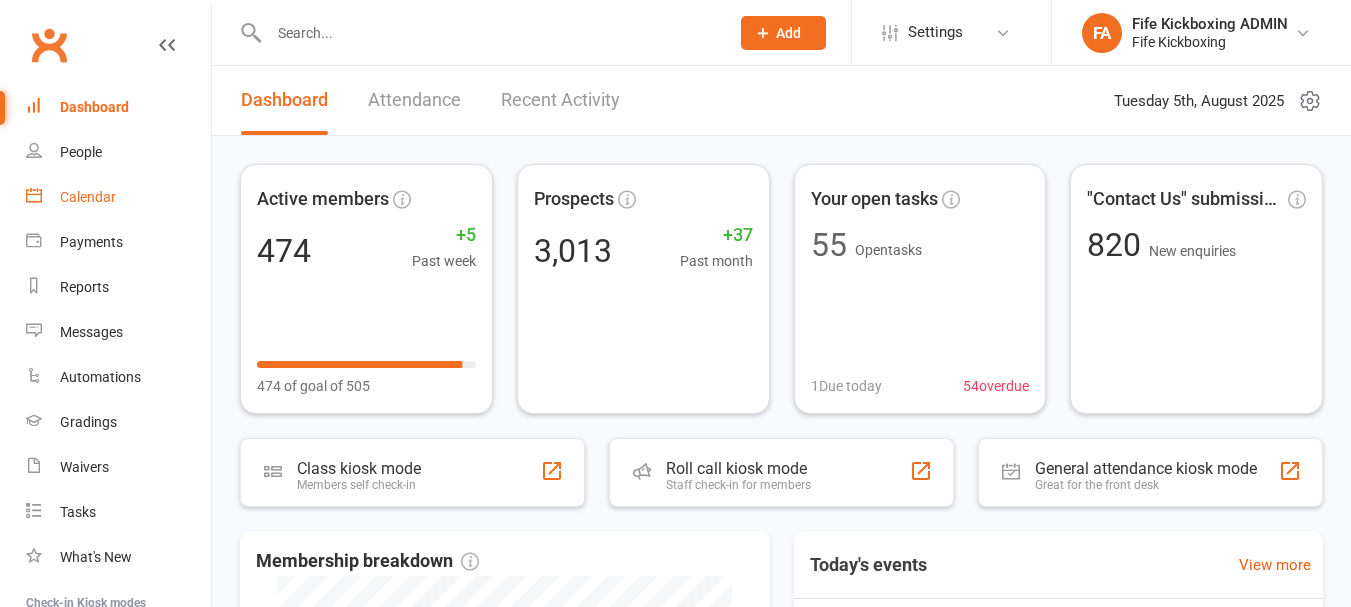 click on "Calendar" at bounding box center (88, 197) 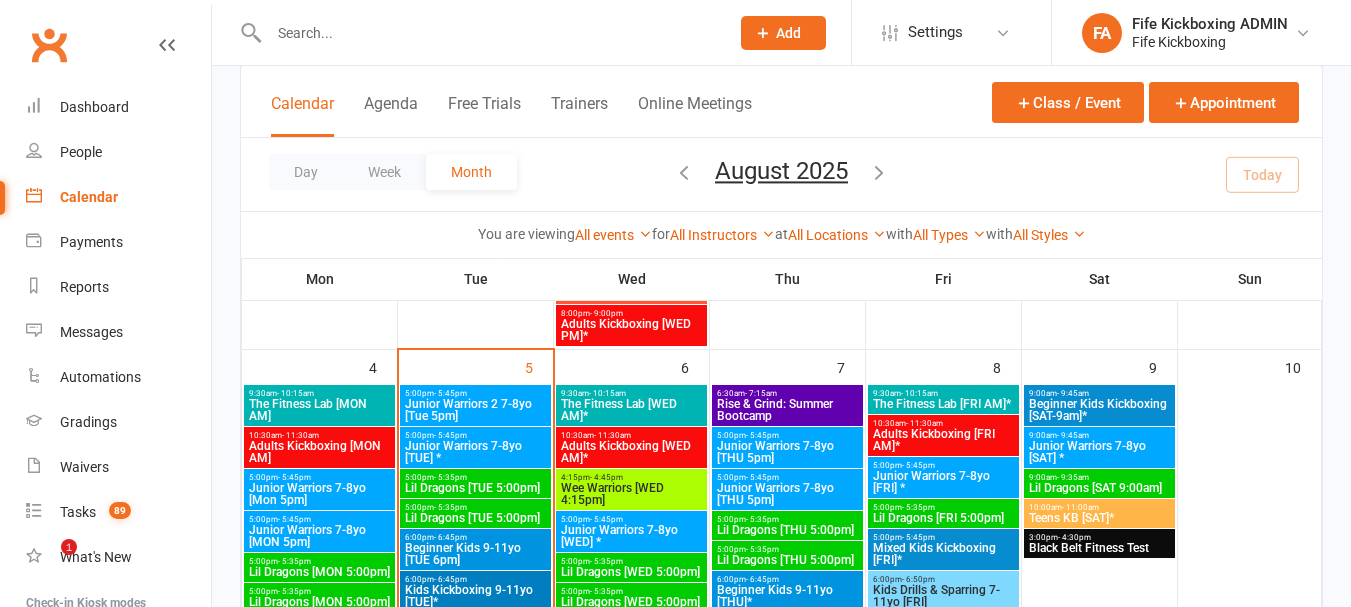 scroll, scrollTop: 820, scrollLeft: 0, axis: vertical 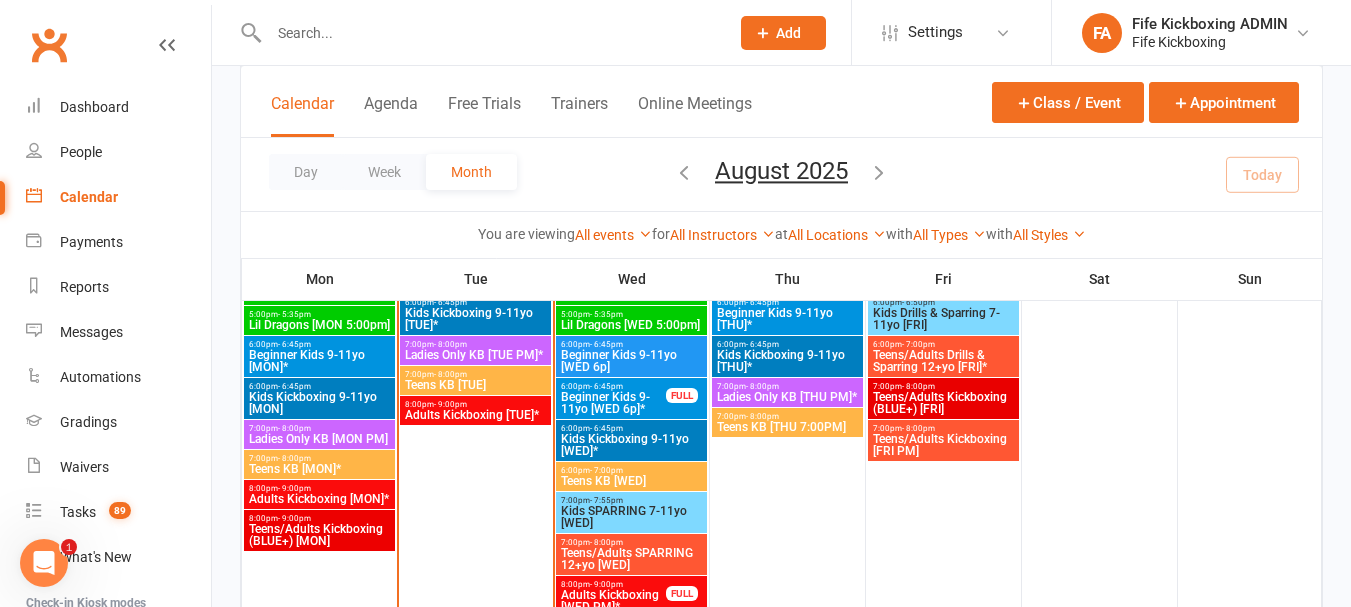 click at bounding box center (477, 32) 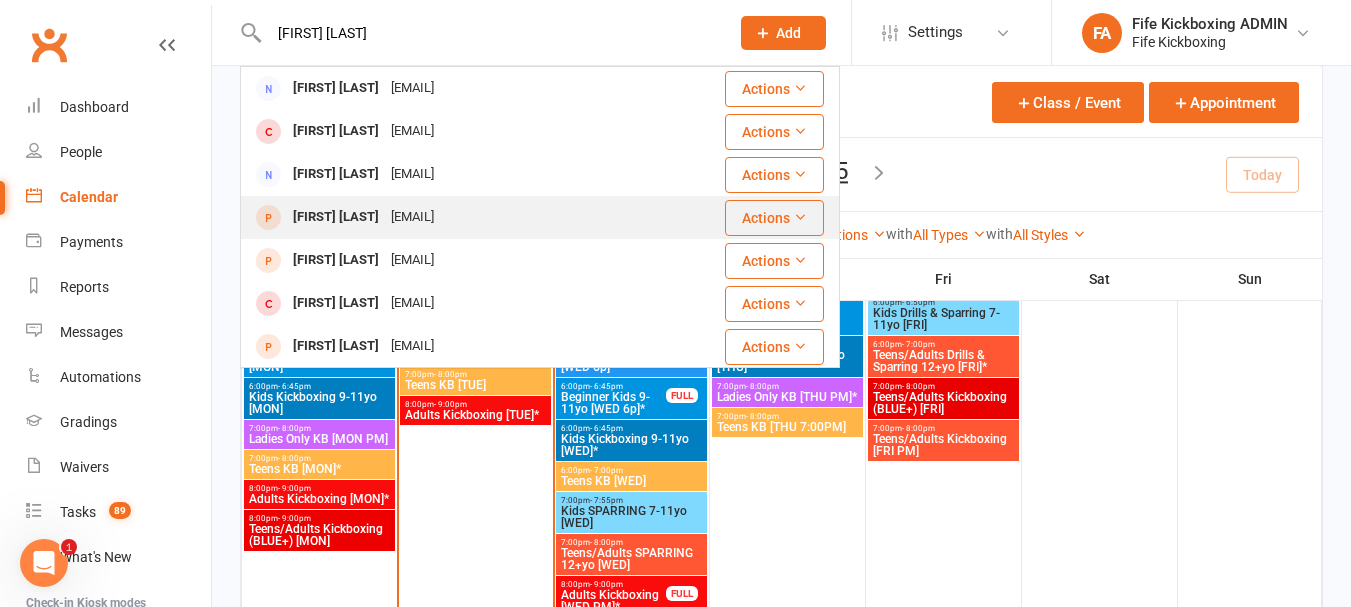 type on "[FIRST] [LAST]" 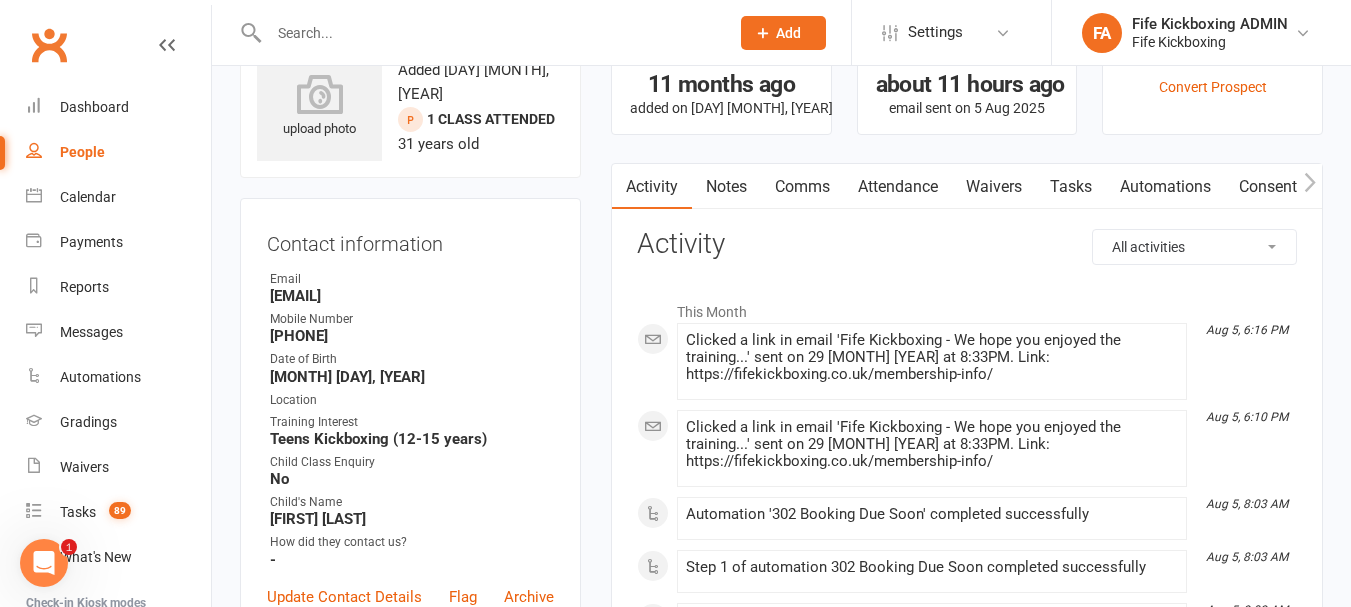 scroll, scrollTop: 200, scrollLeft: 0, axis: vertical 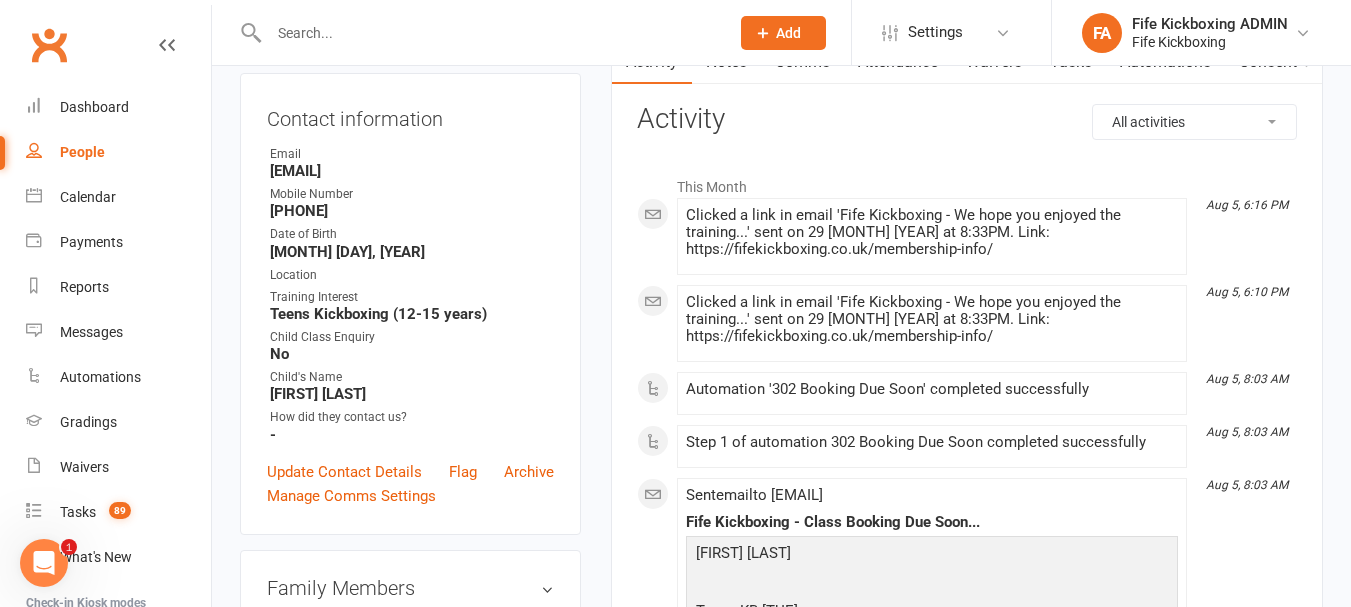 click on "[PHONE]" at bounding box center (412, 211) 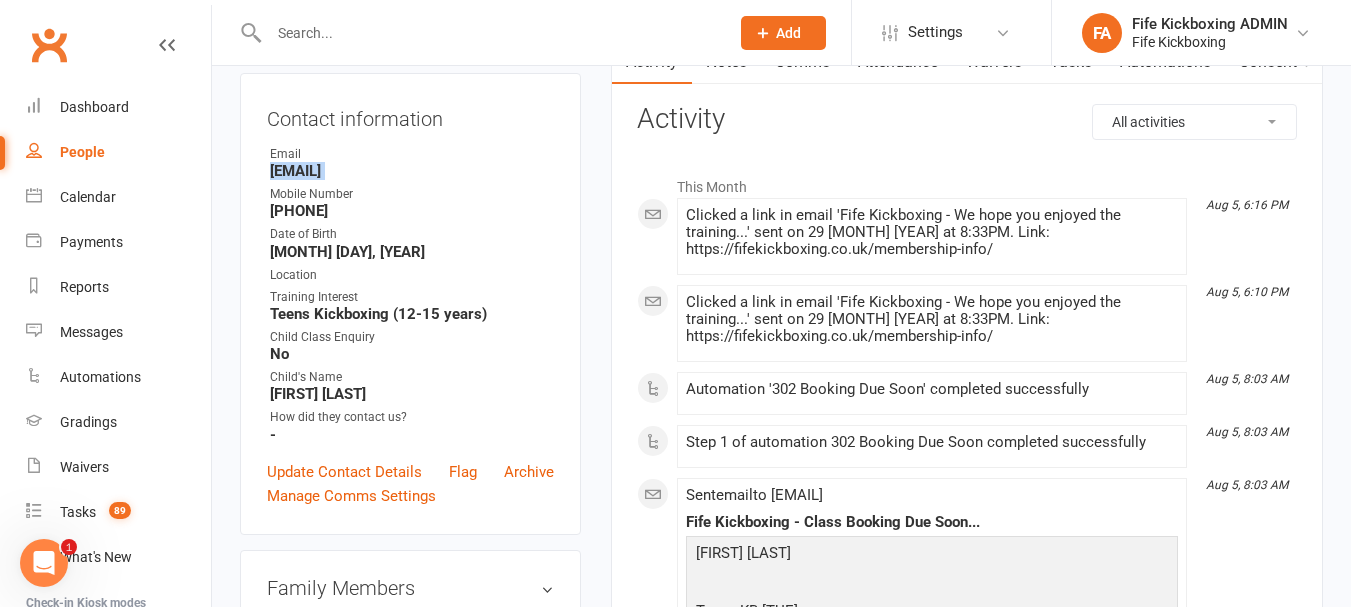 click on "[EMAIL]" at bounding box center [412, 171] 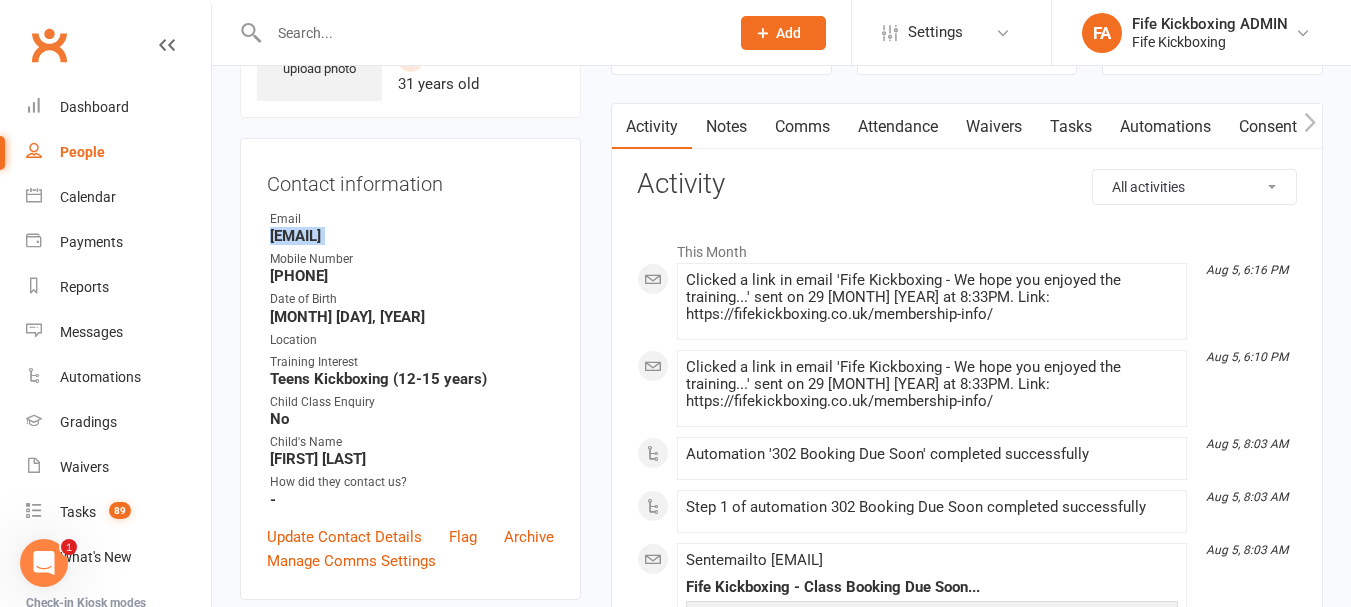 scroll, scrollTop: 100, scrollLeft: 0, axis: vertical 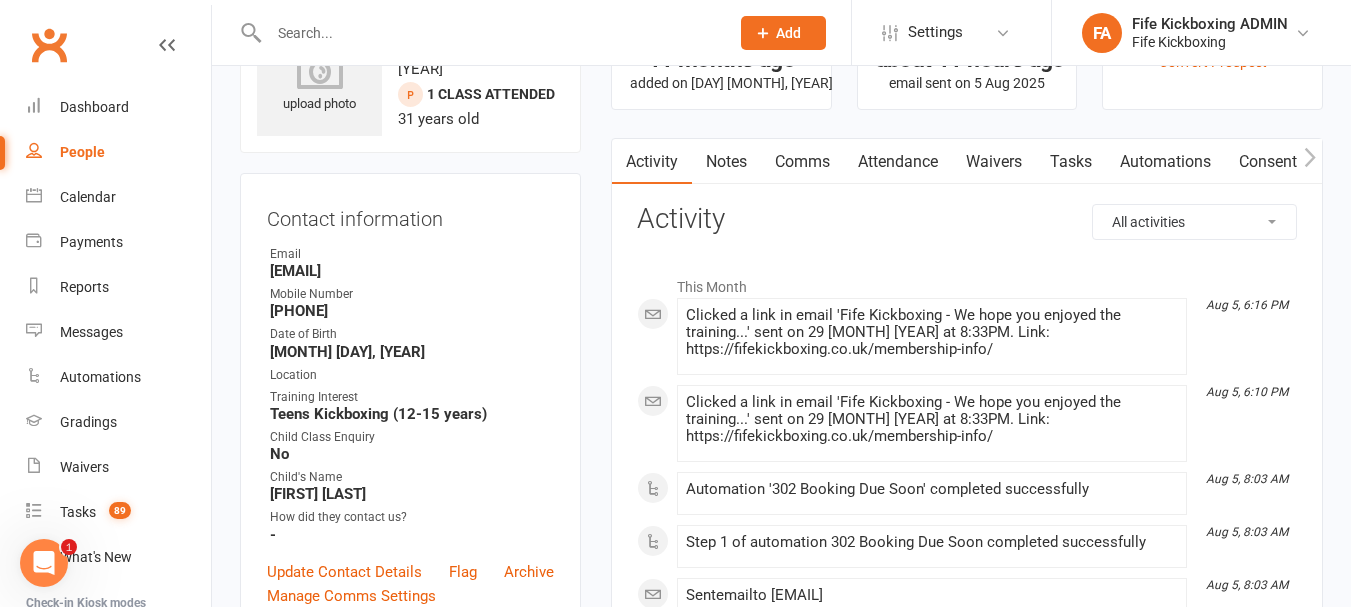 click at bounding box center [477, 32] 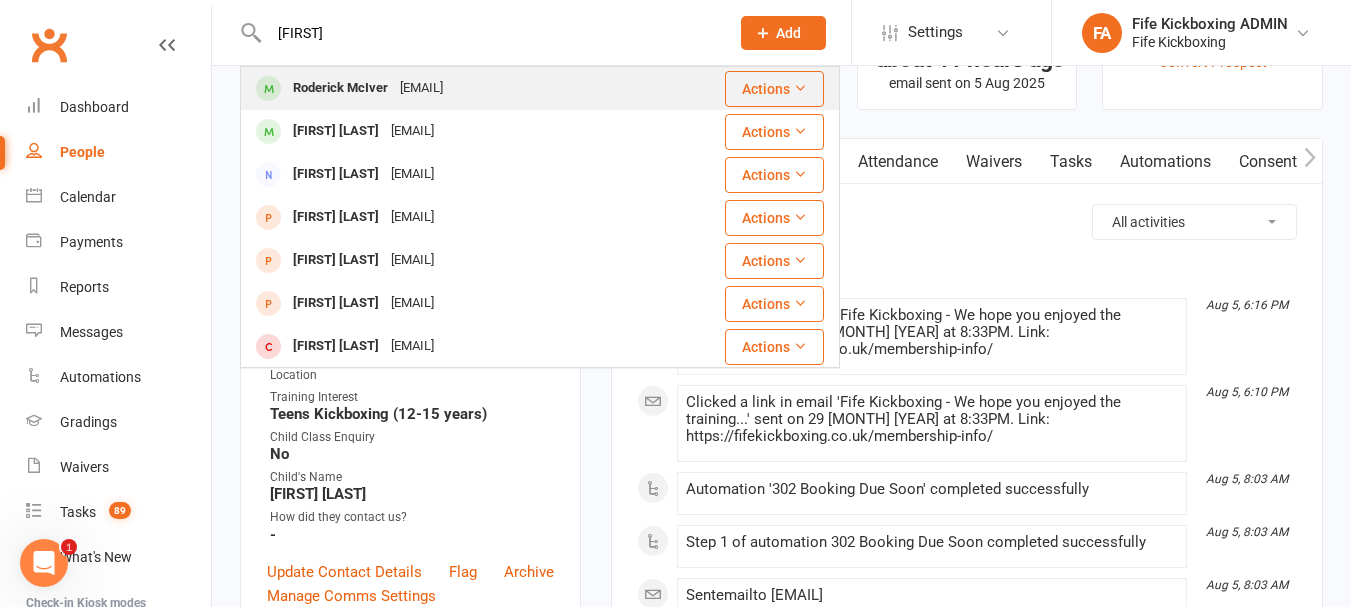type on "Rodrick" 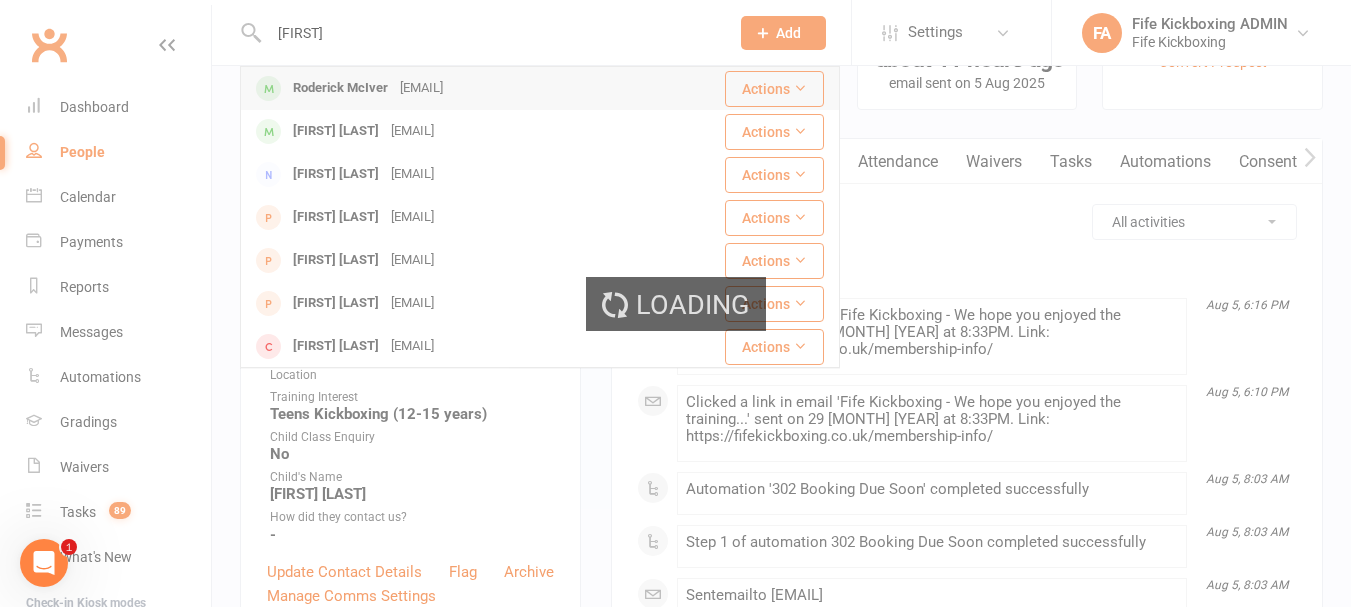 type 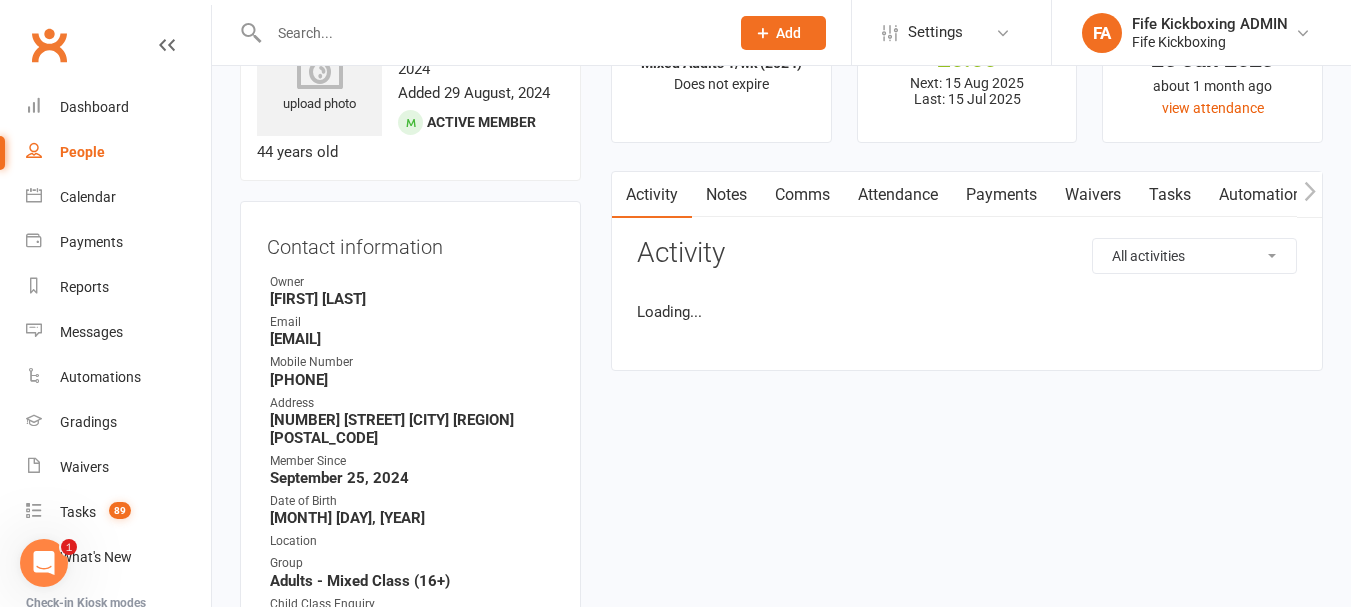 scroll, scrollTop: 0, scrollLeft: 0, axis: both 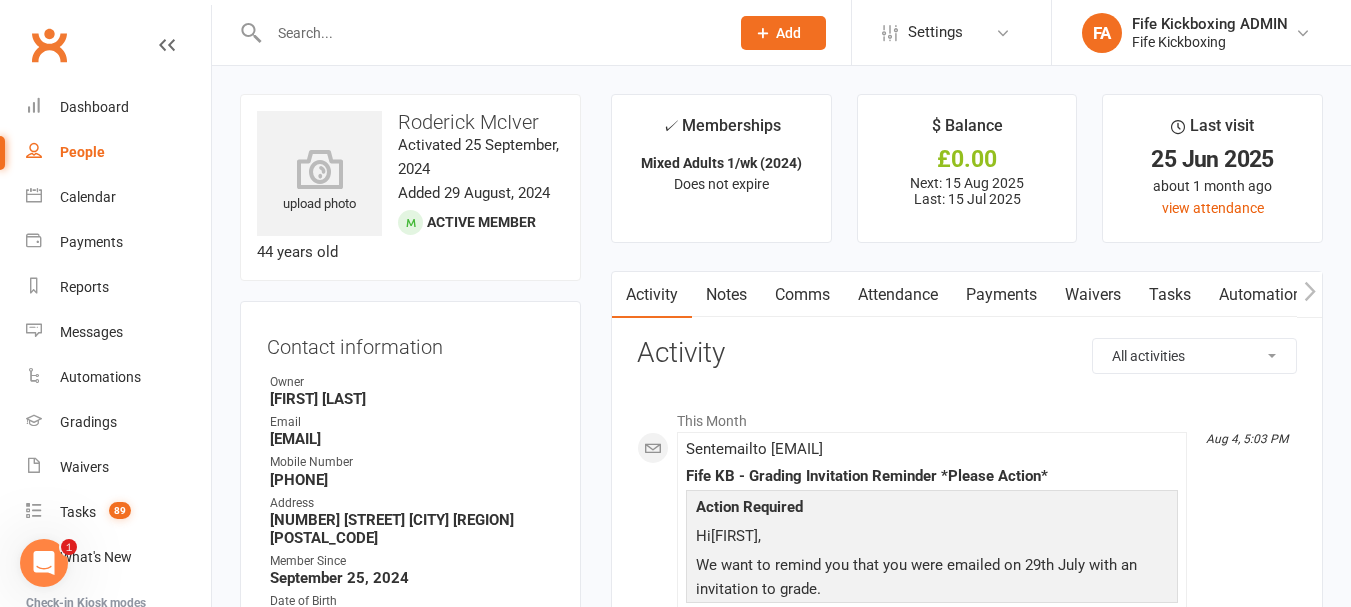 click on "Payments" at bounding box center [1001, 295] 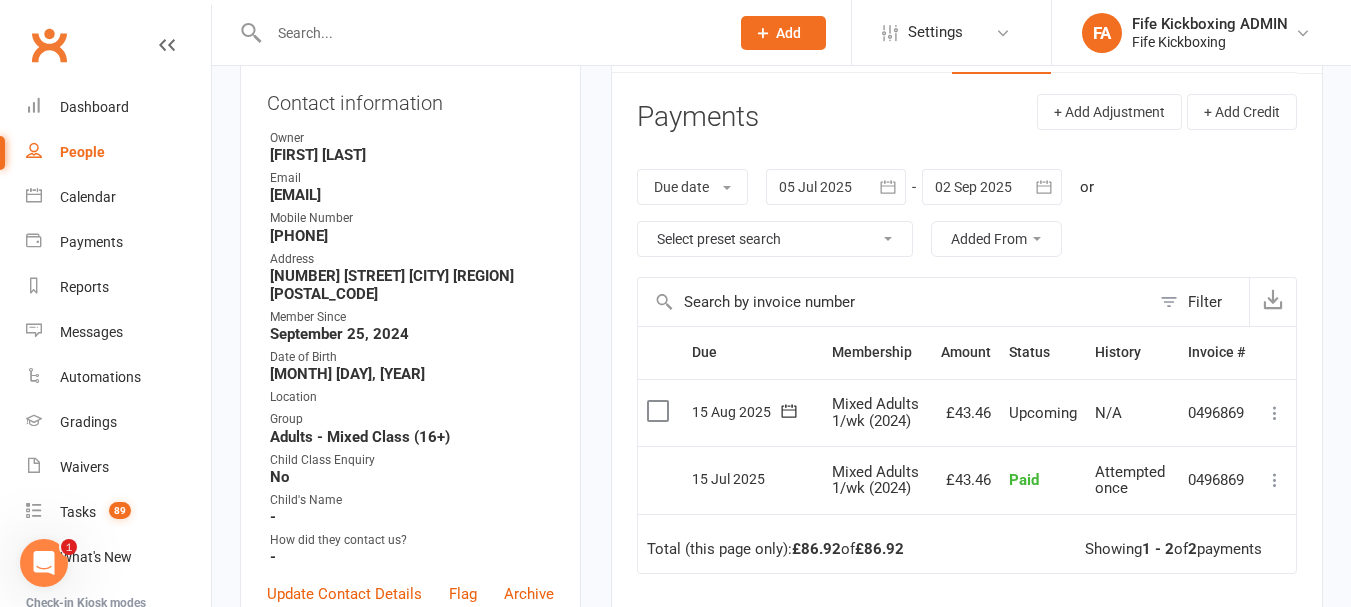 scroll, scrollTop: 200, scrollLeft: 0, axis: vertical 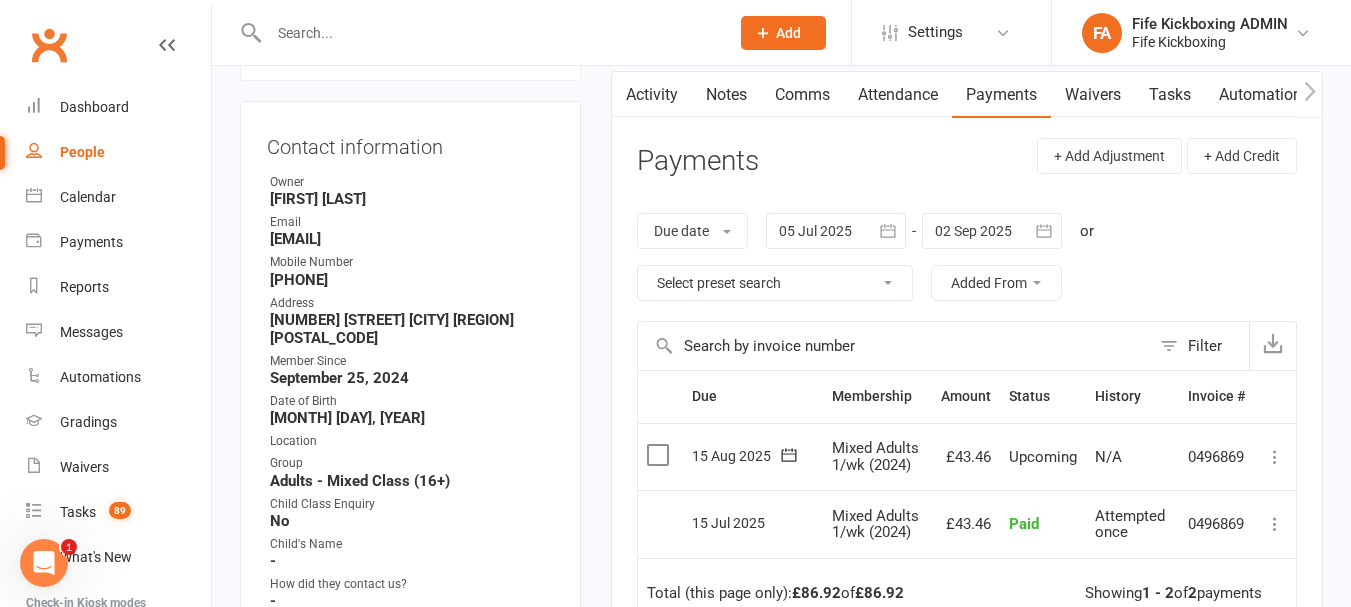 click at bounding box center (1275, 457) 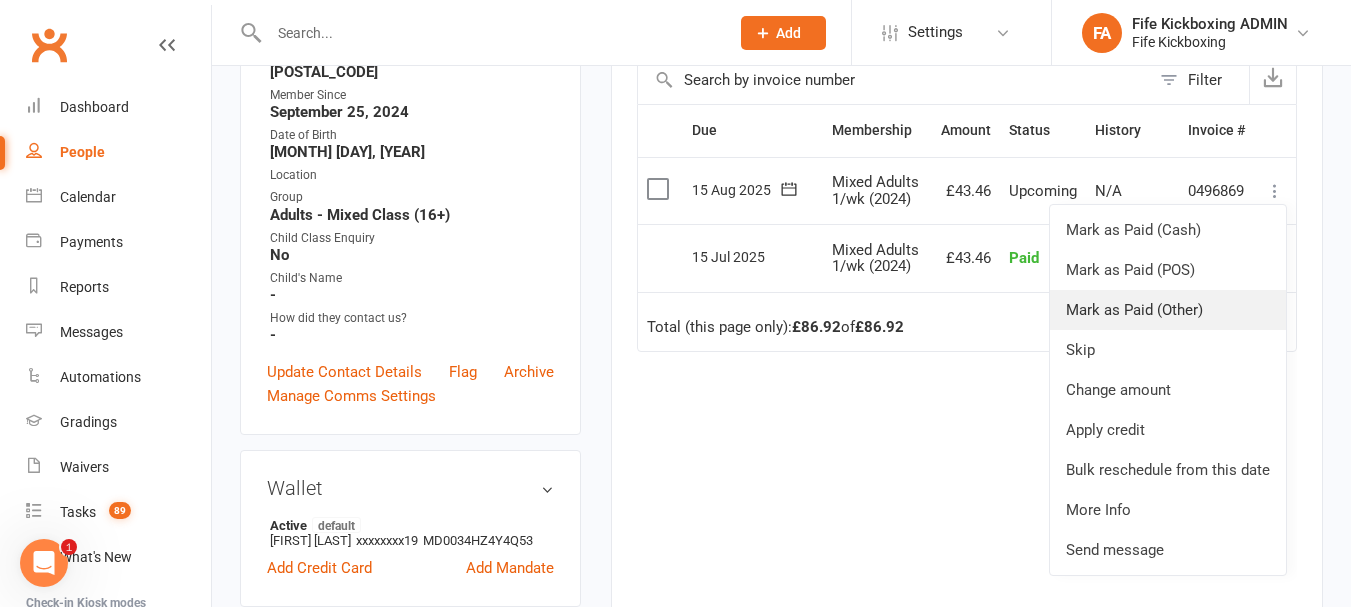 scroll, scrollTop: 500, scrollLeft: 0, axis: vertical 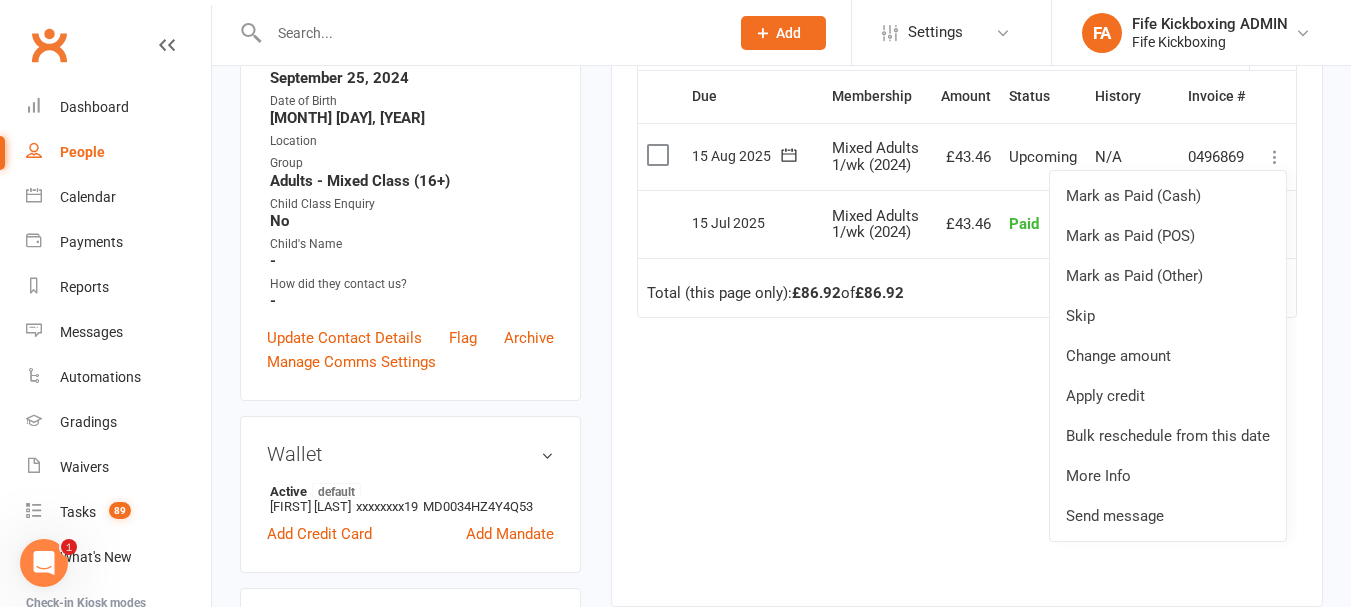click on "Due  Contact  Membership Amount  Status History Invoice # Select this 15 Aug 2025
Roderick McIver
Mixed Adults 1/wk (2024) £43.46 Upcoming N/A 0496869 Mark as Paid (Cash)  Mark as Paid (POS)  Mark as Paid (Other)  Skip  Change amount  Apply credit  Bulk reschedule from this date  More Info Send message Select this 15 Jul 2025
Roderick McIver
Mixed Adults 1/wk (2024) £43.46 Paid  Attempted once 8324784 Refund  More Info Send message Total (this page only):  £86.92  of  £86.92 Showing  1 - 2  of  2  payments" at bounding box center [967, 323] 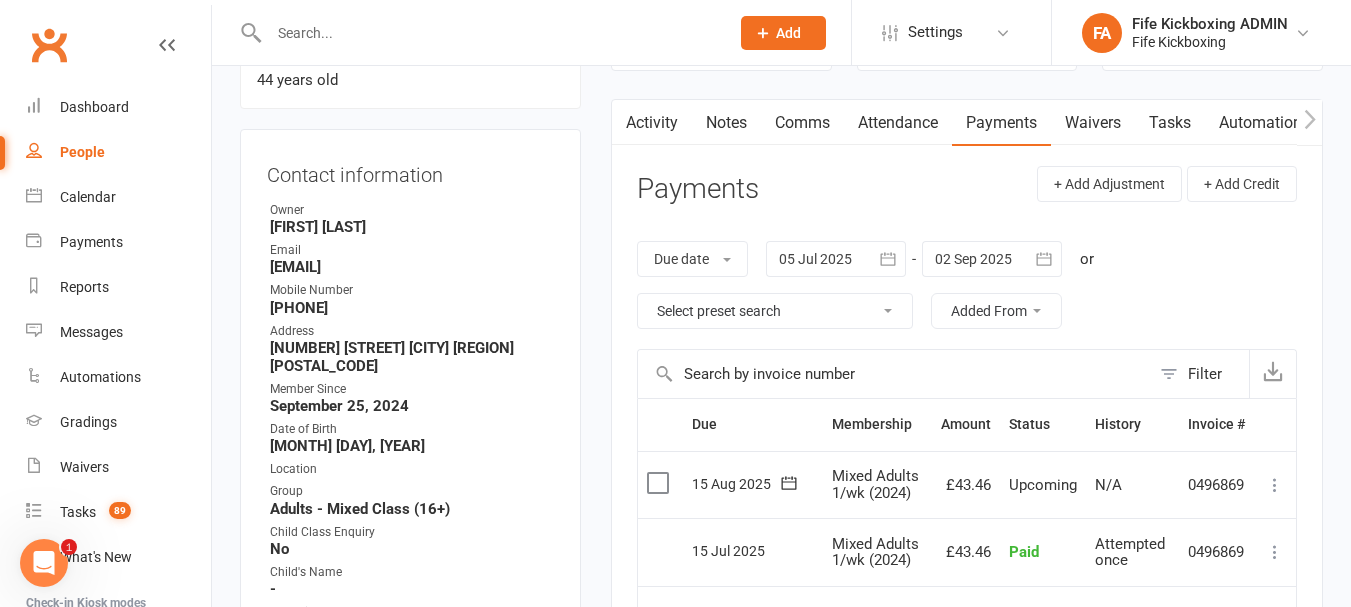 scroll, scrollTop: 0, scrollLeft: 0, axis: both 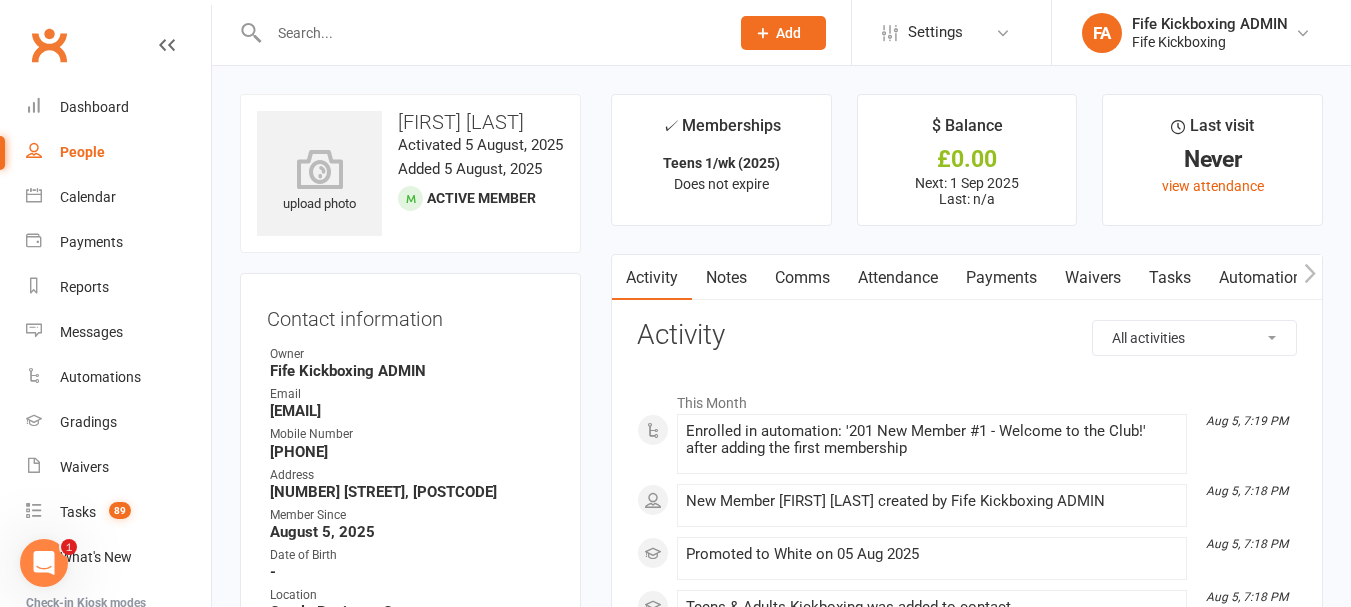 click at bounding box center [1309, 277] 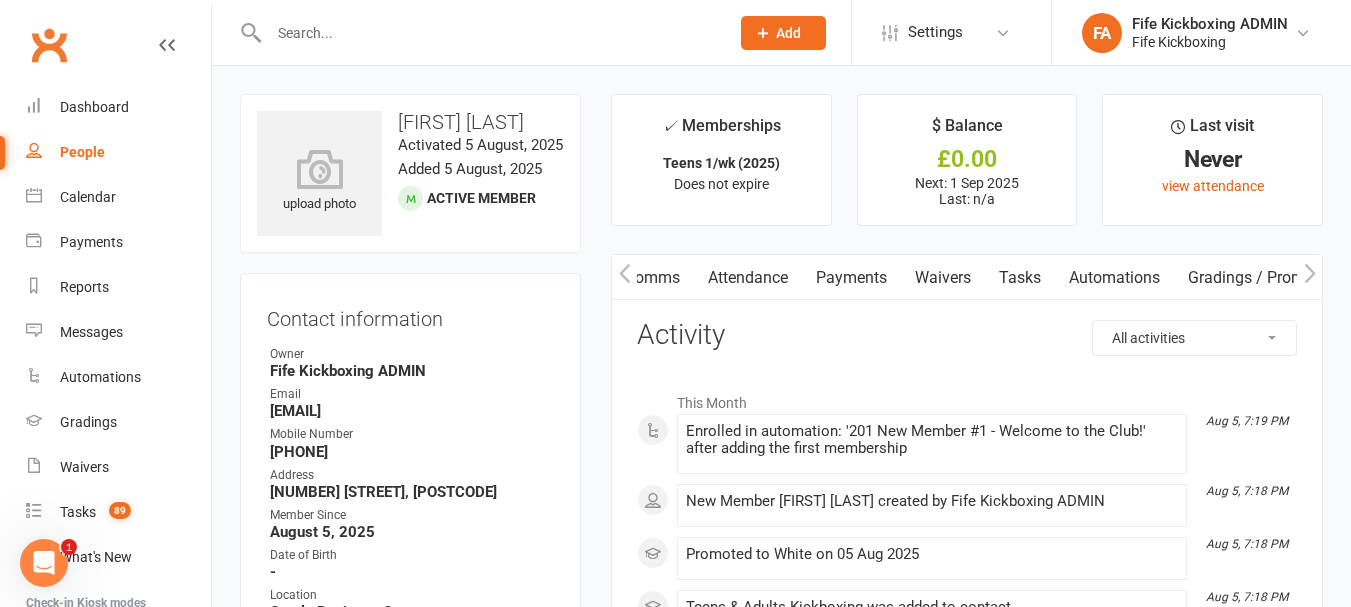 click at bounding box center [1309, 277] 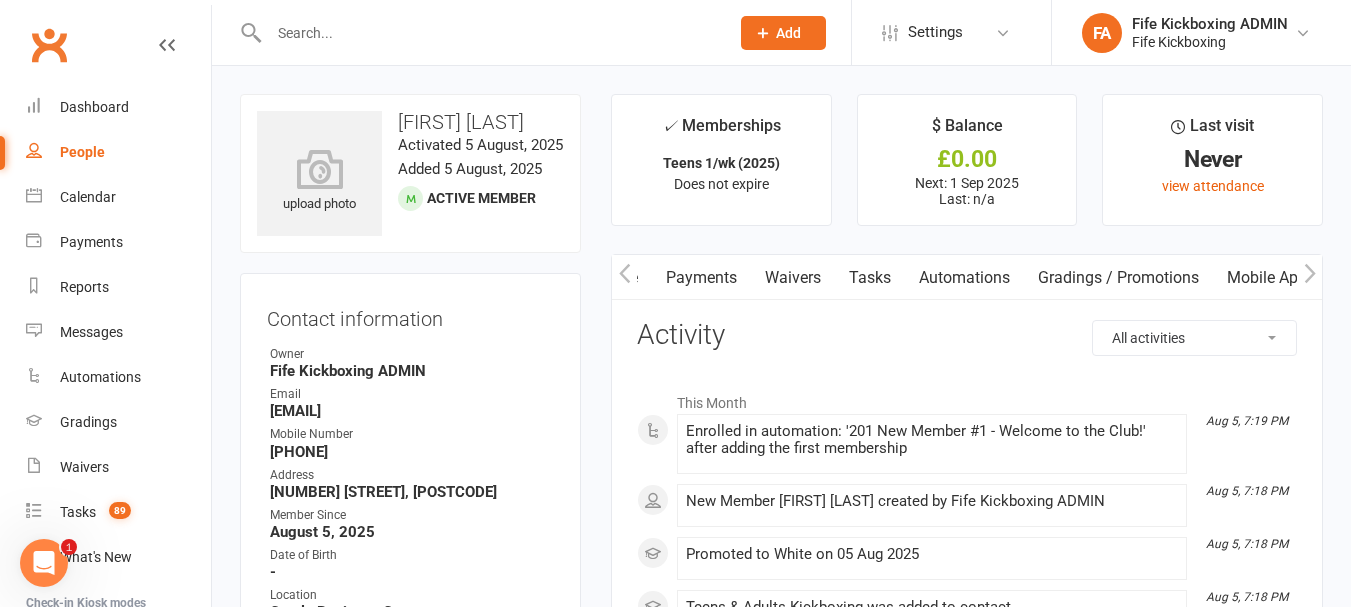 click at bounding box center (1309, 277) 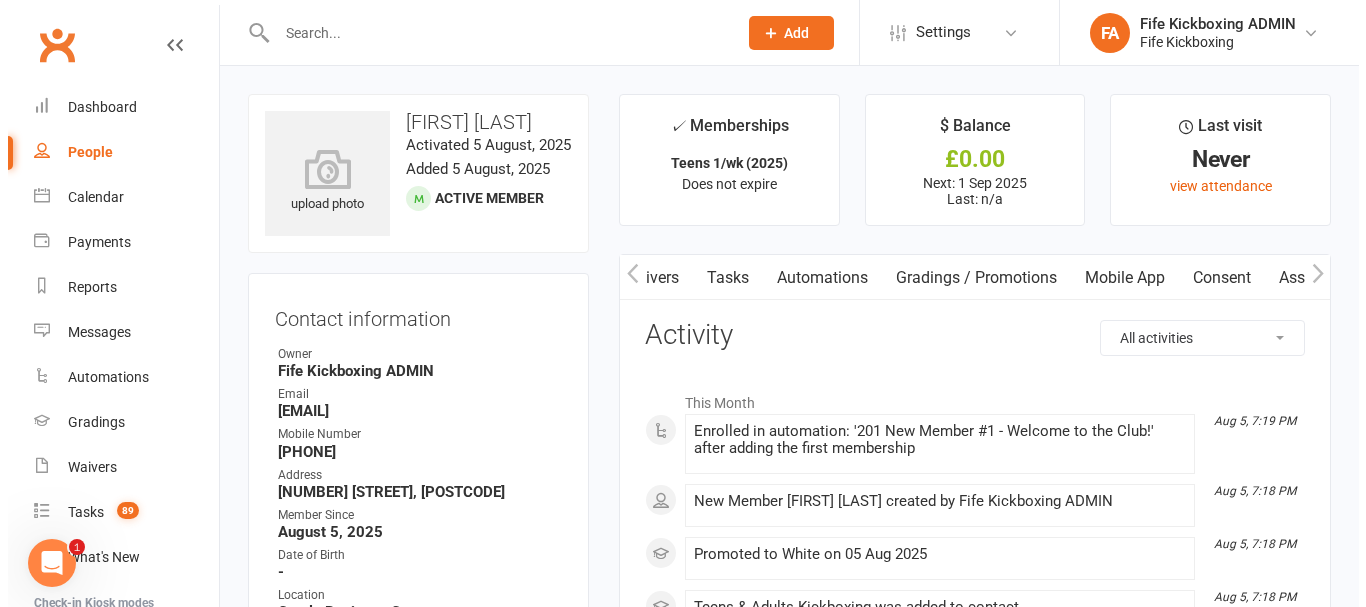 scroll, scrollTop: 0, scrollLeft: 450, axis: horizontal 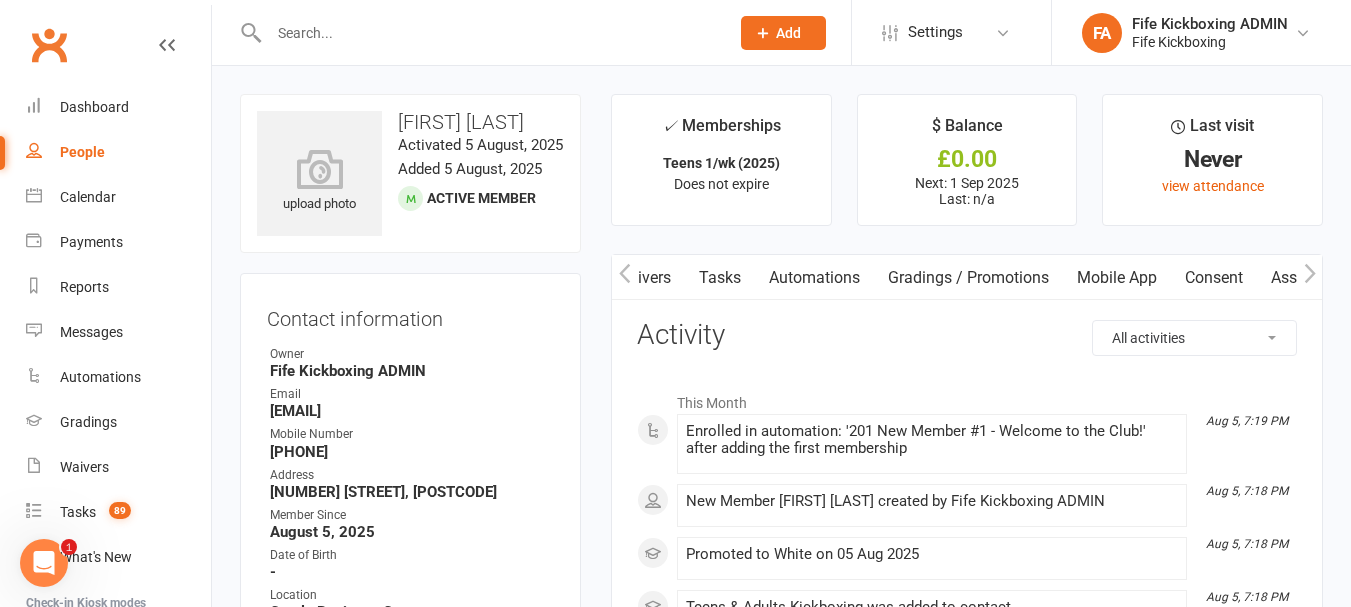 click on "Mobile App" at bounding box center (1117, 278) 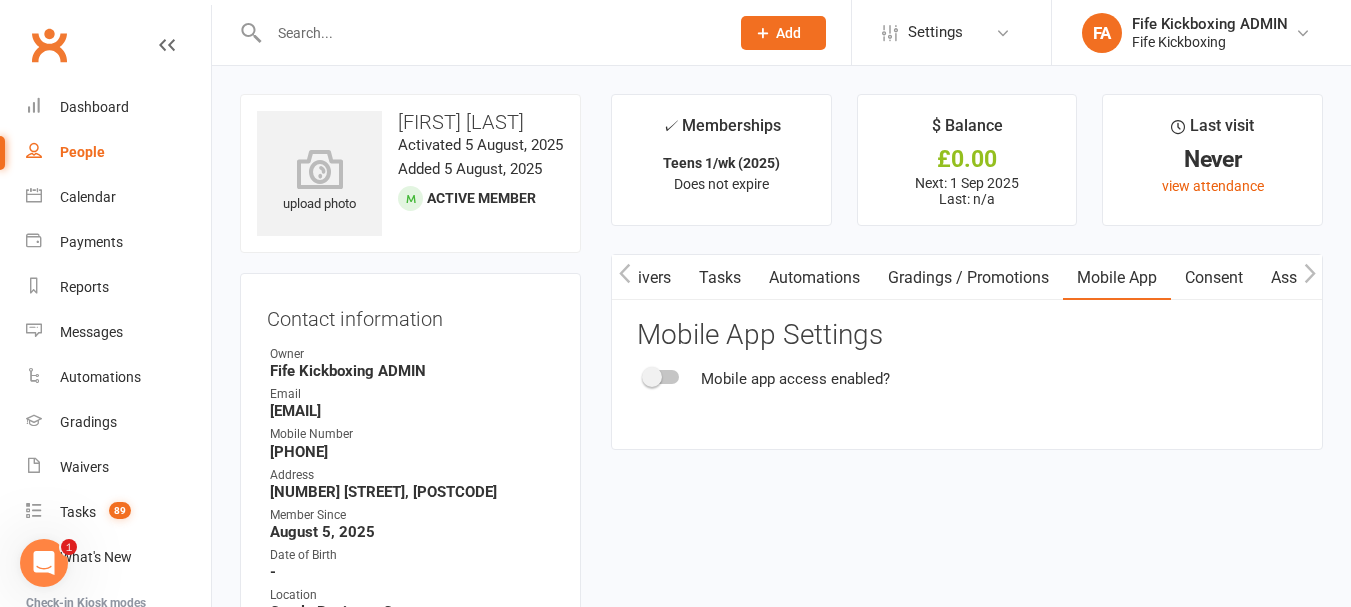 click at bounding box center [652, 377] 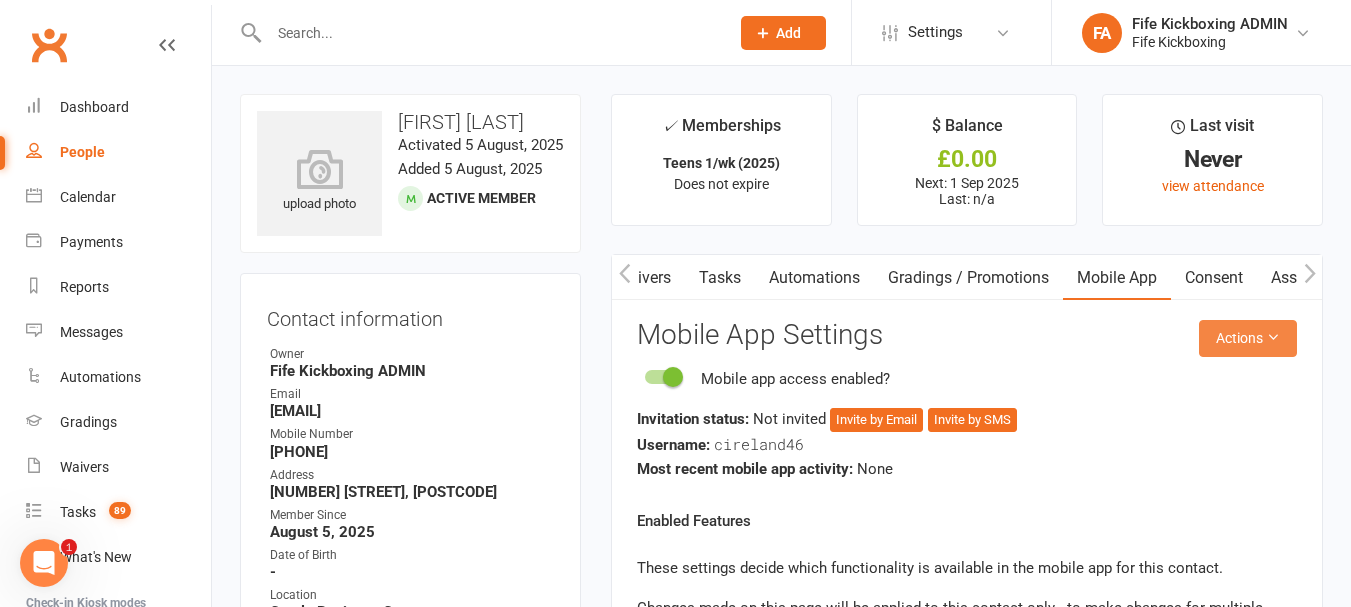 click at bounding box center [1273, 337] 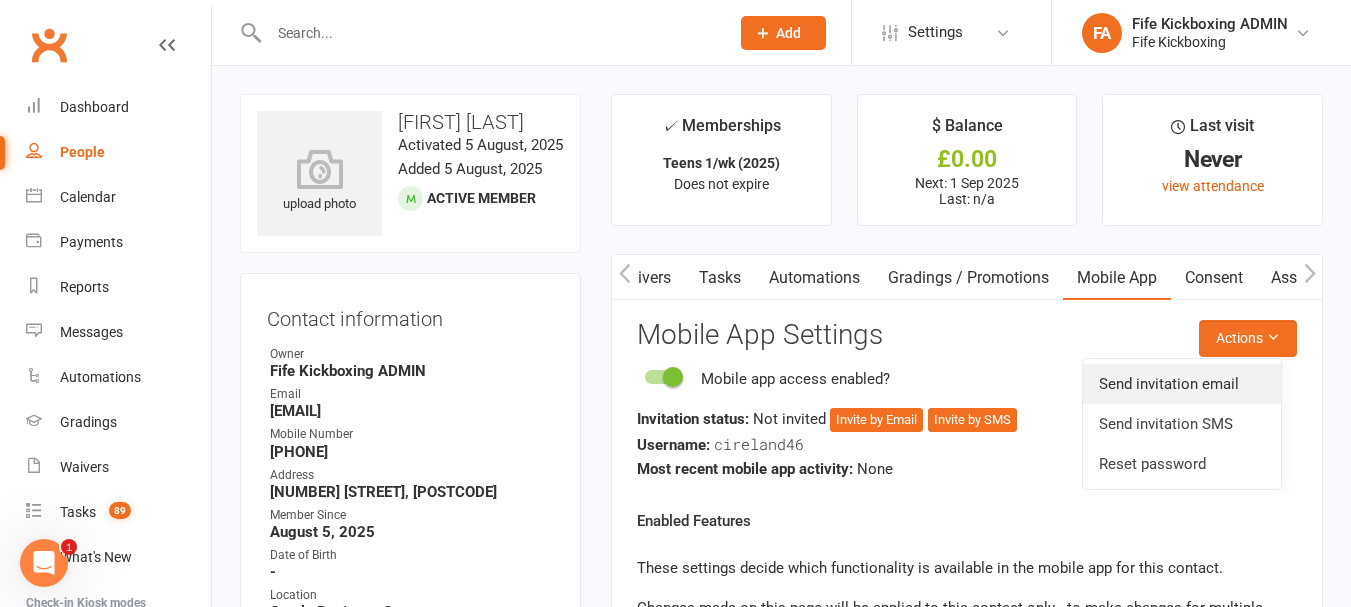 click on "Send invitation email" at bounding box center (1182, 384) 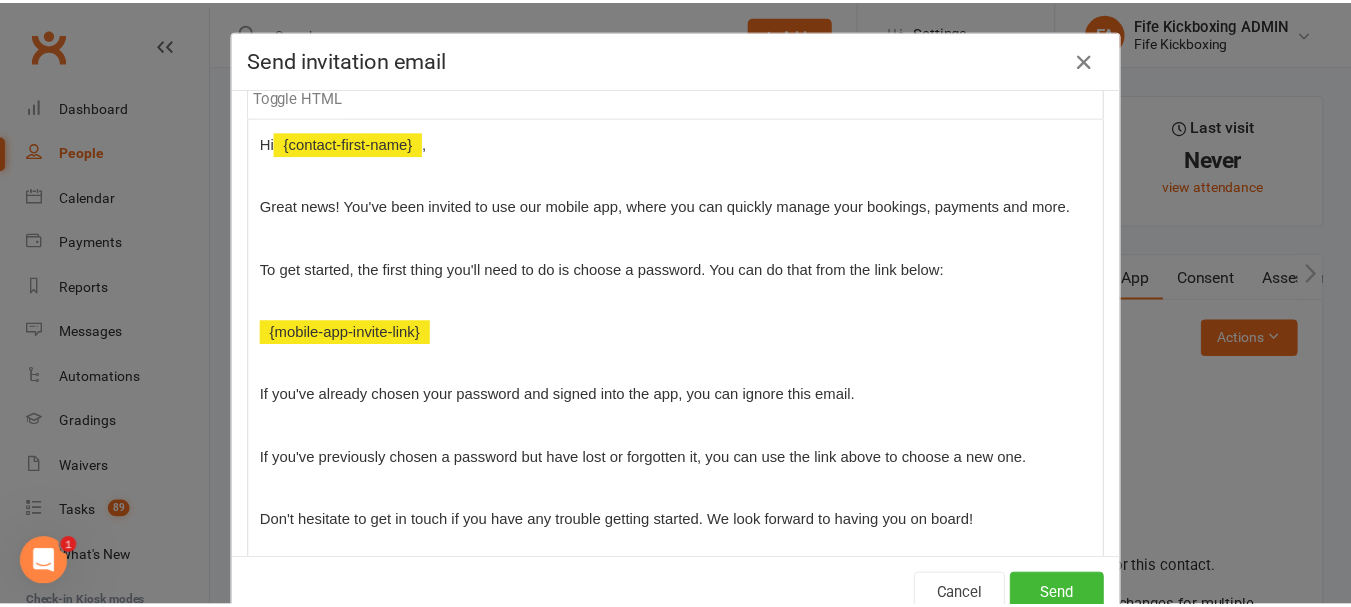 scroll, scrollTop: 200, scrollLeft: 0, axis: vertical 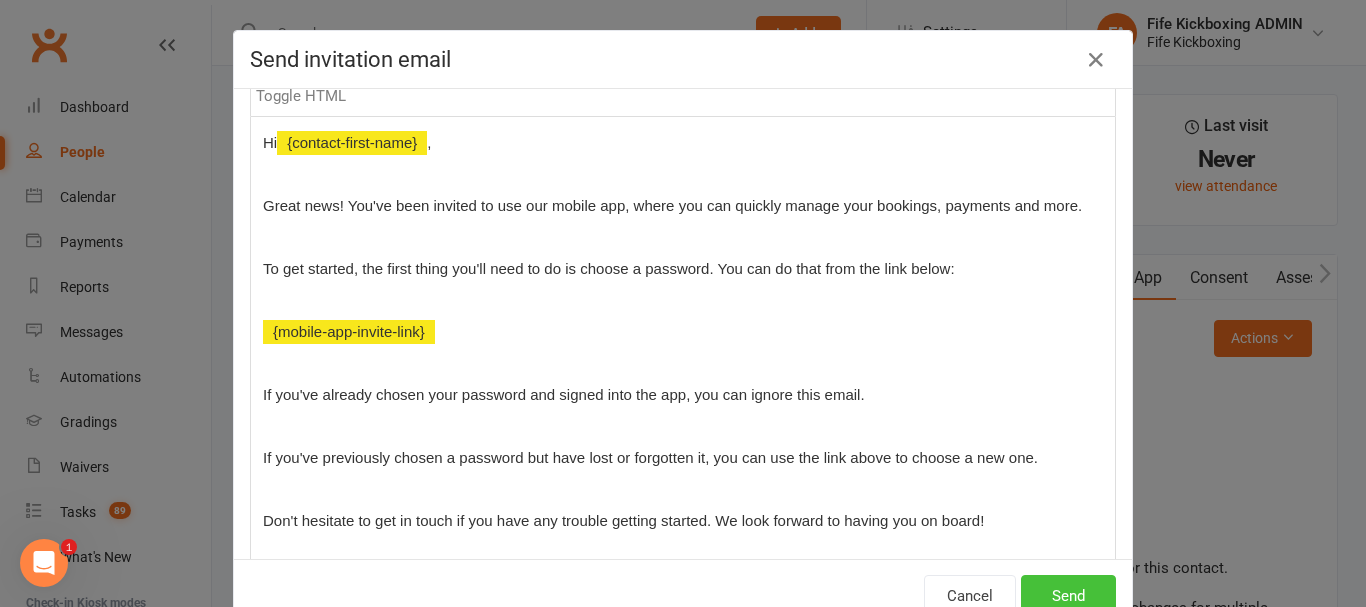 click on "Send" at bounding box center [1068, 596] 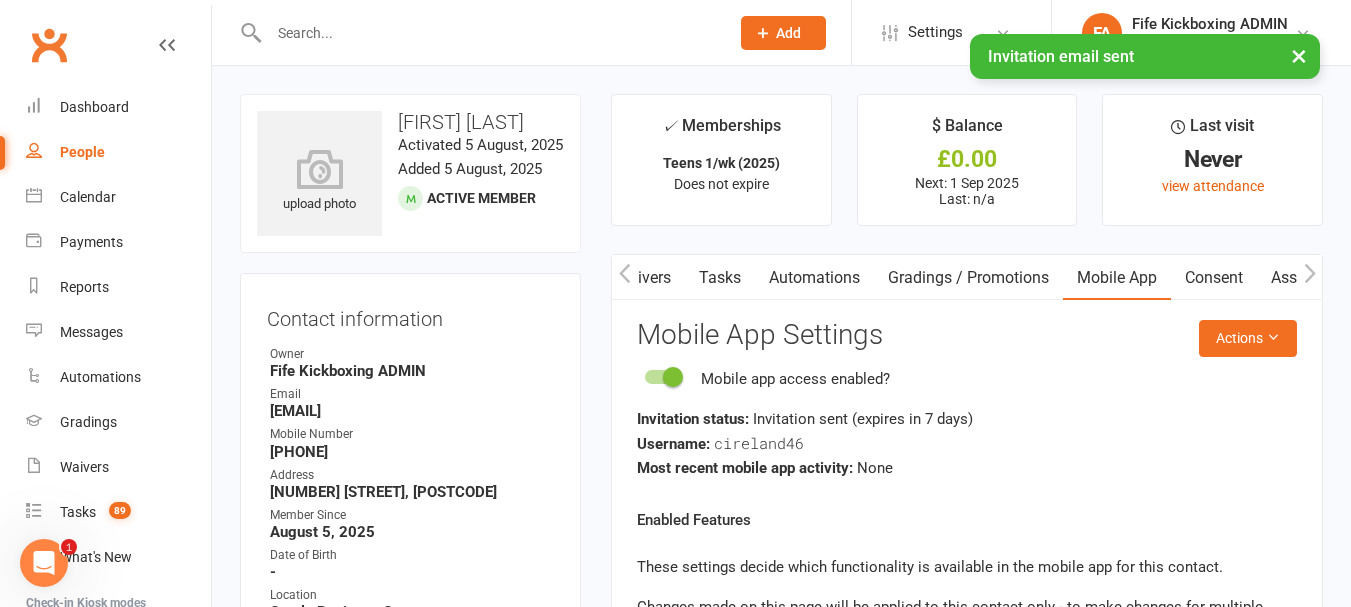 click 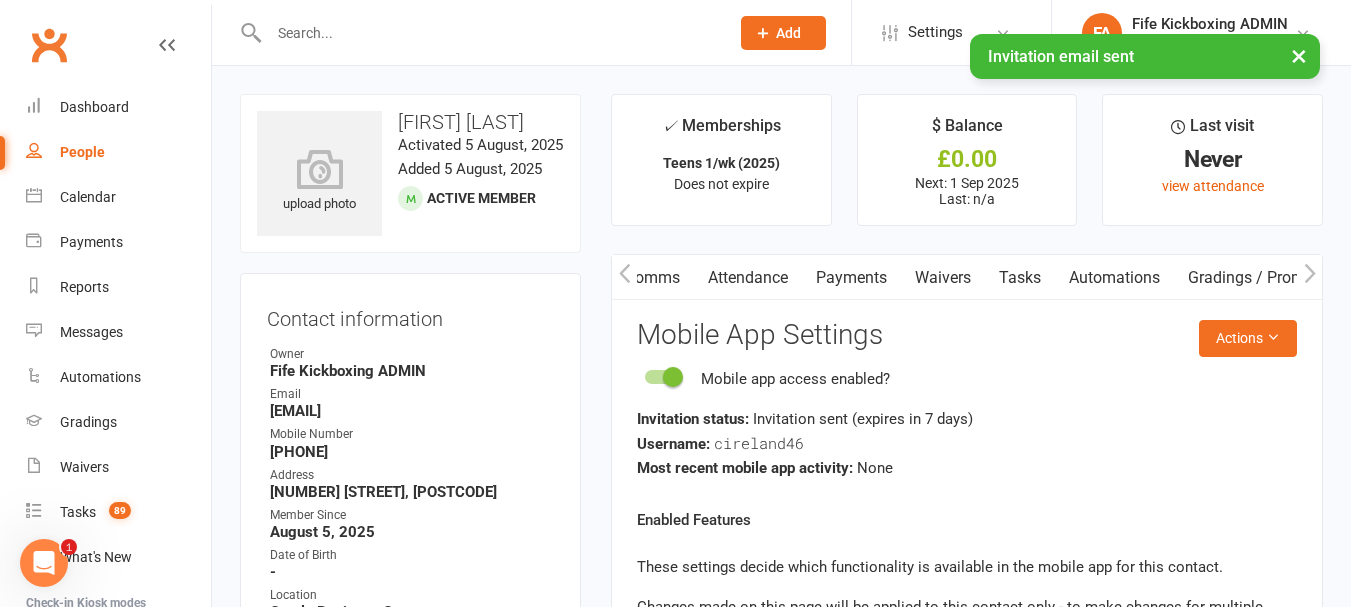 click 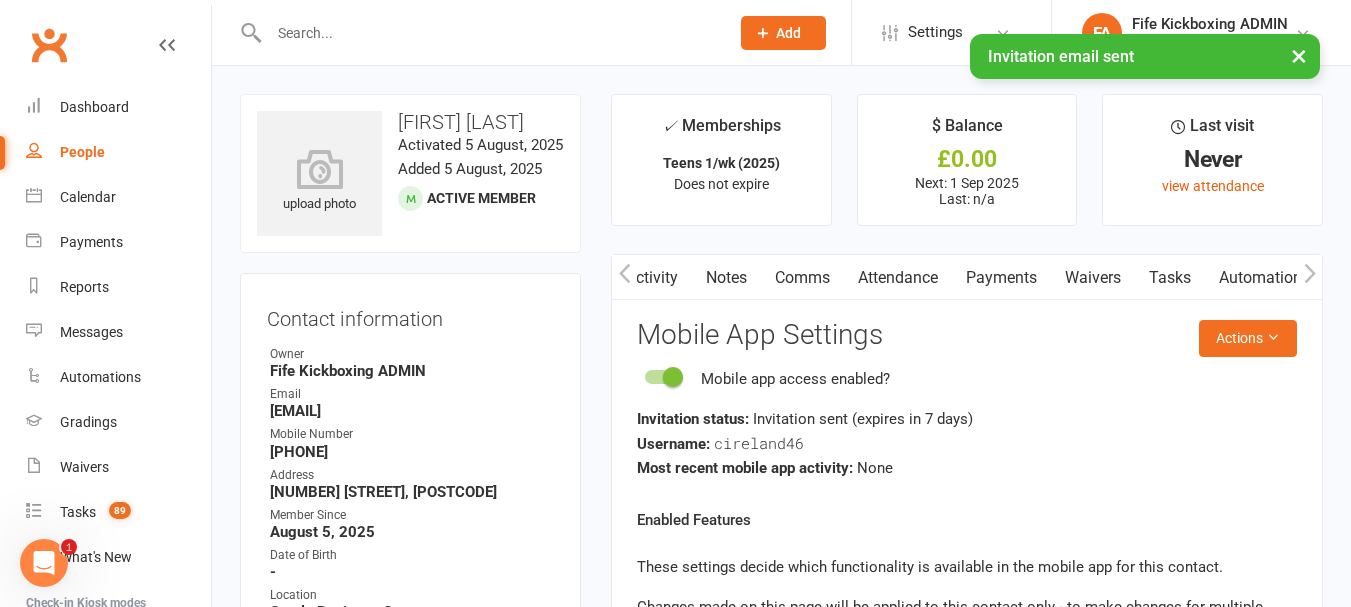 click 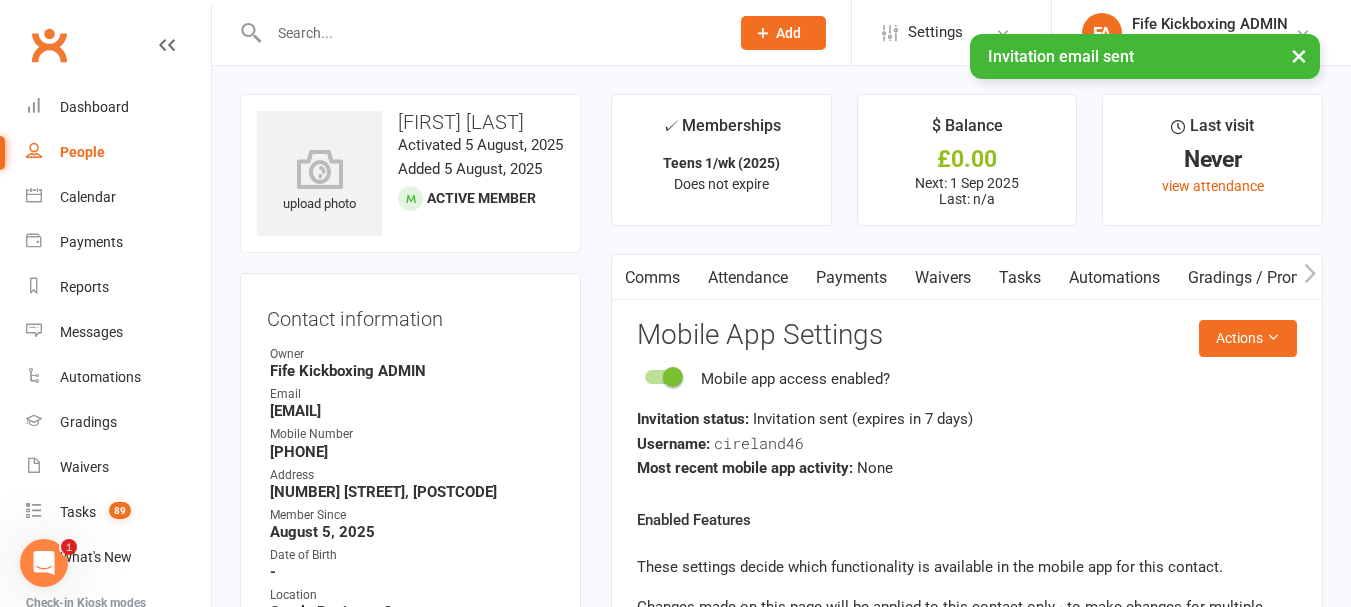 scroll, scrollTop: 0, scrollLeft: 0, axis: both 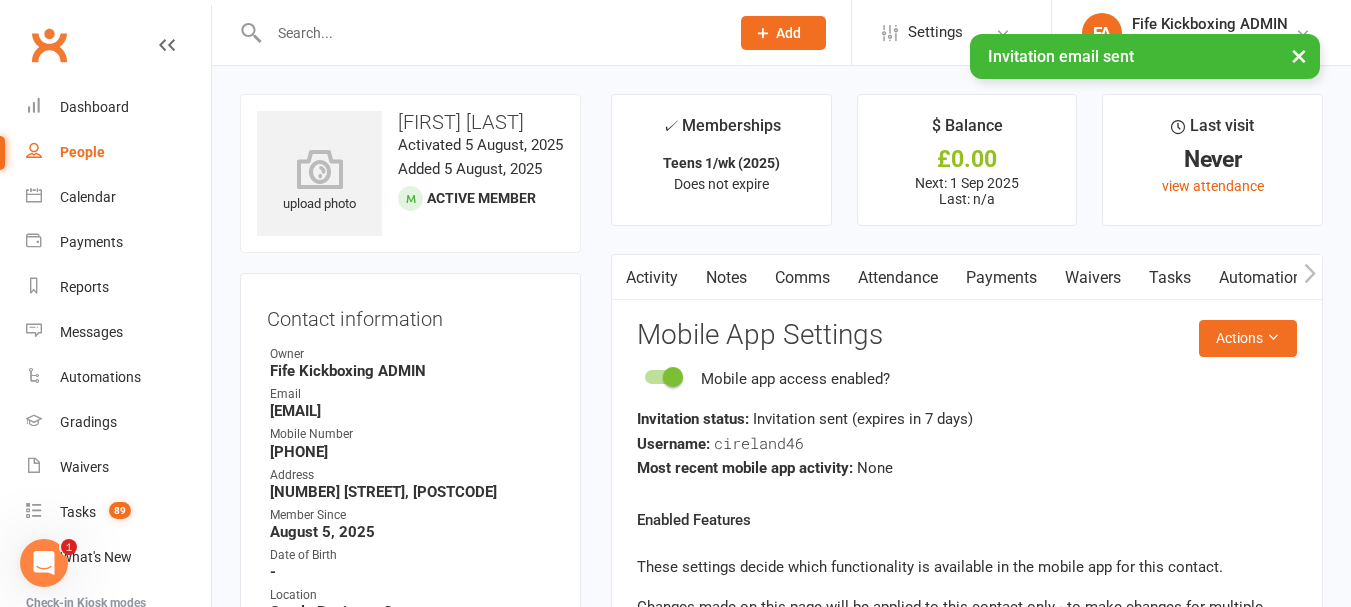click 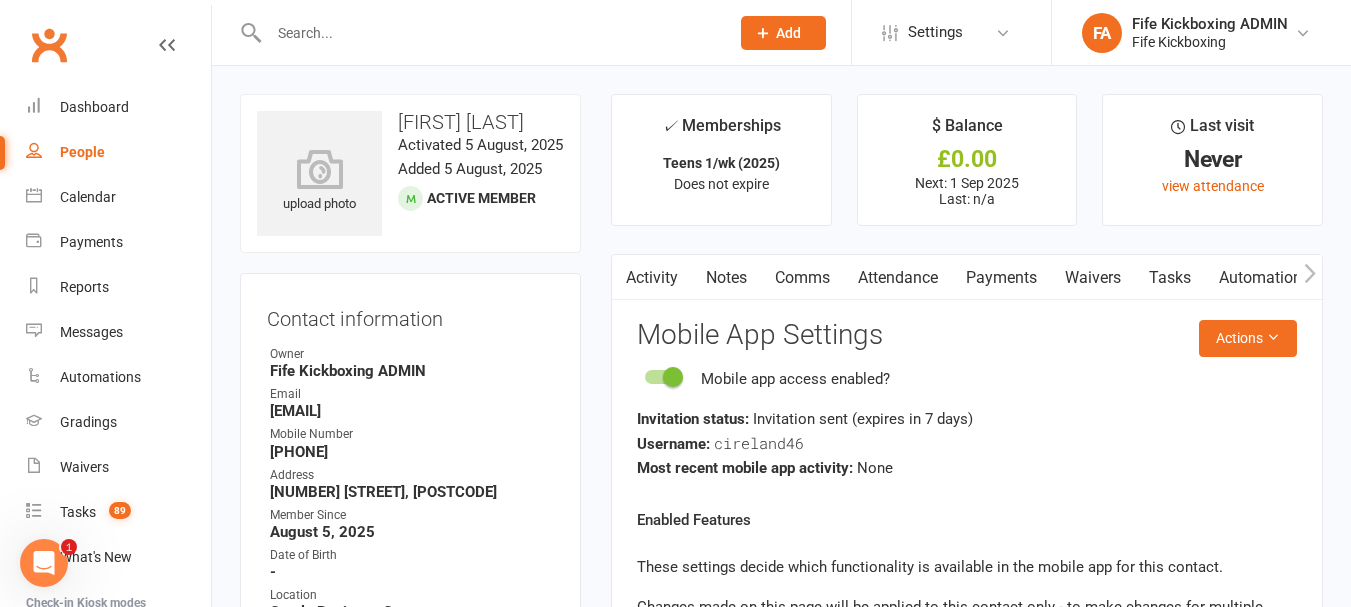 click on "Payments" at bounding box center [1001, 278] 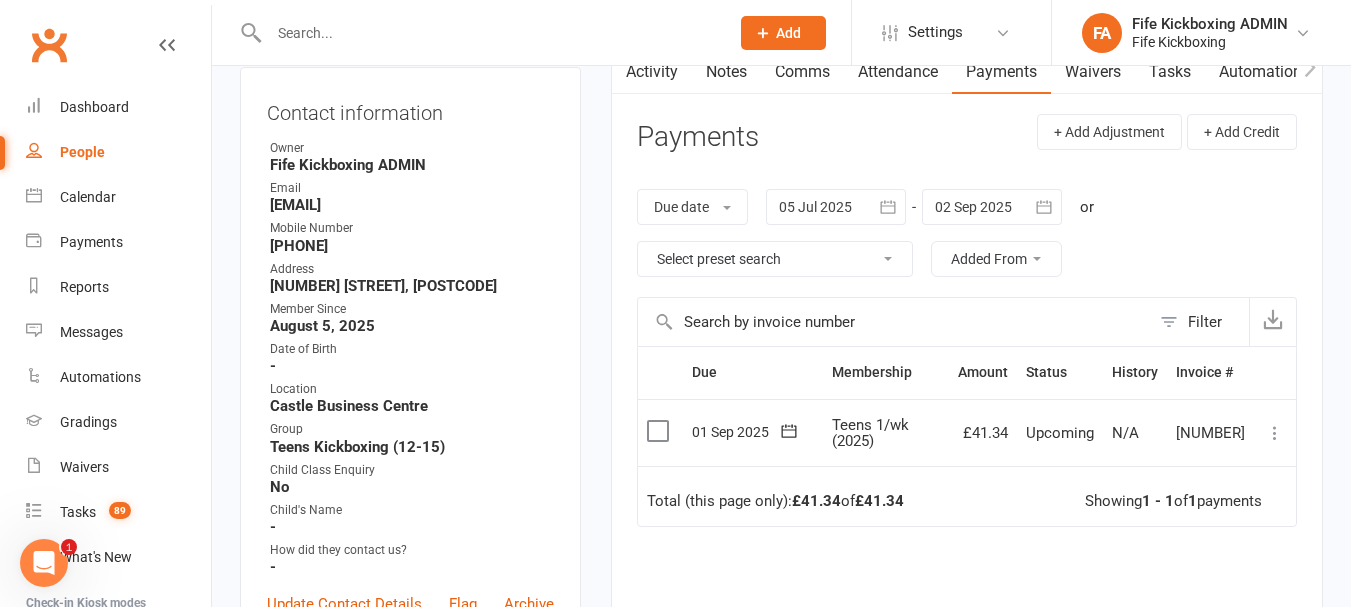 scroll, scrollTop: 300, scrollLeft: 0, axis: vertical 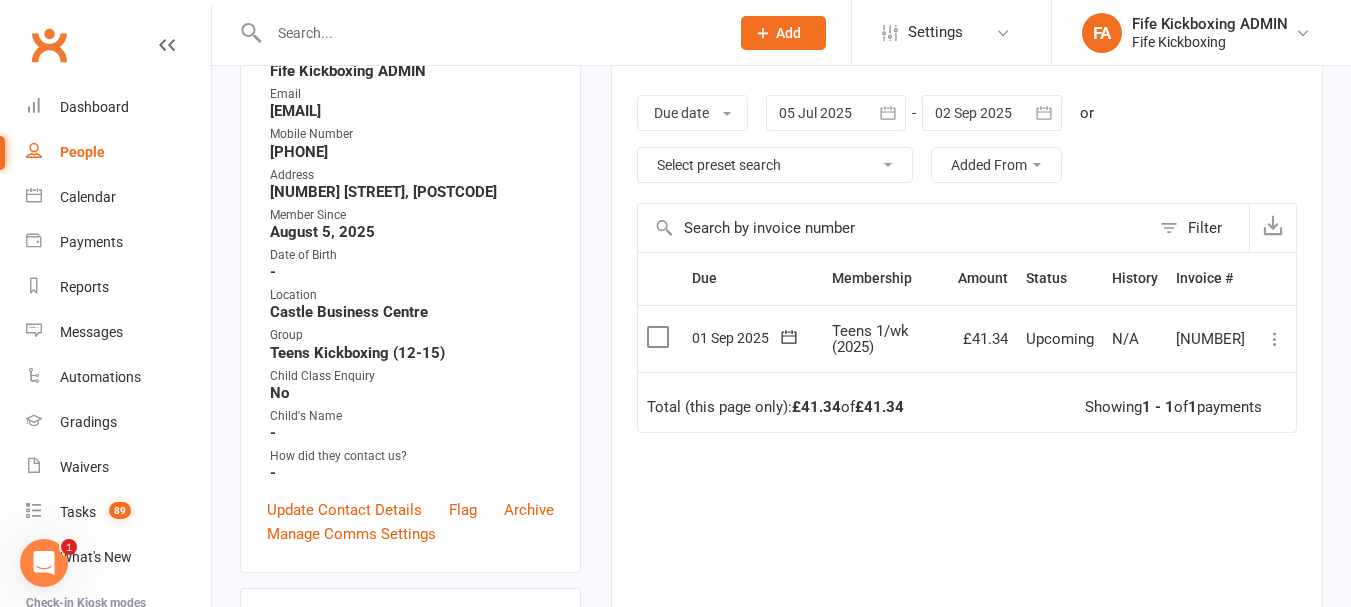 click 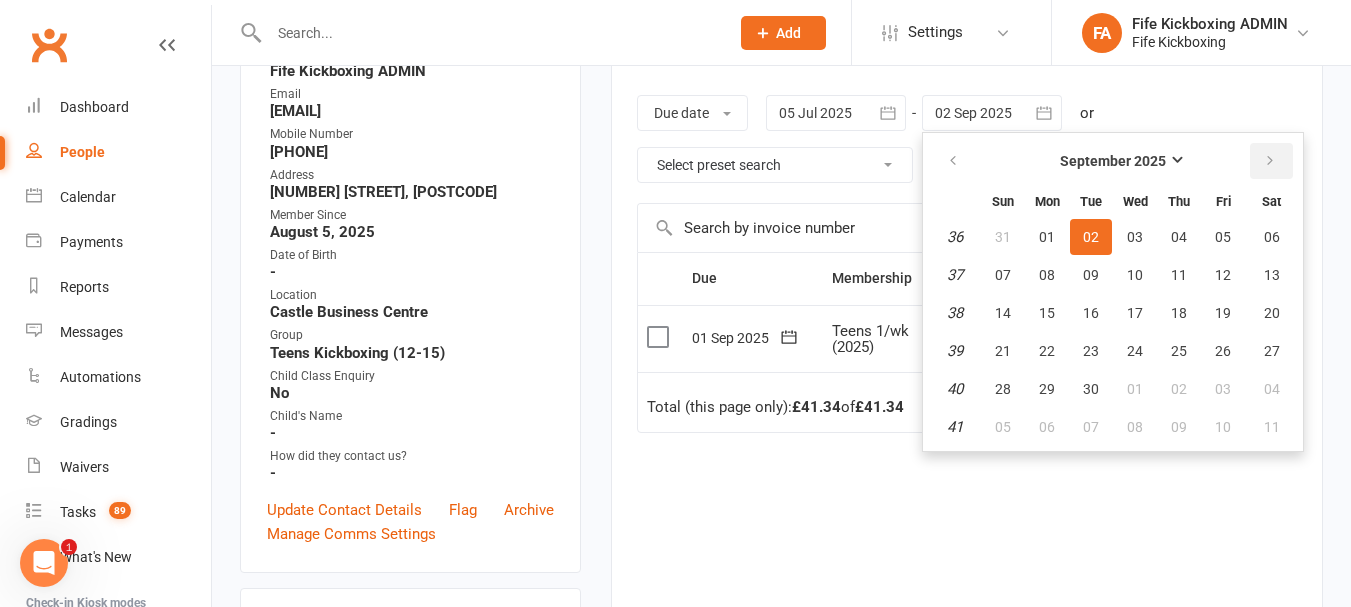 click at bounding box center [1271, 161] 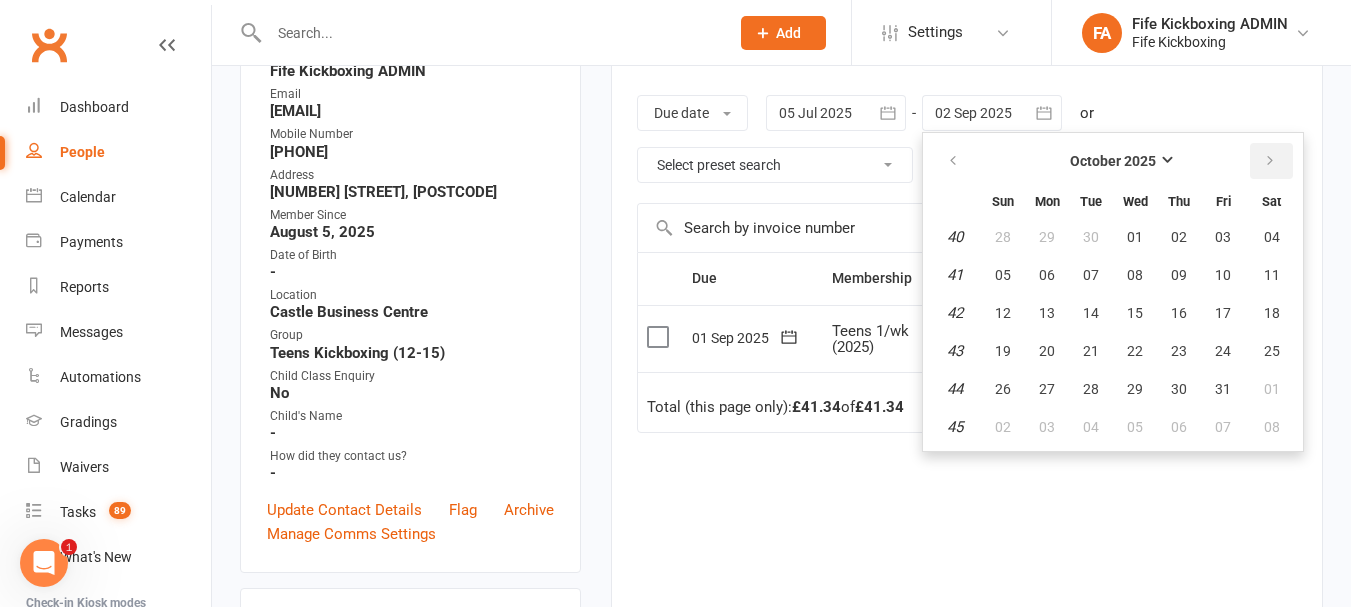 click at bounding box center [1271, 161] 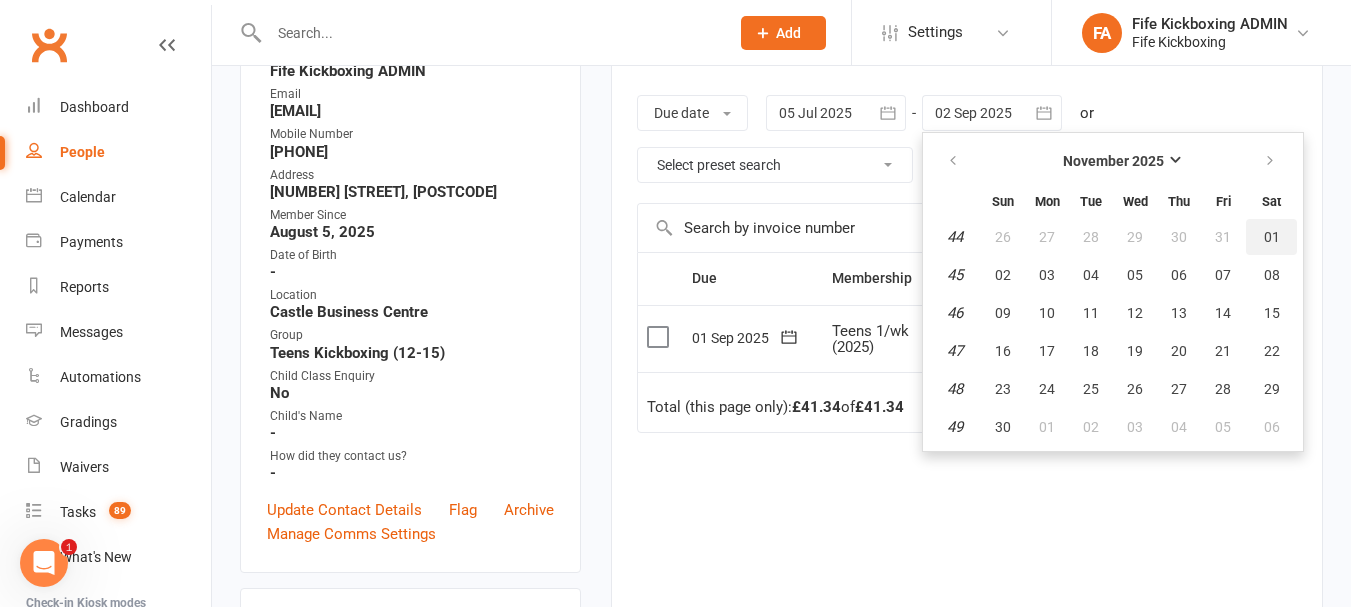 click on "01" at bounding box center (1271, 237) 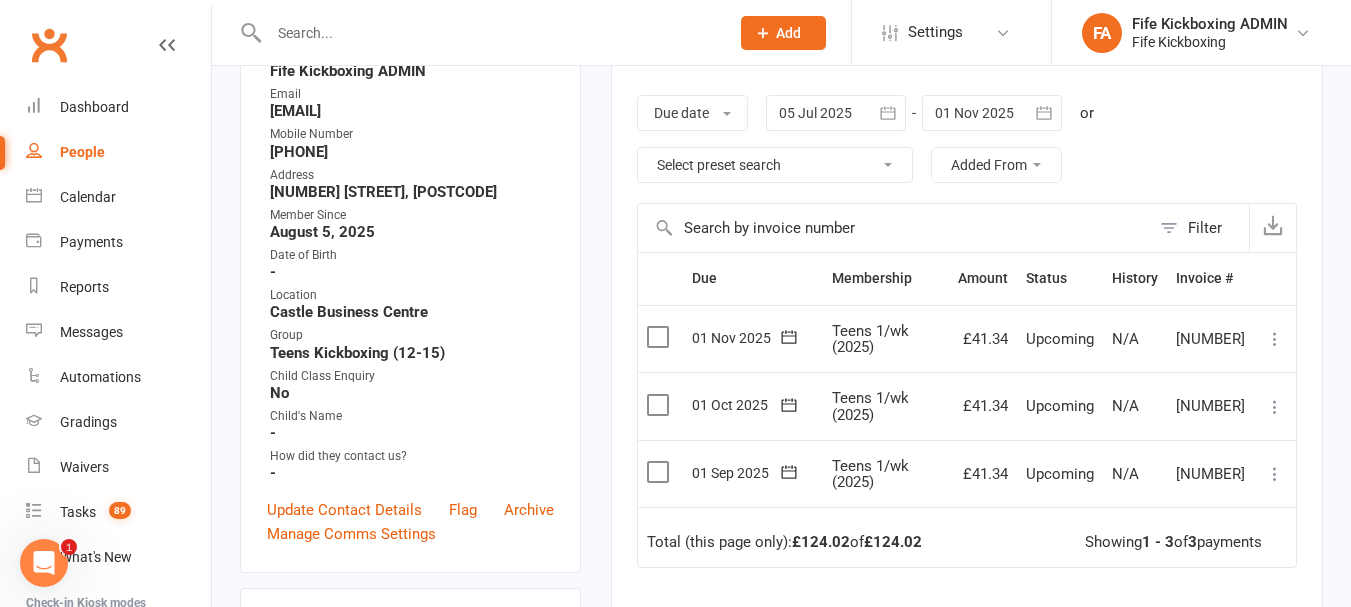 click on "Mark as Paid (Cash)  Mark as Paid (POS)  Mark as Paid (Other)  Skip  Change amount  Apply credit  Bulk reschedule from this date  More Info Send message" at bounding box center [1275, 339] 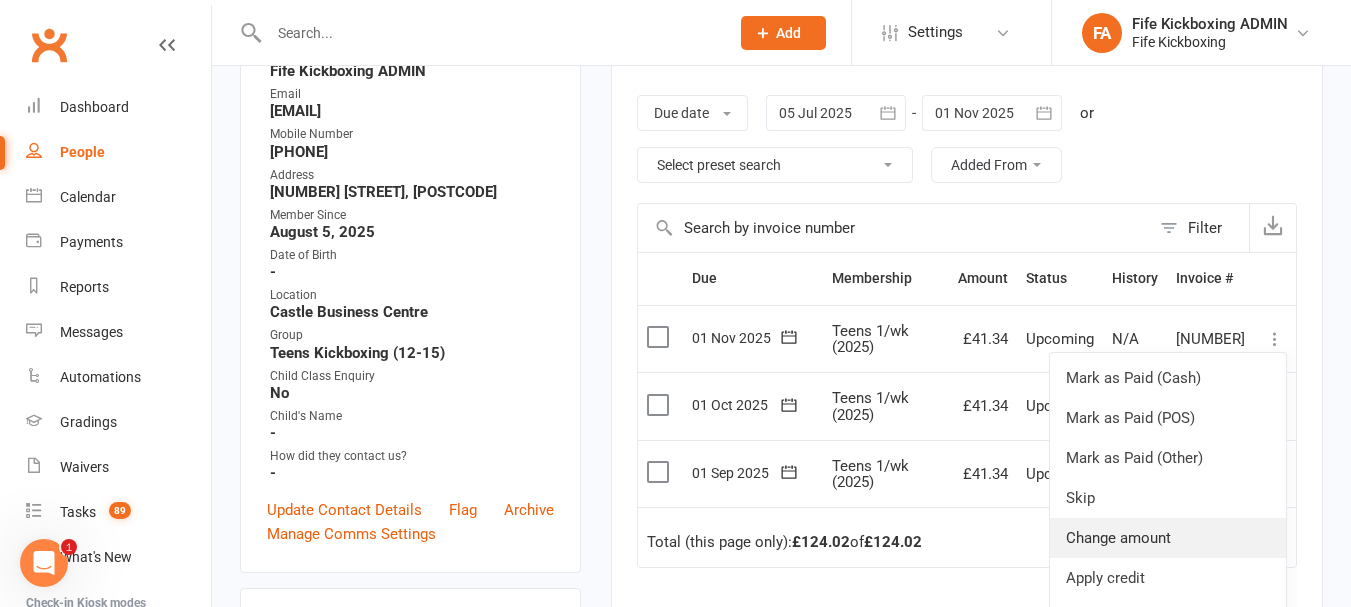click on "Change amount" at bounding box center (1168, 538) 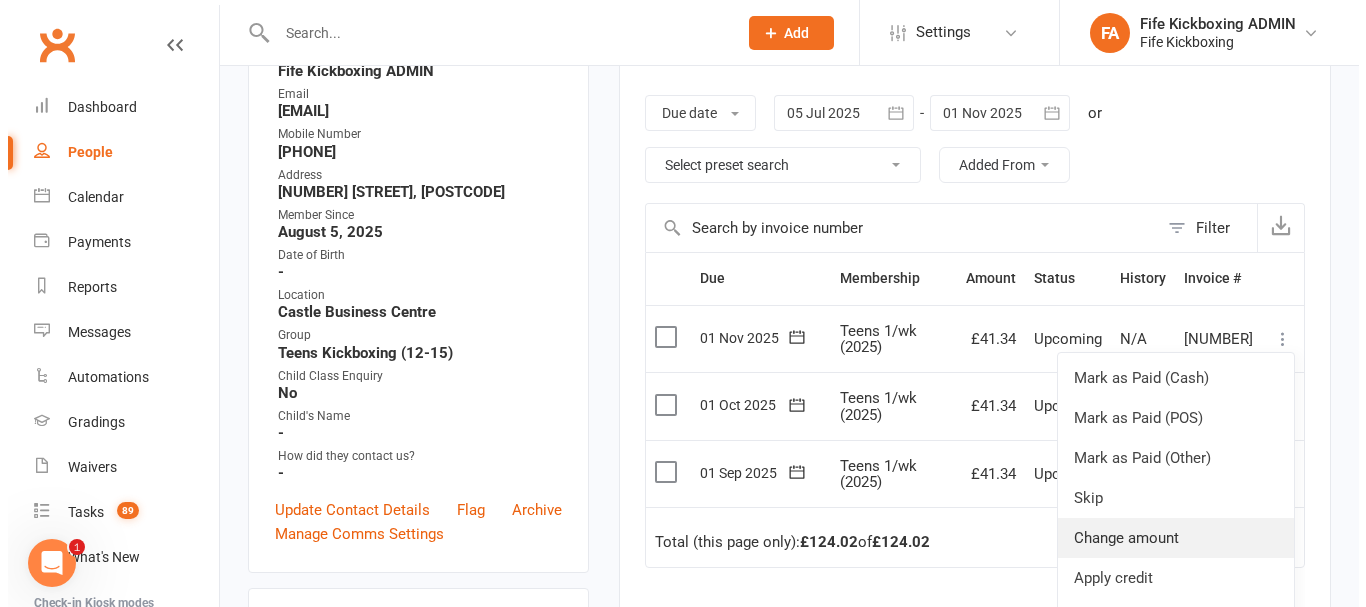scroll, scrollTop: 296, scrollLeft: 0, axis: vertical 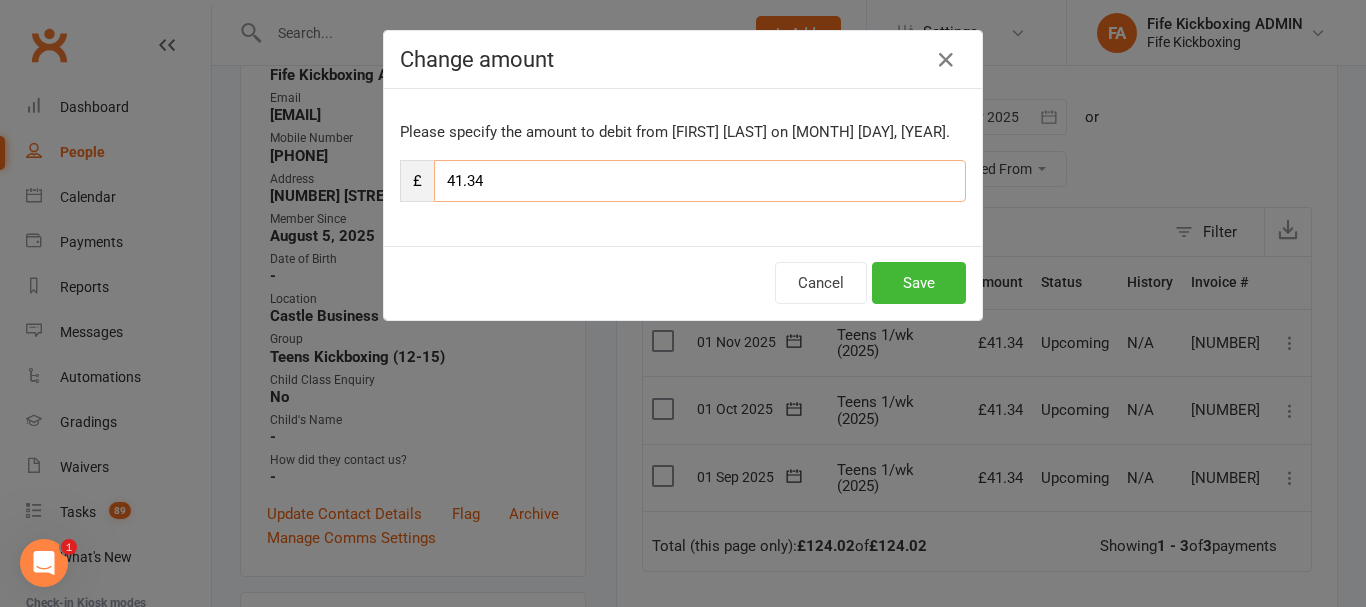 drag, startPoint x: 597, startPoint y: 185, endPoint x: 379, endPoint y: 165, distance: 218.91551 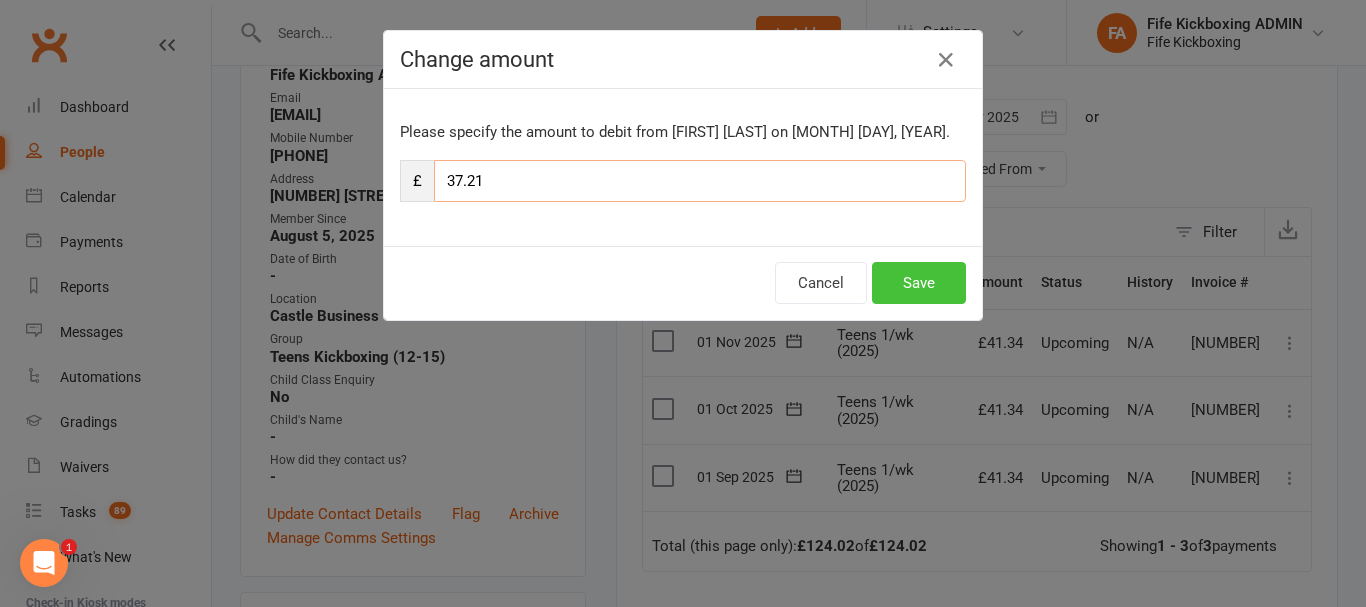 type on "37.21" 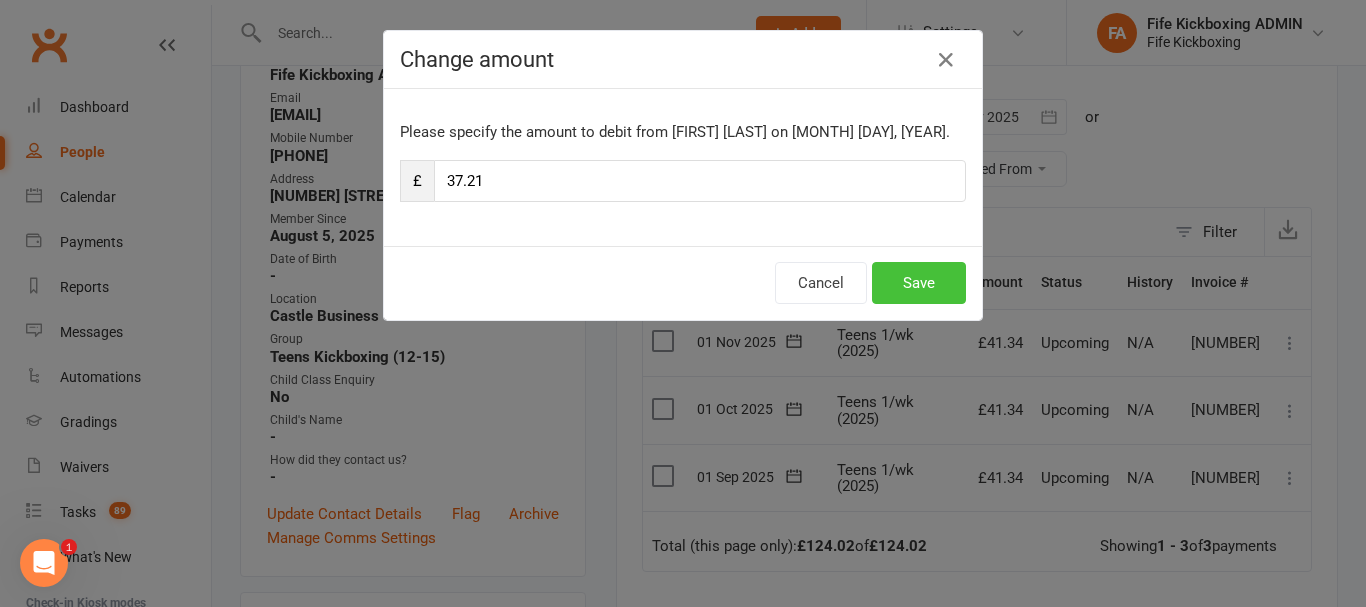 click on "Save" at bounding box center [919, 283] 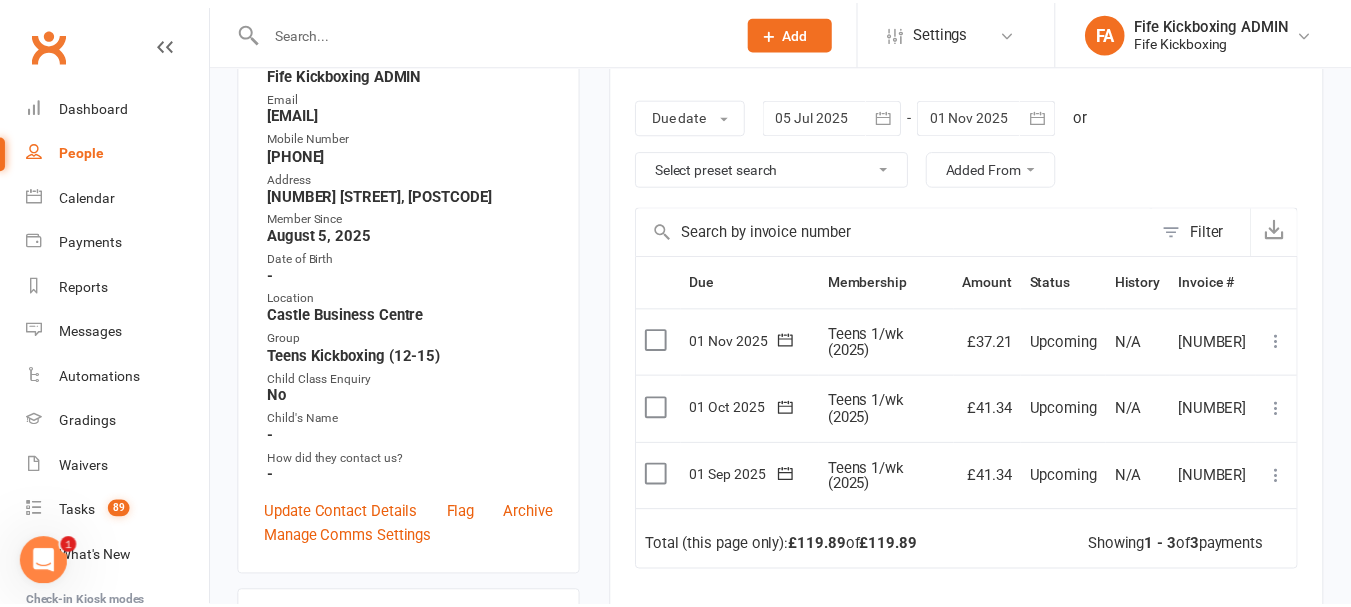 scroll, scrollTop: 300, scrollLeft: 0, axis: vertical 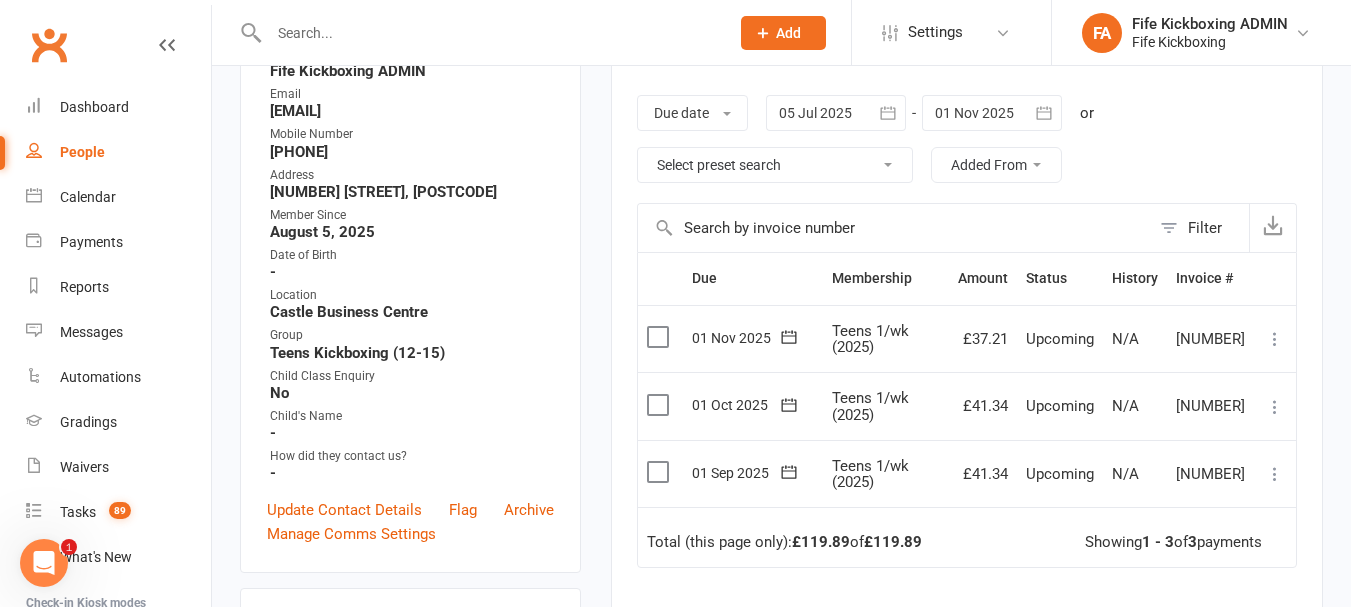 click at bounding box center [1275, 407] 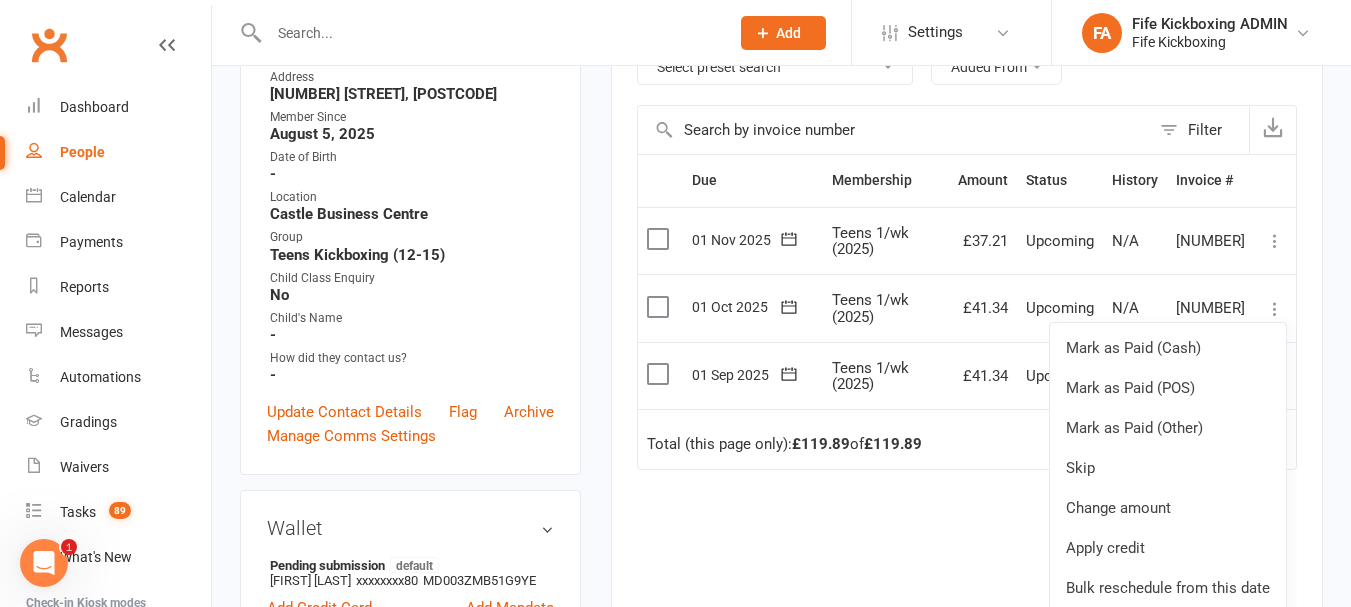 scroll, scrollTop: 600, scrollLeft: 0, axis: vertical 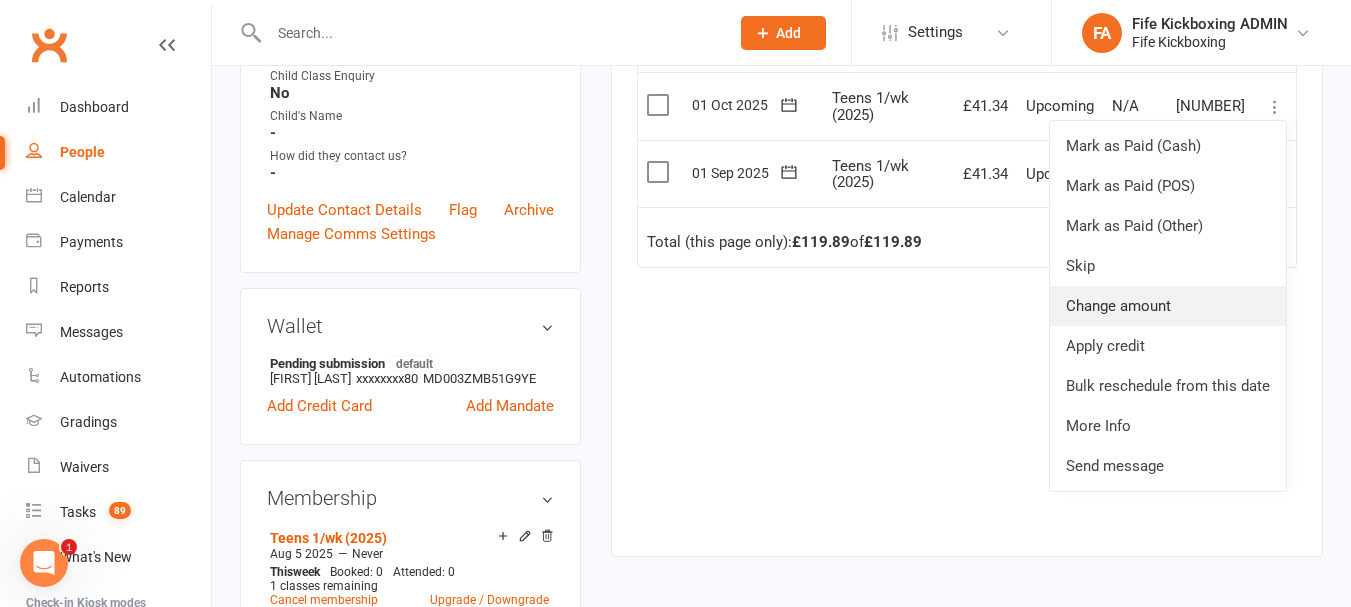 click on "Change amount" at bounding box center [1168, 306] 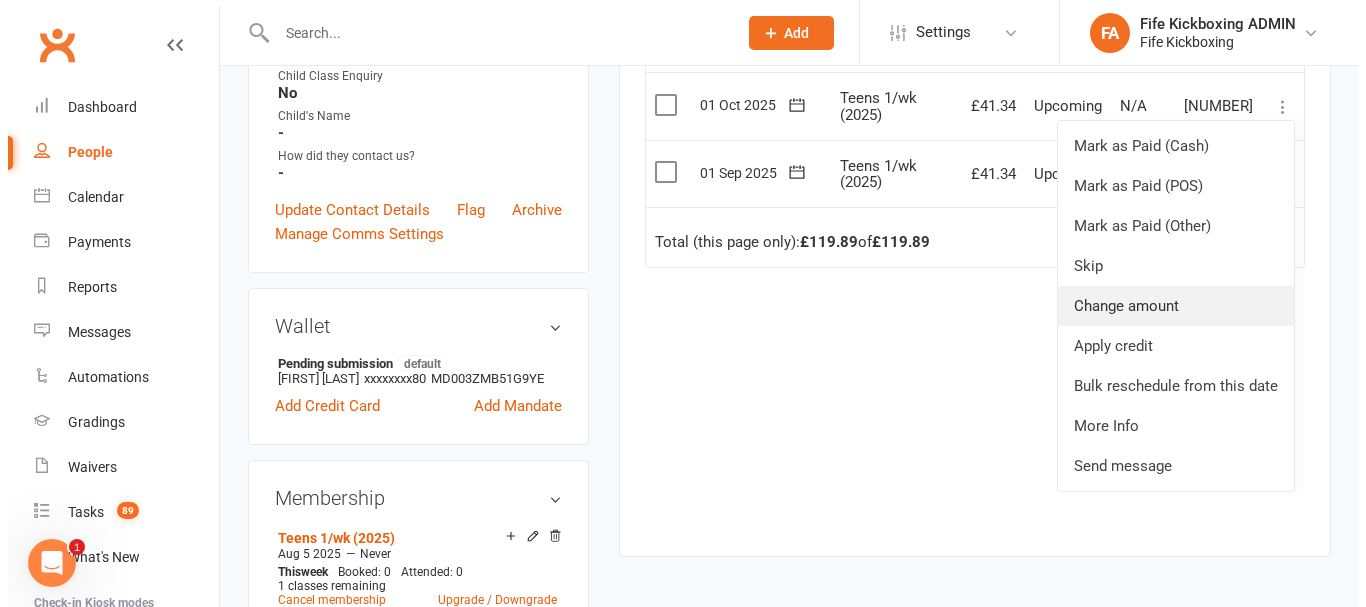 scroll, scrollTop: 596, scrollLeft: 0, axis: vertical 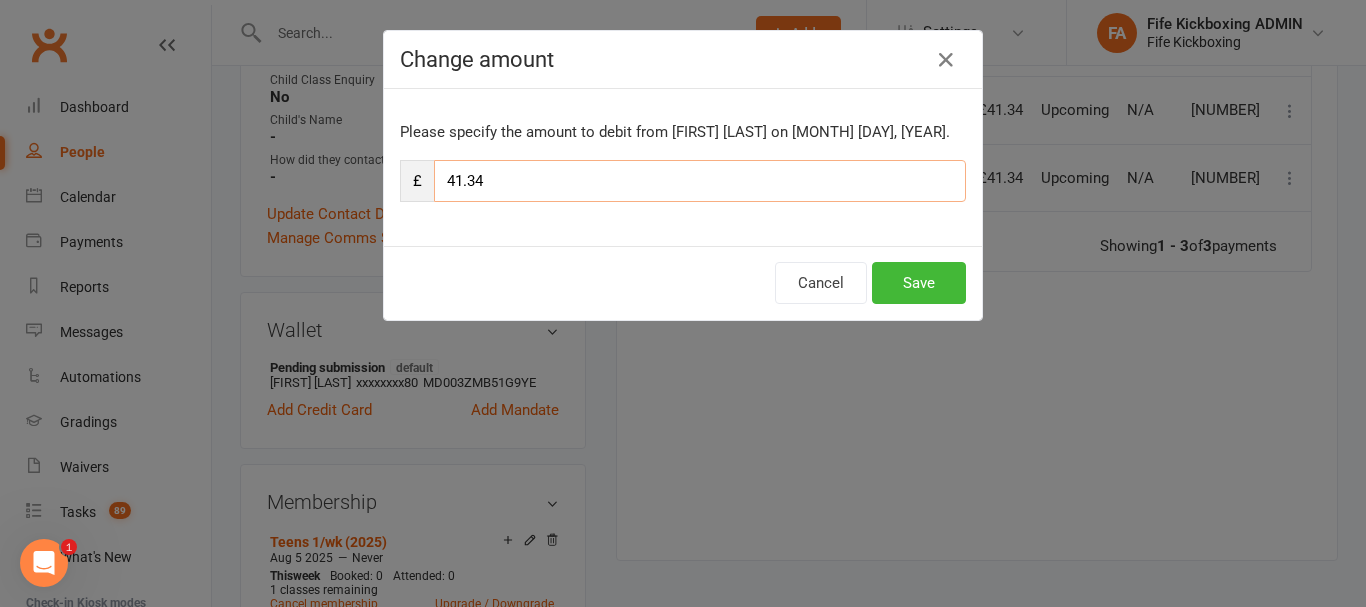 drag, startPoint x: 551, startPoint y: 175, endPoint x: 259, endPoint y: 173, distance: 292.00684 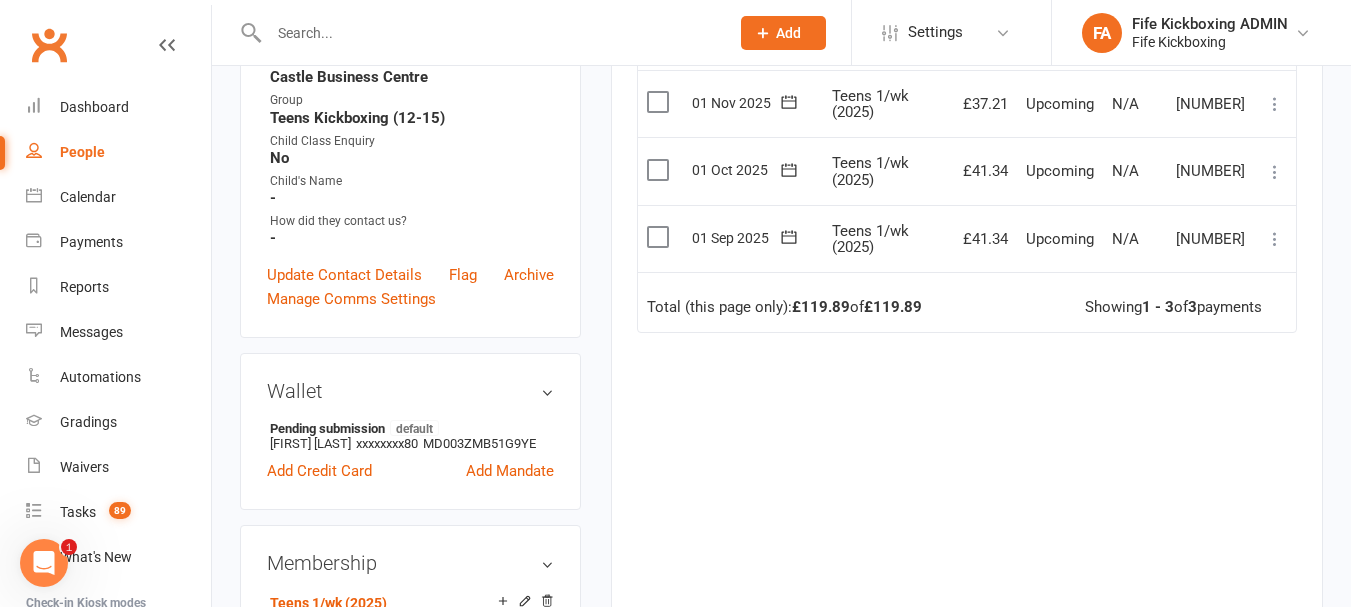 scroll, scrollTop: 500, scrollLeft: 0, axis: vertical 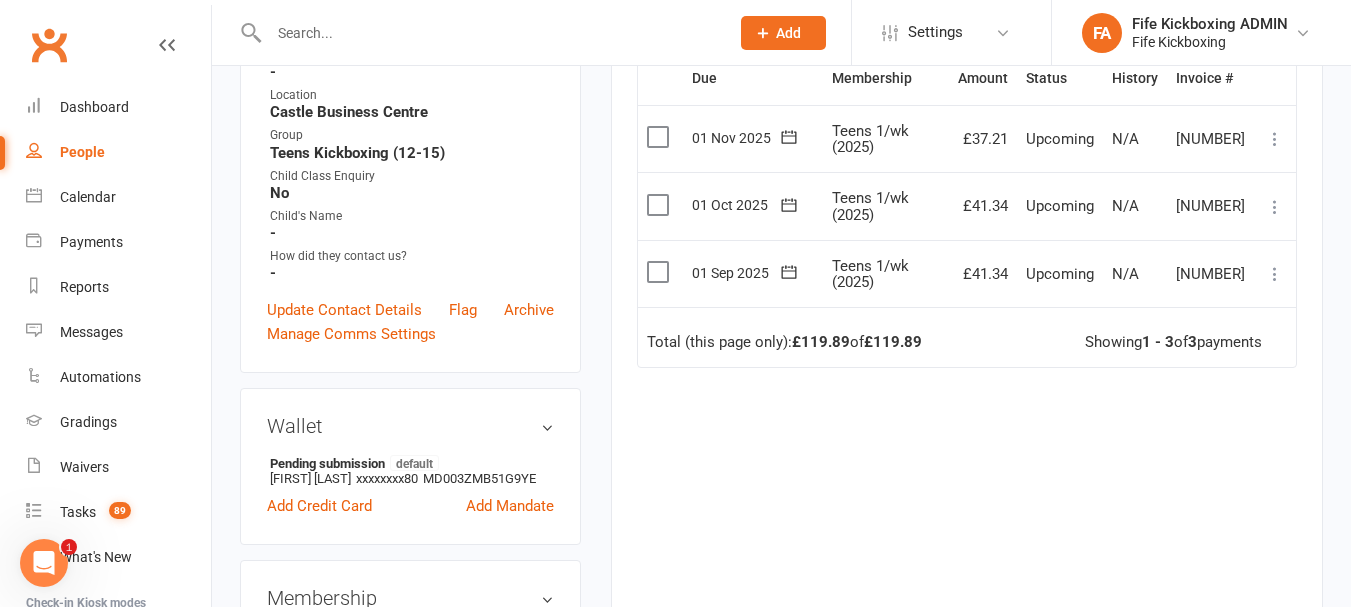 click at bounding box center [1275, 207] 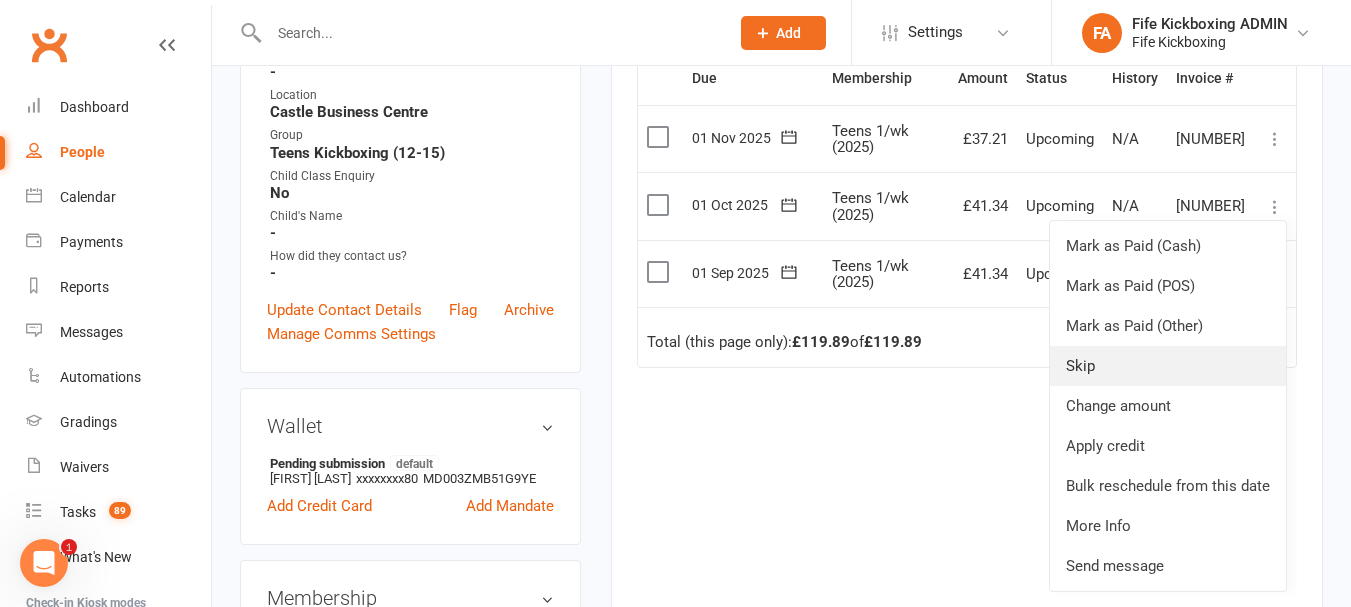 click on "Skip" at bounding box center [1168, 366] 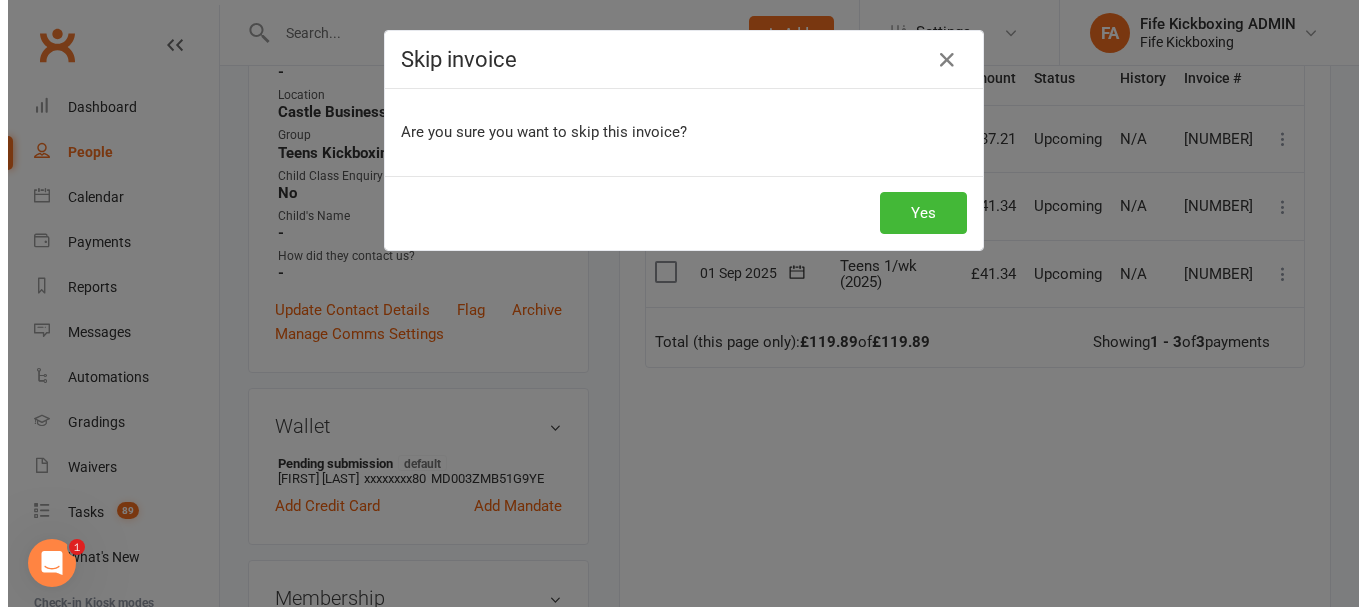 scroll, scrollTop: 496, scrollLeft: 0, axis: vertical 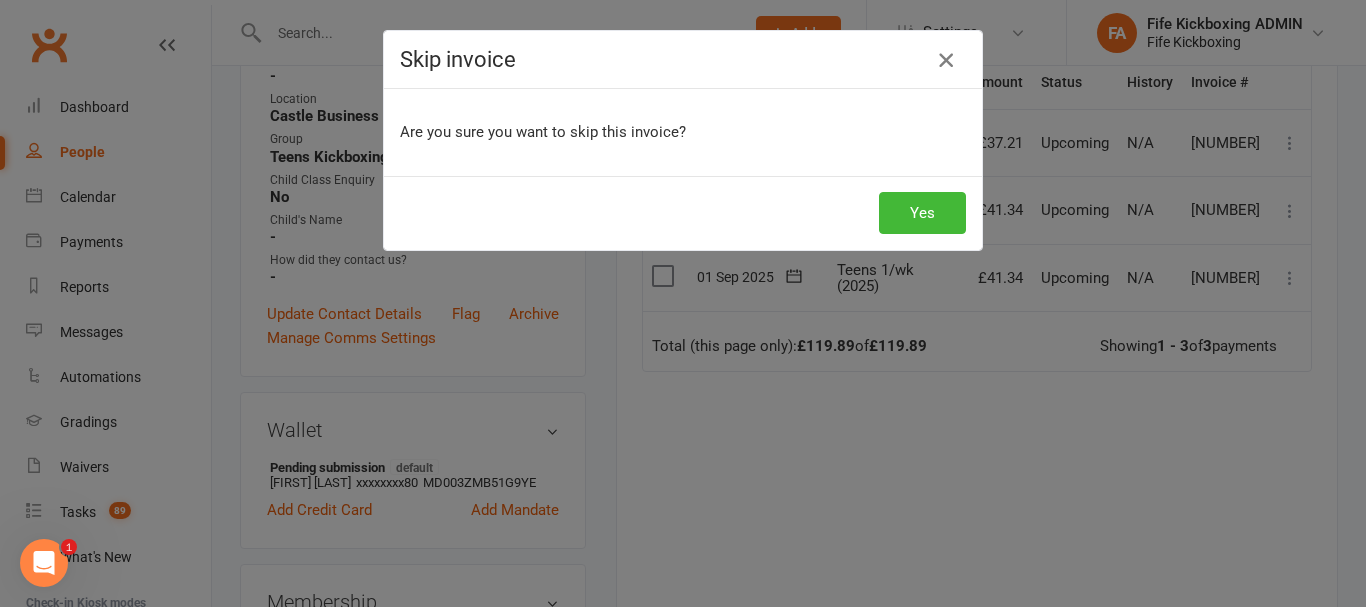 click at bounding box center (946, 60) 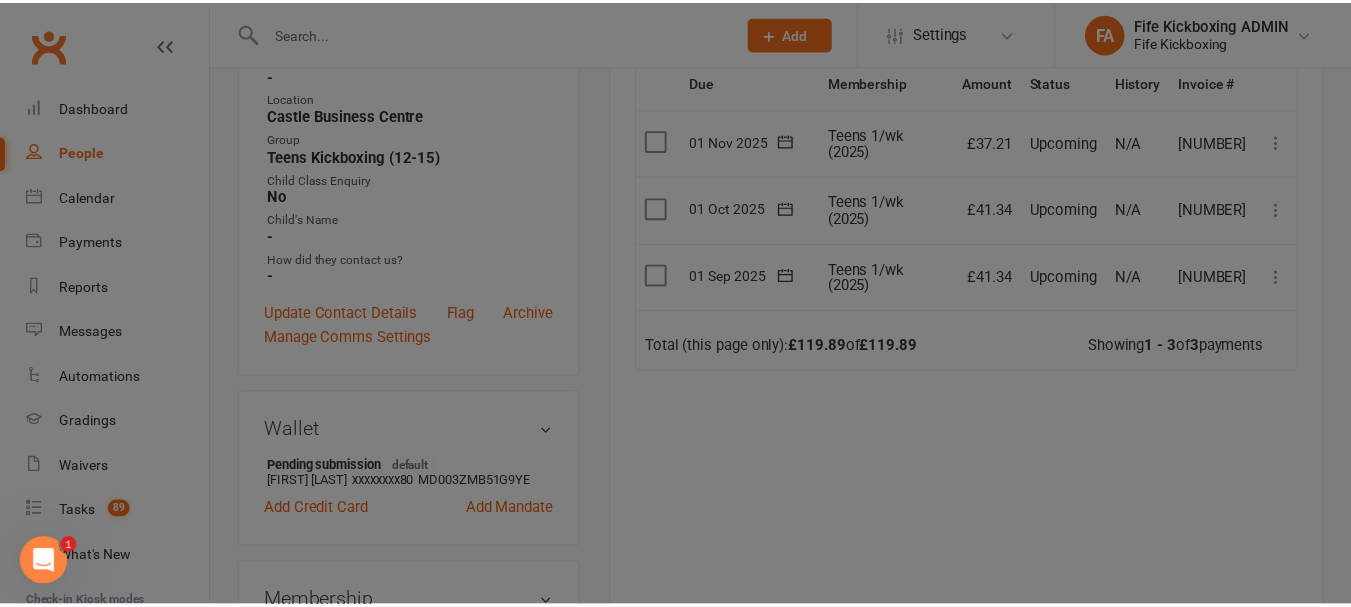 scroll, scrollTop: 500, scrollLeft: 0, axis: vertical 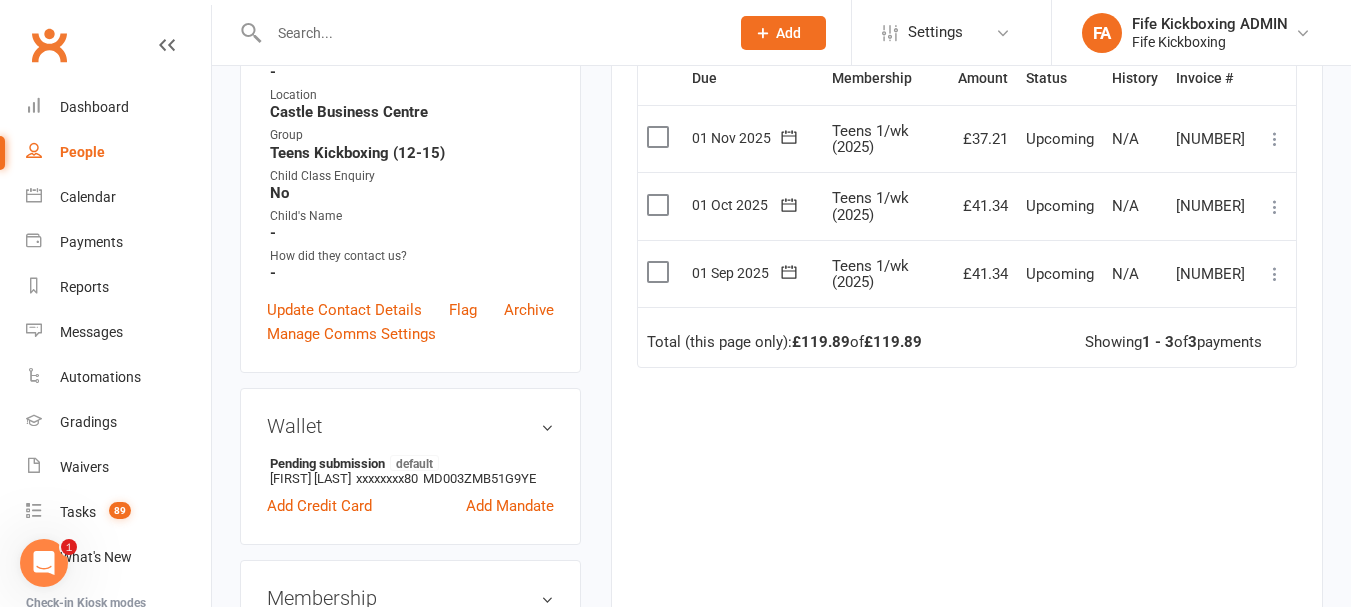 click at bounding box center (1275, 207) 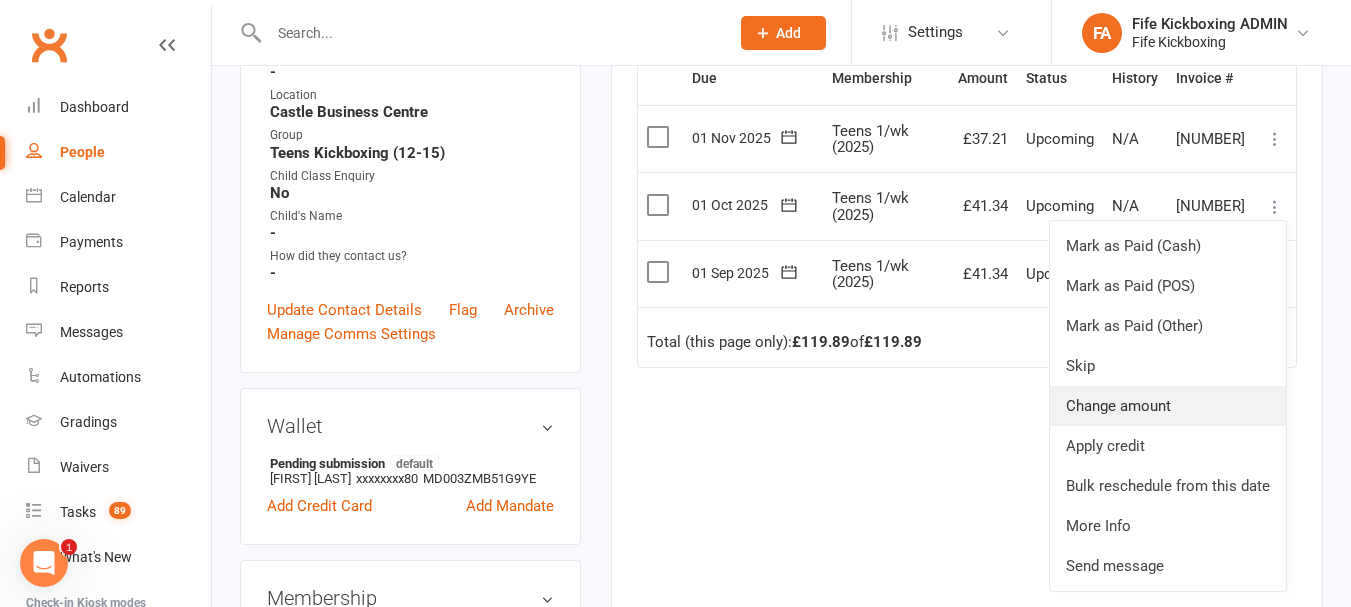 click on "Change amount" at bounding box center (1168, 406) 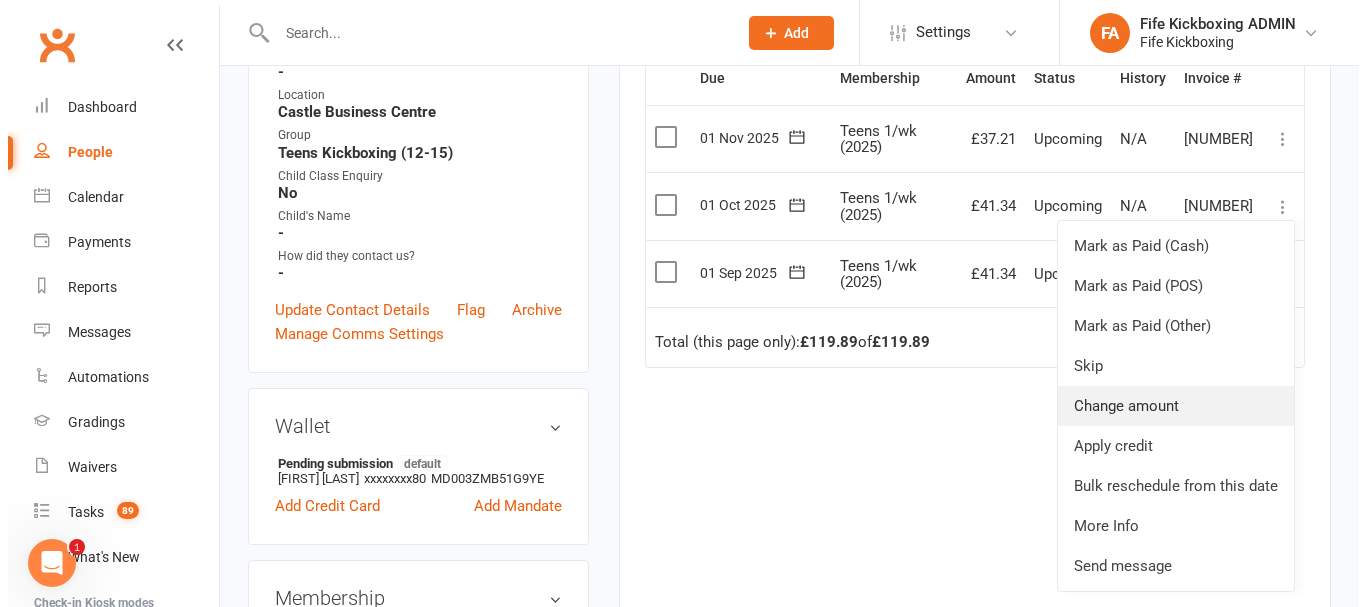 scroll, scrollTop: 496, scrollLeft: 0, axis: vertical 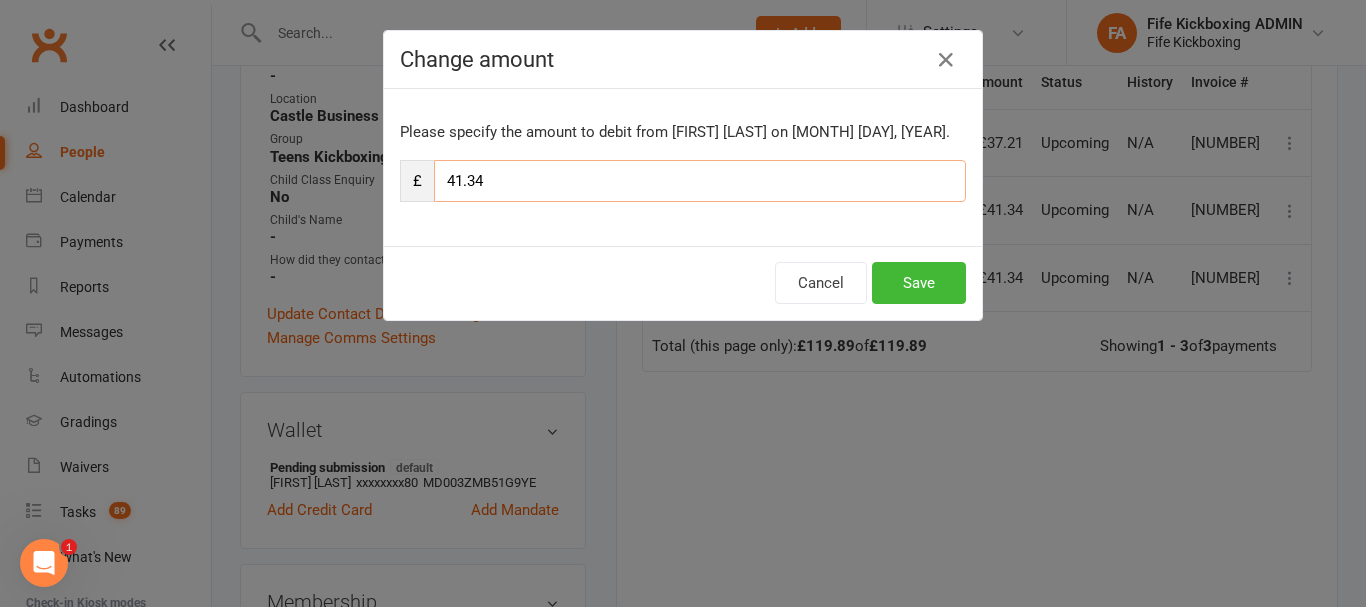click on "41.34" at bounding box center (700, 181) 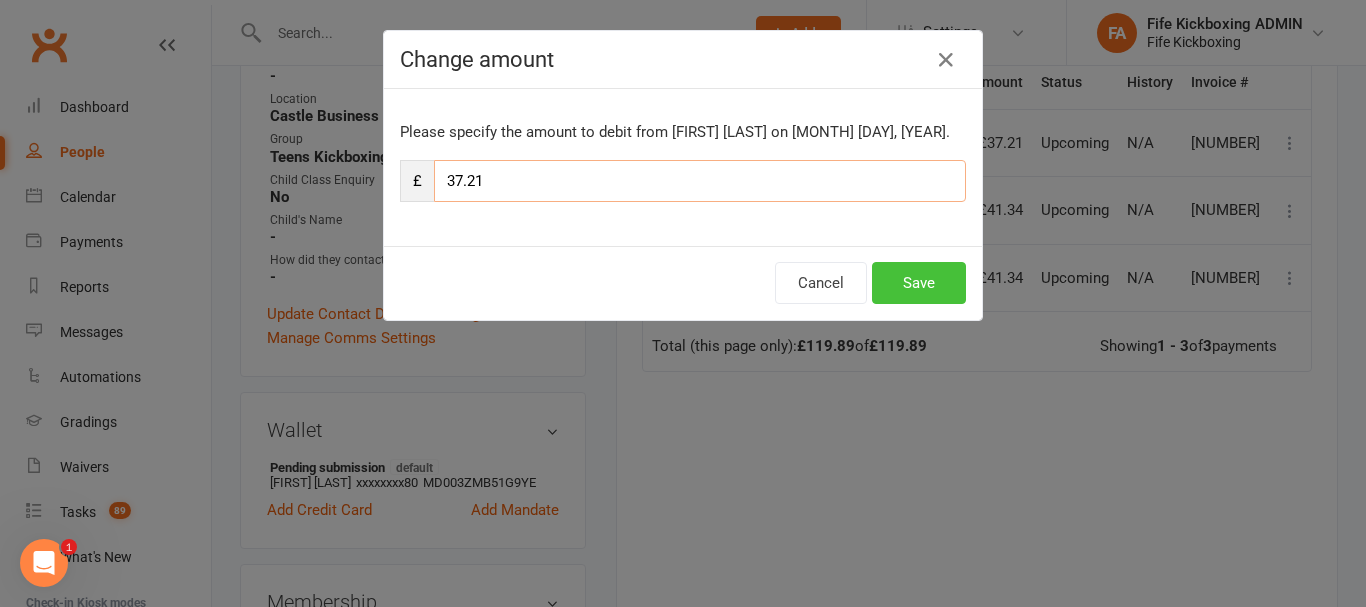 type on "37.21" 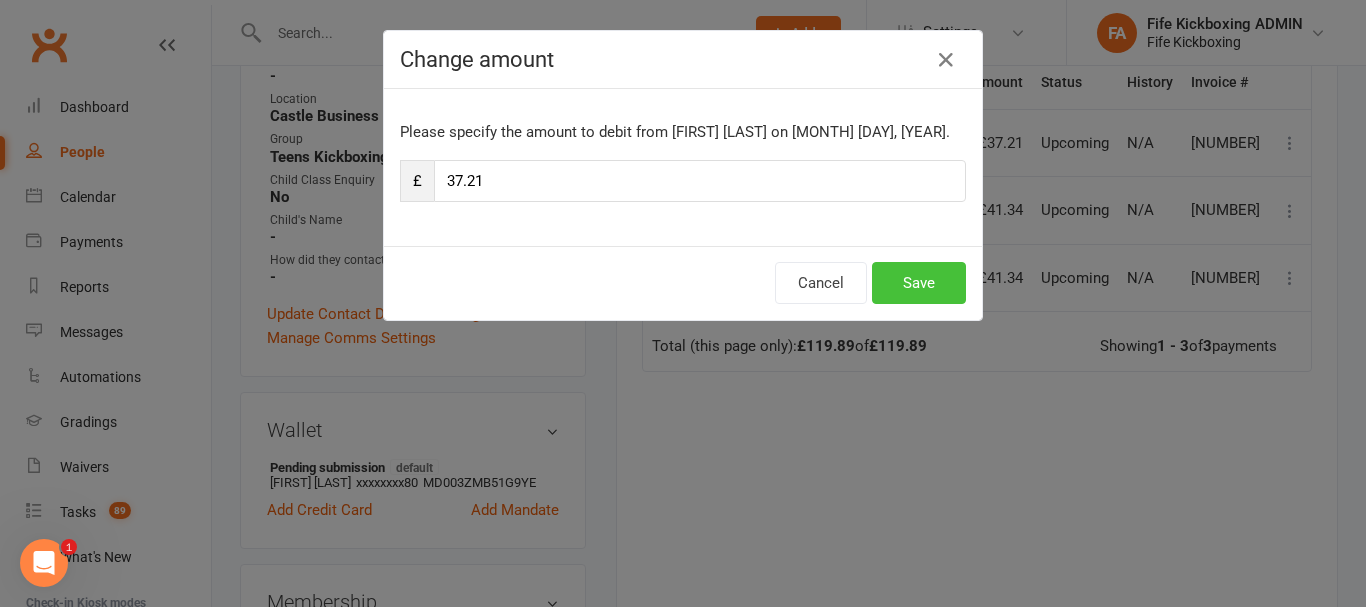click on "Save" at bounding box center [919, 283] 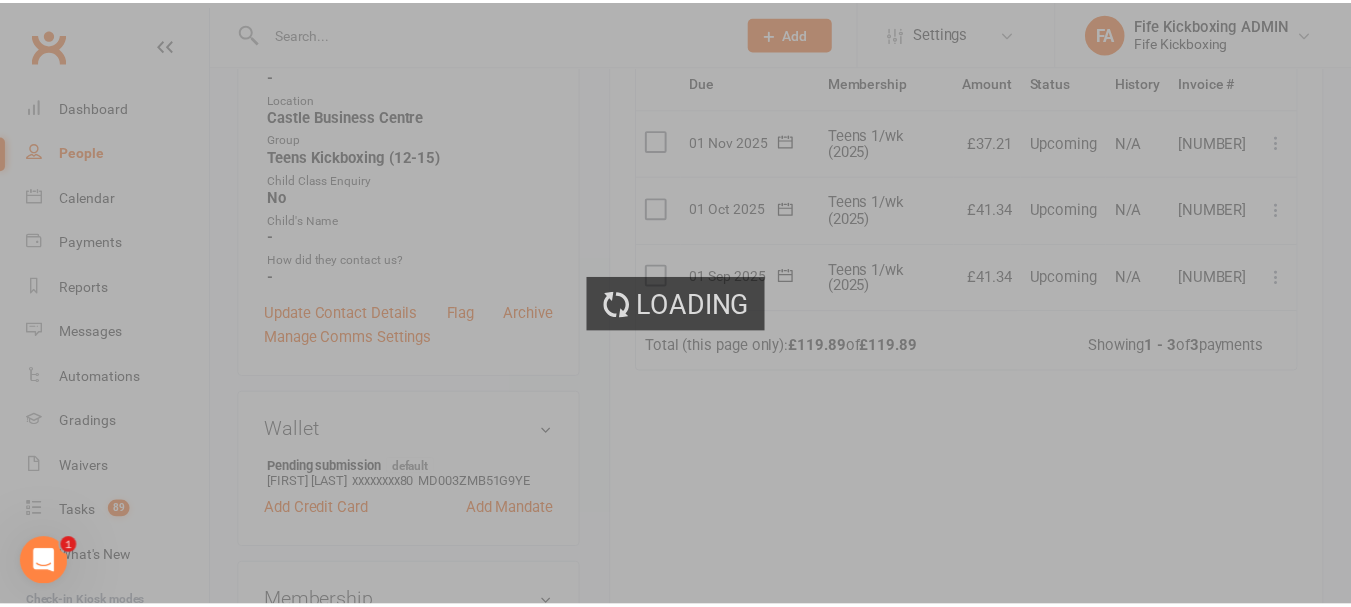 scroll, scrollTop: 500, scrollLeft: 0, axis: vertical 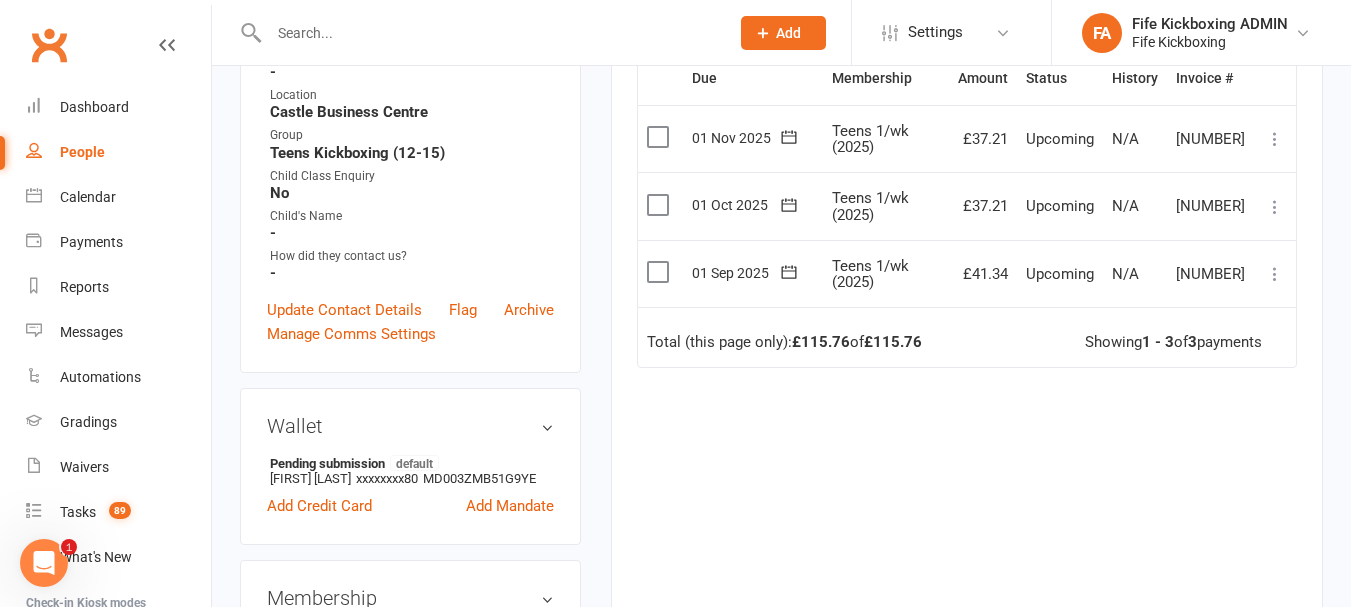 click at bounding box center (1275, 274) 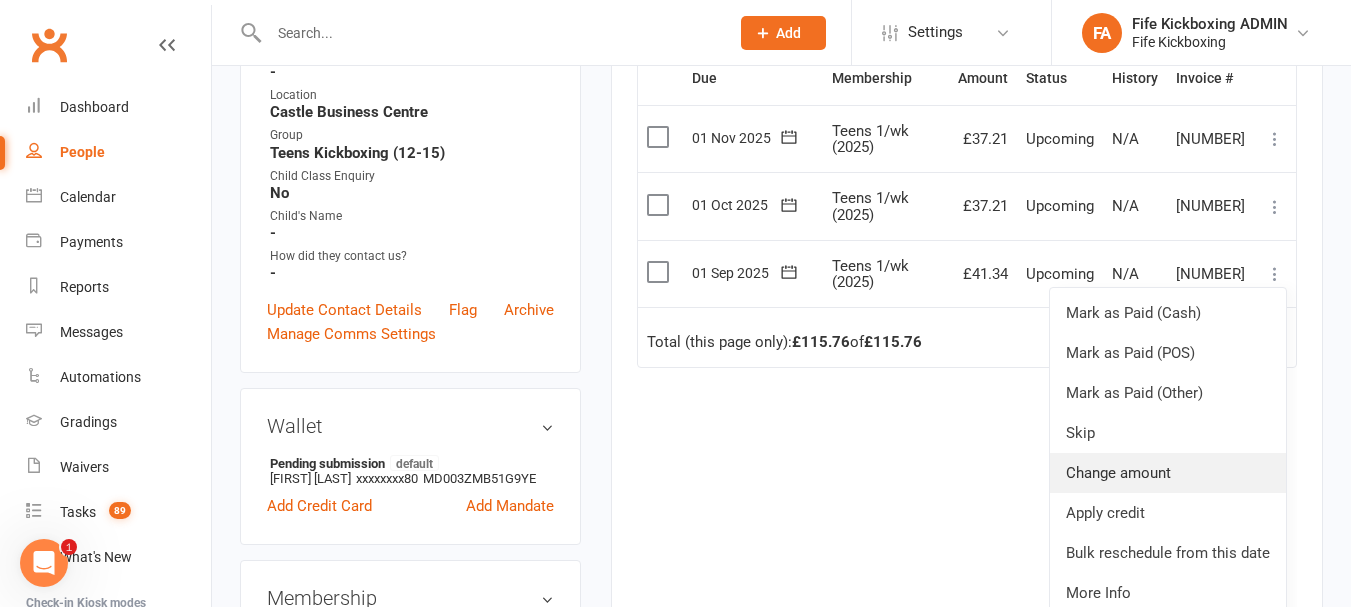 click on "Change amount" at bounding box center [1168, 473] 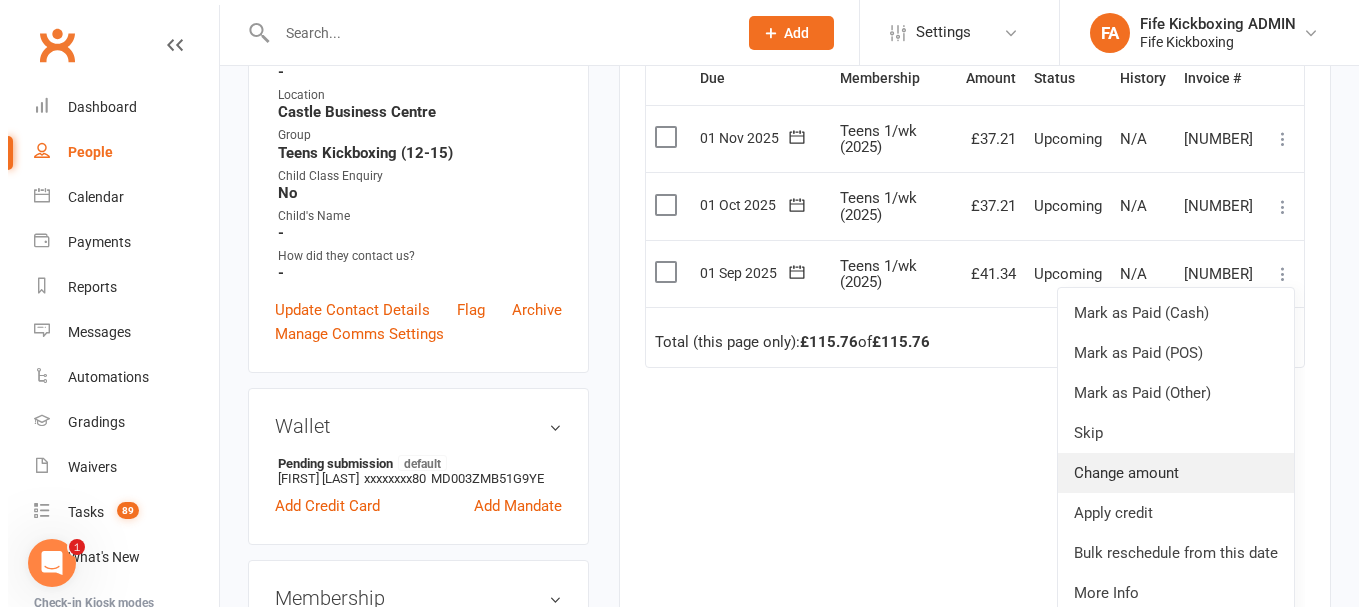 scroll, scrollTop: 496, scrollLeft: 0, axis: vertical 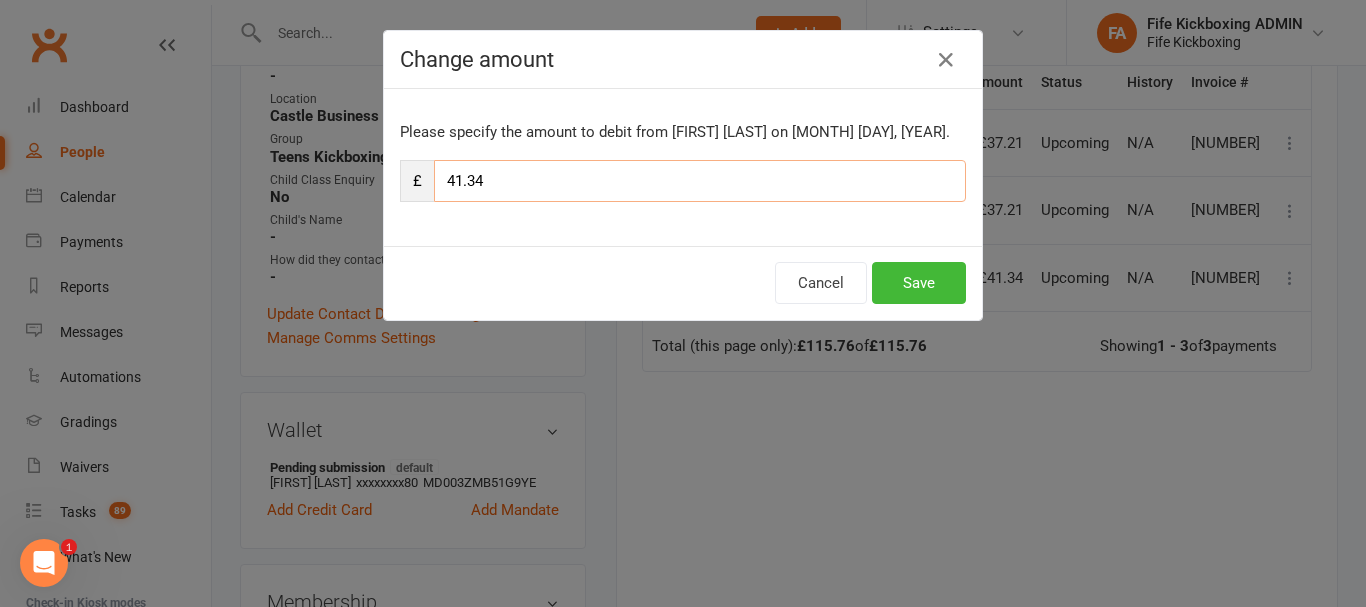 drag, startPoint x: 488, startPoint y: 164, endPoint x: 394, endPoint y: 163, distance: 94.00532 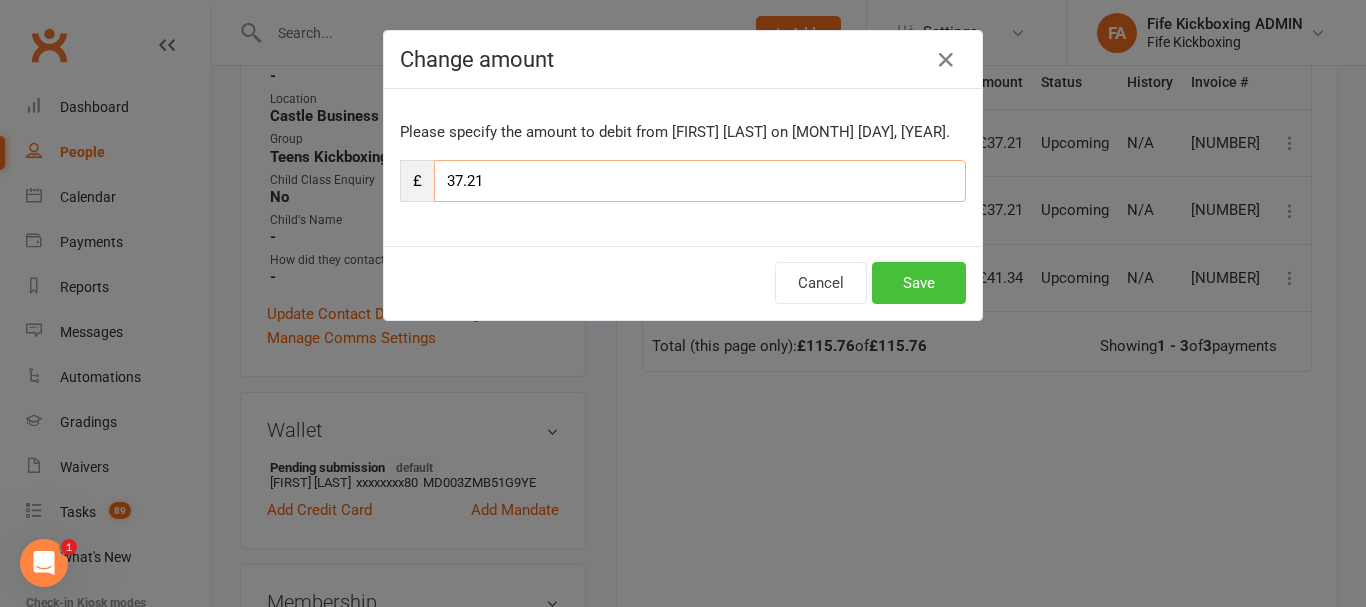 type on "37.21" 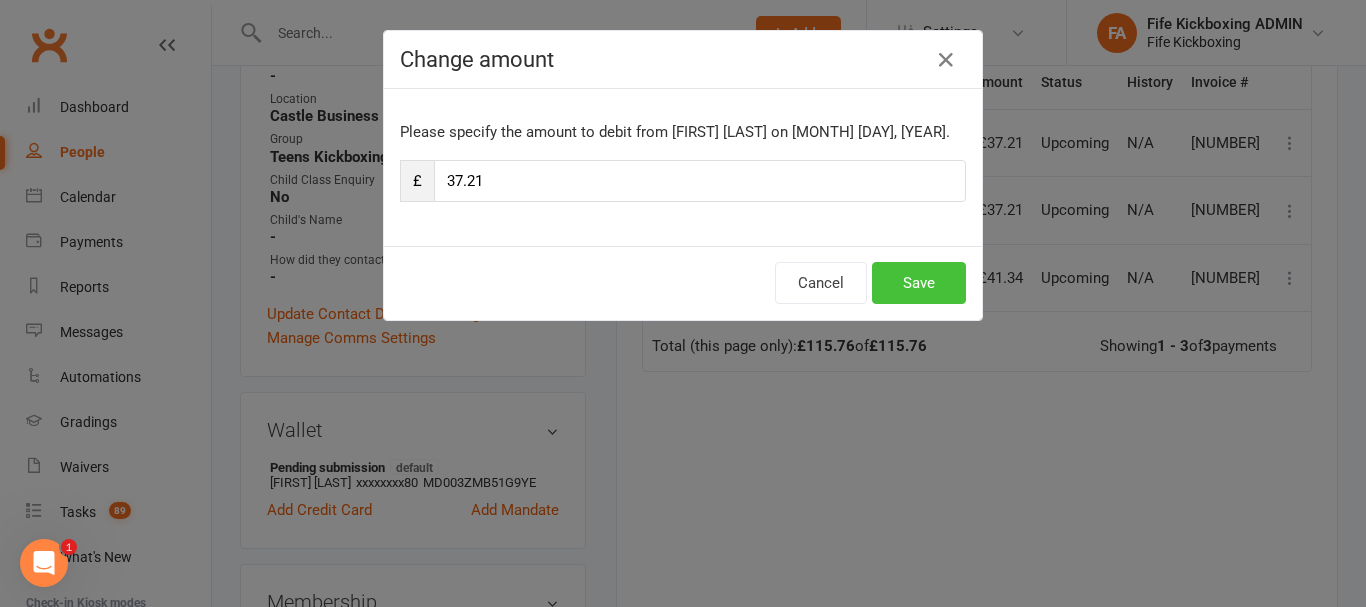 click on "Save" at bounding box center (919, 283) 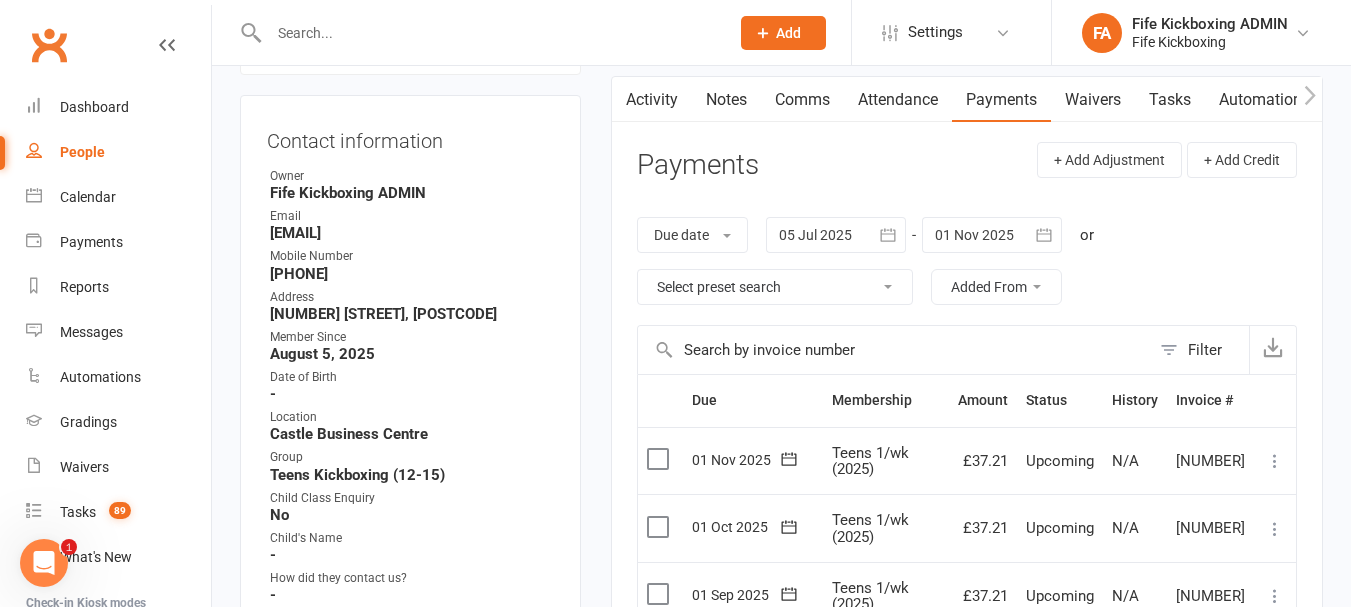 scroll, scrollTop: 0, scrollLeft: 0, axis: both 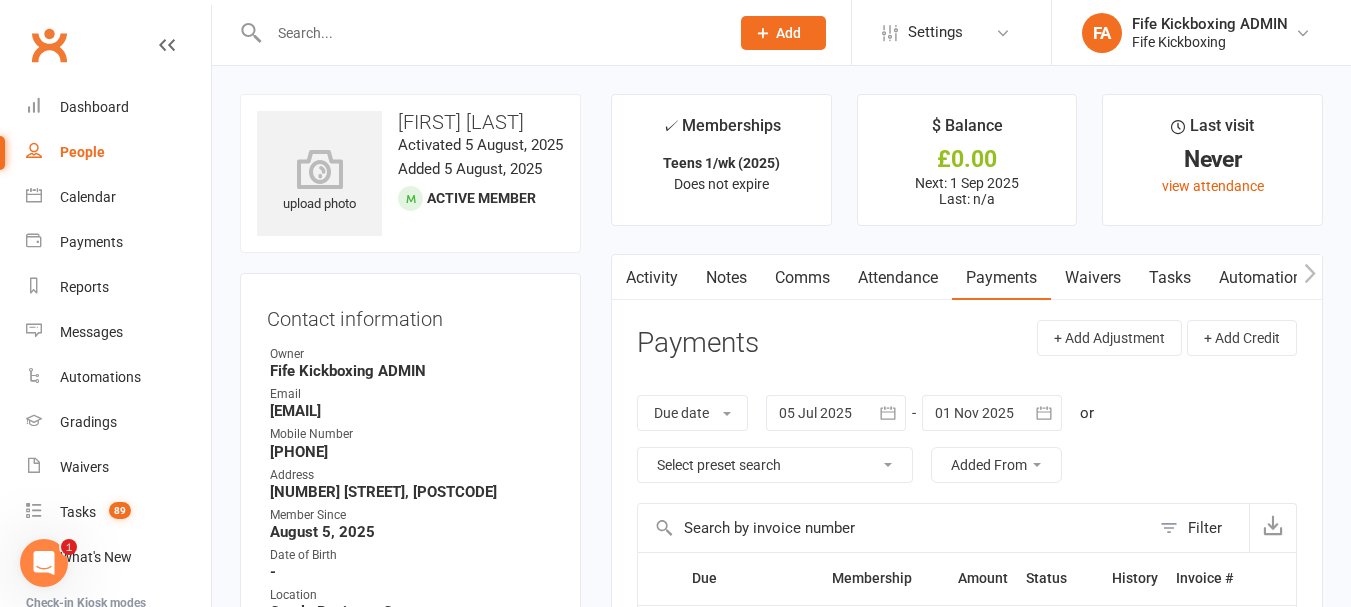 click at bounding box center [489, 33] 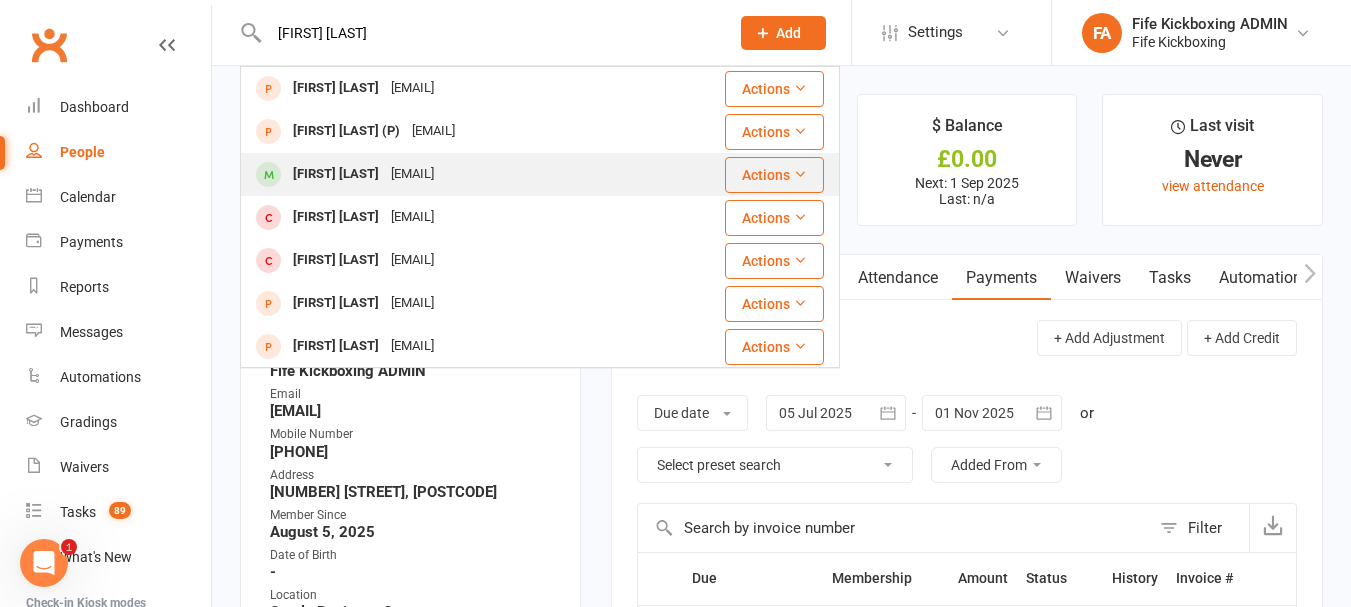type on "Eilidh mc" 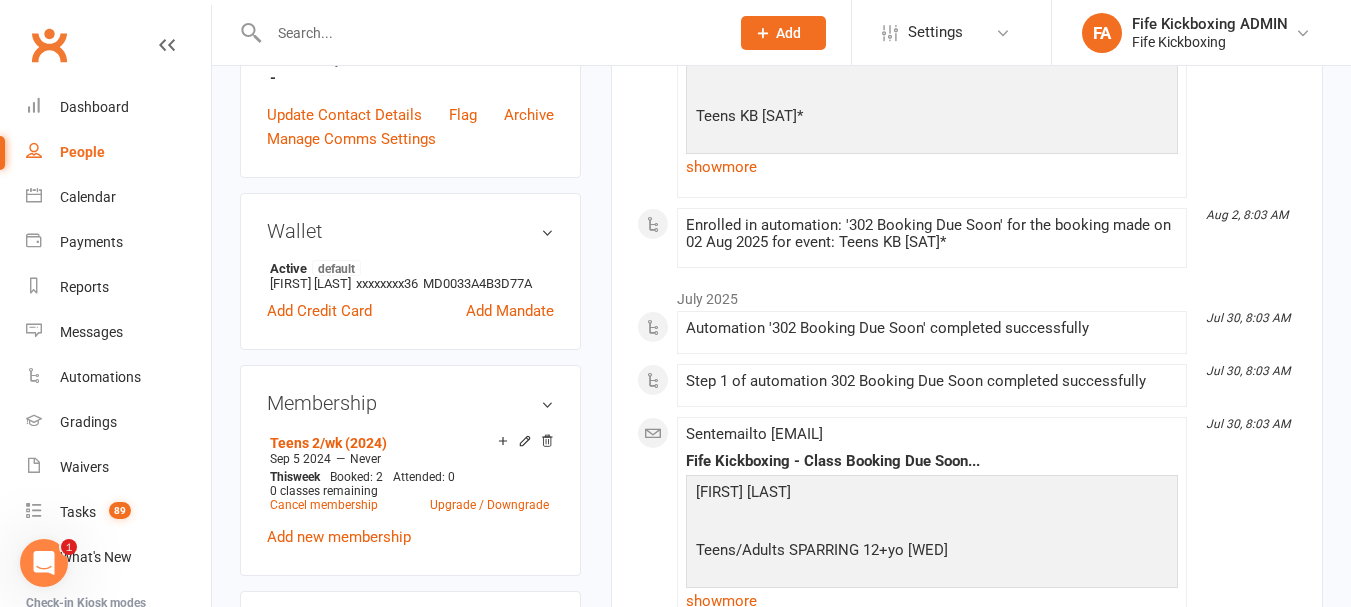 scroll, scrollTop: 800, scrollLeft: 0, axis: vertical 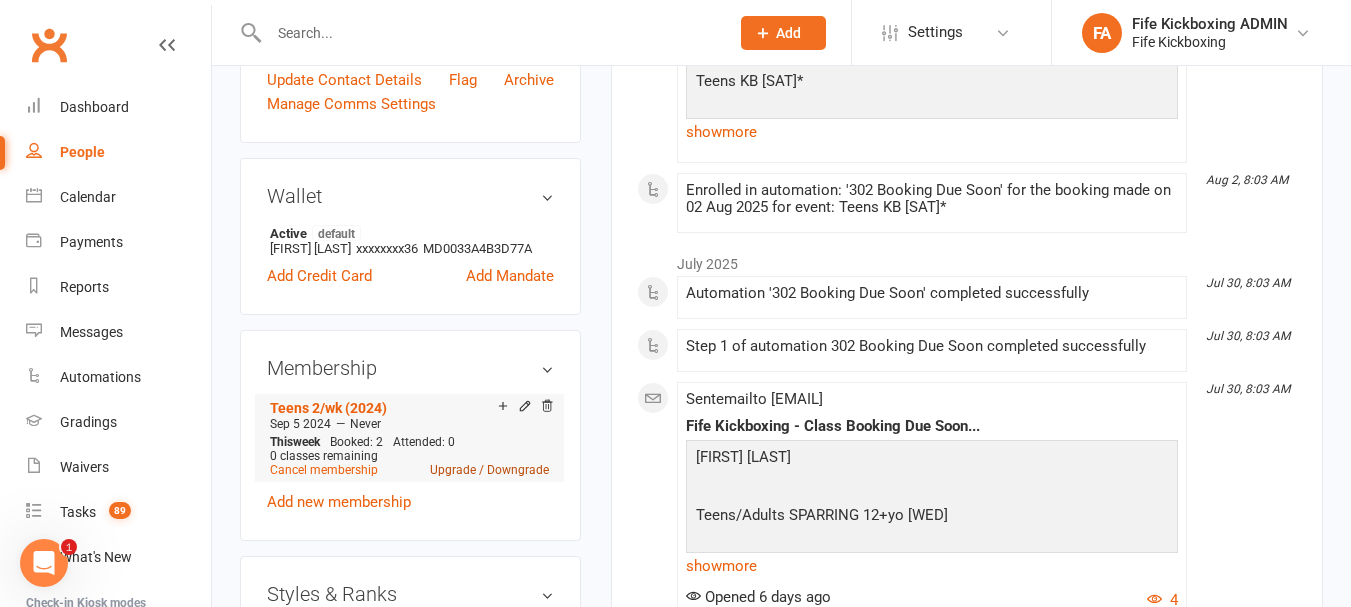 click on "Upgrade / Downgrade" at bounding box center (489, 470) 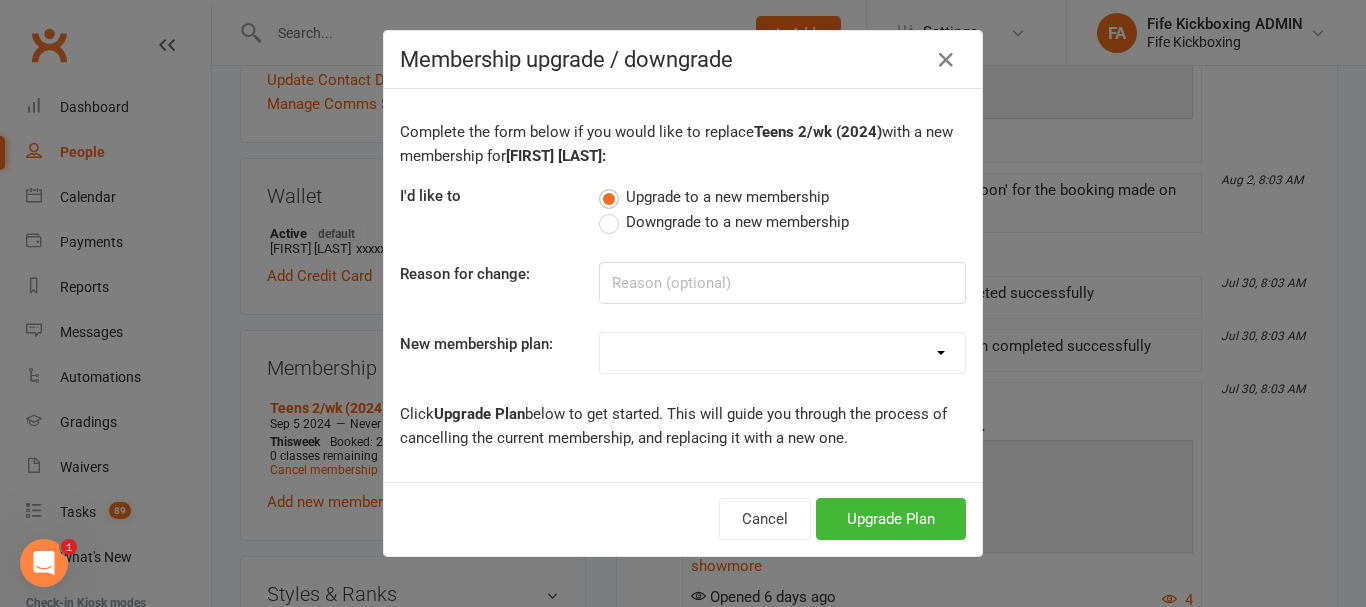 click on "Downgrade to a new membership" at bounding box center (724, 222) 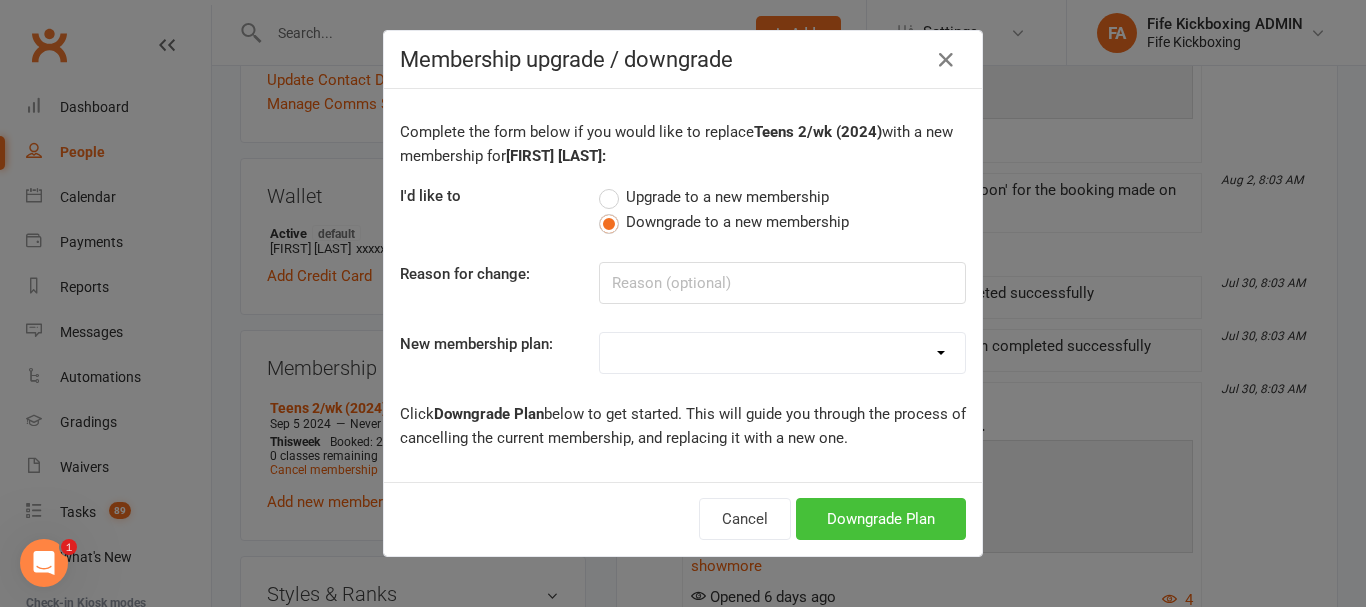 click on "Downgrade Plan" at bounding box center [881, 519] 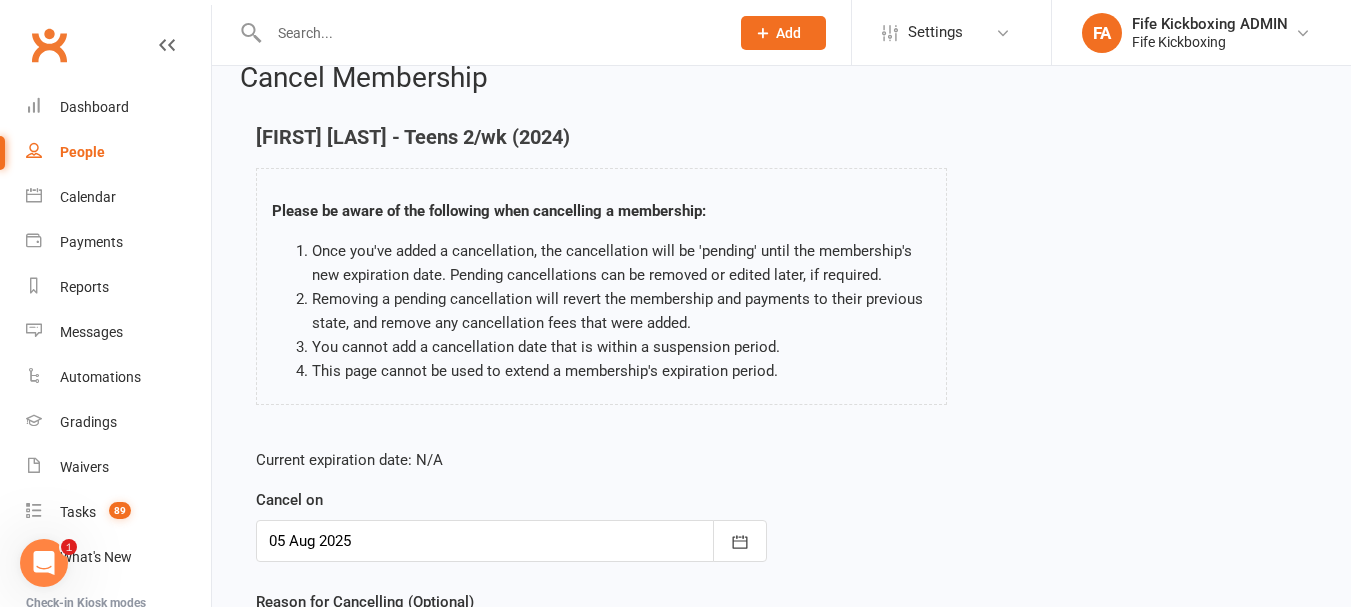 scroll, scrollTop: 0, scrollLeft: 0, axis: both 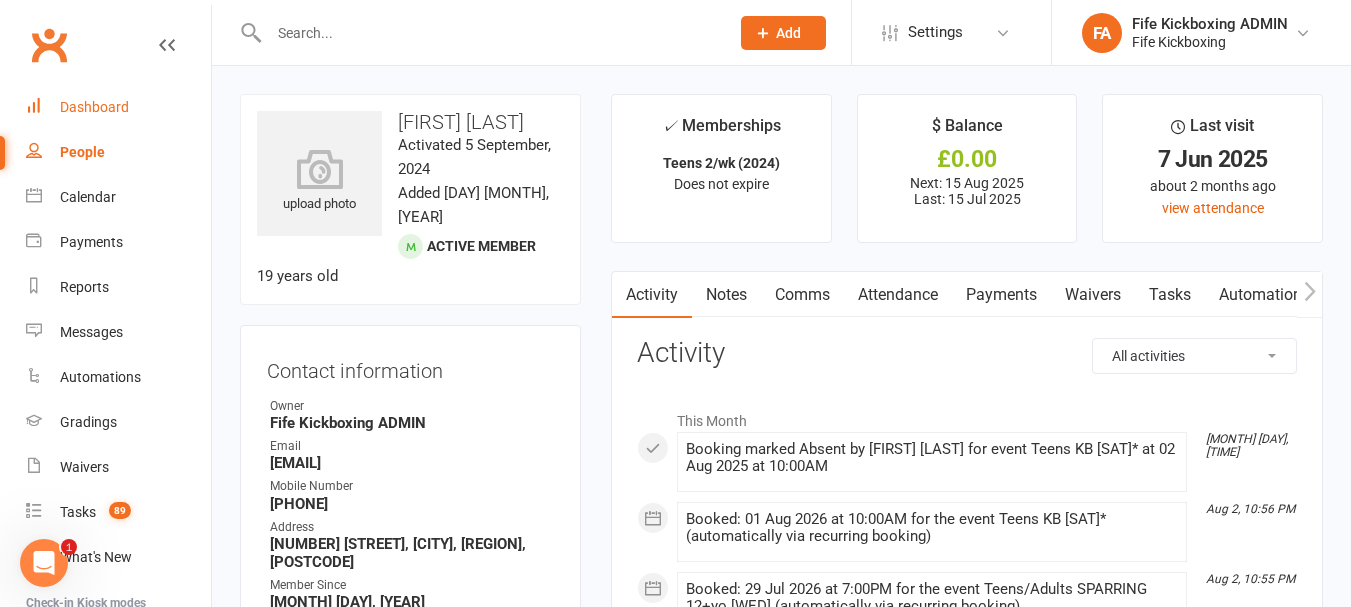 click on "Dashboard" at bounding box center [94, 107] 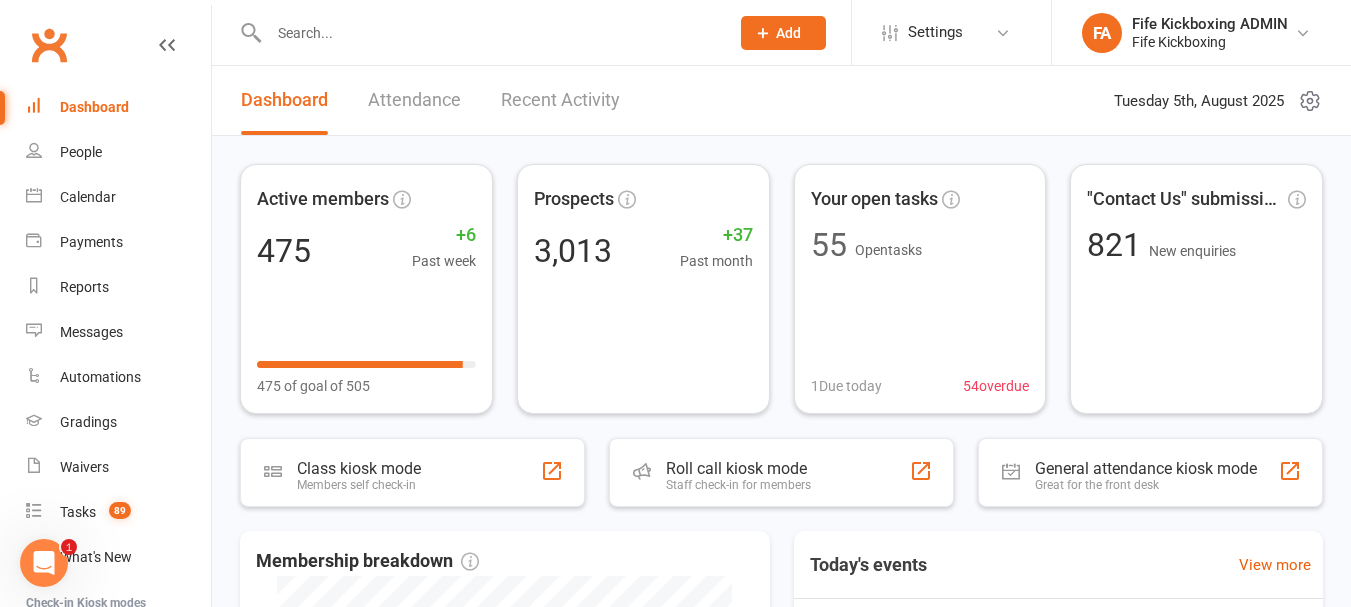 click at bounding box center (489, 33) 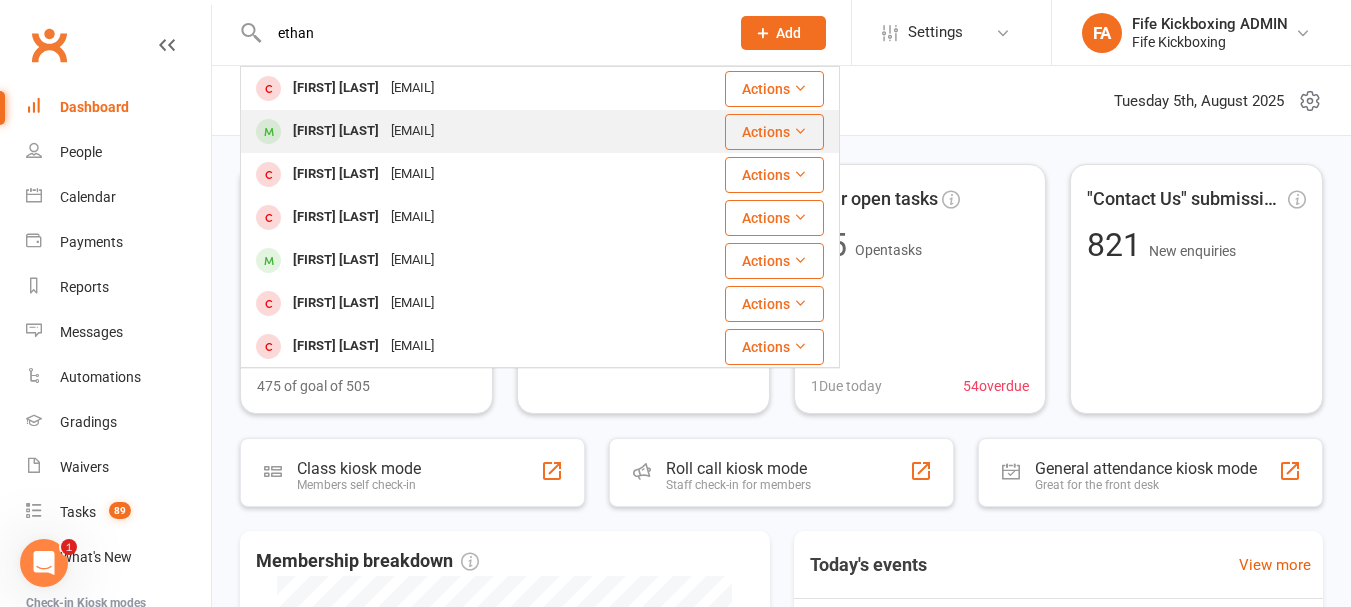 type on "ethan" 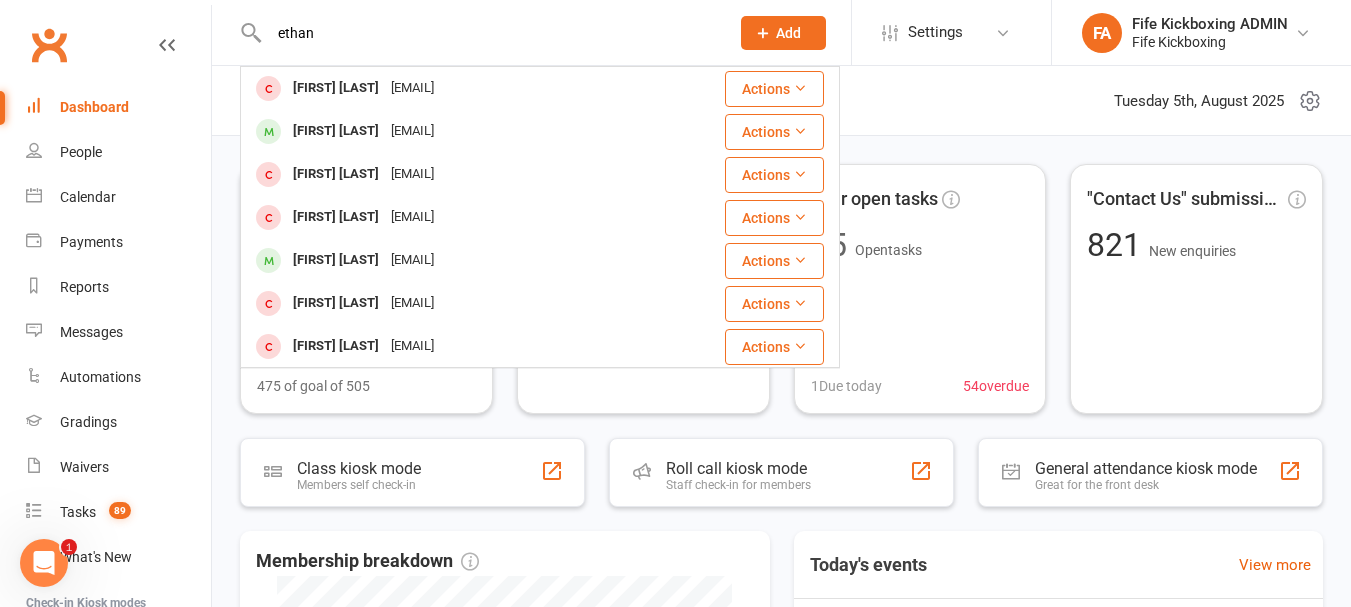 type 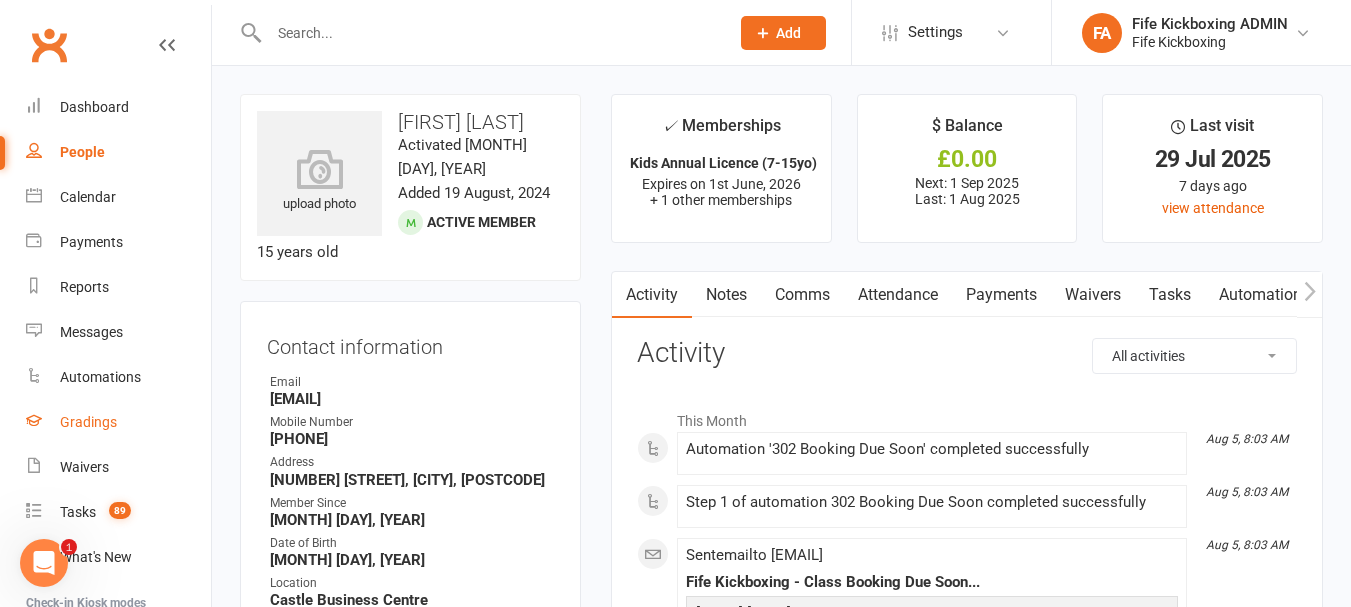 click on "Gradings" at bounding box center [88, 422] 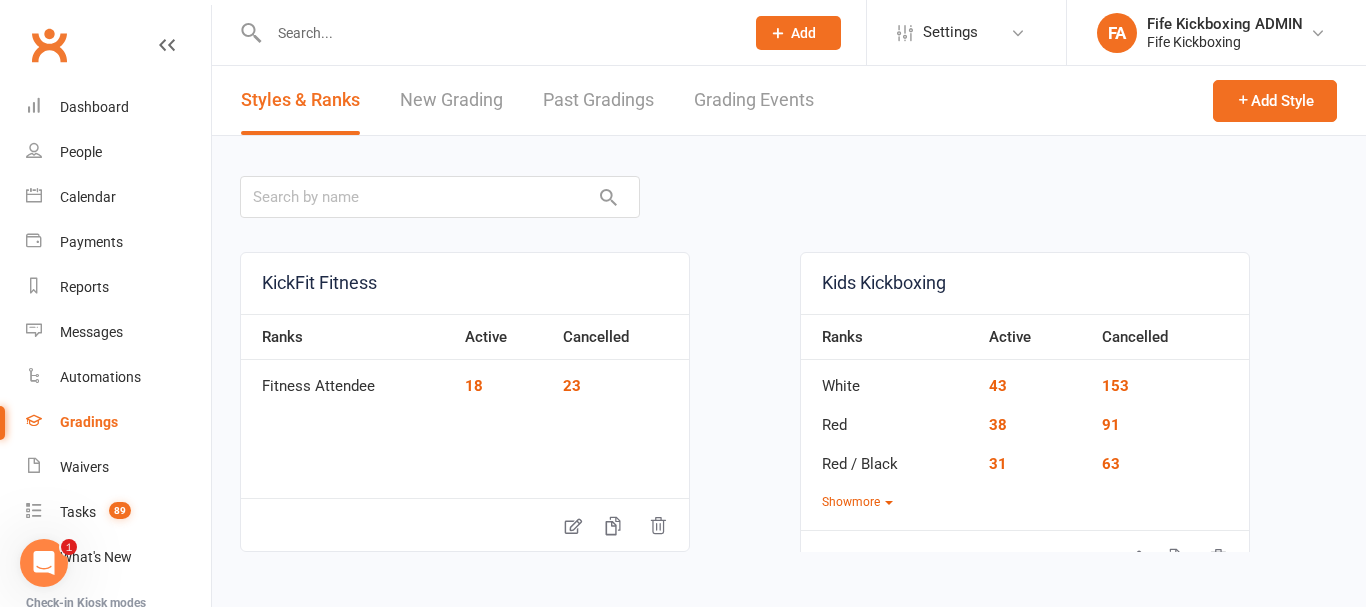 click on "Grading Events" at bounding box center [754, 100] 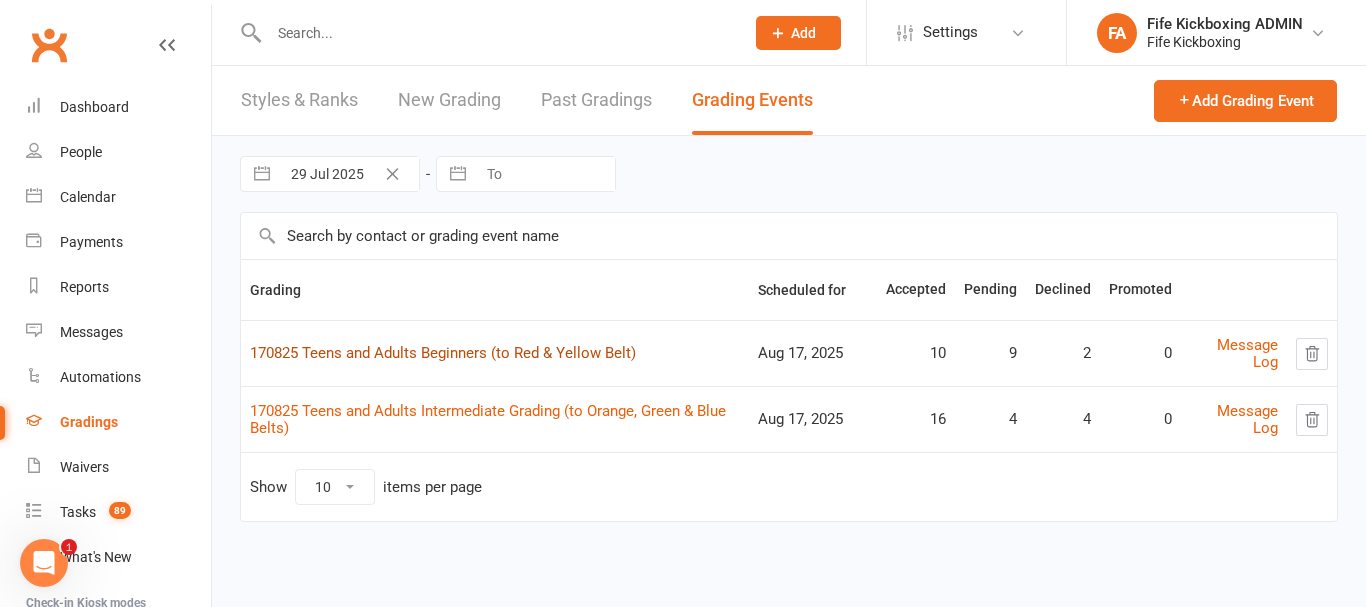 click on "170825 Teens and Adults Beginners (to Red & Yellow Belt)" at bounding box center (443, 353) 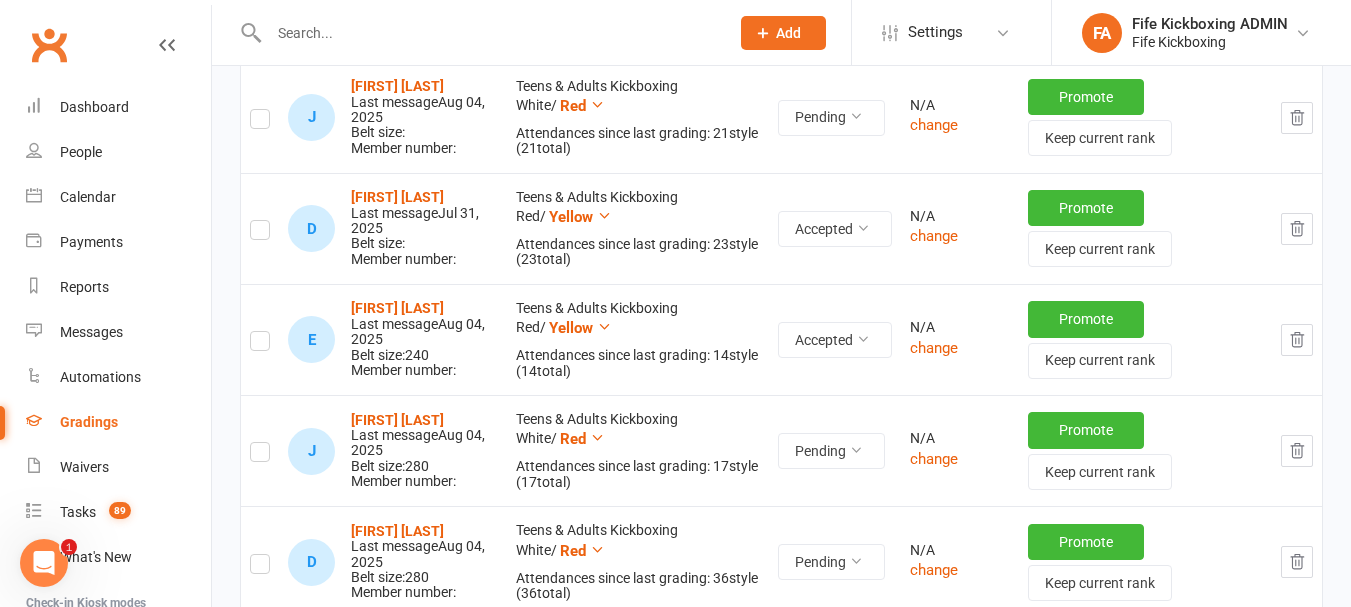 scroll, scrollTop: 800, scrollLeft: 0, axis: vertical 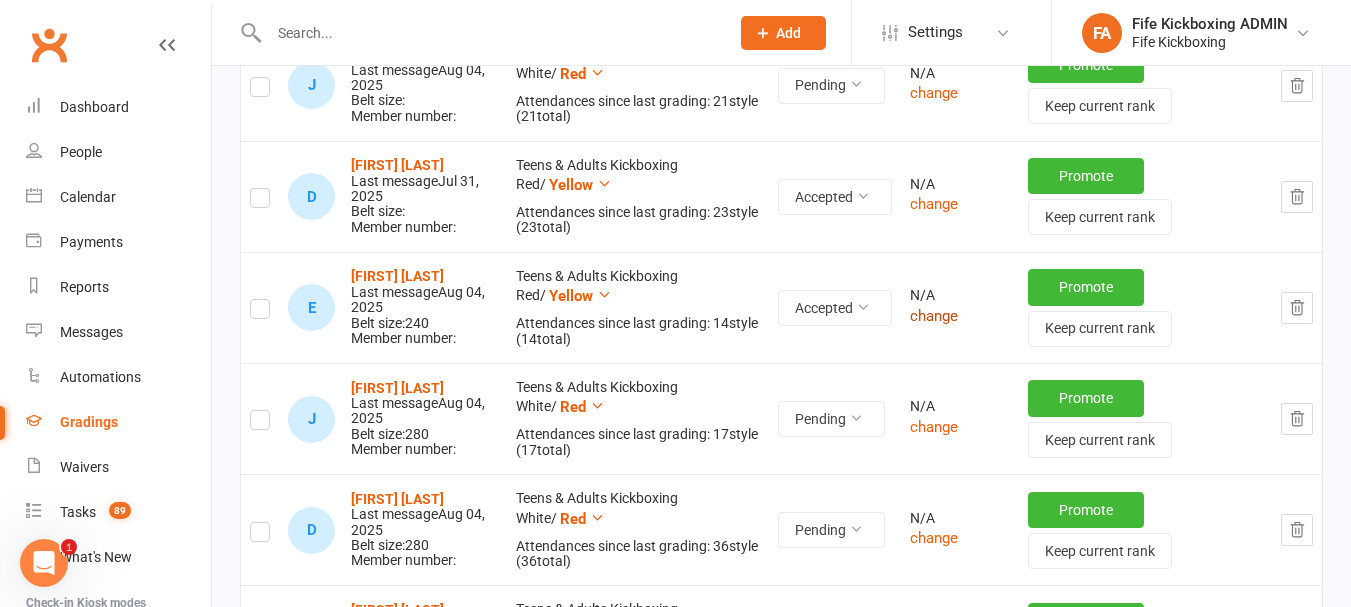 click on "change" at bounding box center [934, 316] 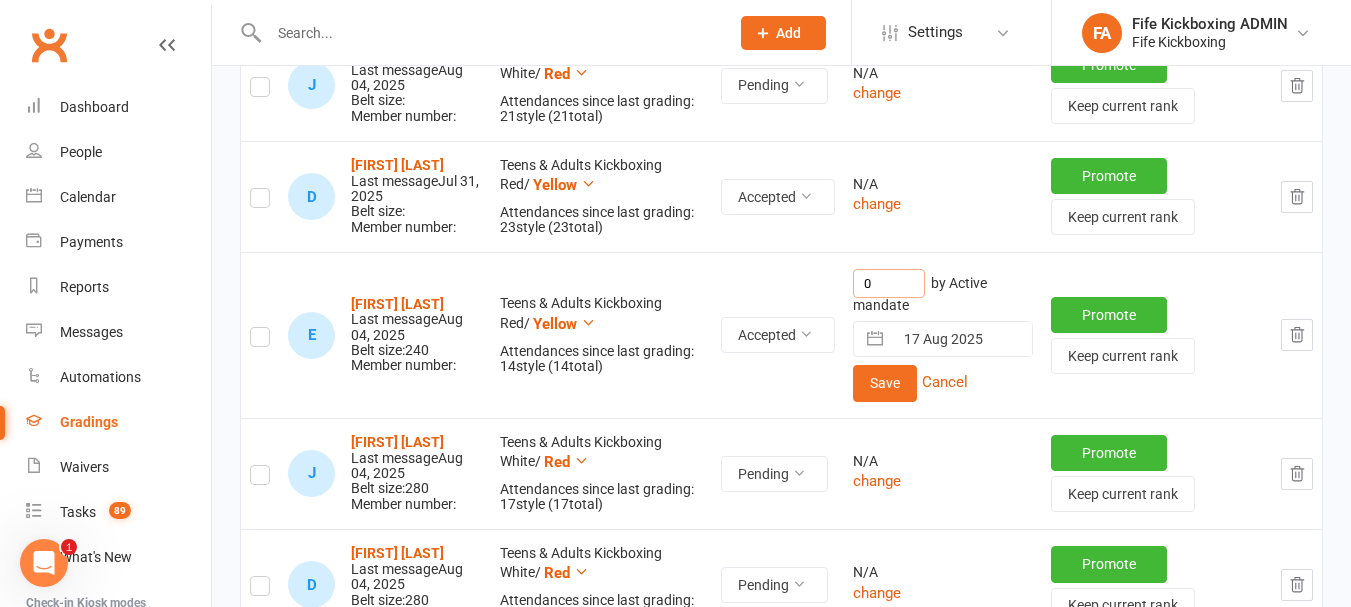 drag, startPoint x: 882, startPoint y: 281, endPoint x: 896, endPoint y: 283, distance: 14.142136 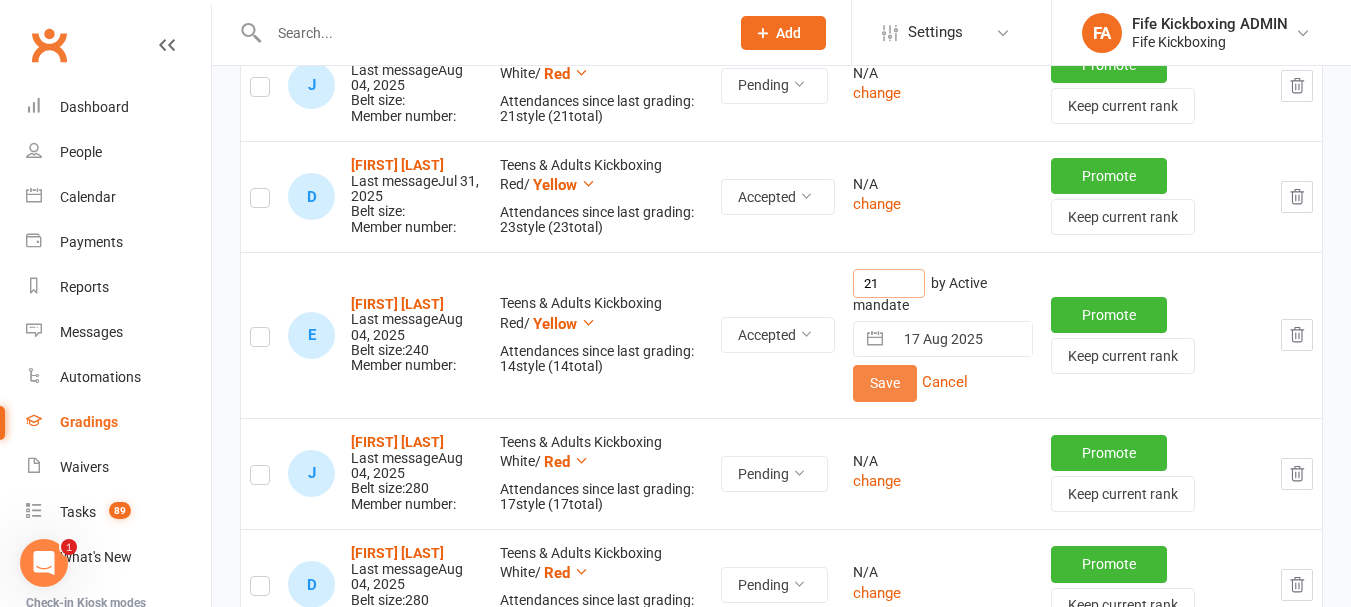 type on "21" 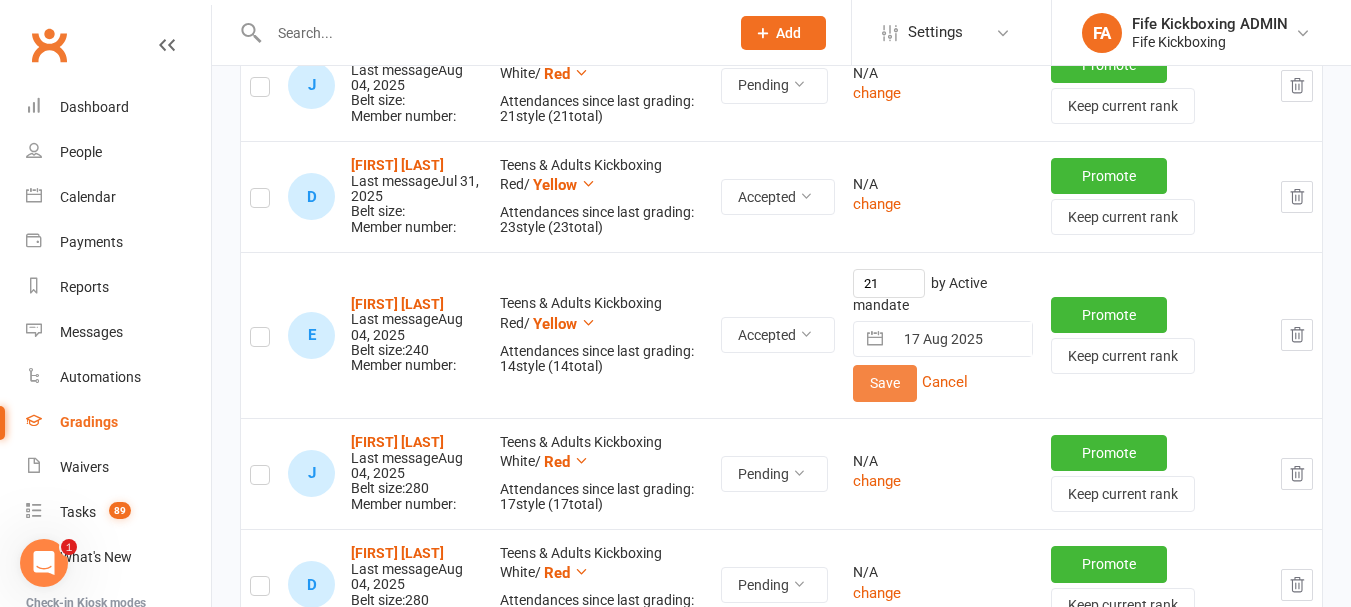 click on "Save" at bounding box center (885, 383) 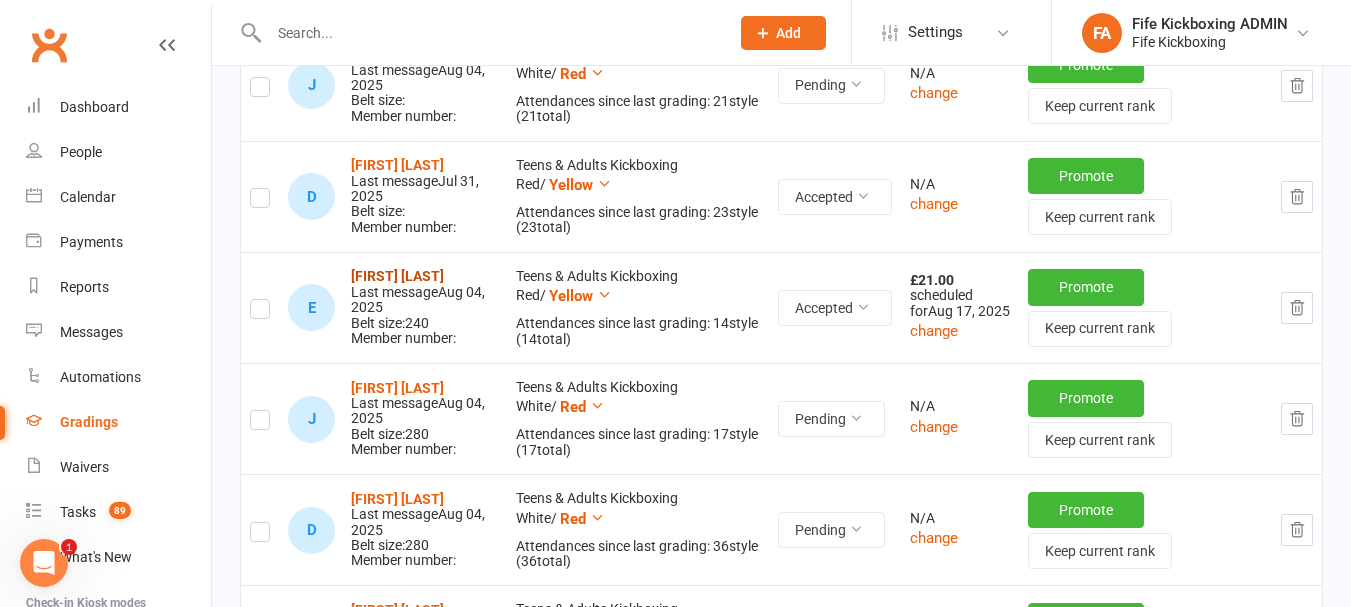 click on "Ethan Gordon" at bounding box center (397, 276) 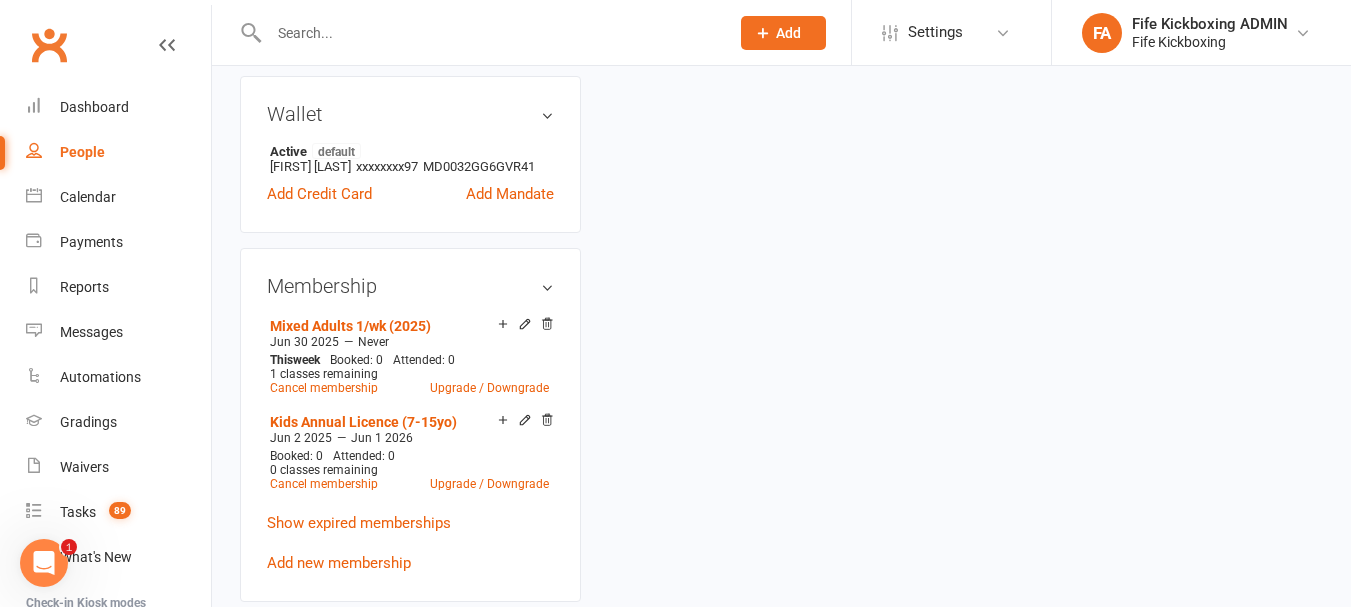 scroll, scrollTop: 0, scrollLeft: 0, axis: both 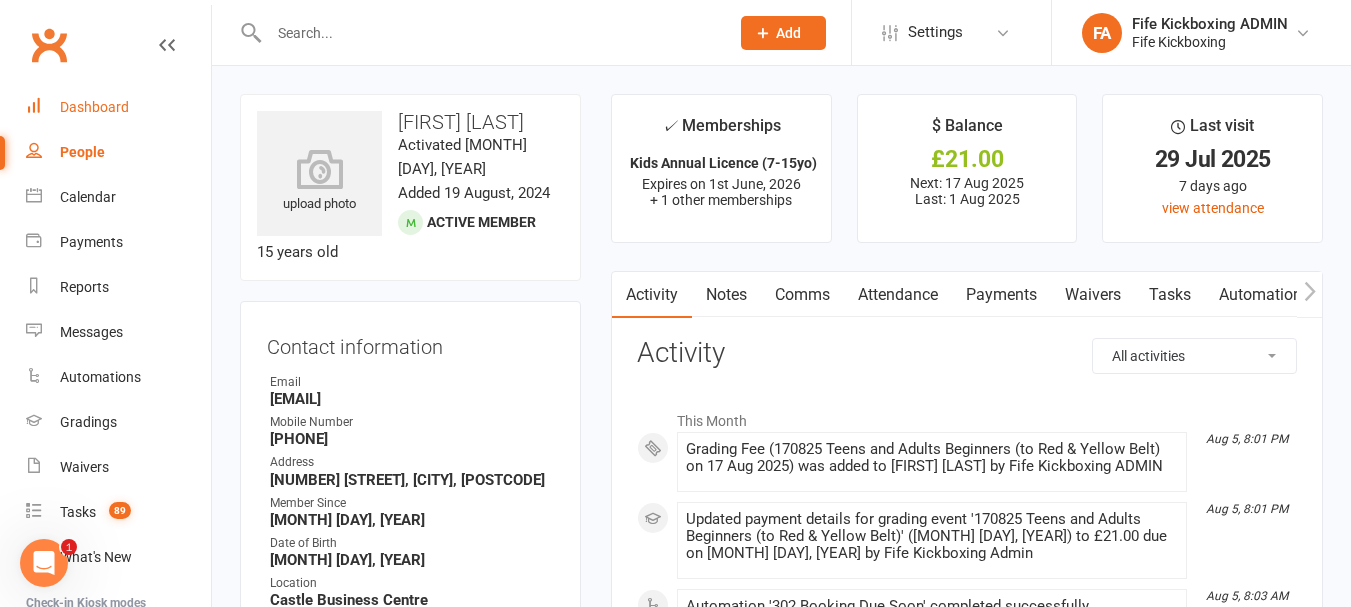 click on "Dashboard" at bounding box center (94, 107) 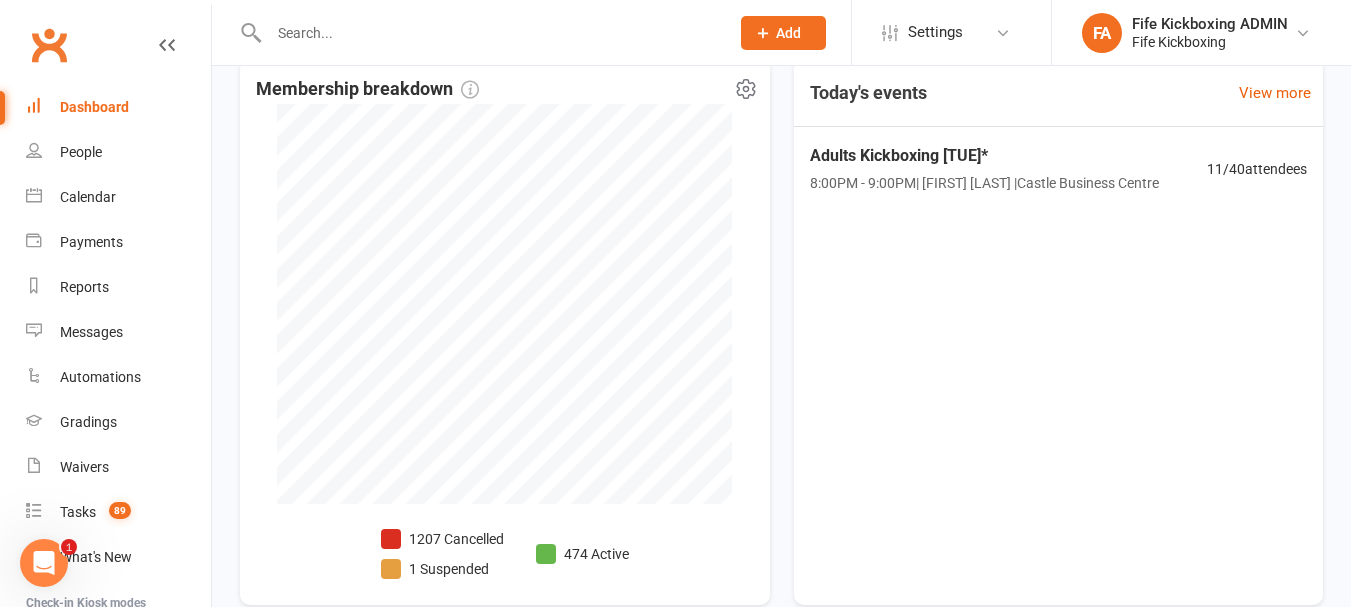 scroll, scrollTop: 500, scrollLeft: 0, axis: vertical 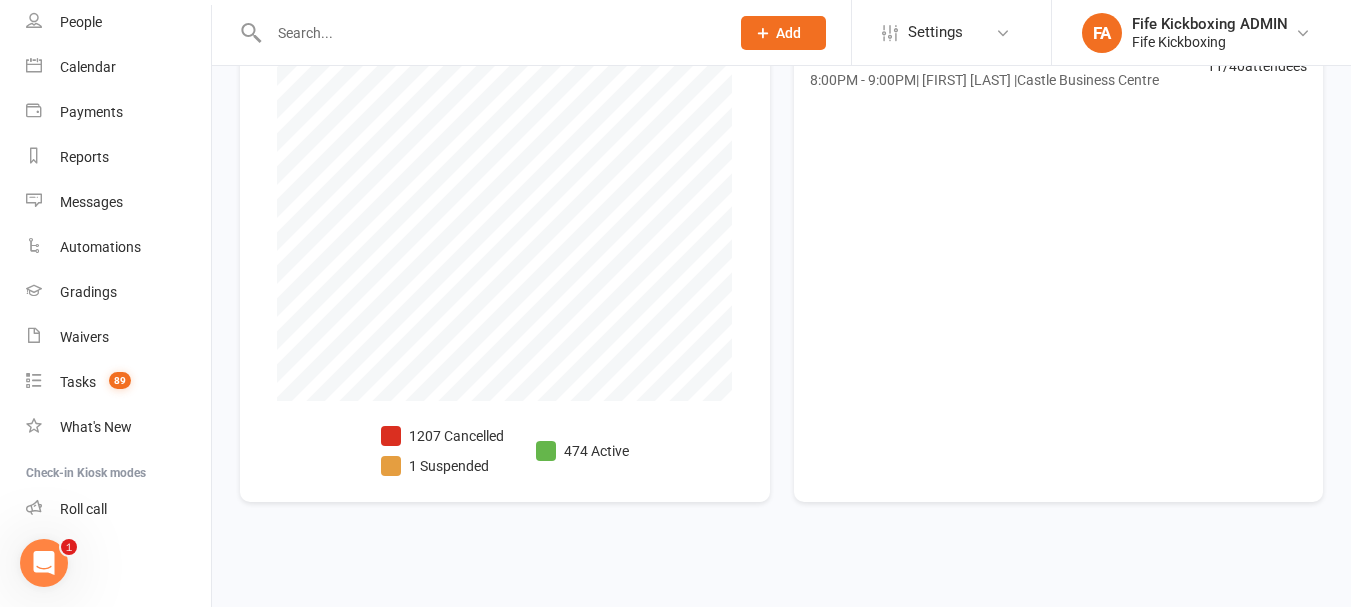click on "1 Suspended" at bounding box center (442, 466) 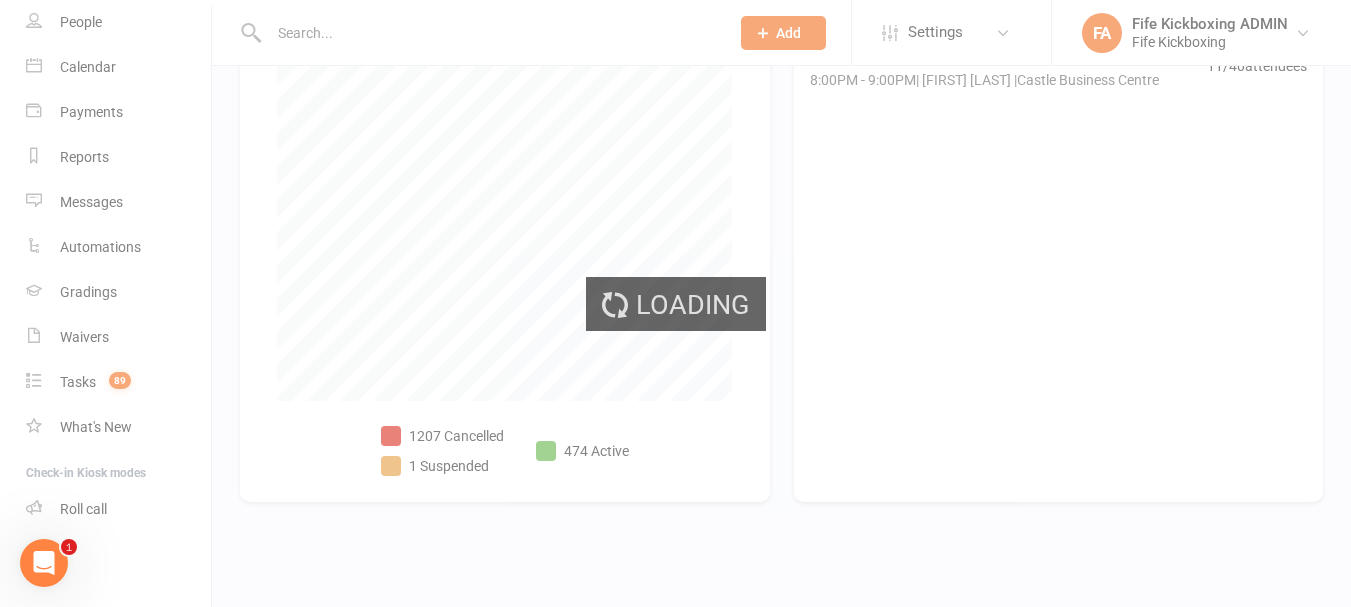 scroll, scrollTop: 0, scrollLeft: 0, axis: both 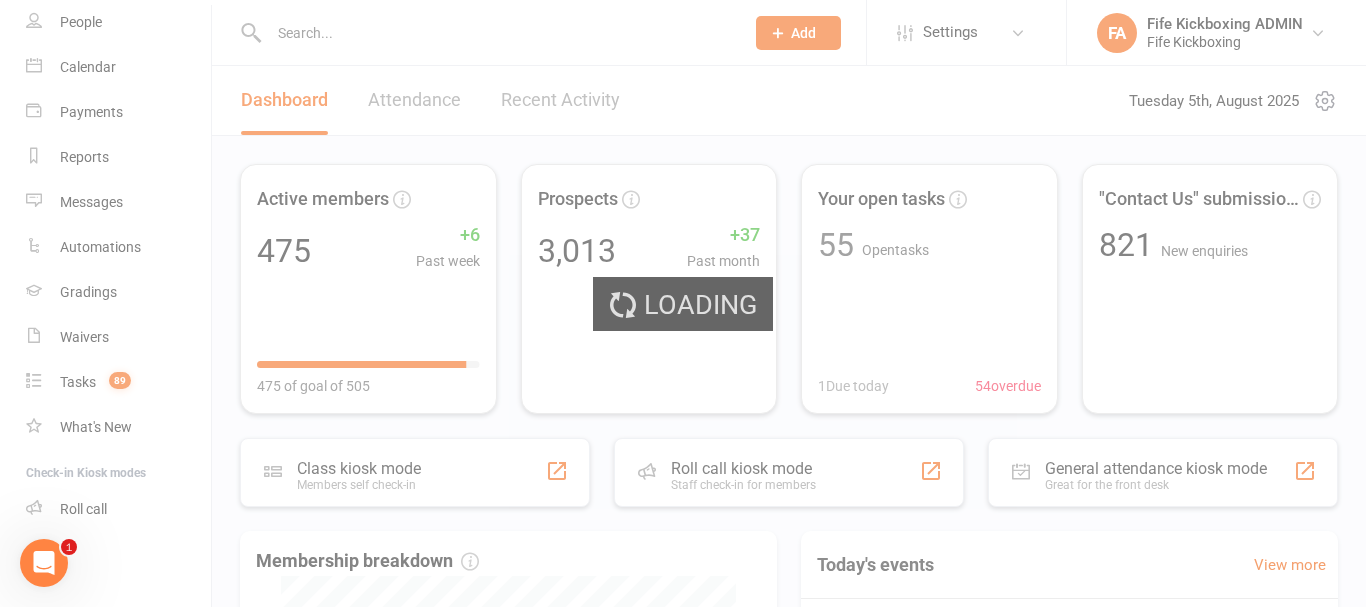 select on "100" 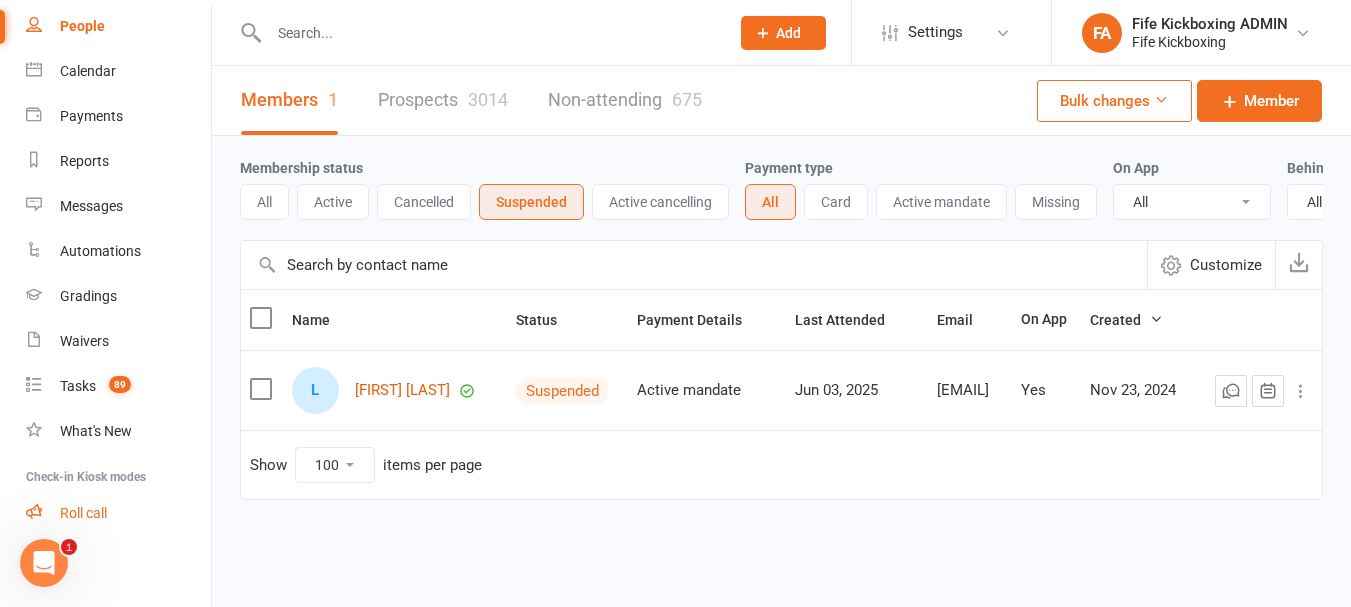 scroll, scrollTop: 130, scrollLeft: 0, axis: vertical 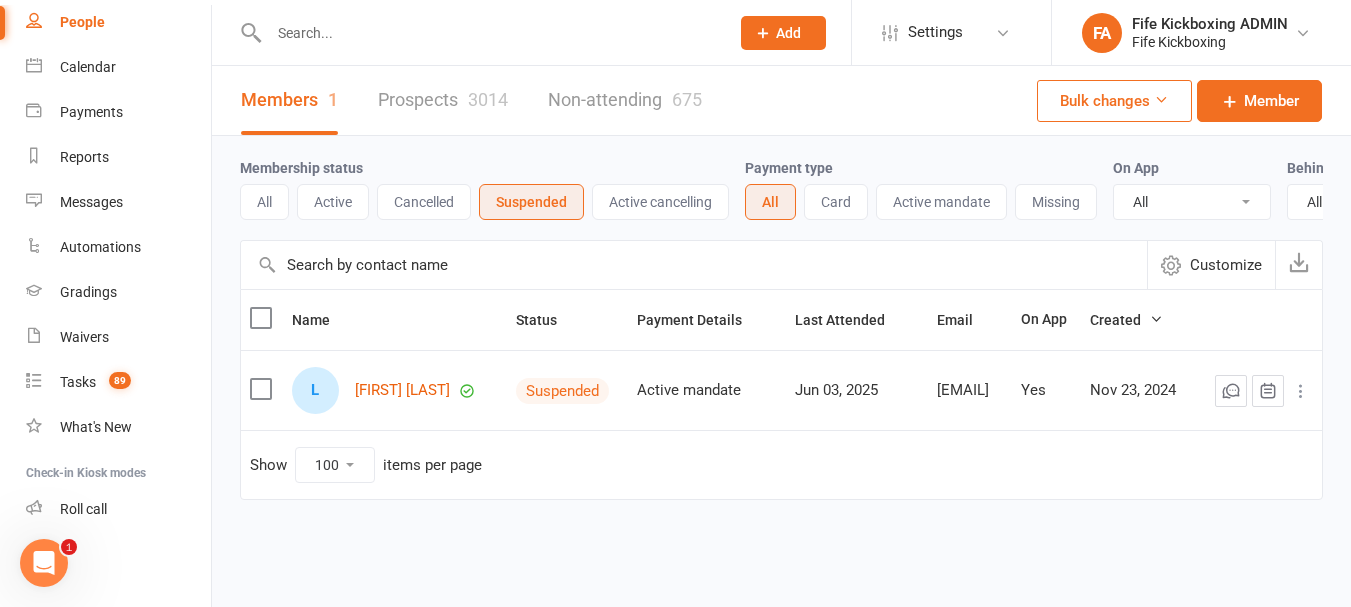 click 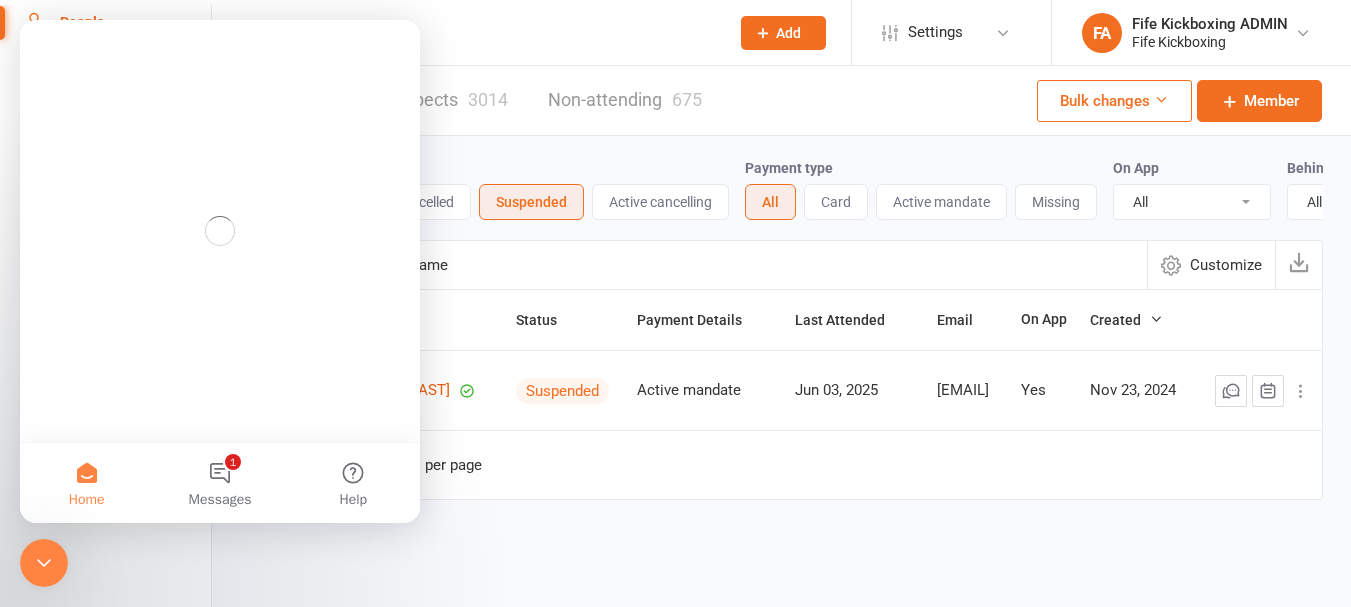 scroll, scrollTop: 0, scrollLeft: 0, axis: both 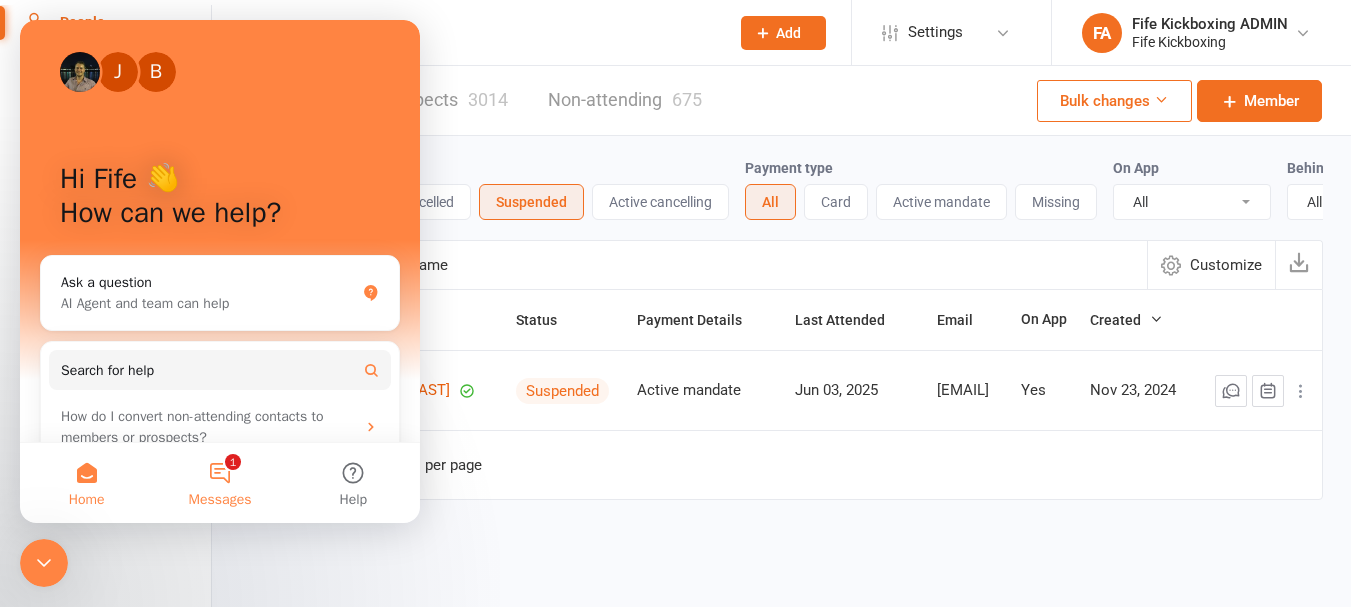 click on "1 Messages" at bounding box center [219, 483] 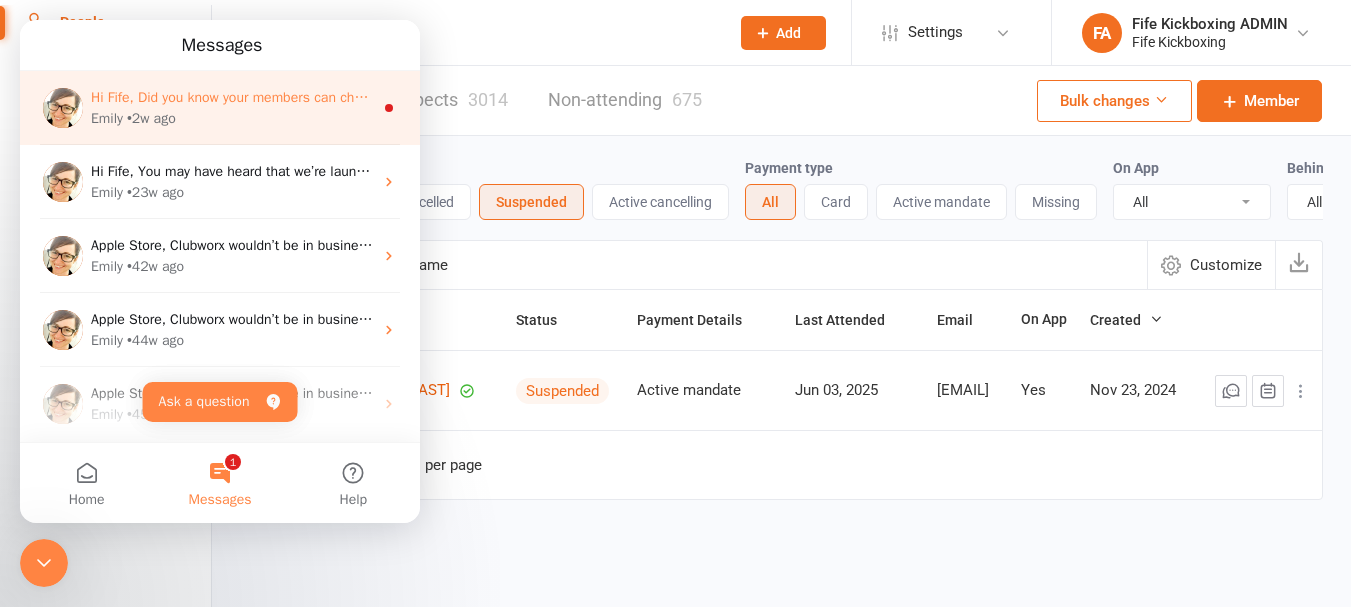click on "Hey Fife, Did you know your members can check in directly from the member app? Using proximity check-in, members can mark a booking as attended, or simply drop into a class on arrival.  This is awesome if you are:  Running multiple classes at once; or , Your members are attending multiple classes during the one visit.  Check in from the app is super convenient for them, saves you time and keeps check in pain free! Find out more about it here , or click below to make a time to discuss using the app with us 😊.  Best, Emily Smart | Clubworx" at bounding box center (1765, 97) 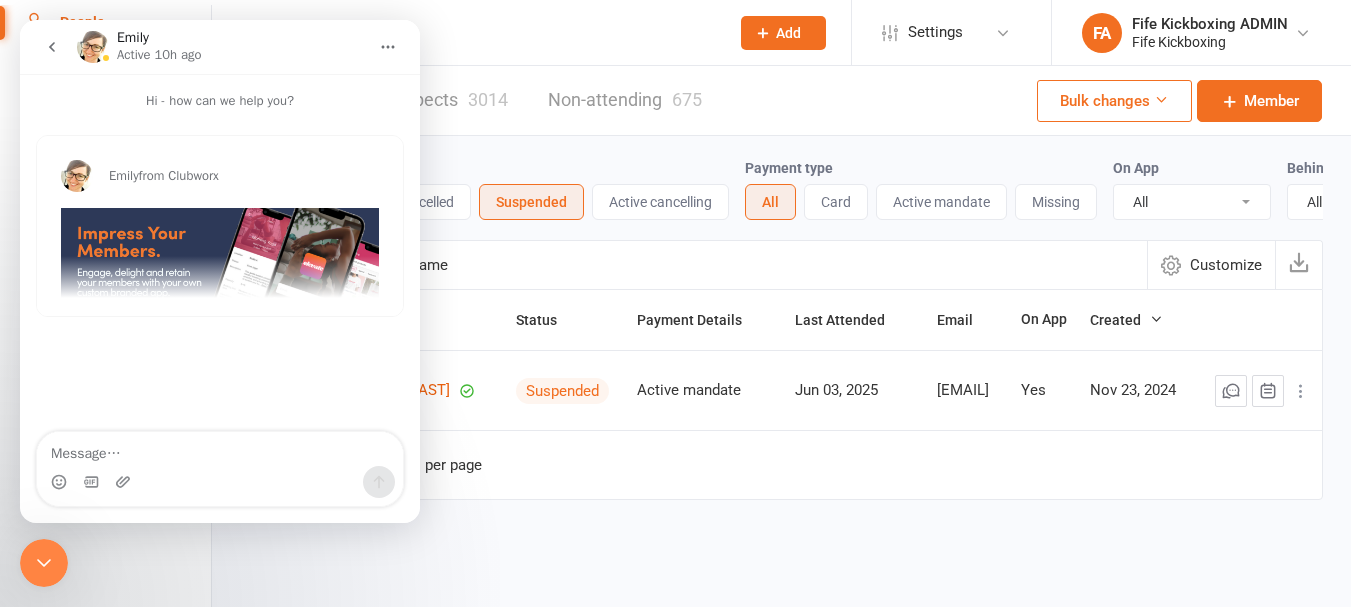 scroll, scrollTop: 38, scrollLeft: 0, axis: vertical 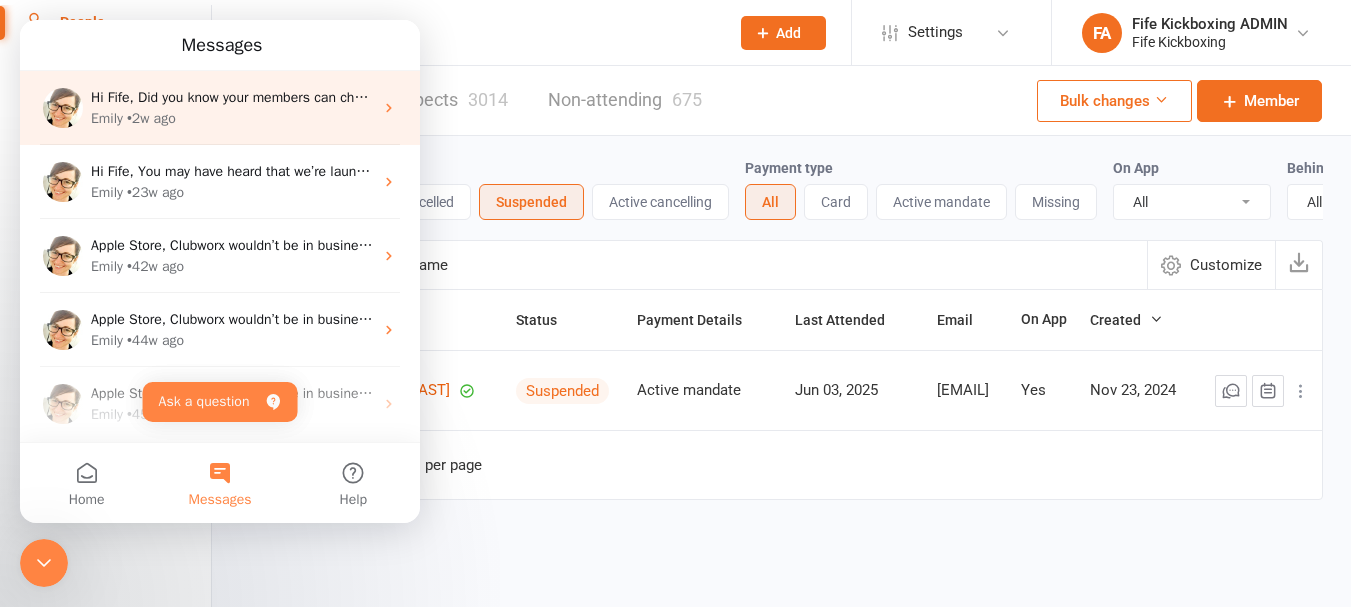 click on "Hey Fife, Did you know your members can check in directly from the member app? Using proximity check-in, members can mark a booking as attended, or simply drop into a class on arrival.  This is awesome if you are:  Running multiple classes at once; or , Your members are attending multiple classes during the one visit.  Check in from the app is super convenient for them, saves you time and keeps check in pain free! Find out more about it here , or click below to make a time to discuss using the app with us 😊.  Best, Emily Smart | Clubworx" at bounding box center [1765, 97] 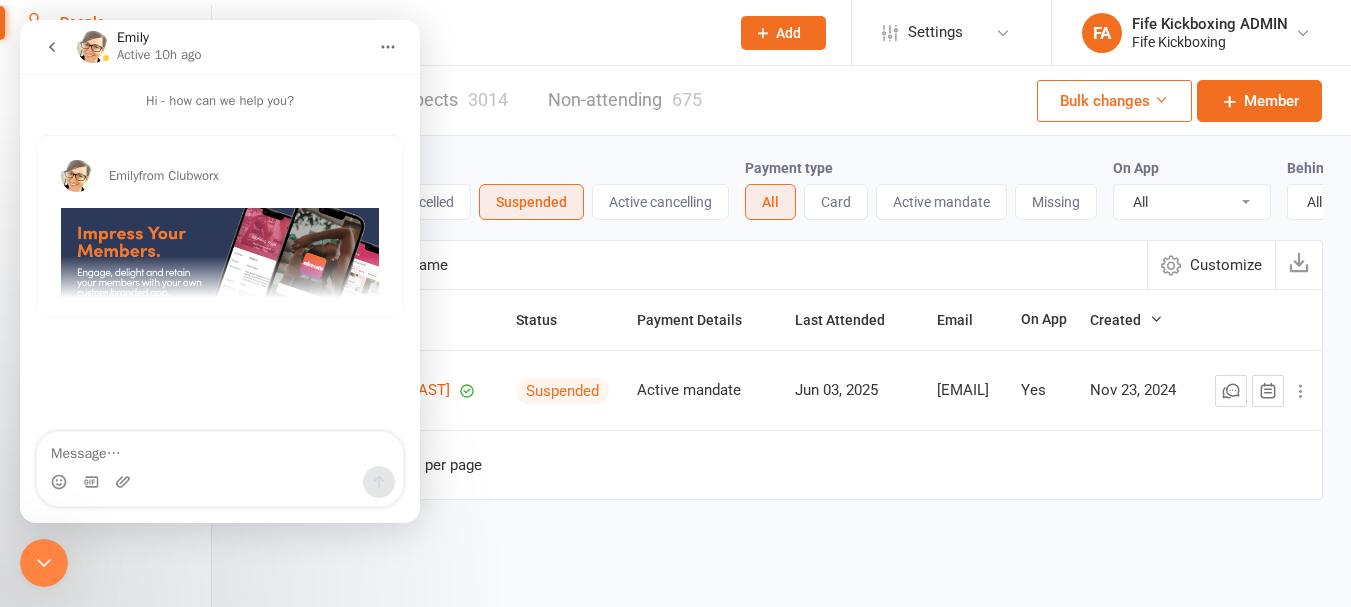 click 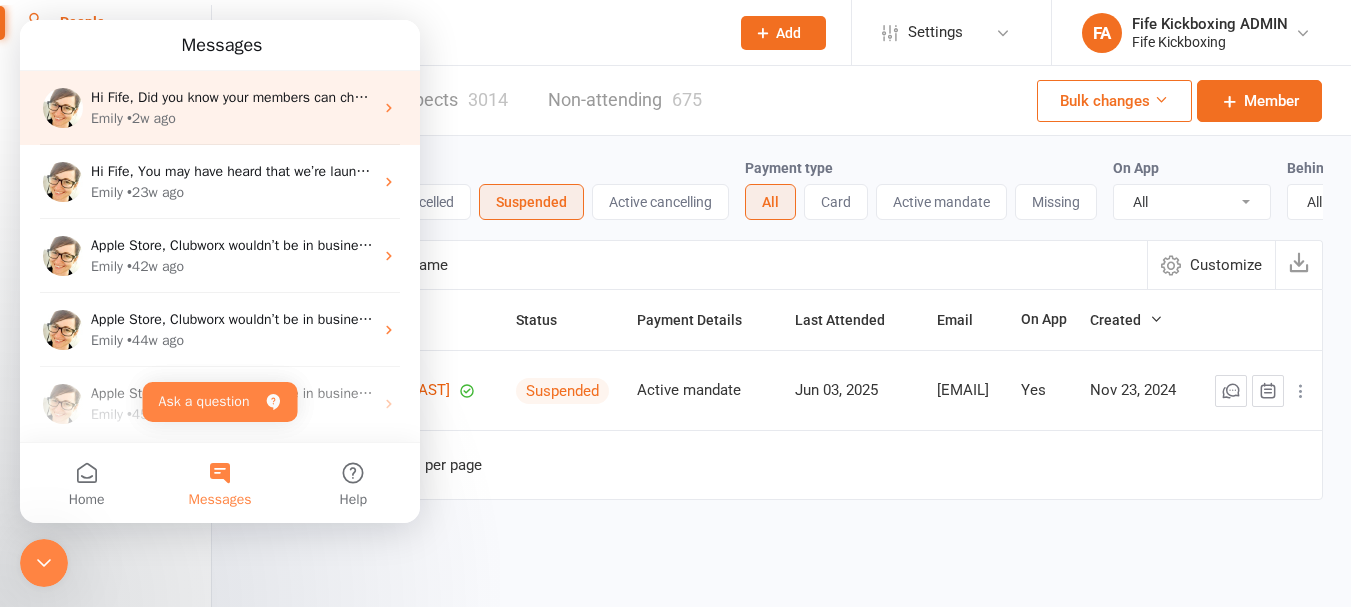 click 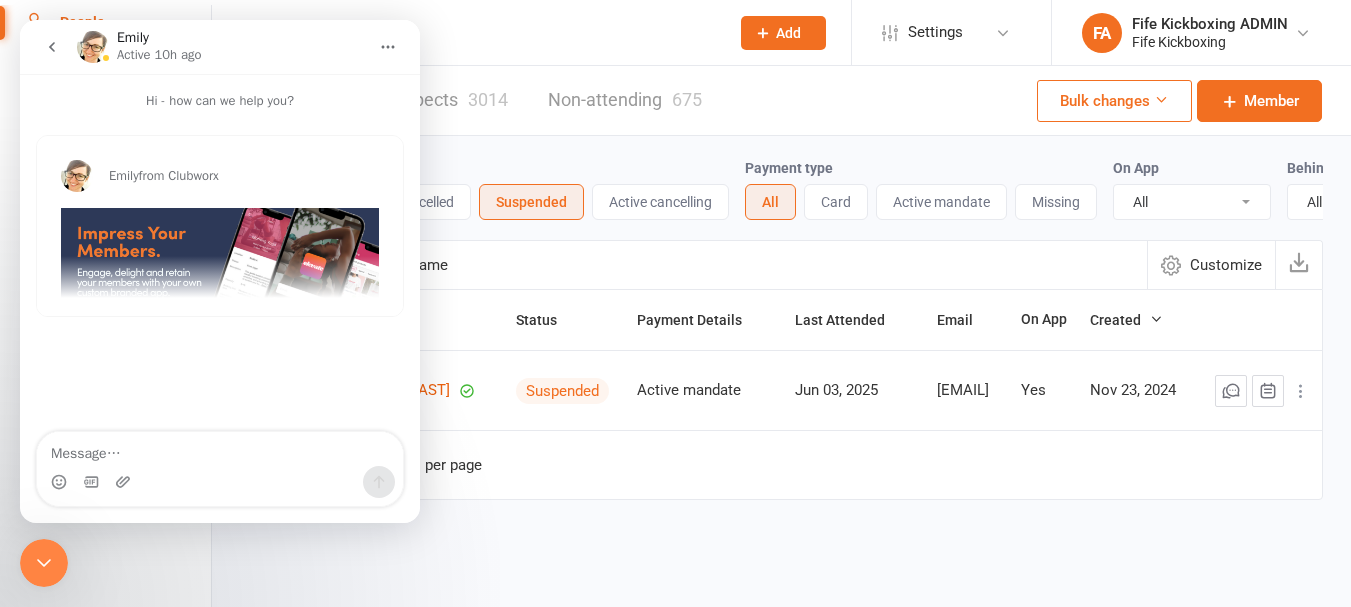 scroll, scrollTop: 0, scrollLeft: 0, axis: both 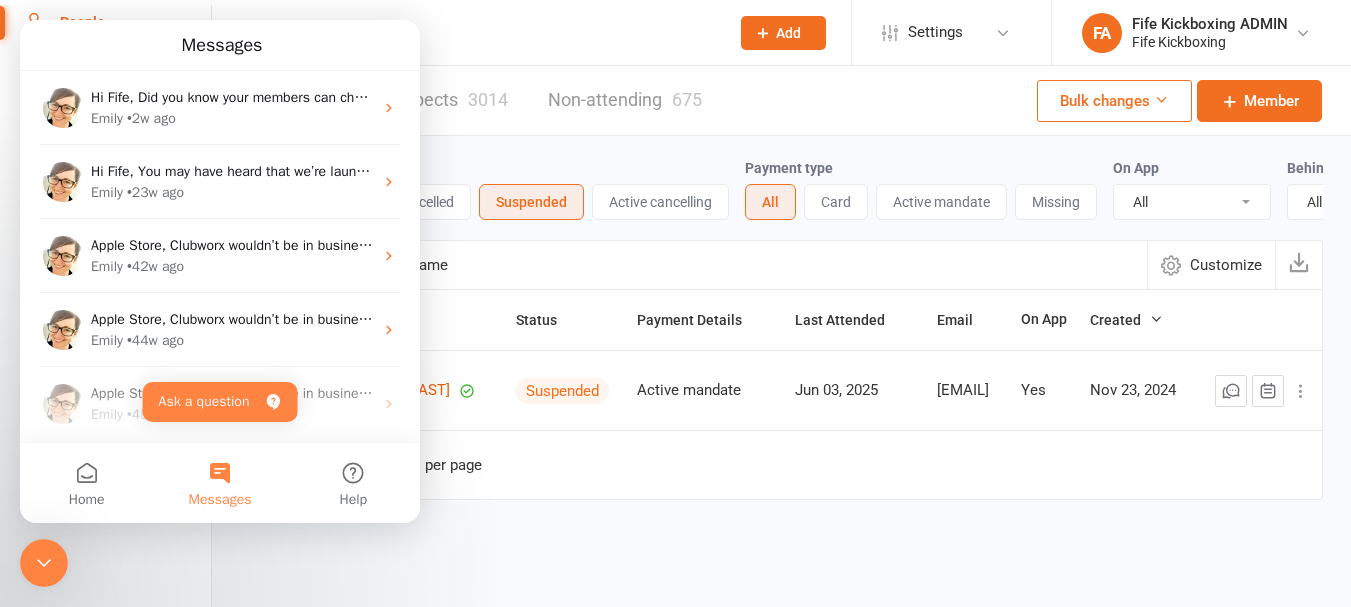 click on "Messages" at bounding box center (219, 483) 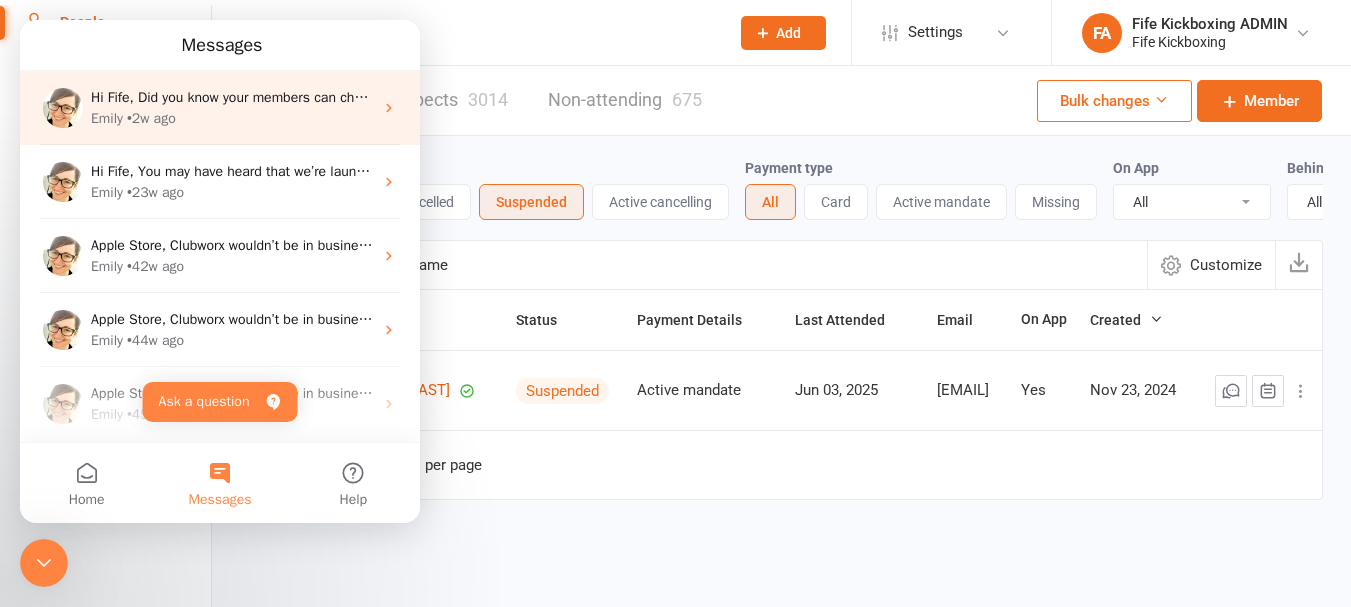 click on "Hey Fife, Did you know your members can check in directly from the member app? Using proximity check-in, members can mark a booking as attended, or simply drop into a class on arrival.  This is awesome if you are:  Running multiple classes at once; or , Your members are attending multiple classes during the one visit.  Check in from the app is super convenient for them, saves you time and keeps check in pain free! Find out more about it here , or click below to make a time to discuss using the app with us 😊.  Best, Emily Smart | Clubworx" at bounding box center [1765, 97] 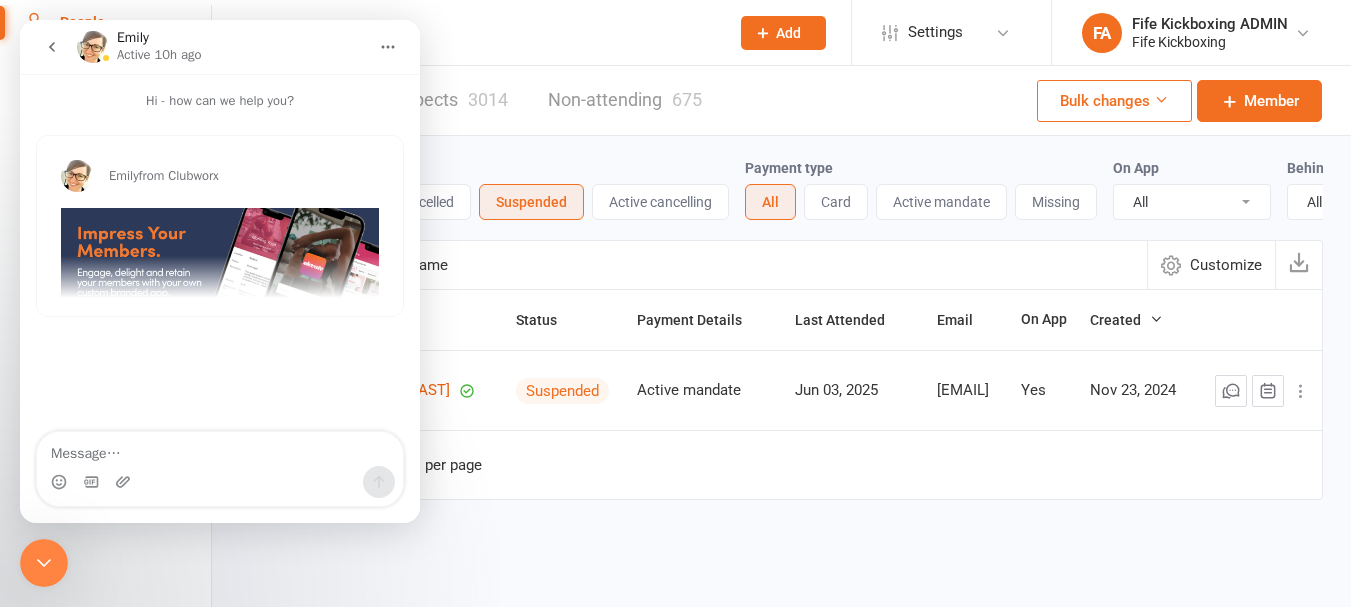 scroll, scrollTop: 38, scrollLeft: 0, axis: vertical 